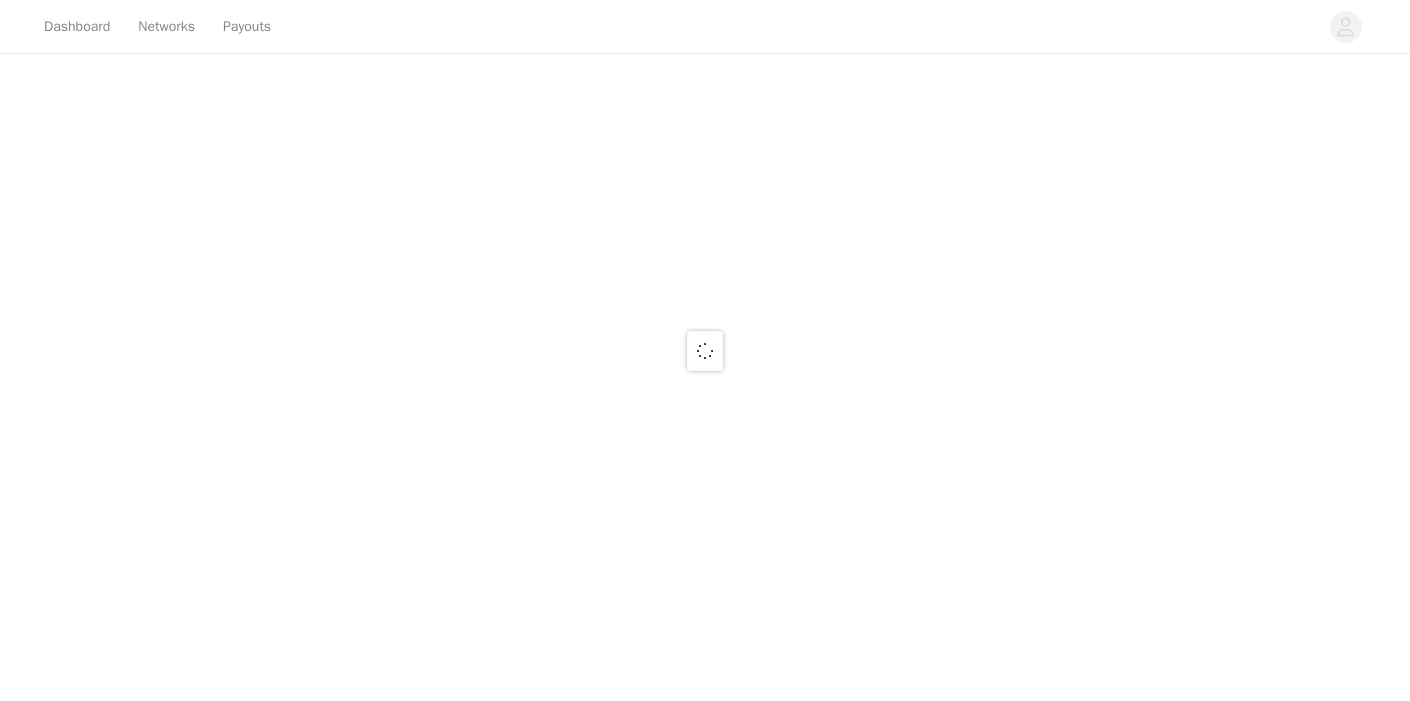 scroll, scrollTop: 0, scrollLeft: 0, axis: both 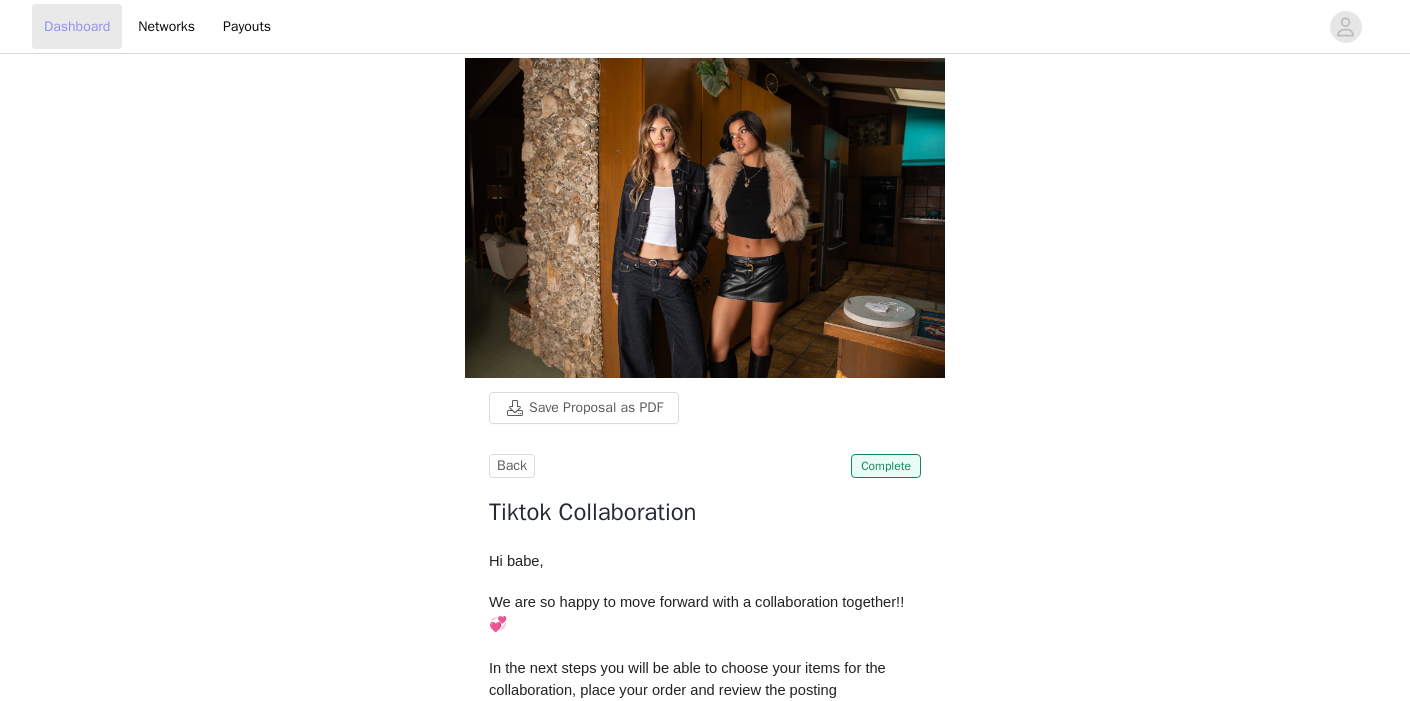 click on "Dashboard" at bounding box center (77, 26) 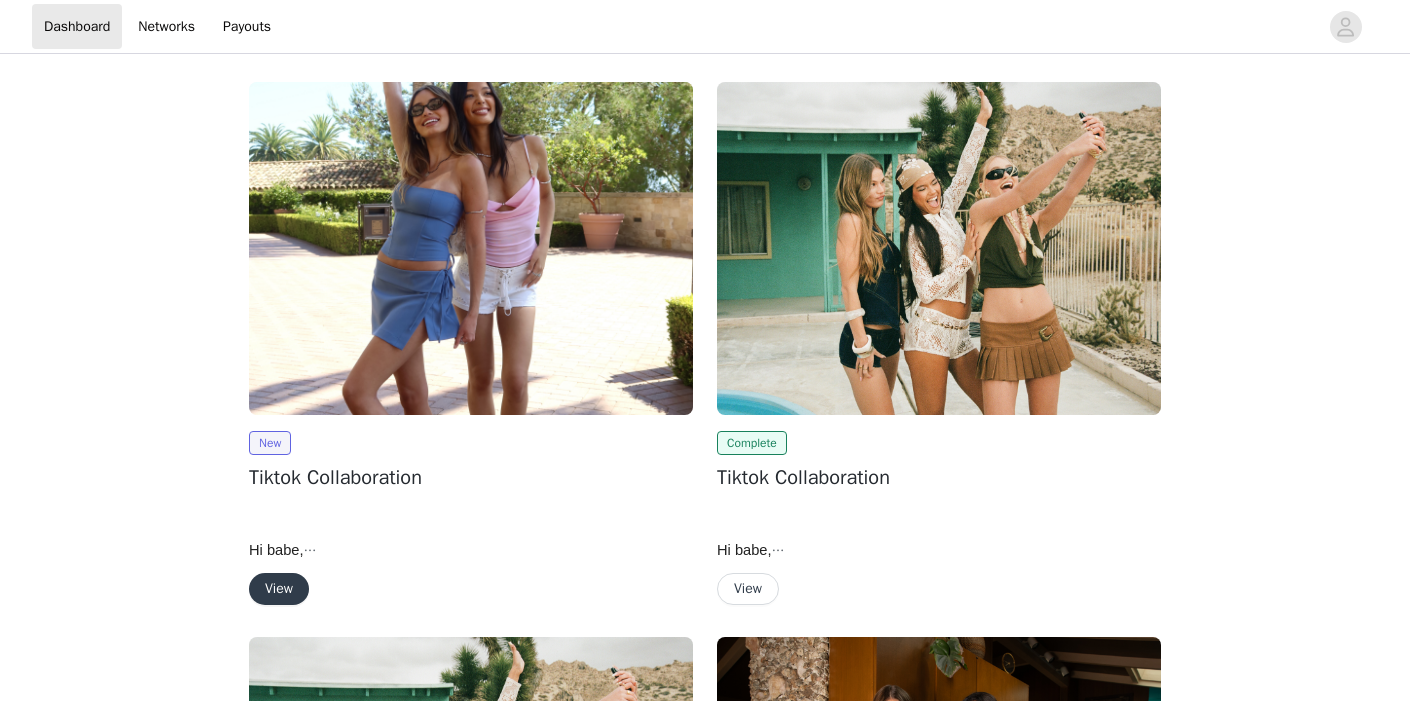 click on "View" at bounding box center [279, 589] 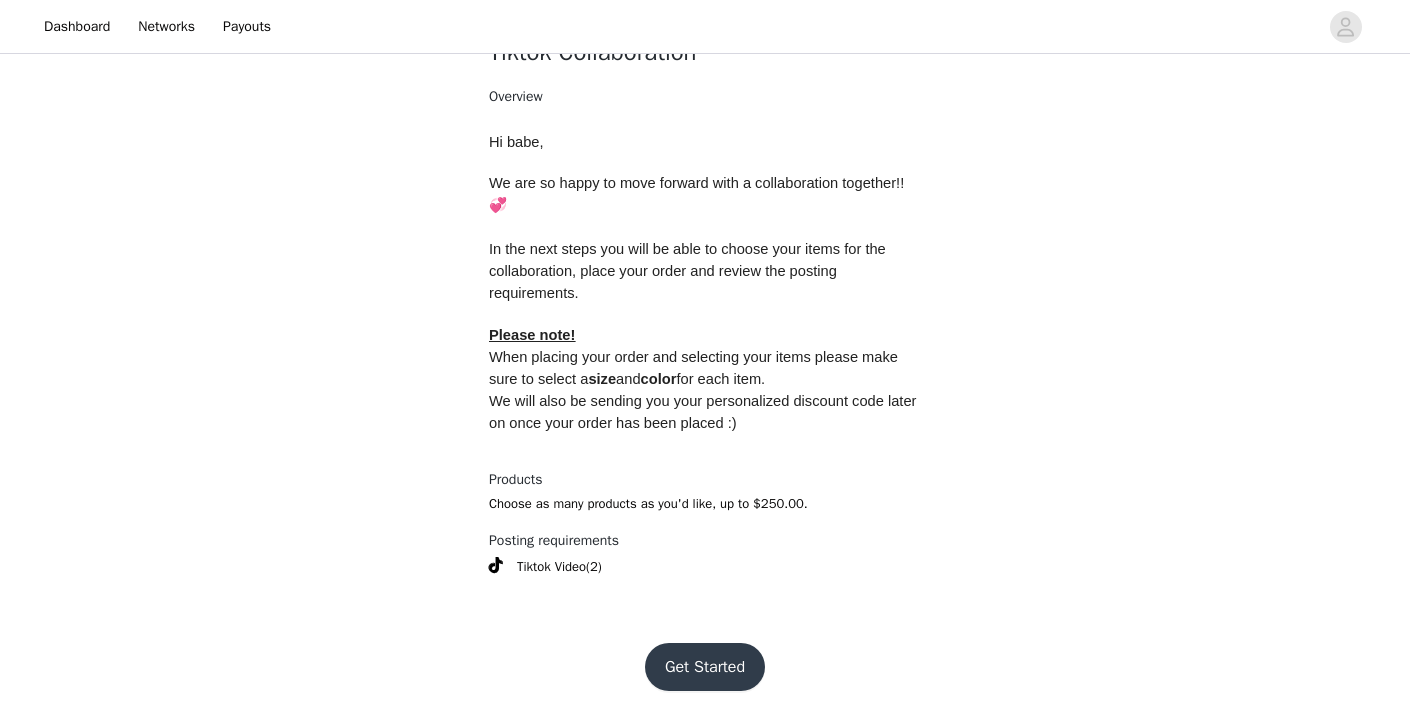 scroll, scrollTop: 700, scrollLeft: 0, axis: vertical 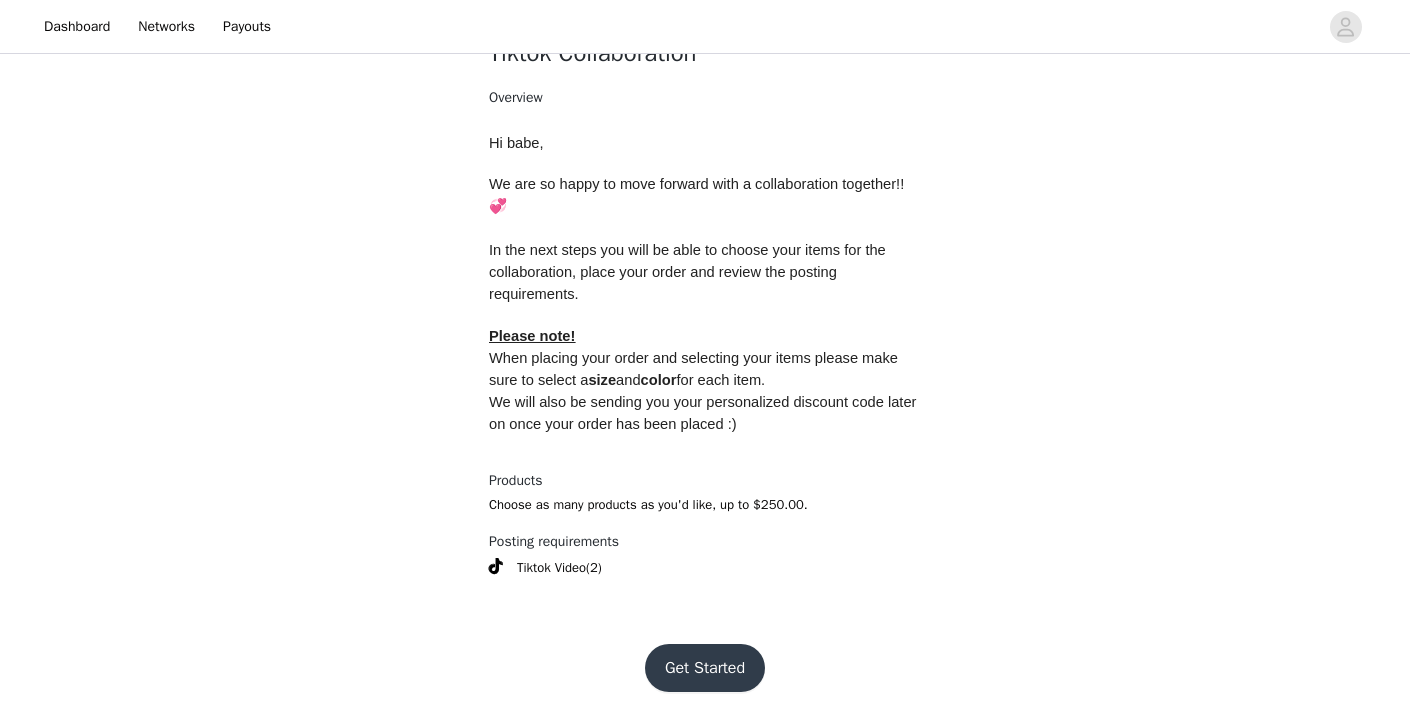 click on "Get Started" at bounding box center [705, 668] 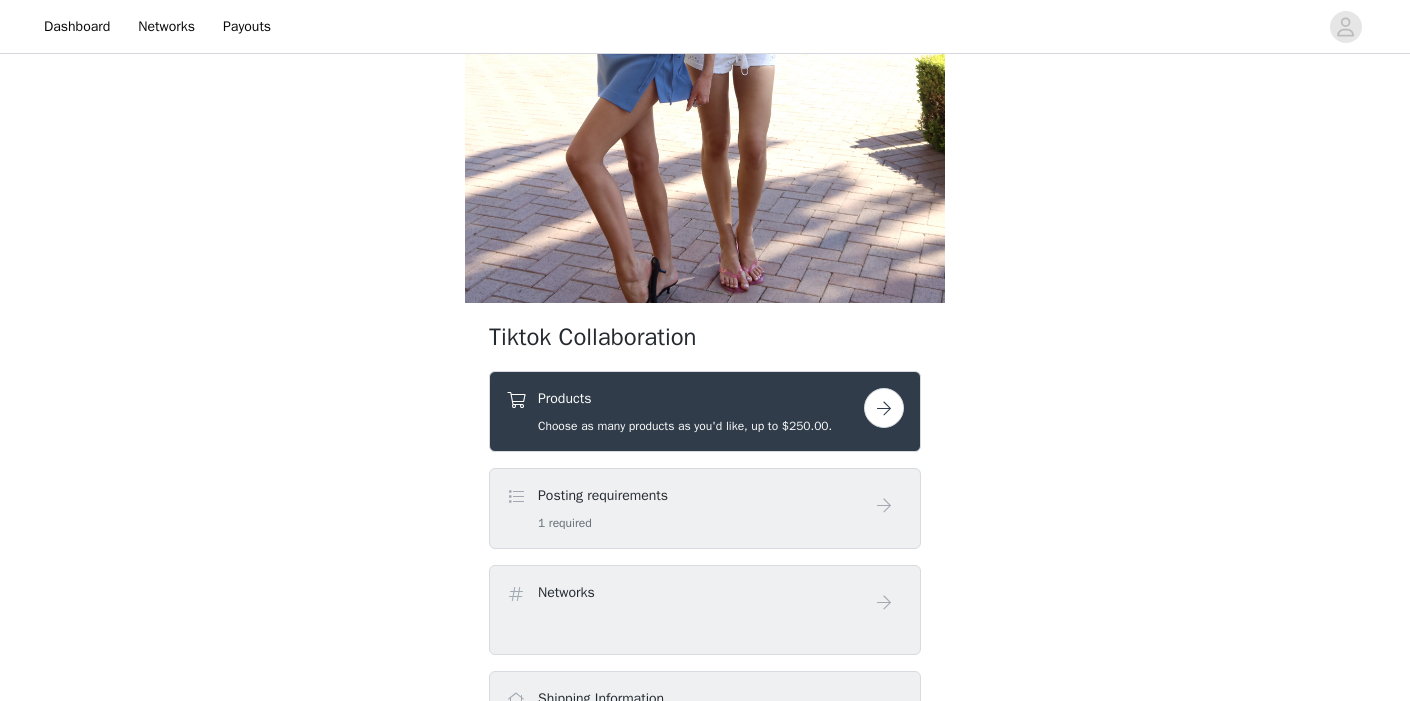 scroll, scrollTop: 453, scrollLeft: 0, axis: vertical 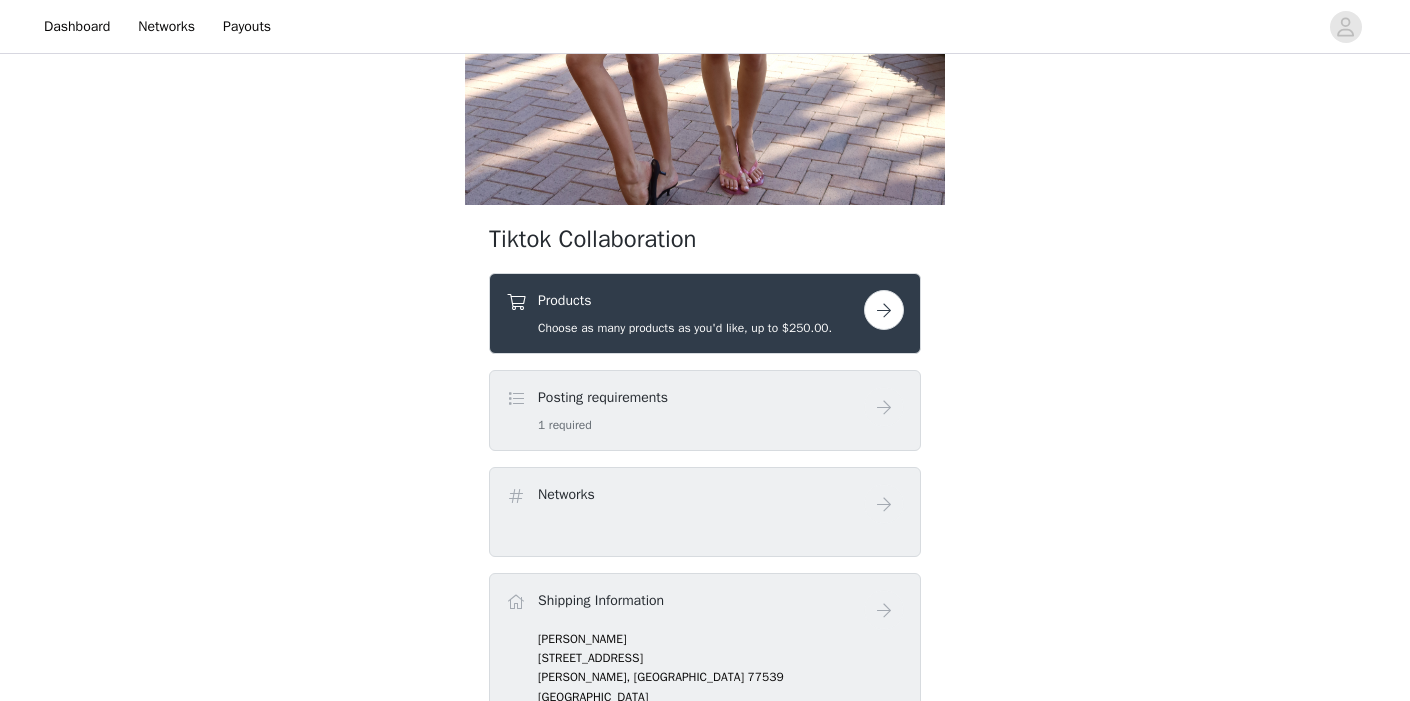 click at bounding box center [884, 310] 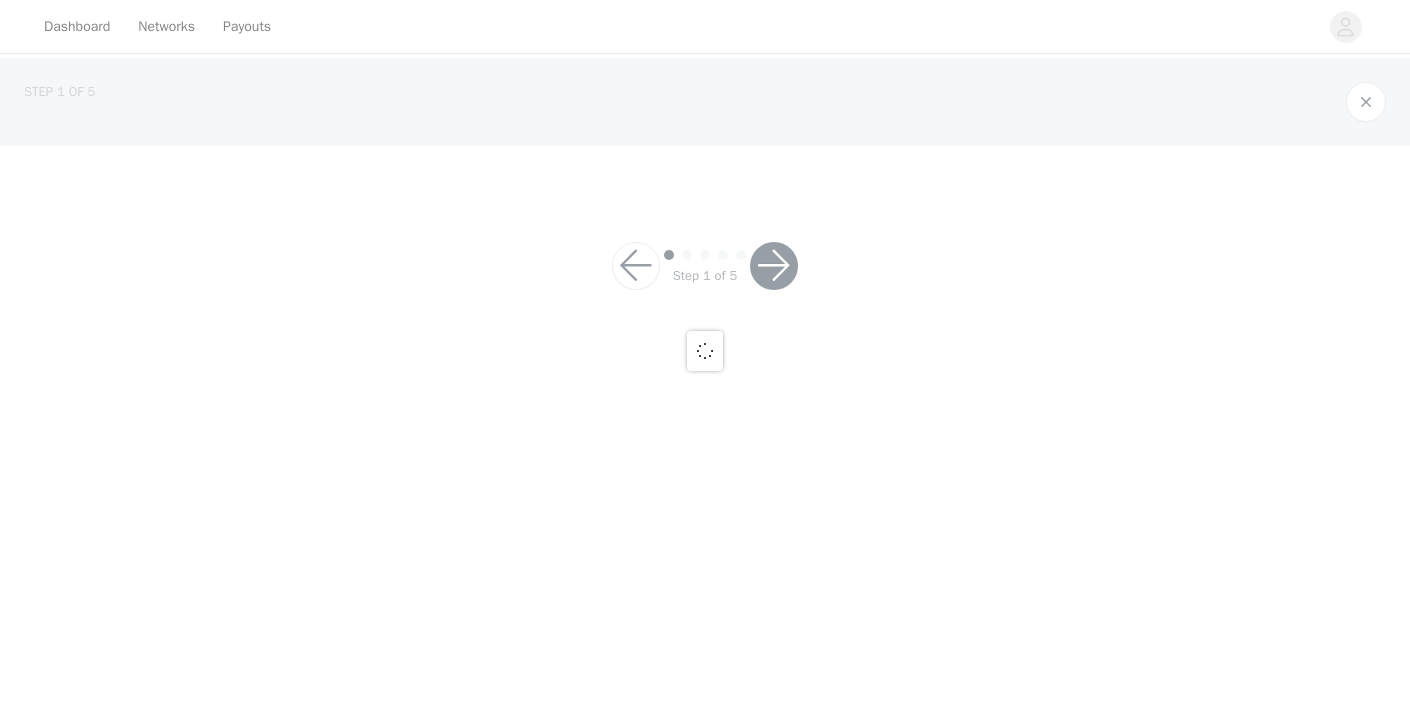 scroll, scrollTop: 0, scrollLeft: 0, axis: both 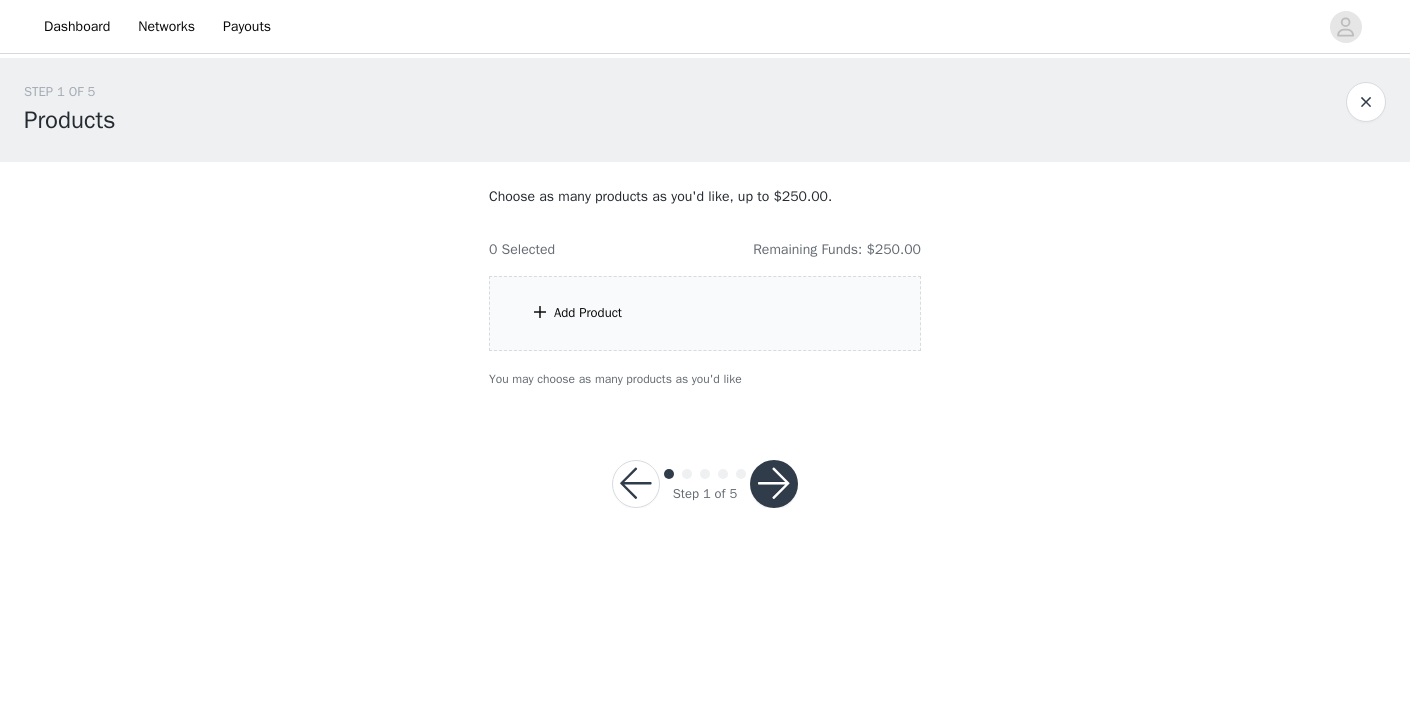 click on "Add Product" at bounding box center (705, 313) 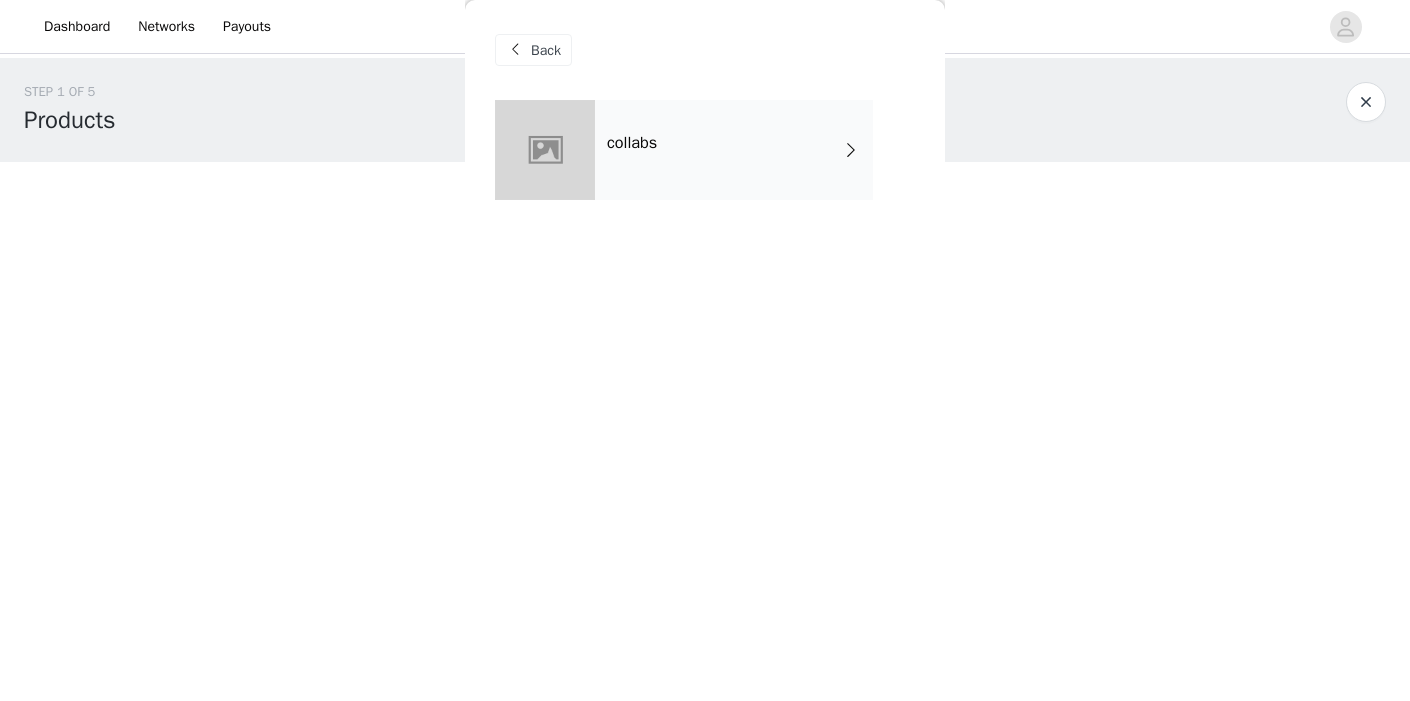 click on "collabs" at bounding box center [734, 150] 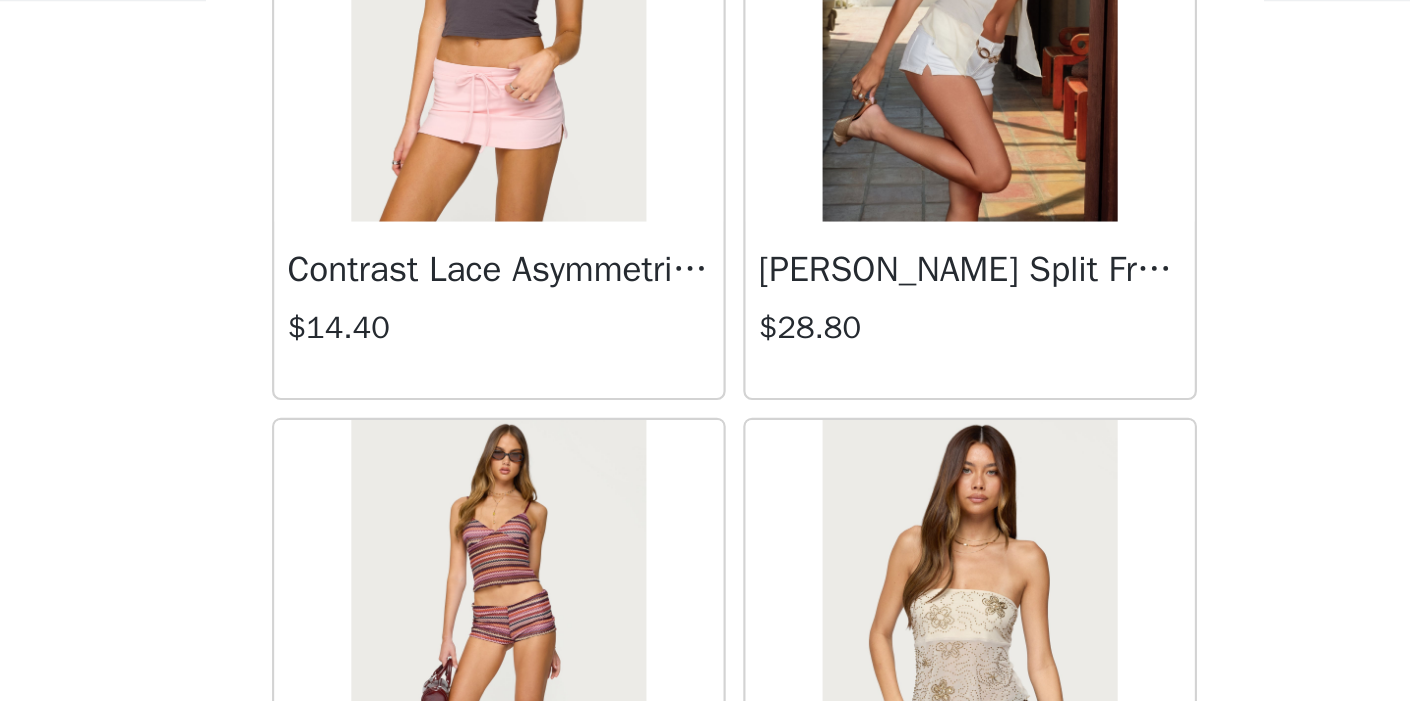 scroll, scrollTop: 2359, scrollLeft: 0, axis: vertical 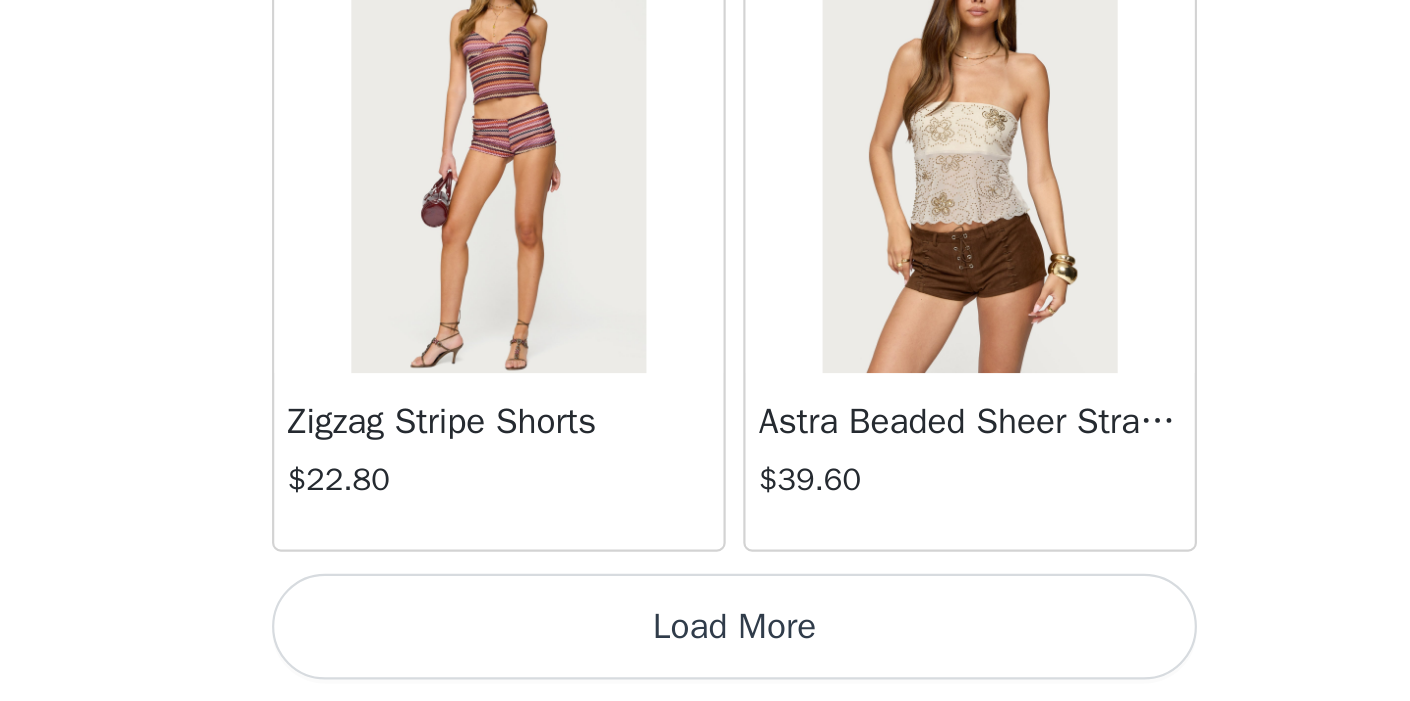 click on "Load More" at bounding box center [705, 667] 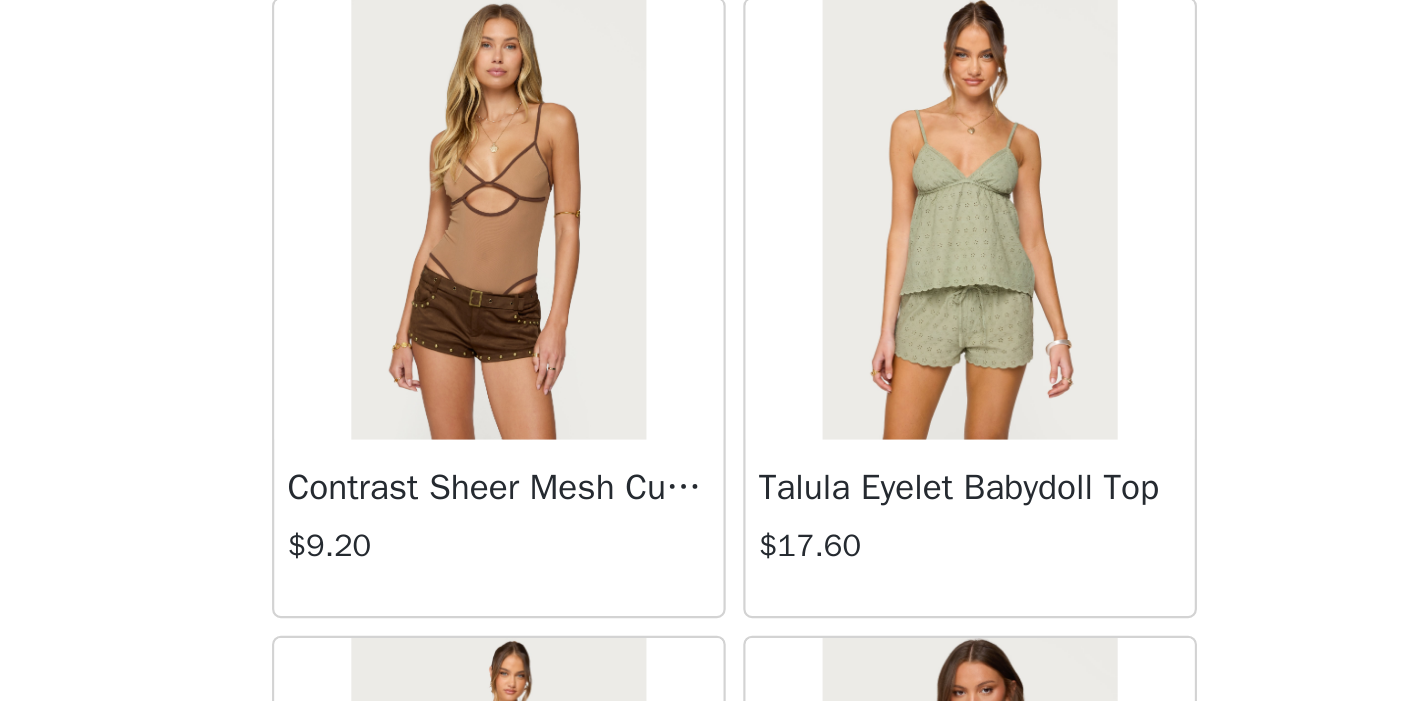 scroll, scrollTop: 3469, scrollLeft: 0, axis: vertical 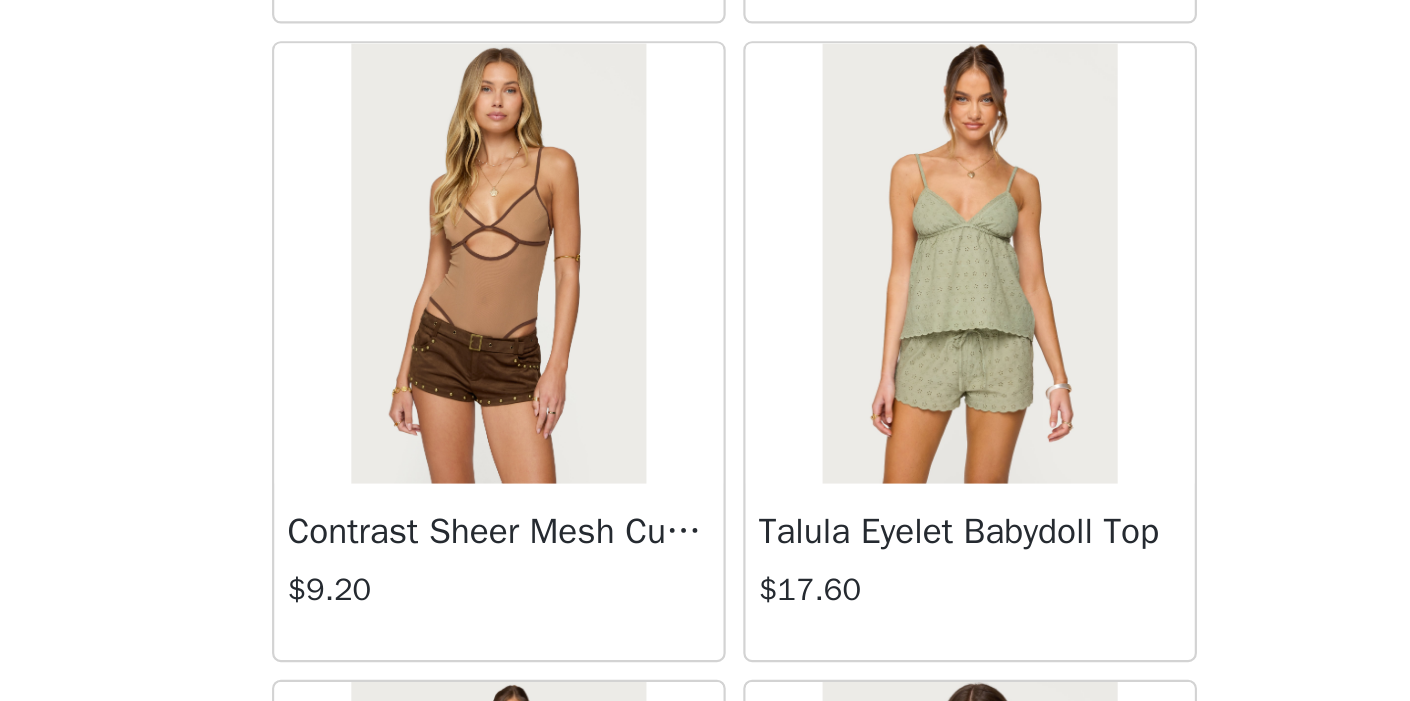 click at bounding box center [811, 502] 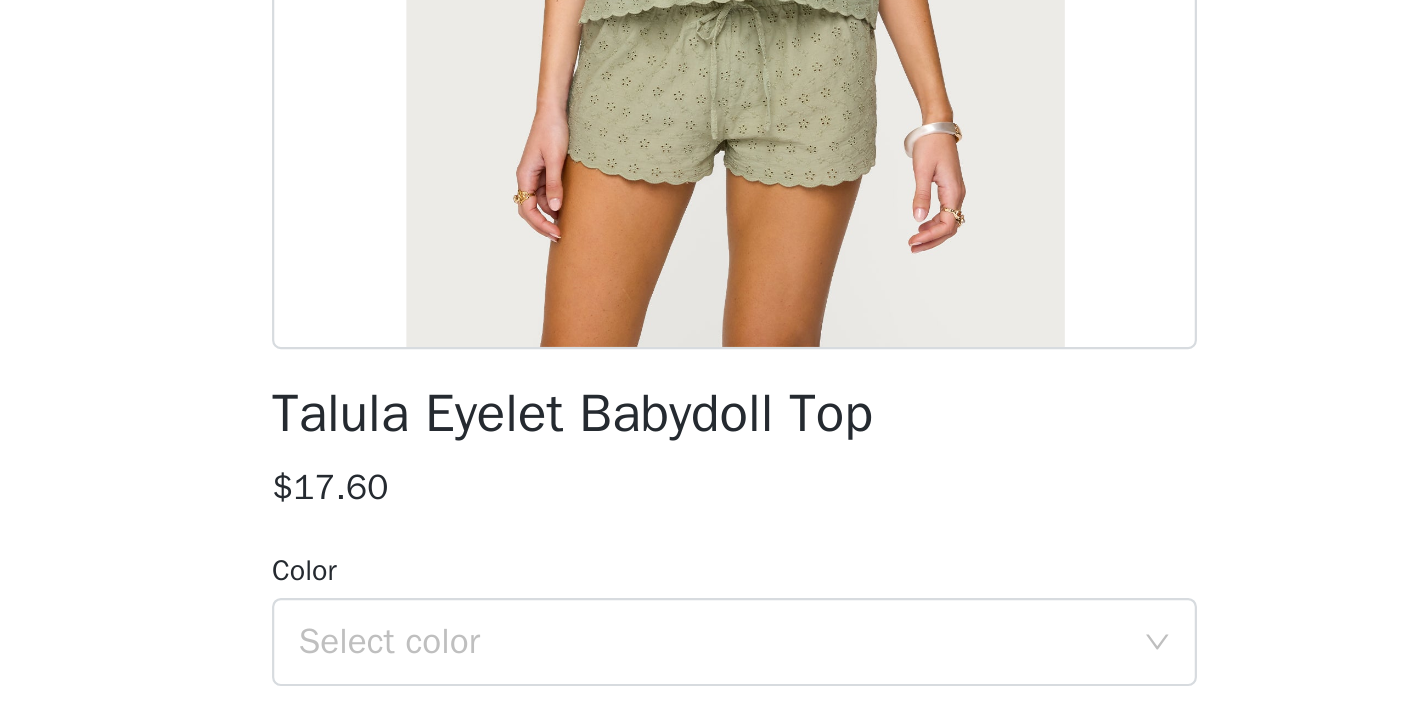 scroll, scrollTop: 224, scrollLeft: 0, axis: vertical 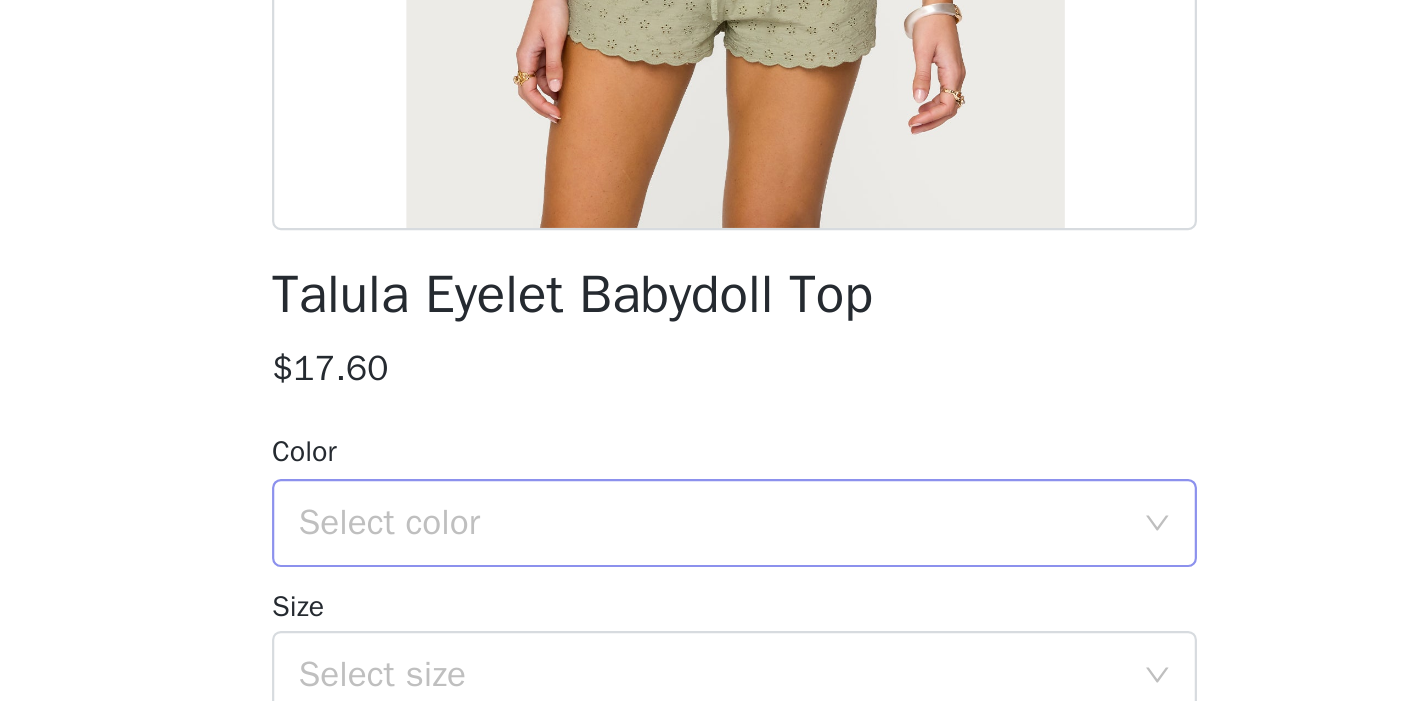 click on "Select color" at bounding box center (694, 459) 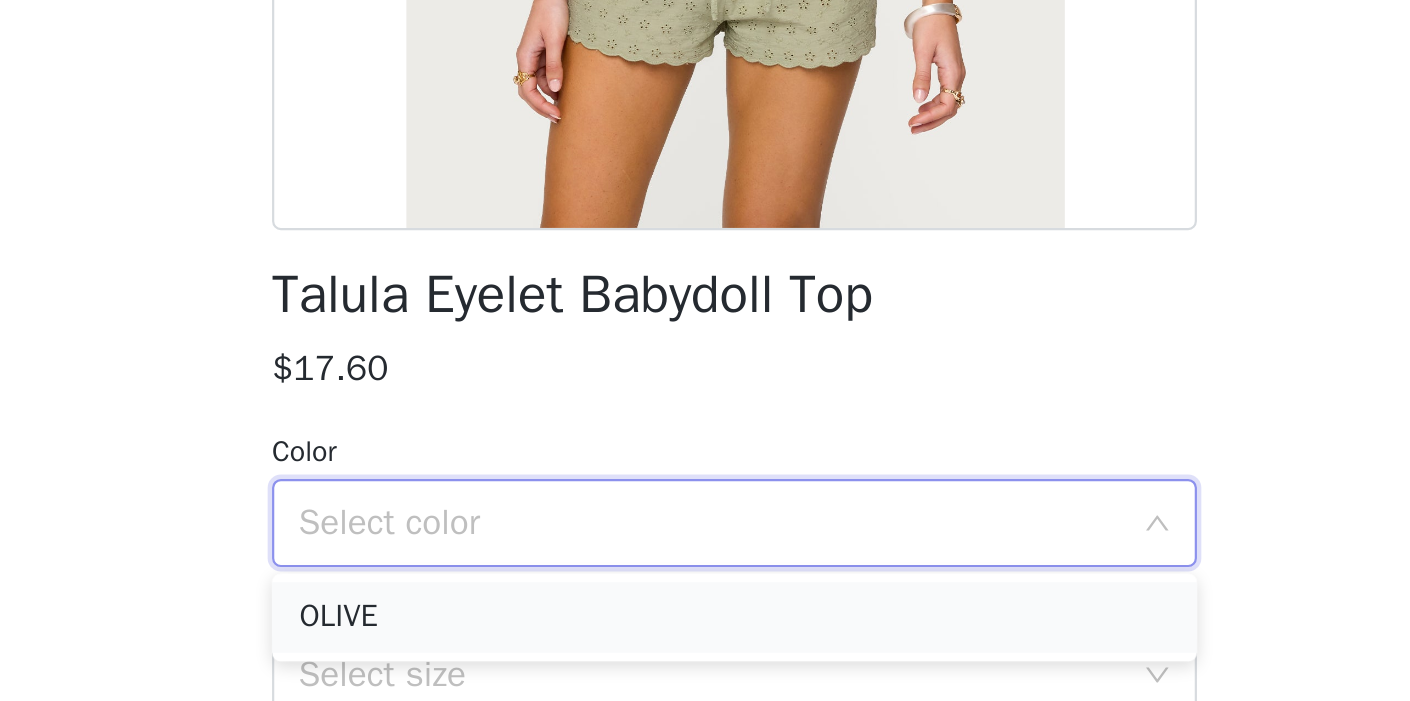 click on "OLIVE" at bounding box center (705, 502) 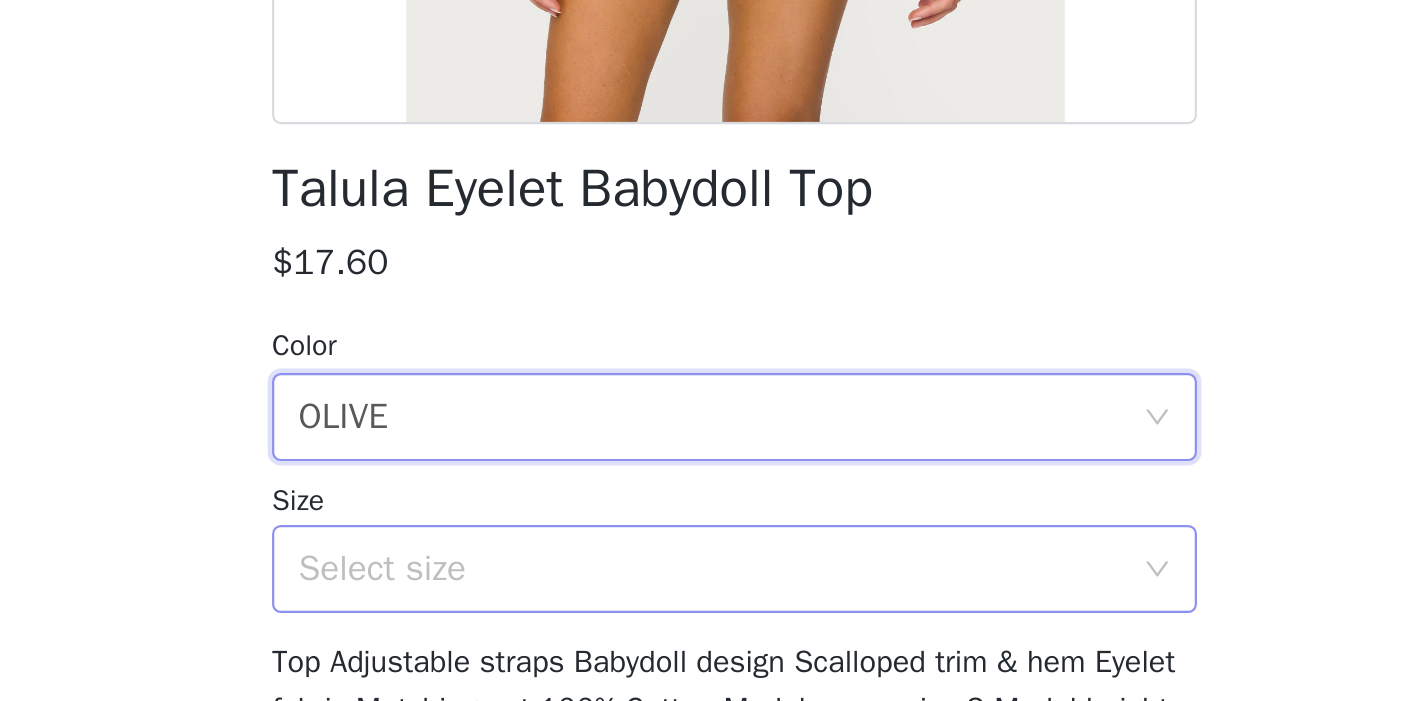 scroll, scrollTop: 271, scrollLeft: 0, axis: vertical 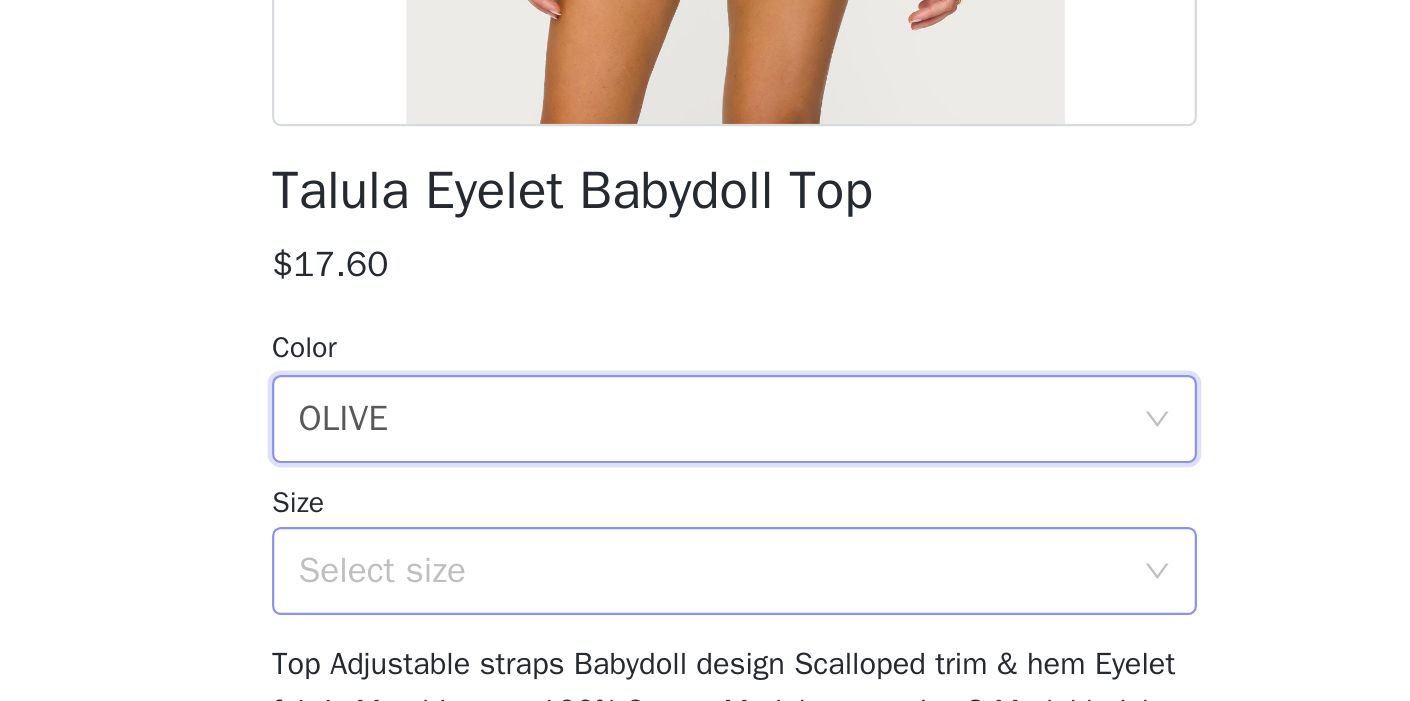 click on "Select size" at bounding box center (698, 481) 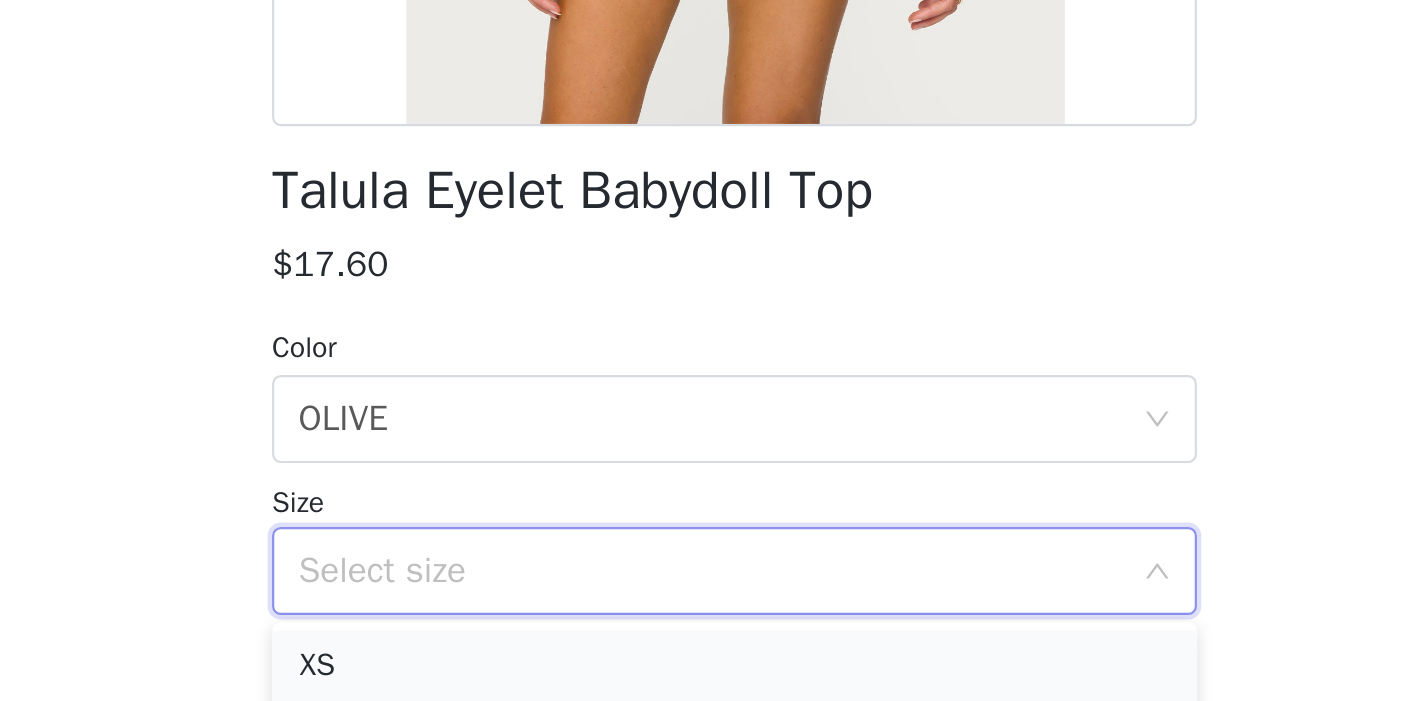 click on "XS" at bounding box center [705, 524] 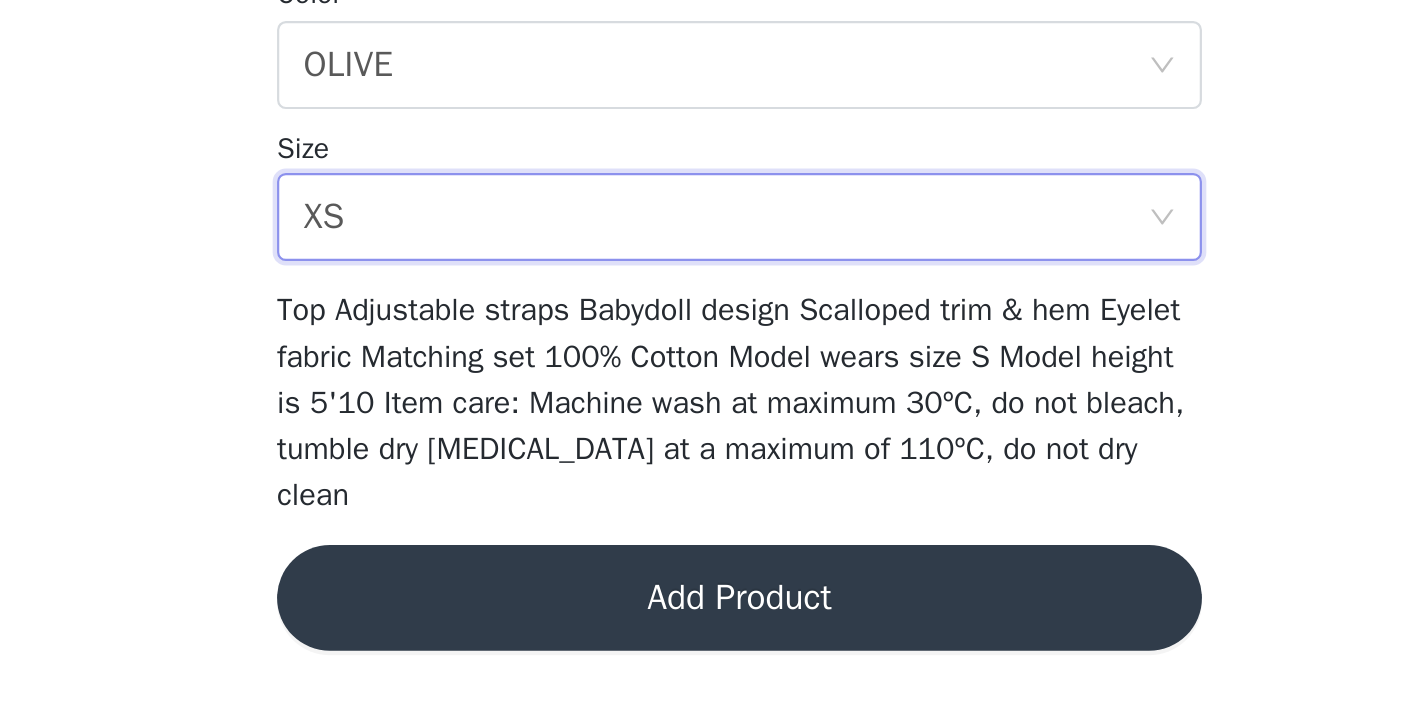 scroll, scrollTop: 0, scrollLeft: 0, axis: both 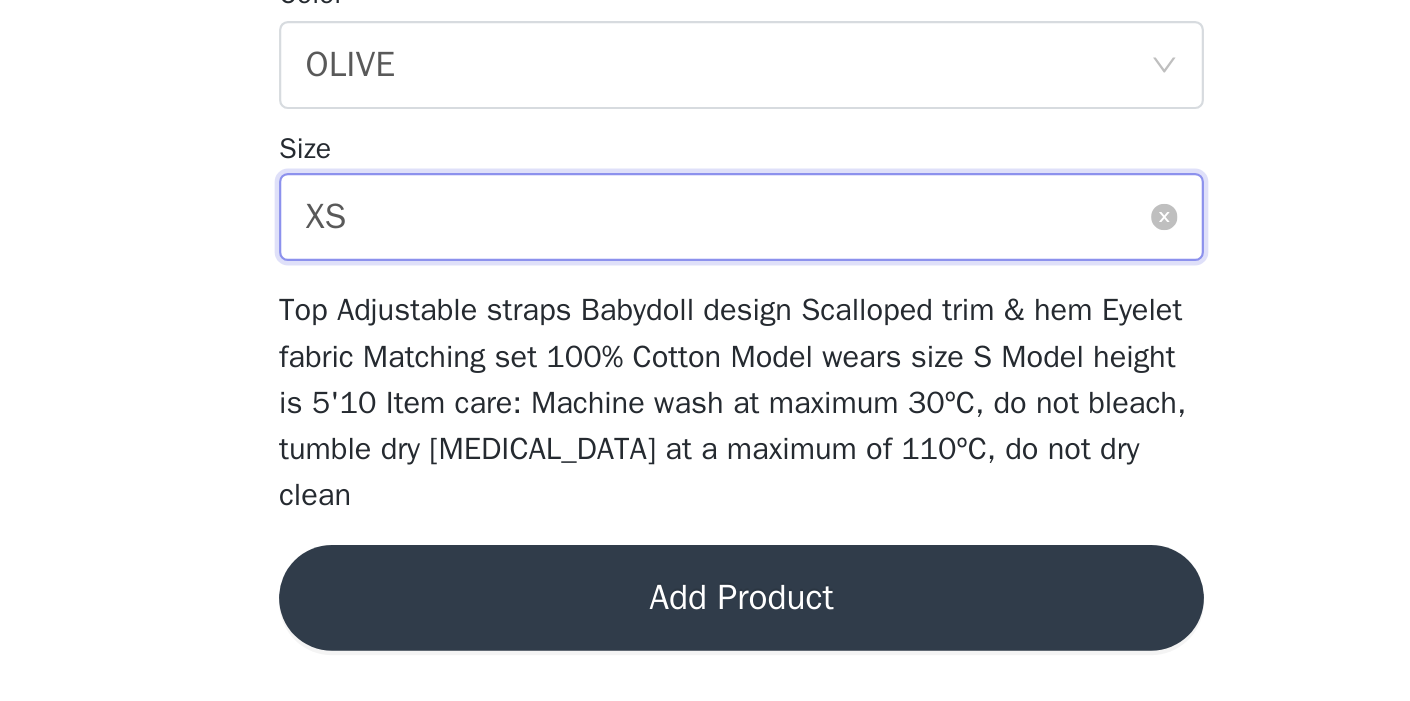 click on "Select size XS" at bounding box center [698, 481] 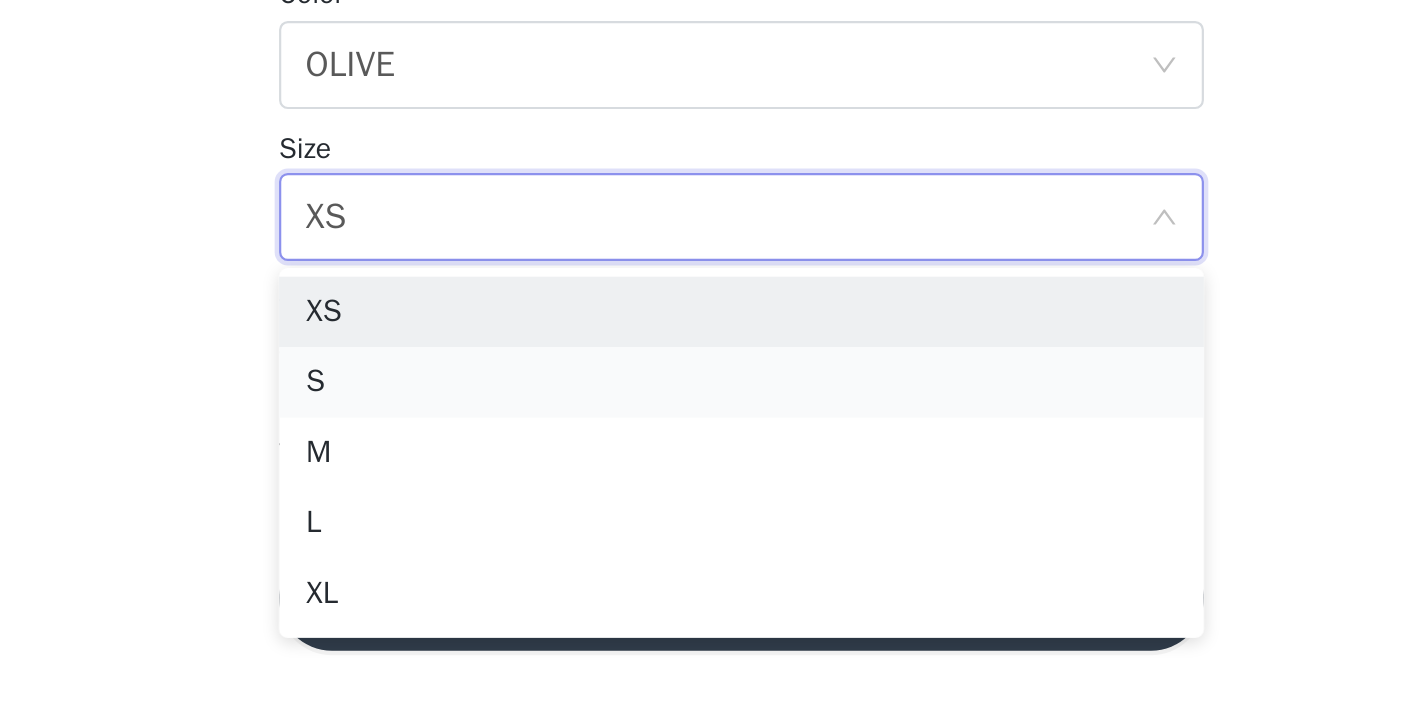 click on "S" at bounding box center (705, 556) 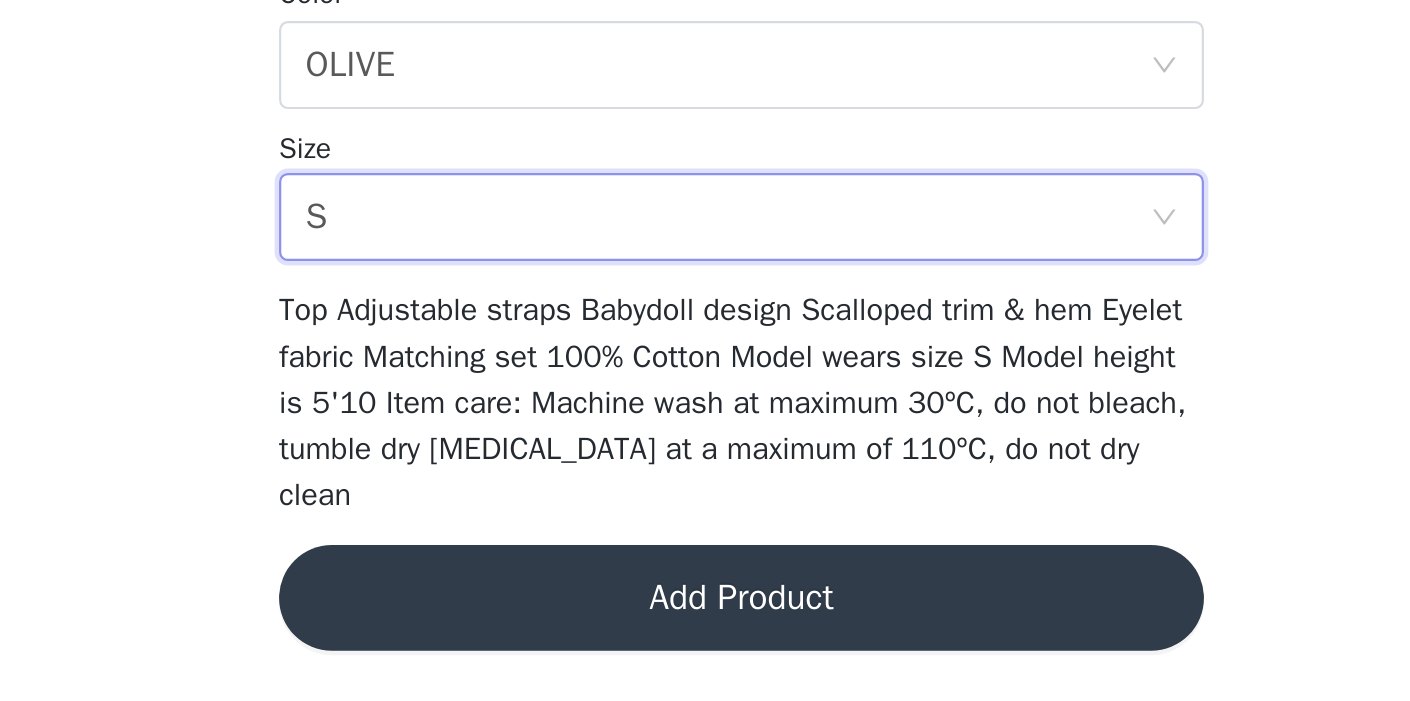 click on "Add Product" at bounding box center [705, 654] 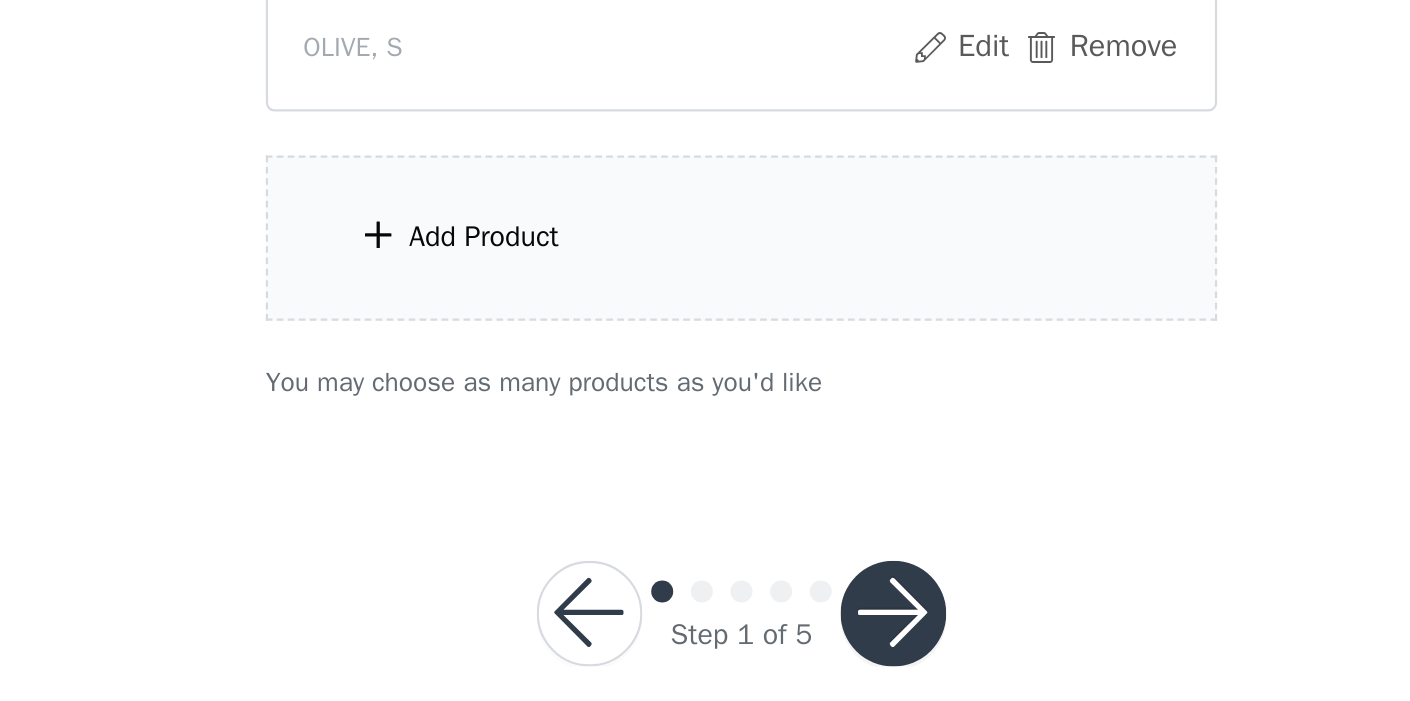 click on "Add Product" at bounding box center (705, 490) 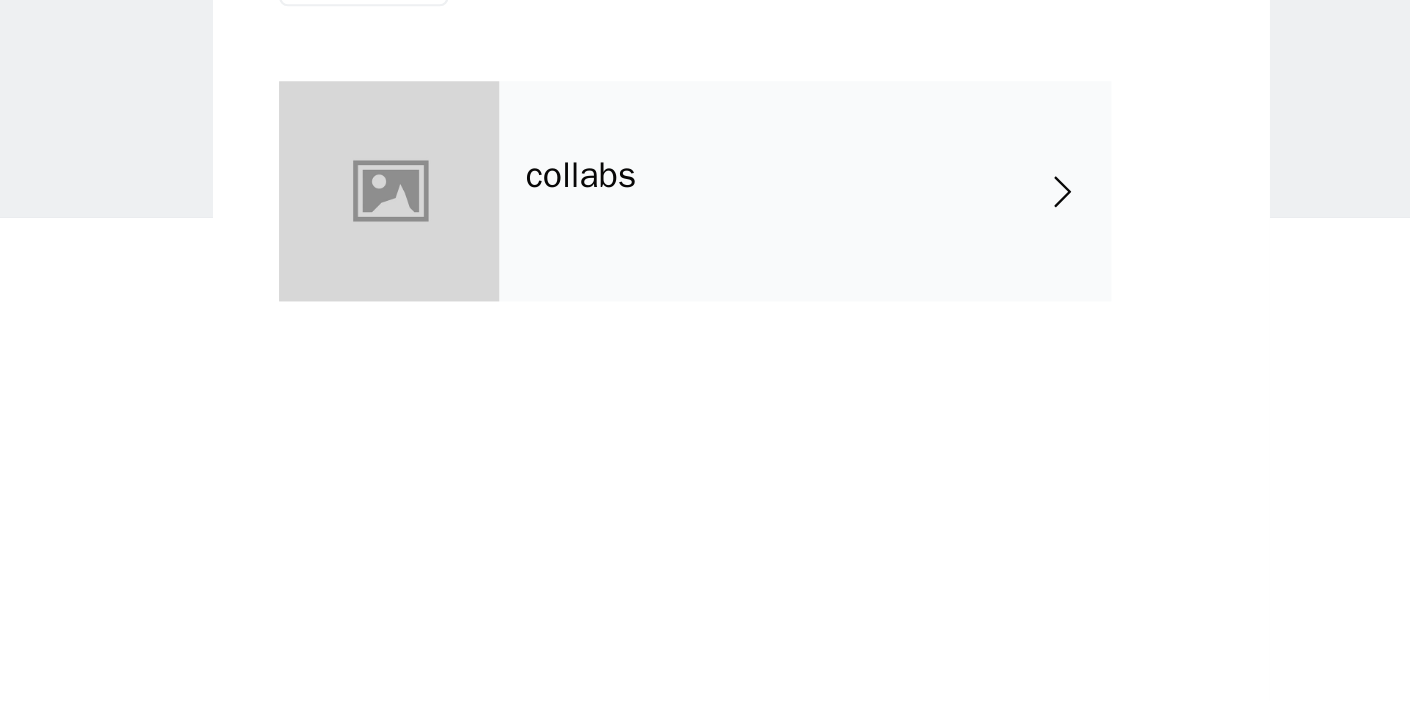 click on "collabs" at bounding box center [734, 150] 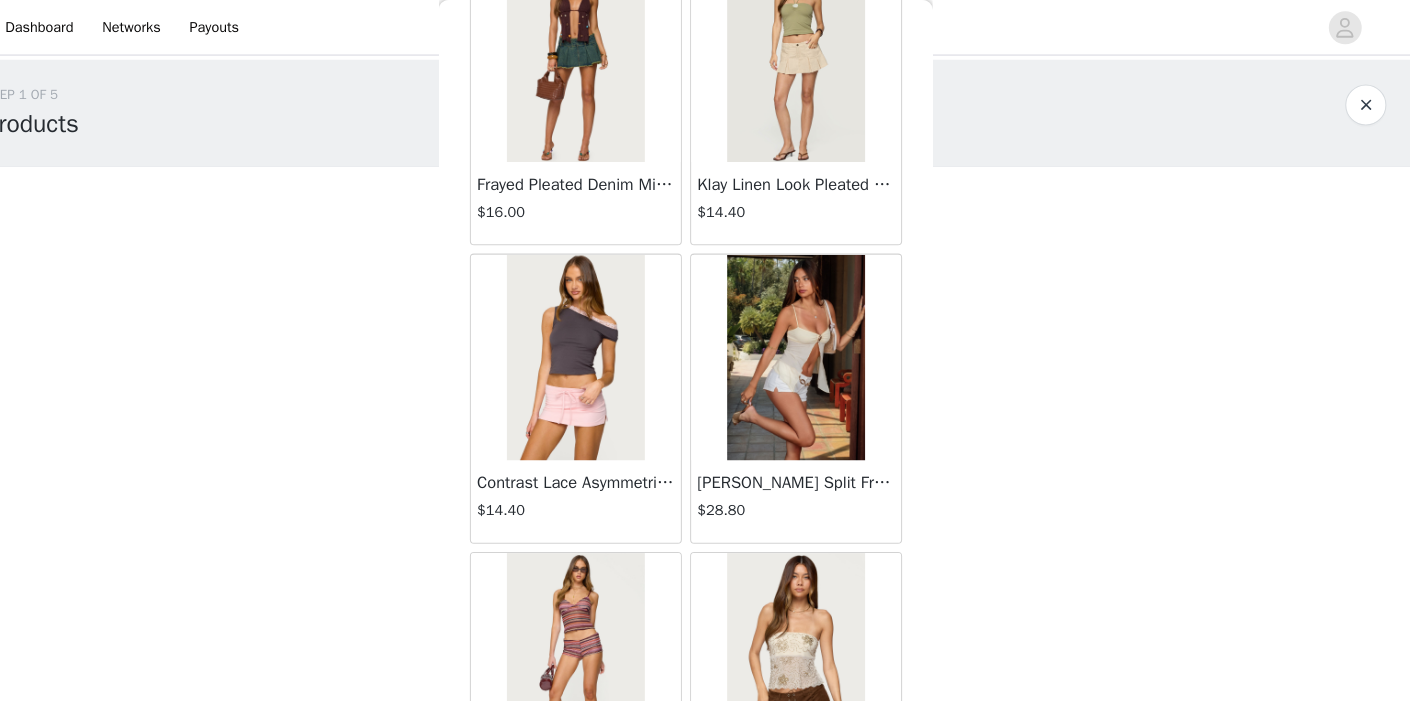 scroll, scrollTop: 2359, scrollLeft: 0, axis: vertical 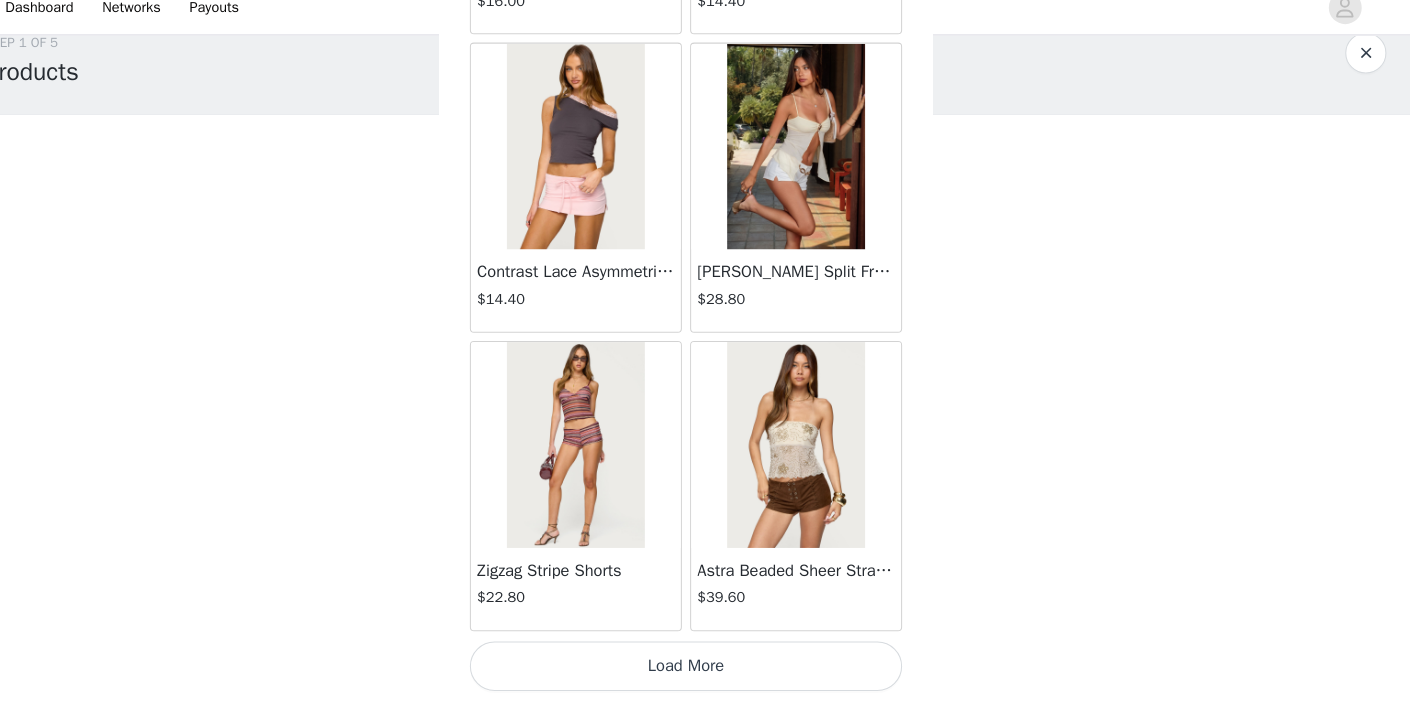 click on "Load More" at bounding box center [705, 667] 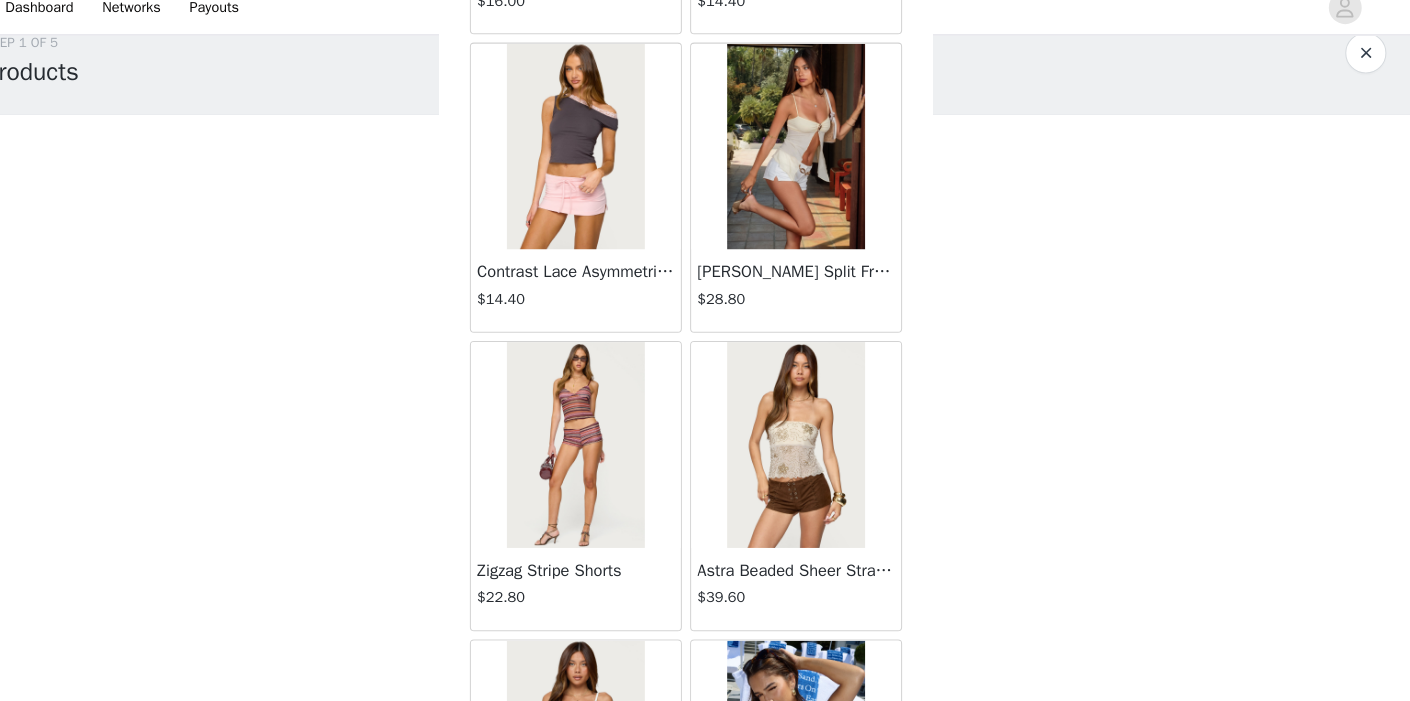 scroll, scrollTop: 2350, scrollLeft: 0, axis: vertical 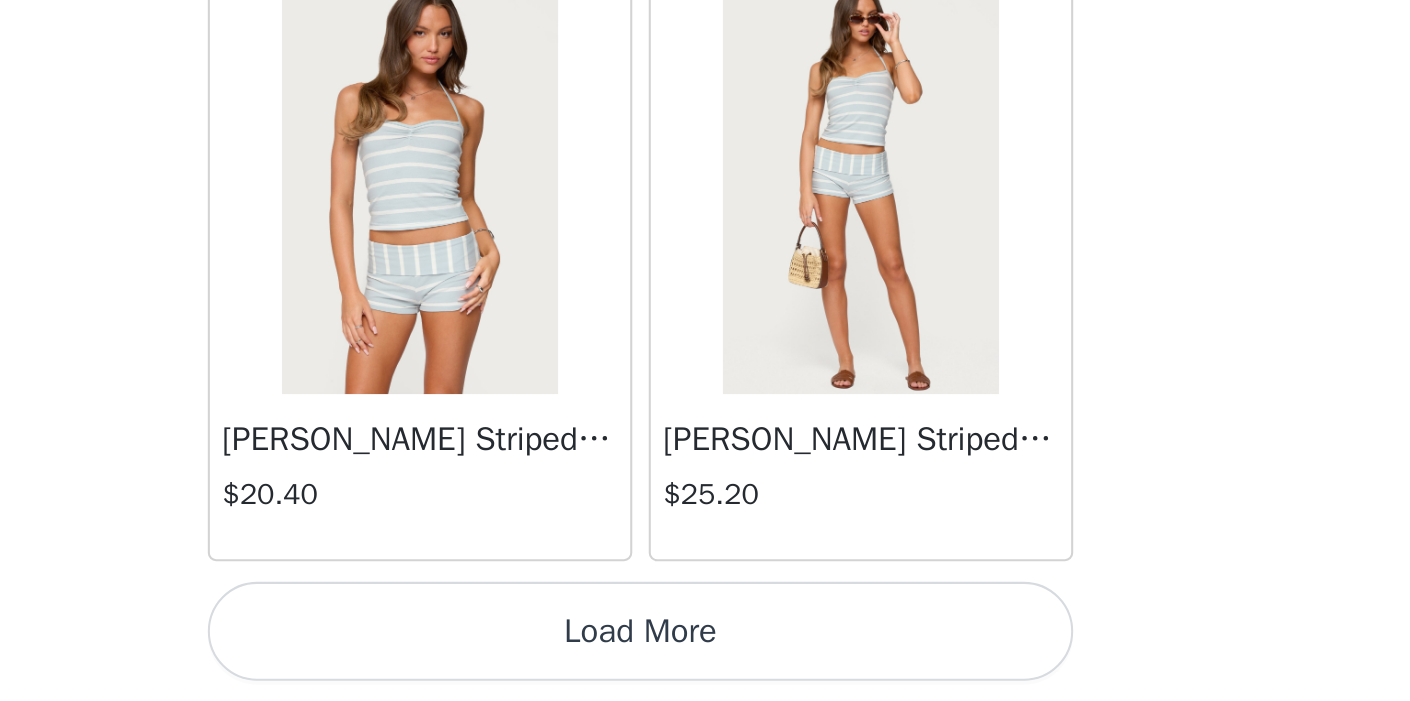 click on "Load More" at bounding box center (705, 667) 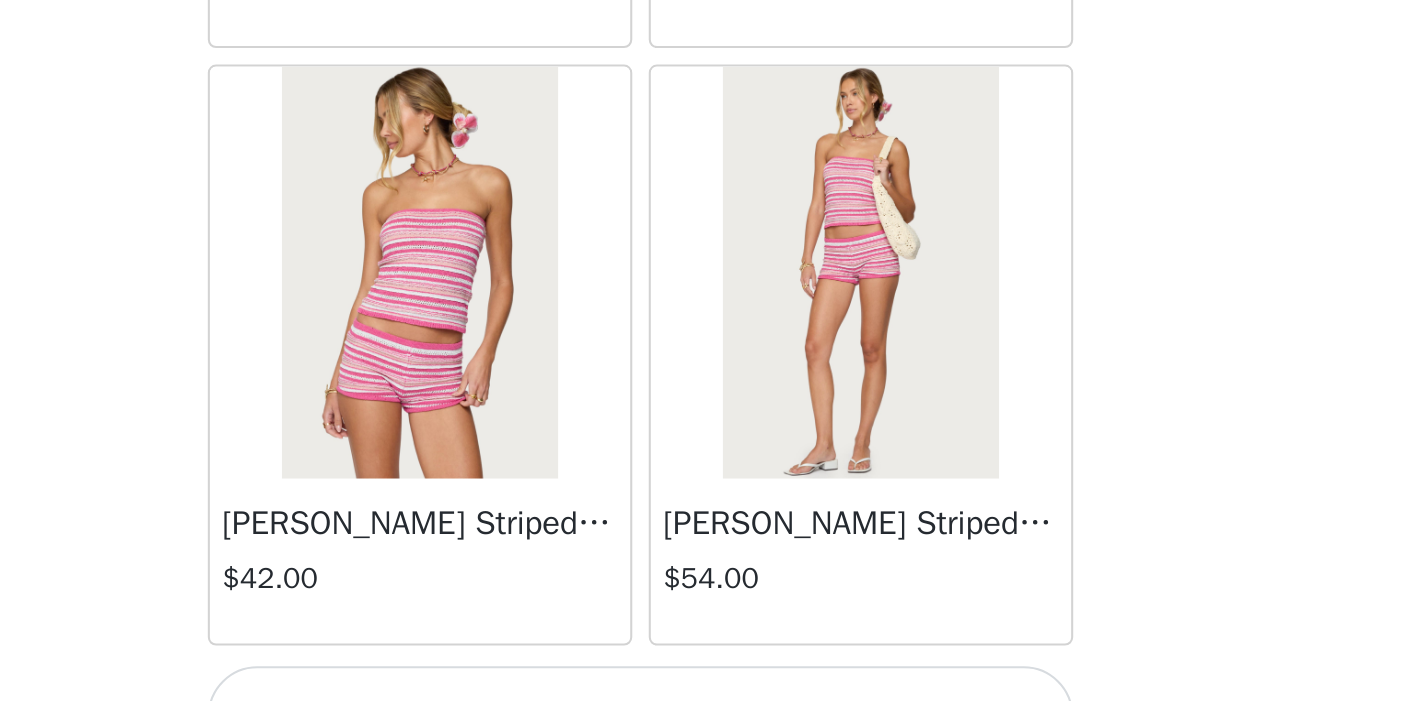 scroll, scrollTop: 8120, scrollLeft: 0, axis: vertical 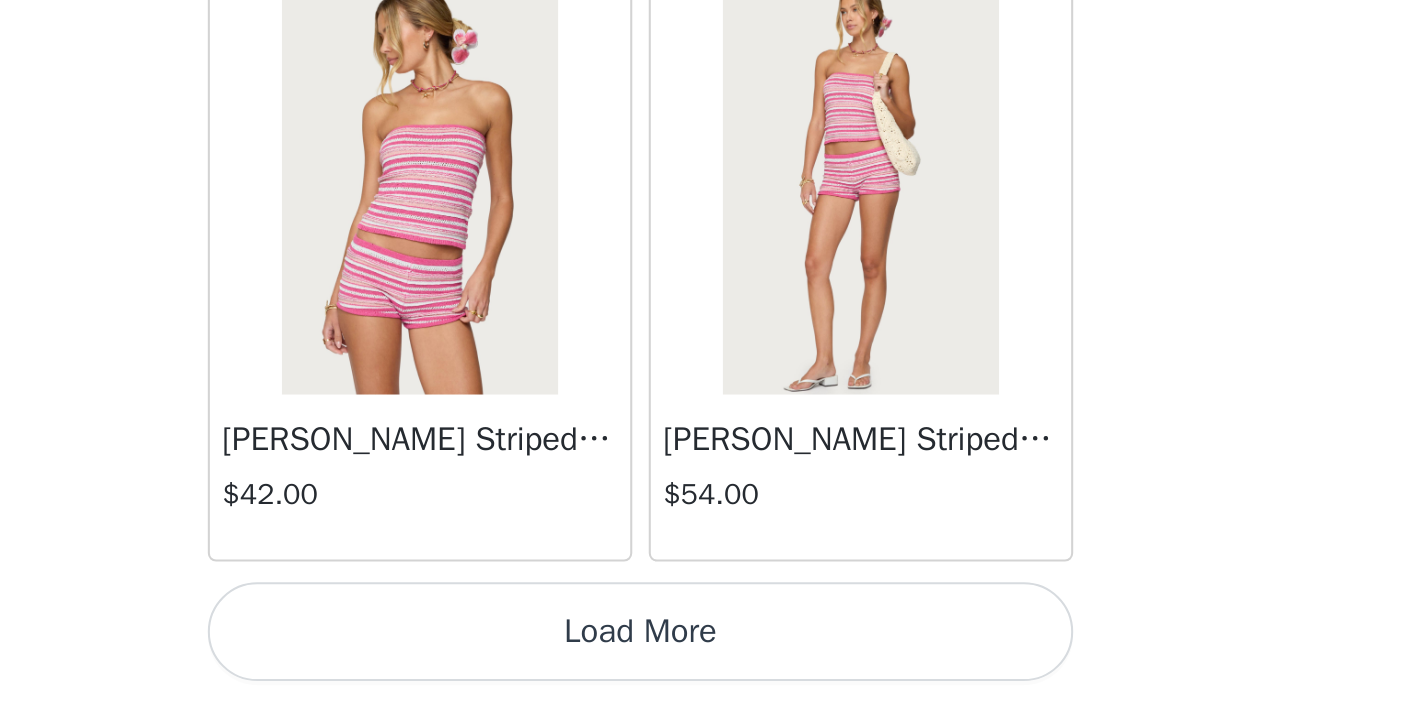 click on "Load More" at bounding box center (705, 667) 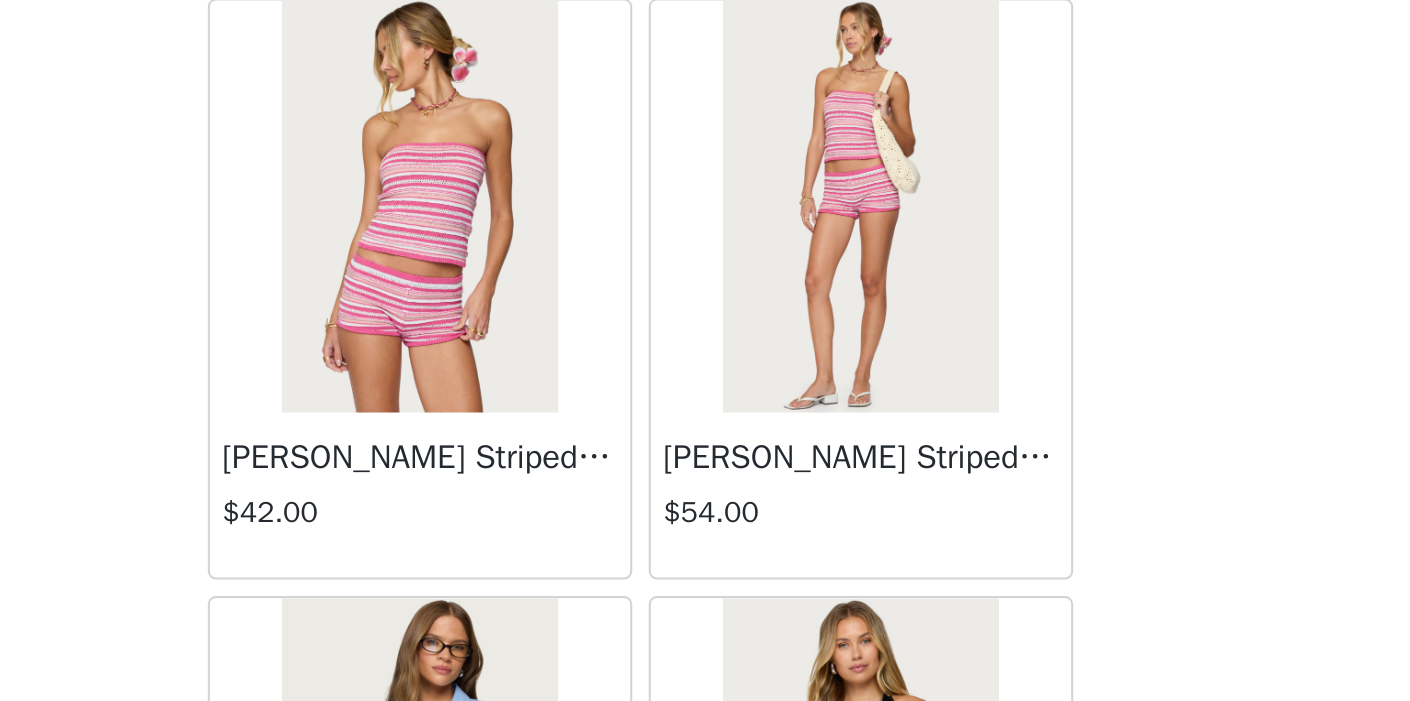 scroll, scrollTop: 31, scrollLeft: 0, axis: vertical 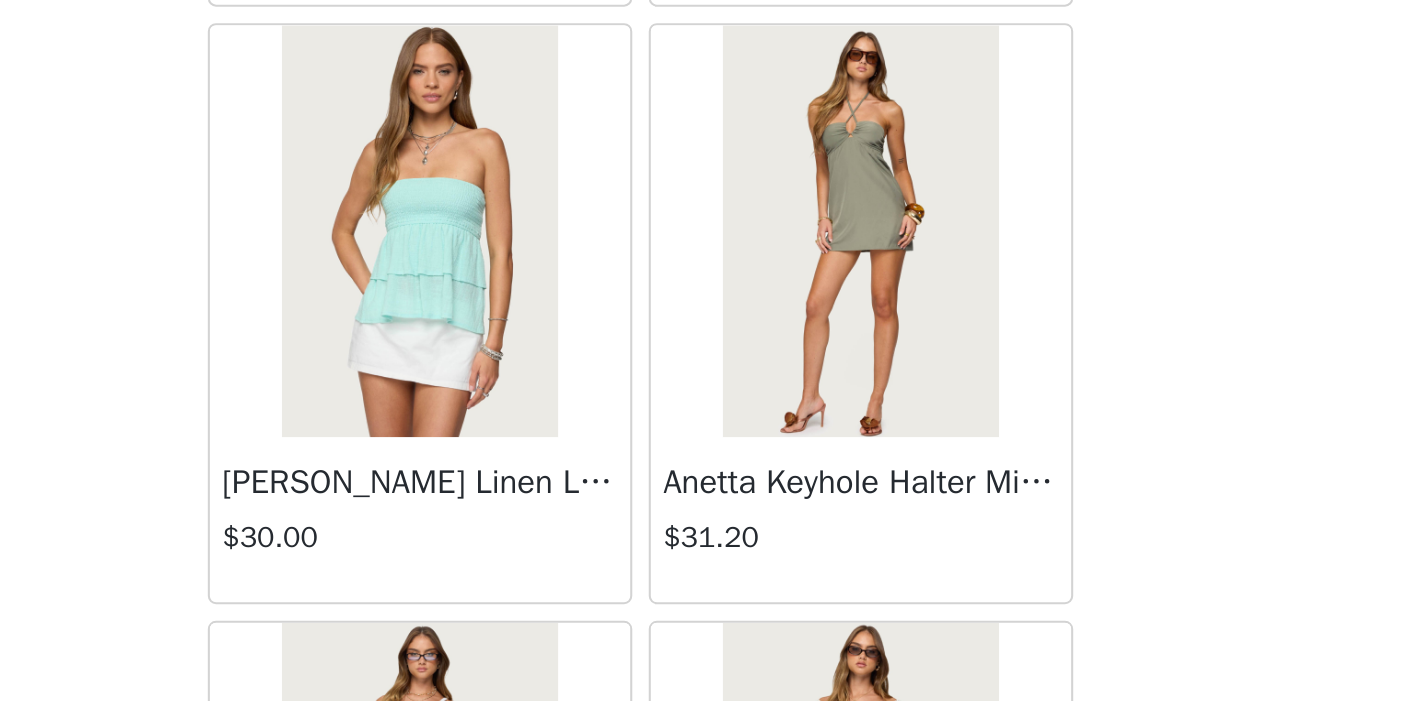 click at bounding box center [597, 473] 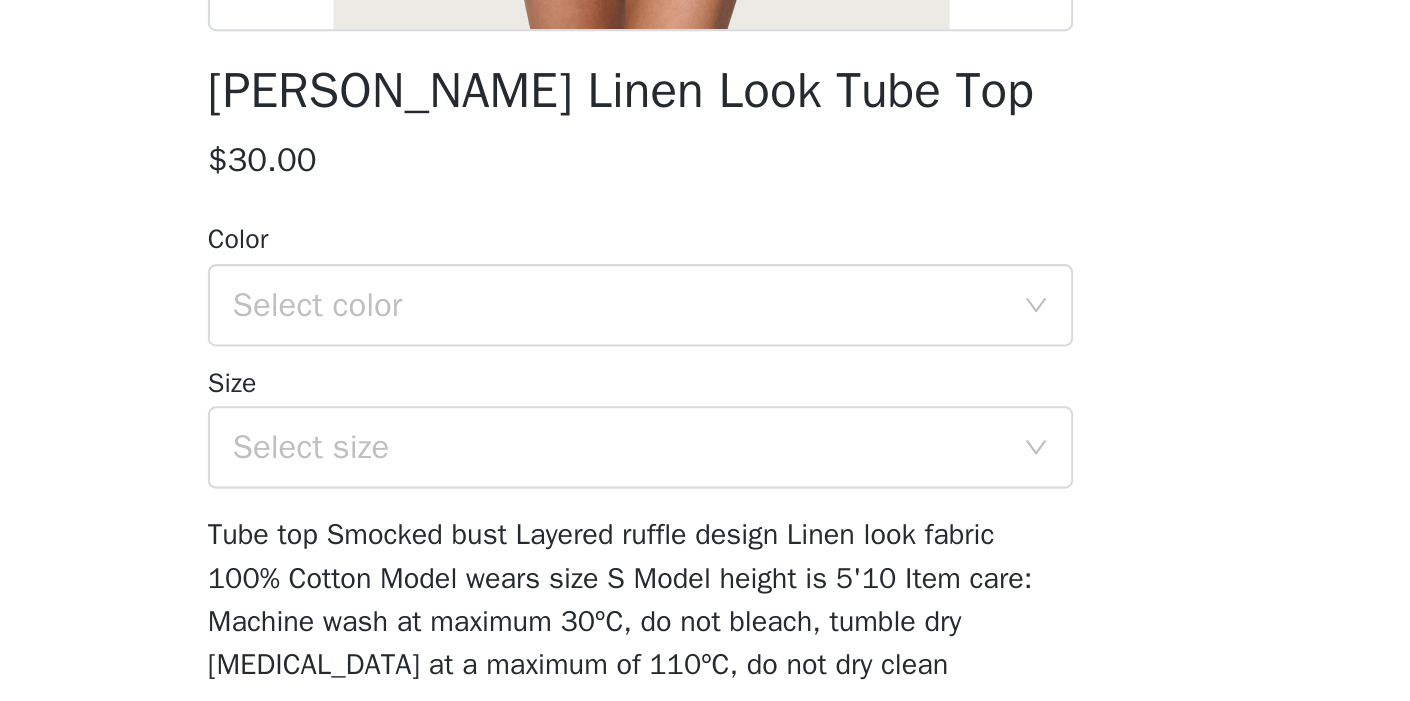 scroll, scrollTop: 204, scrollLeft: 0, axis: vertical 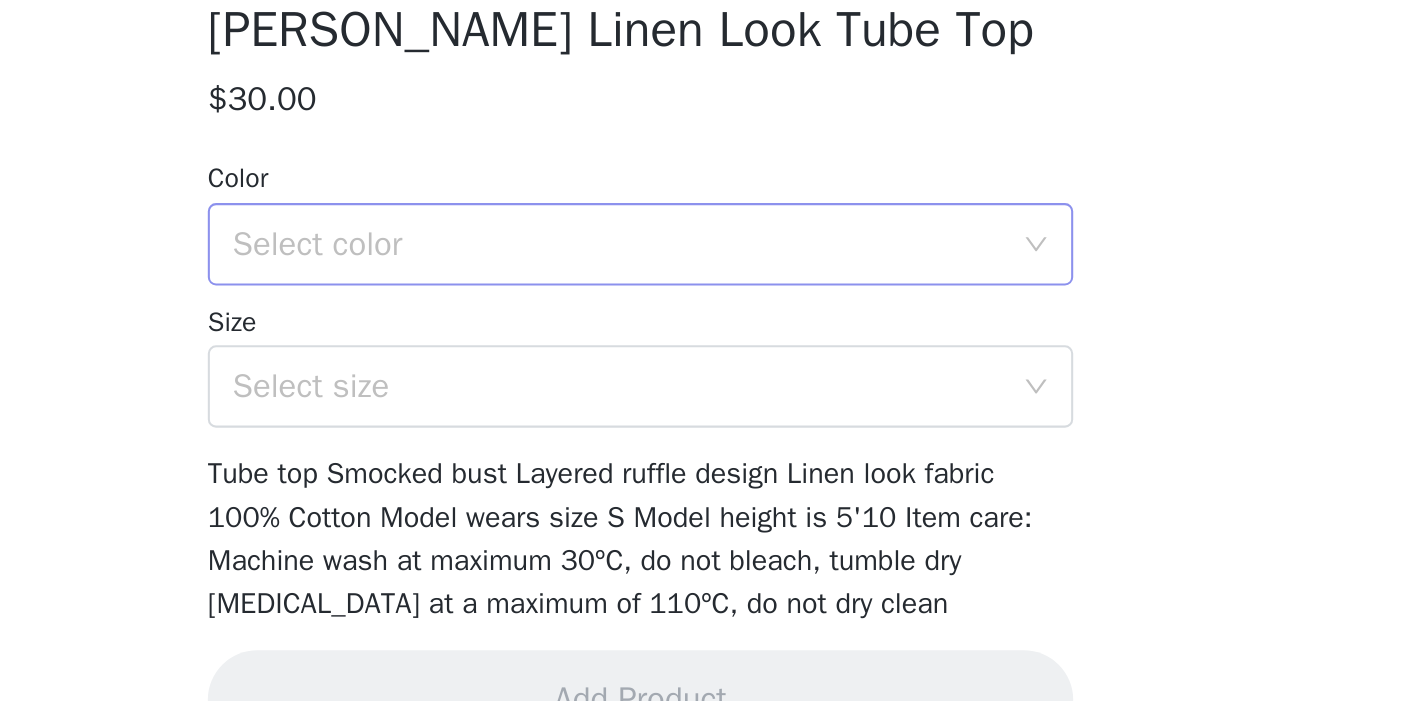 click on "Select color" at bounding box center [694, 479] 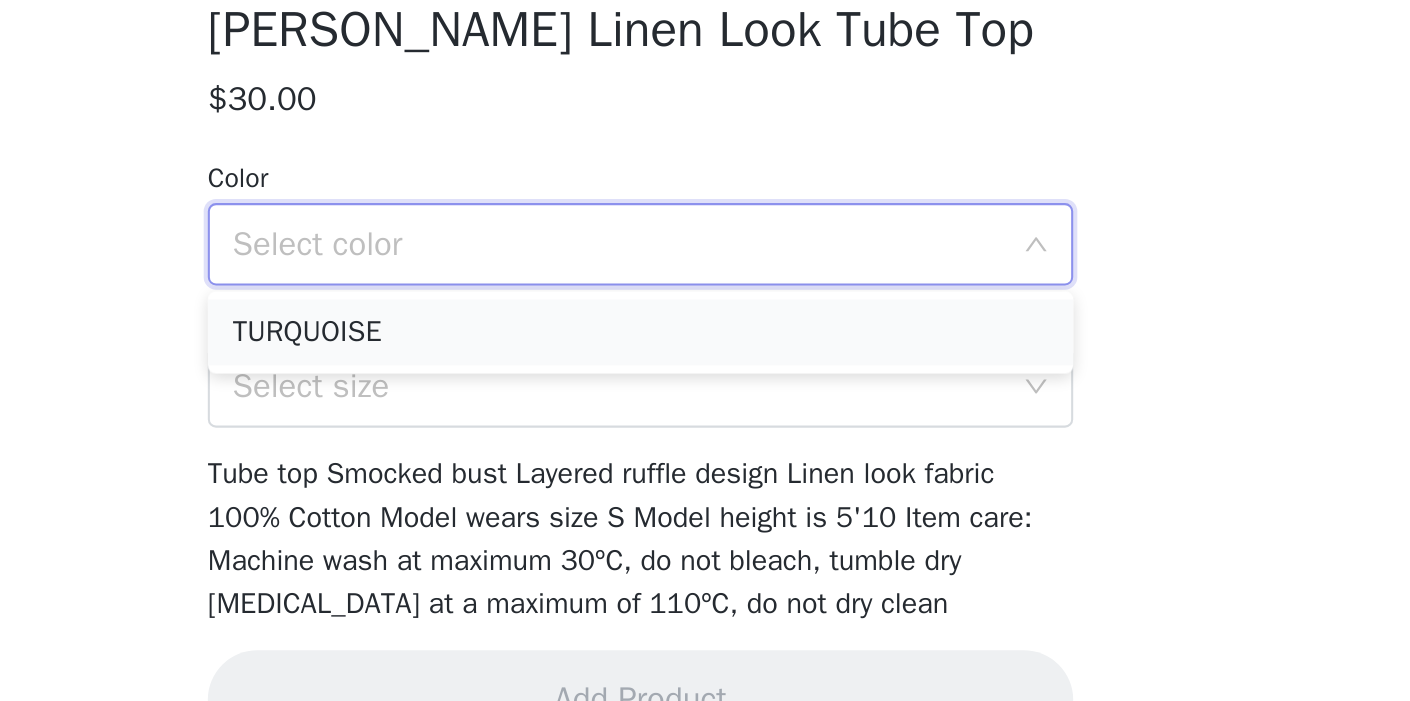 click on "TURQUOISE" at bounding box center [705, 522] 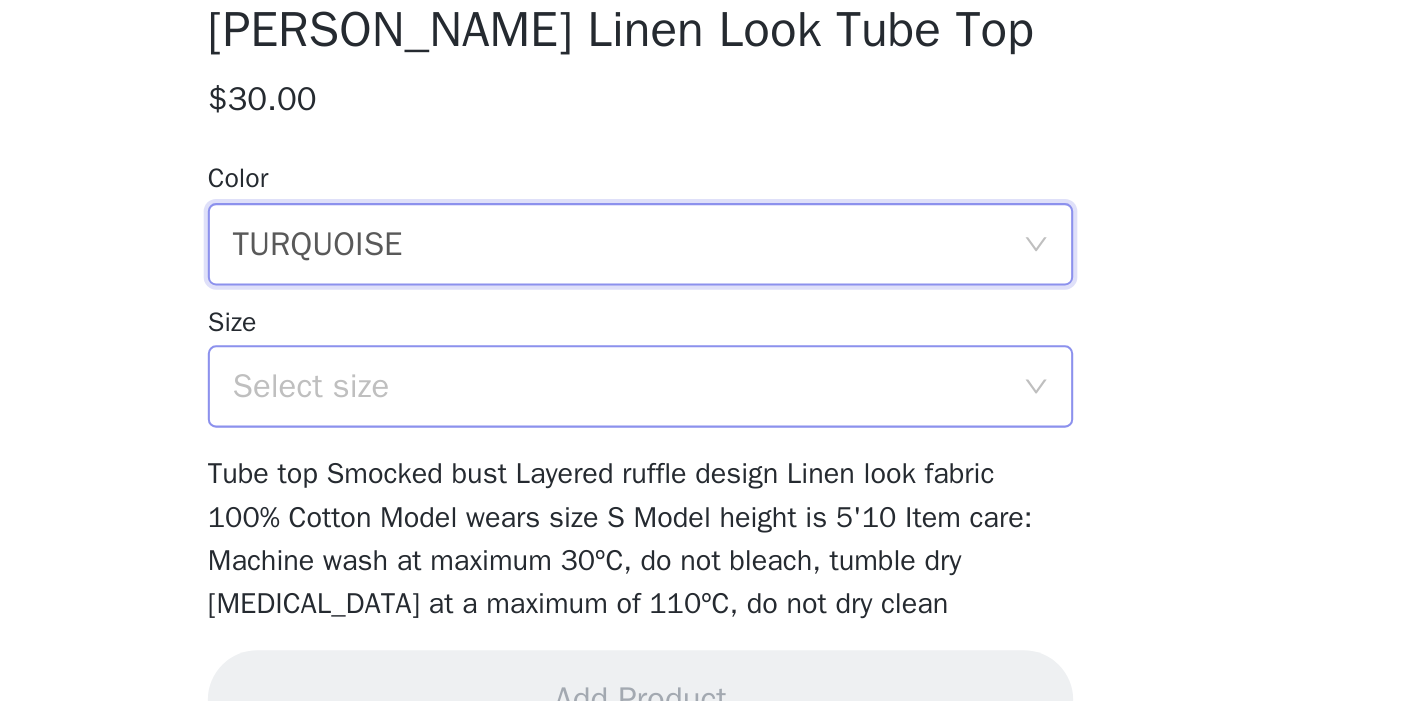 click on "Select size" at bounding box center [694, 548] 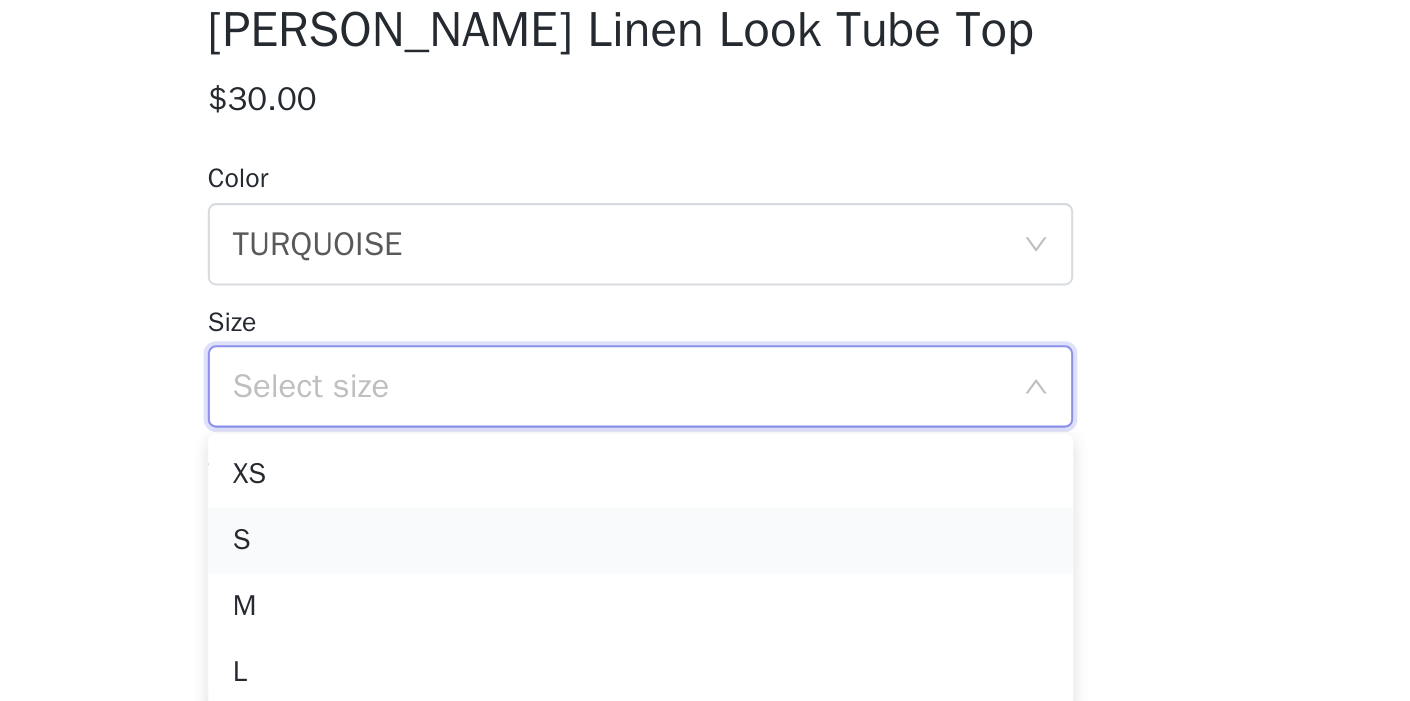 click on "S" at bounding box center (705, 623) 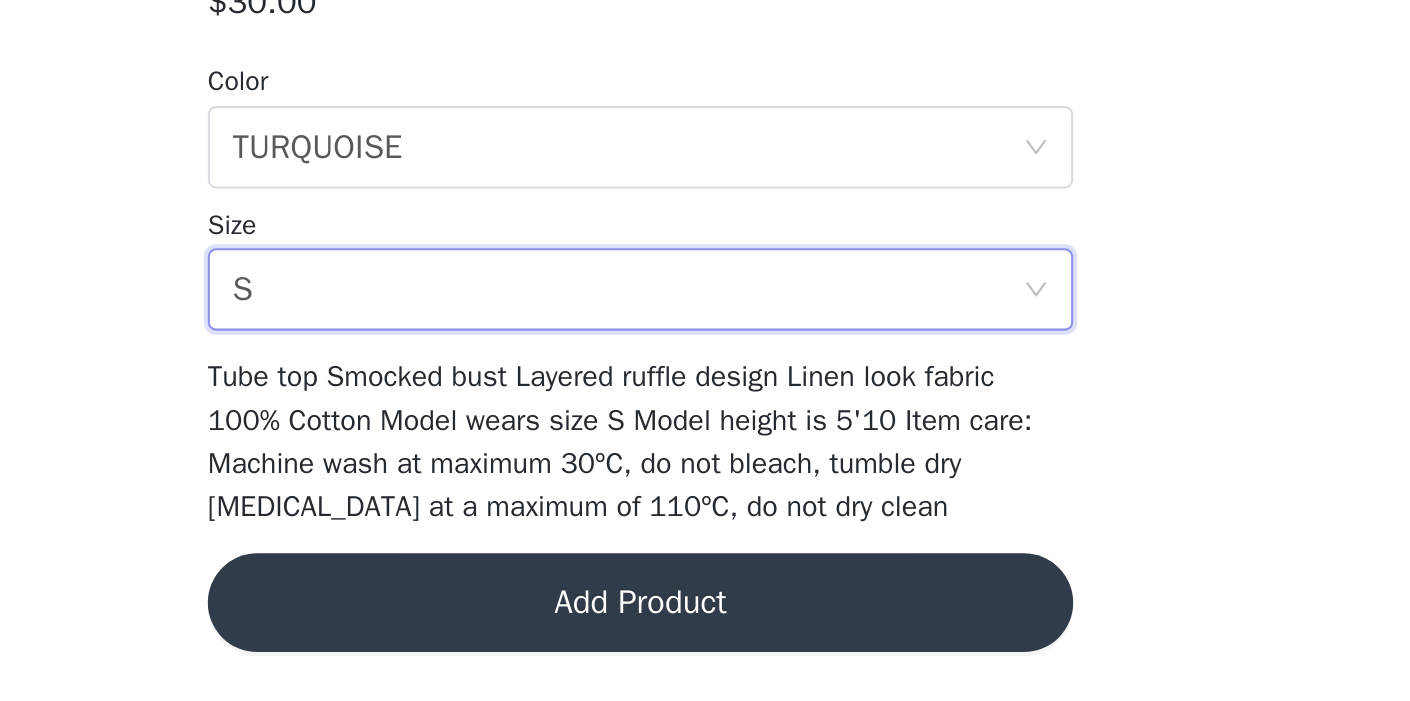 scroll, scrollTop: 250, scrollLeft: 0, axis: vertical 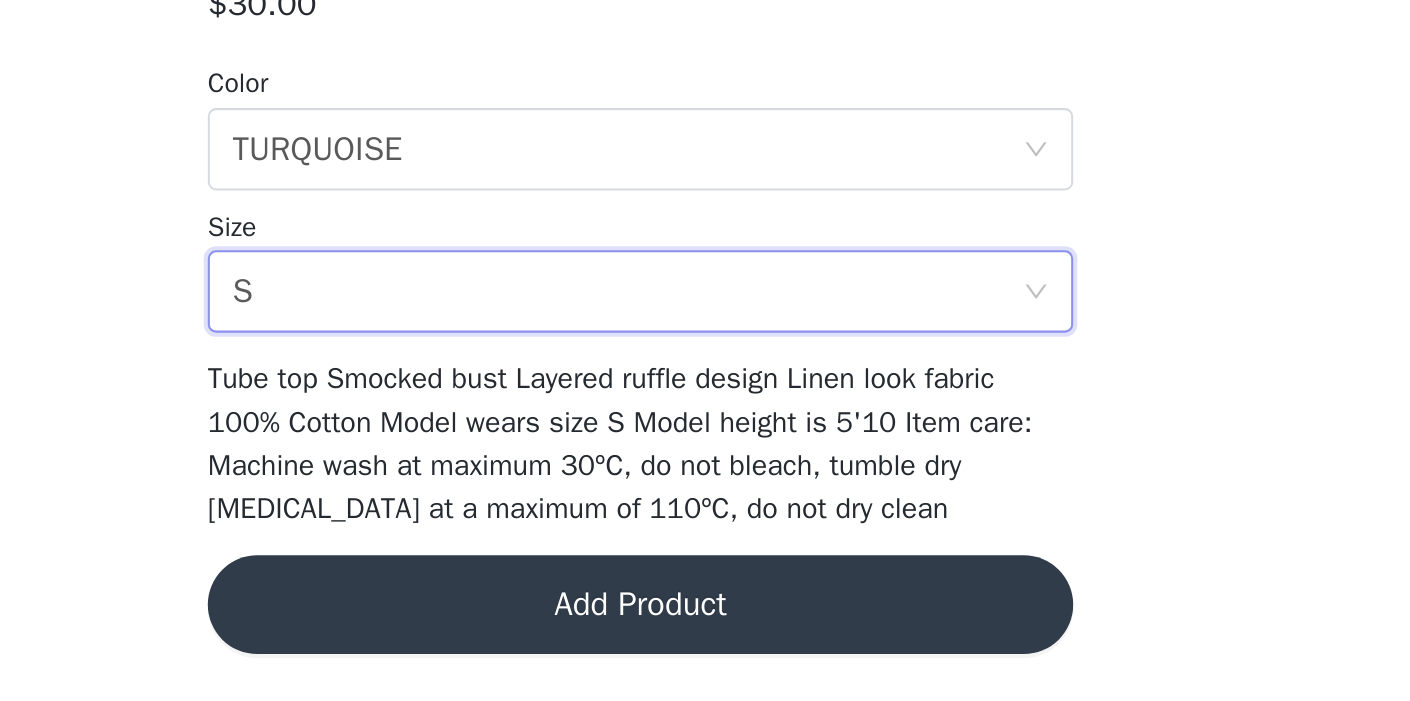 click on "Add Product" at bounding box center [705, 654] 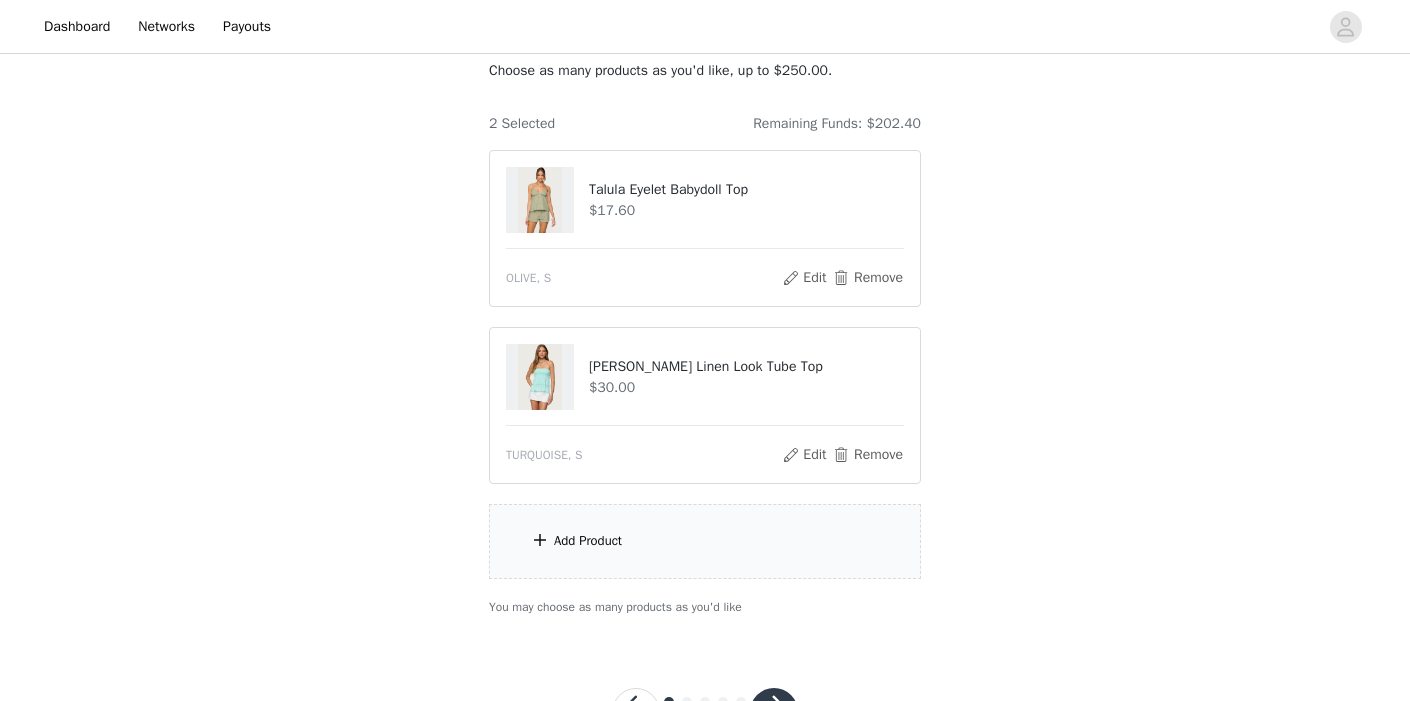 scroll, scrollTop: 127, scrollLeft: 0, axis: vertical 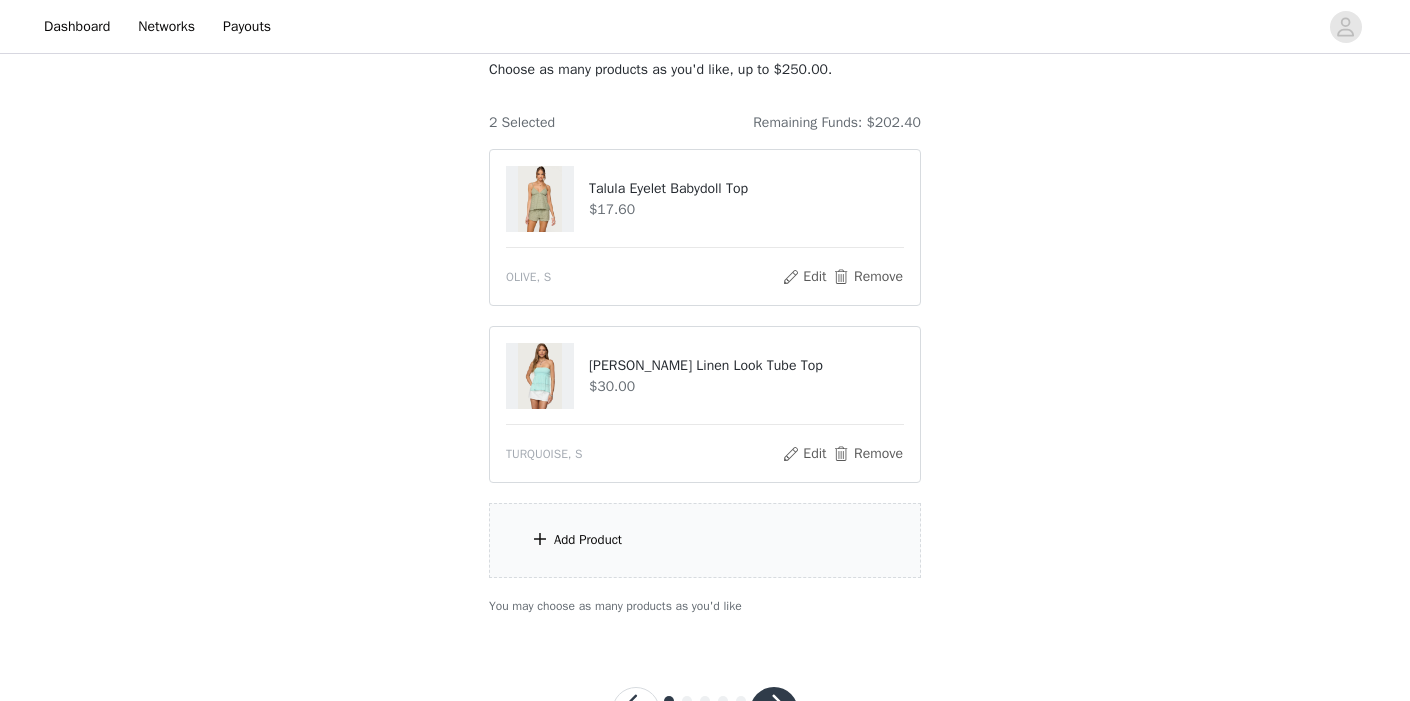 click on "Add Product" at bounding box center (705, 540) 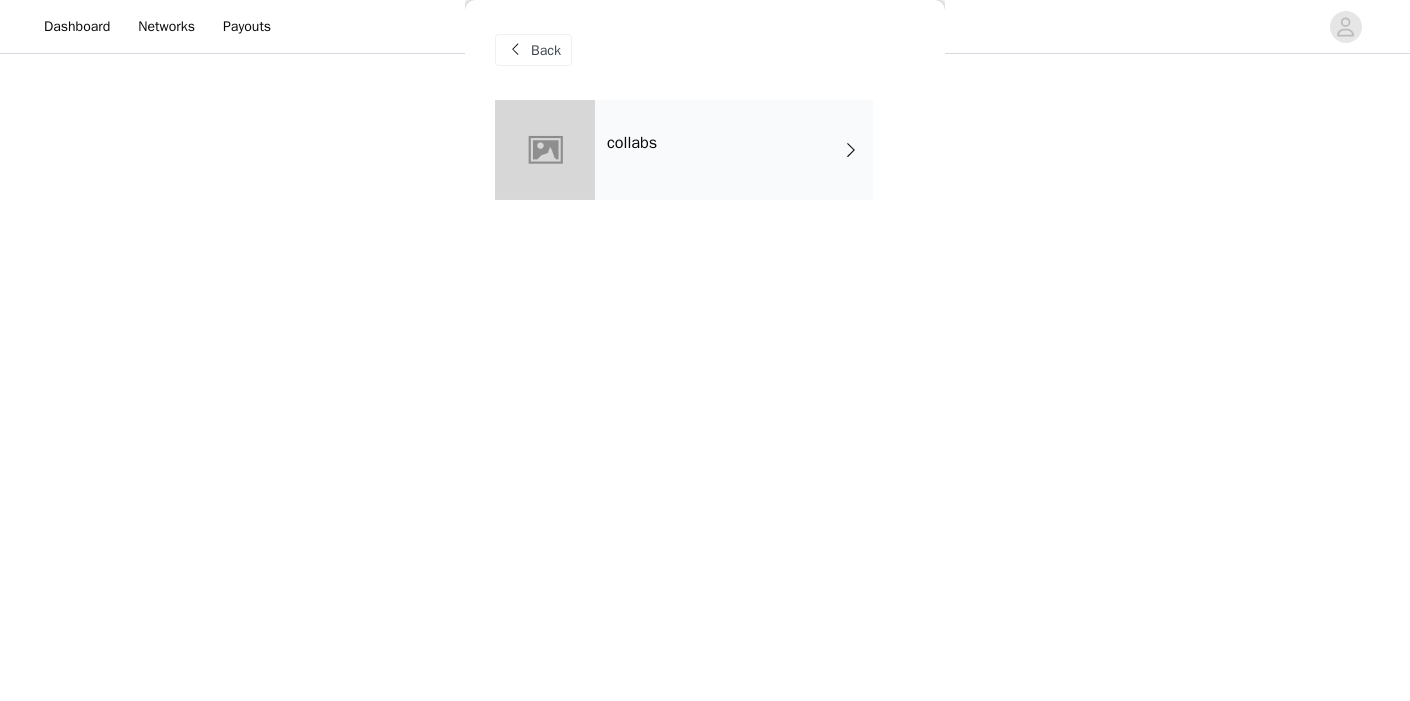 click at bounding box center (851, 150) 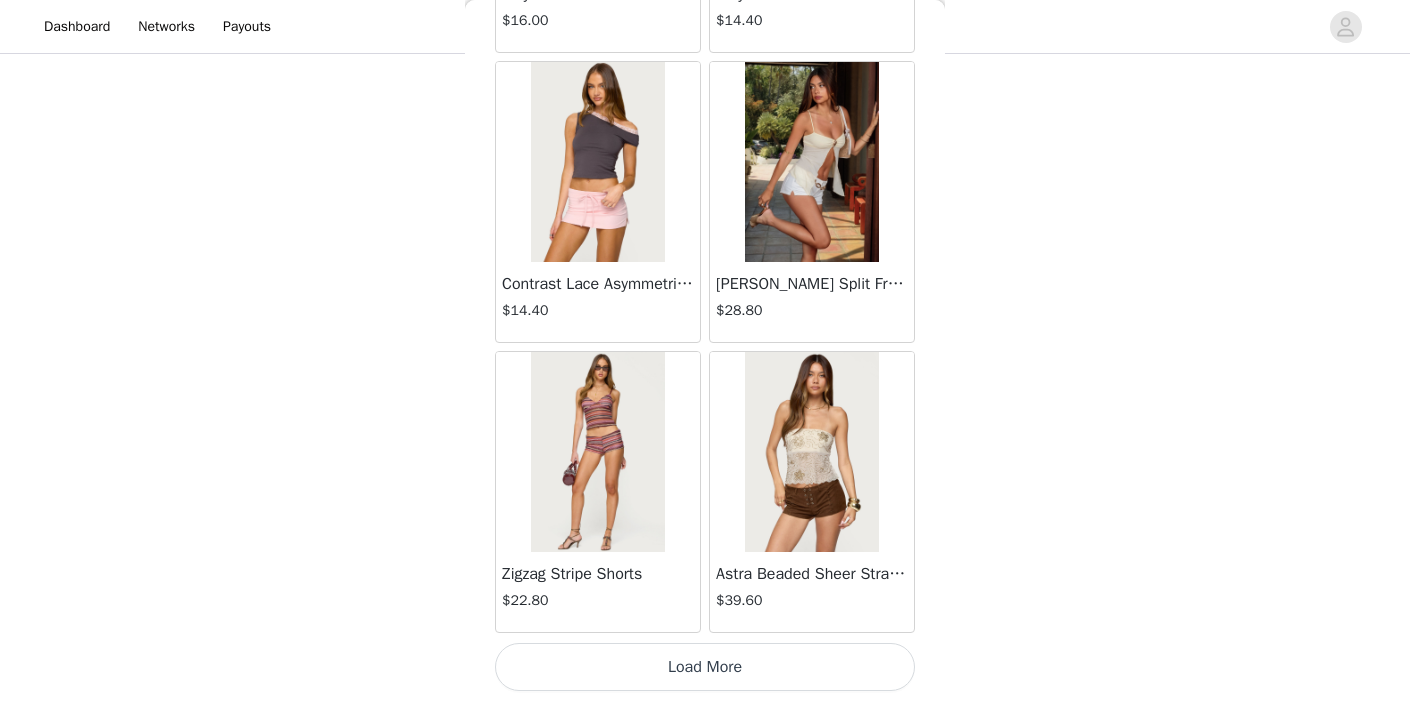 click on "Load More" at bounding box center [705, 667] 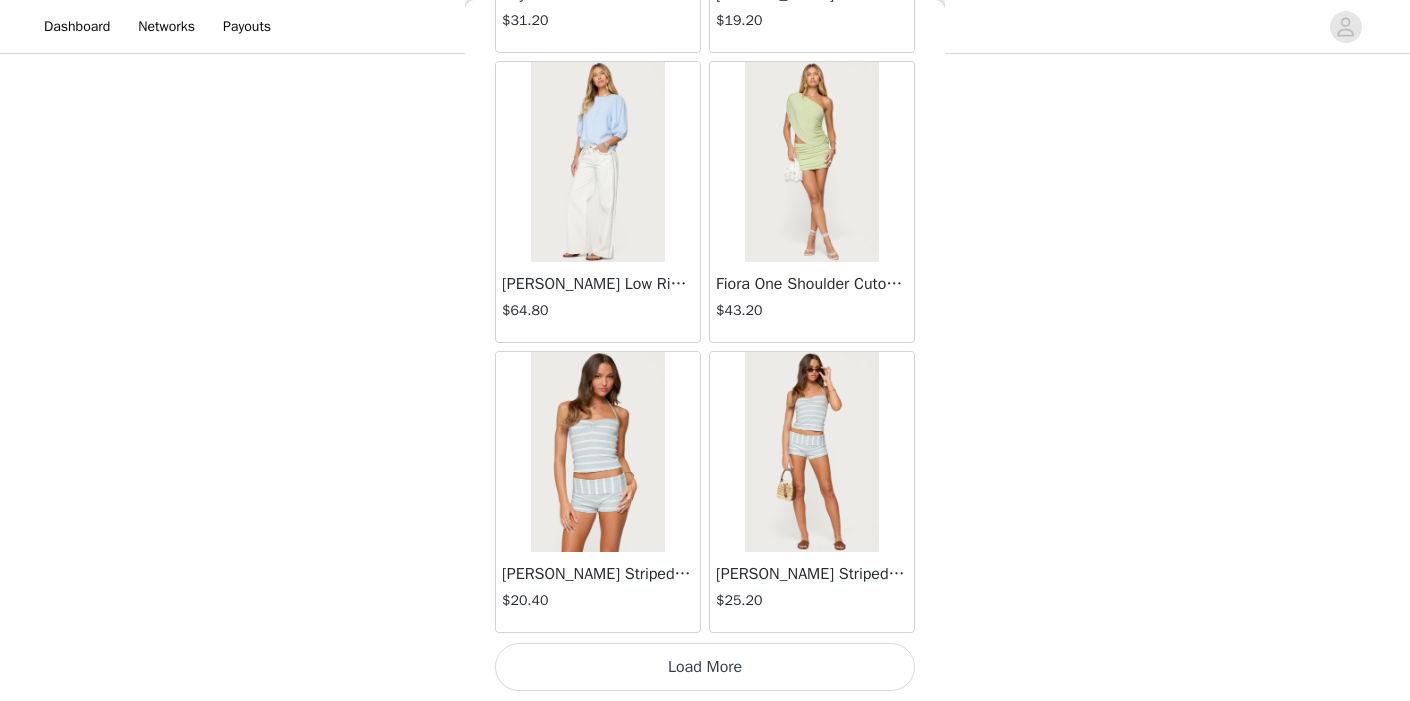 scroll, scrollTop: 5259, scrollLeft: 0, axis: vertical 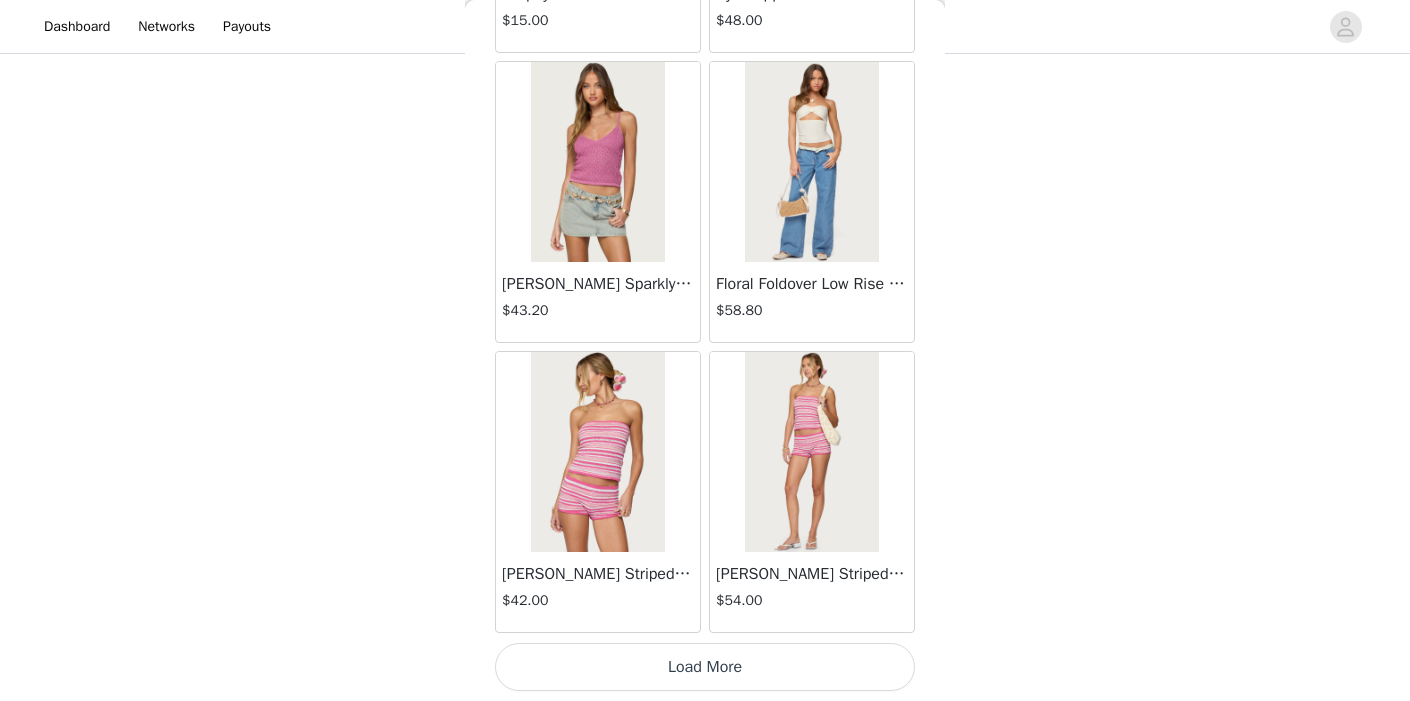click on "Load More" at bounding box center (705, 667) 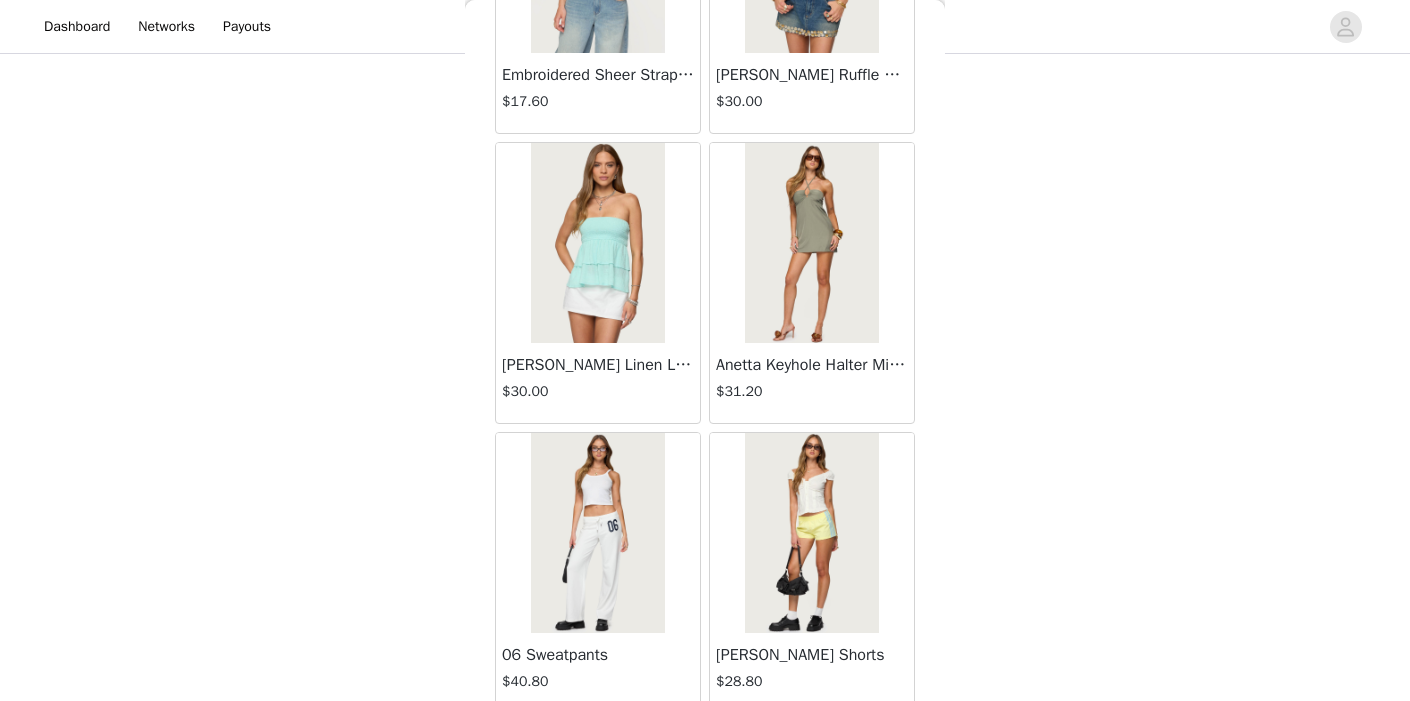 scroll, scrollTop: 9819, scrollLeft: 0, axis: vertical 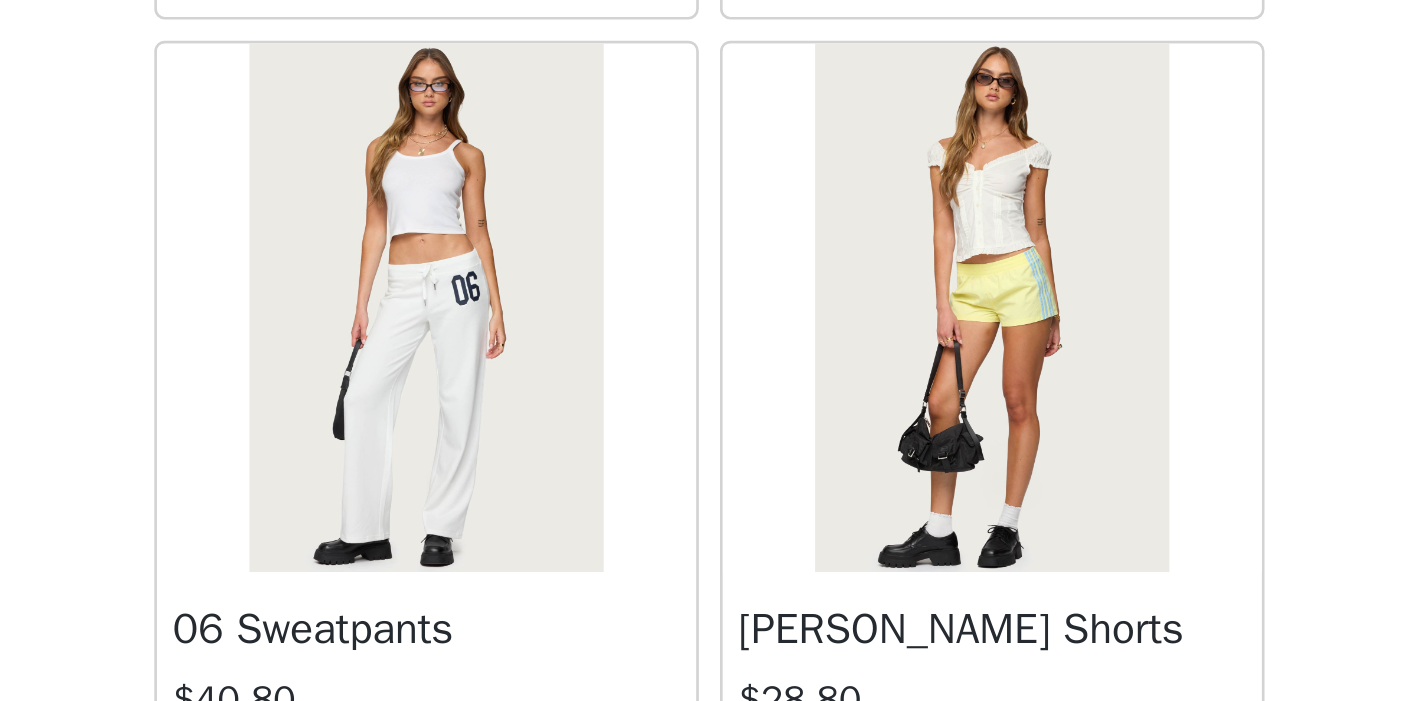 click at bounding box center (597, 448) 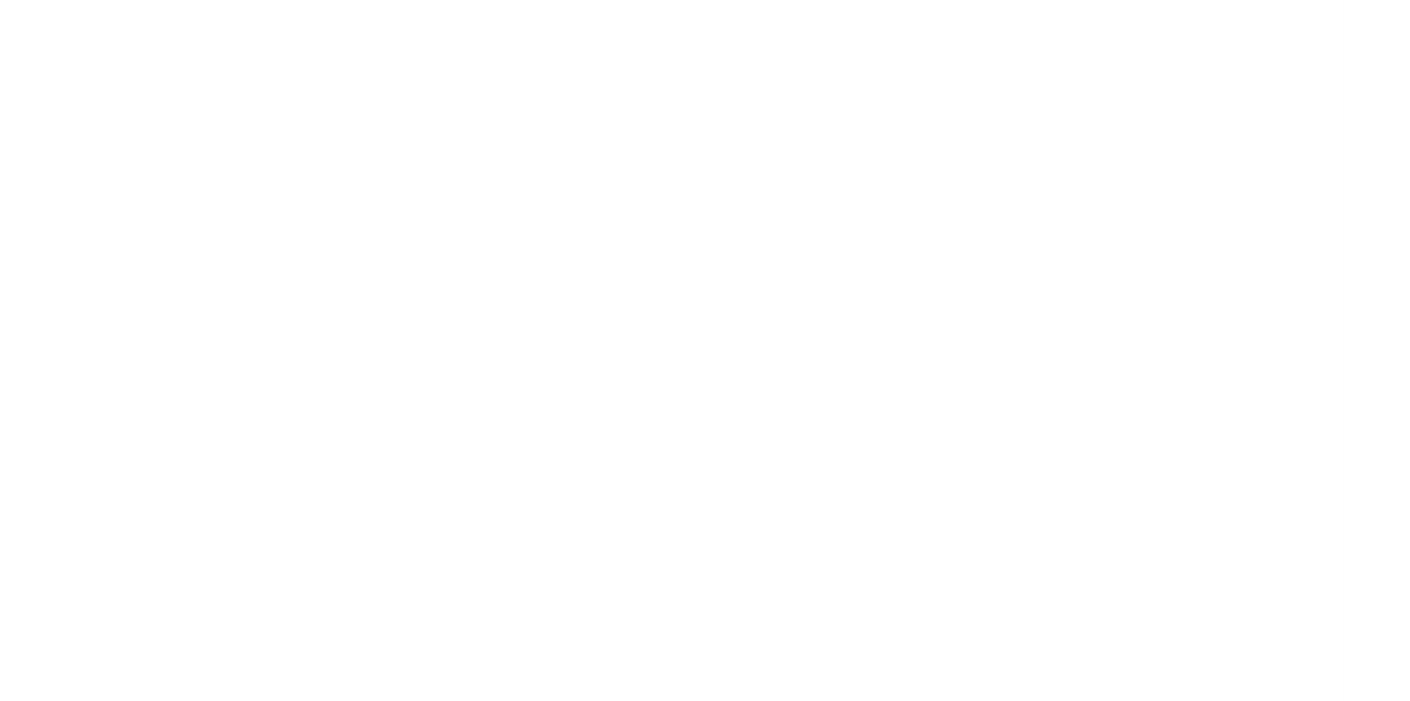 scroll, scrollTop: 0, scrollLeft: 0, axis: both 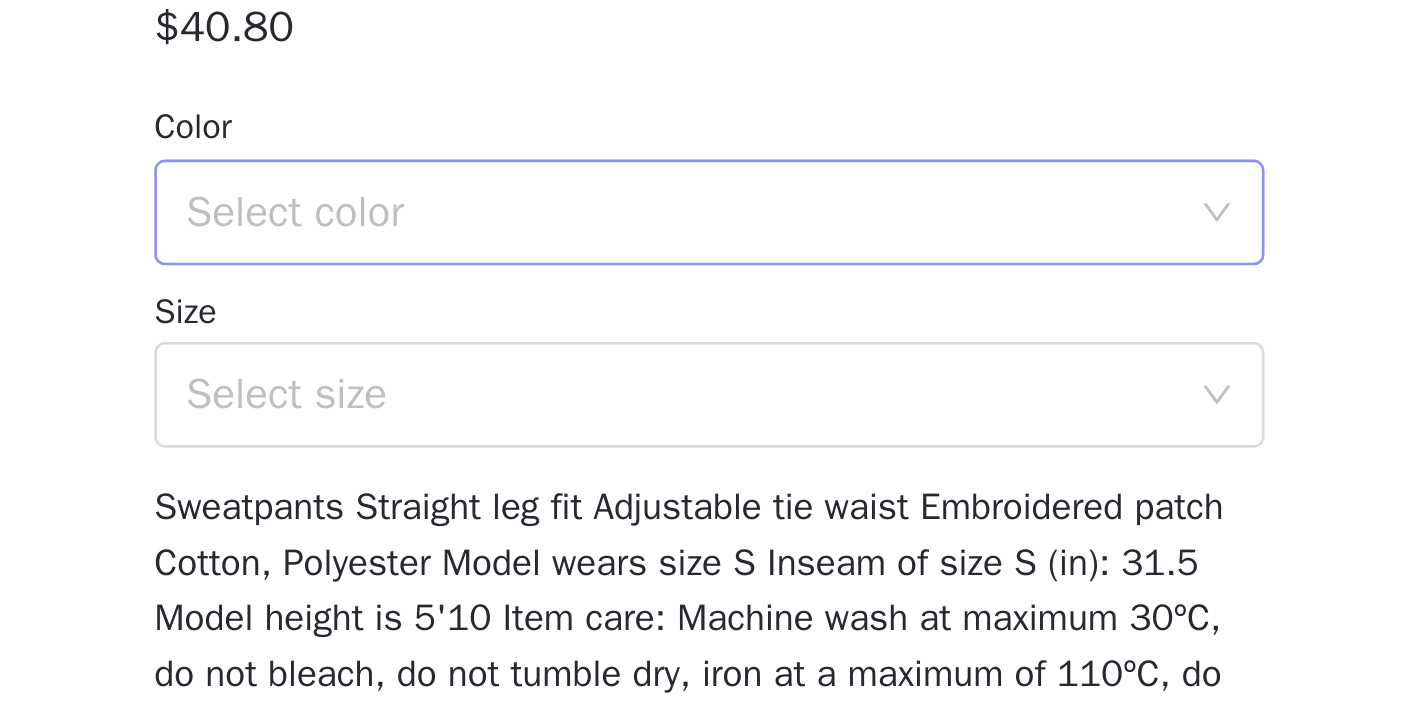 click on "Select color" at bounding box center (694, 412) 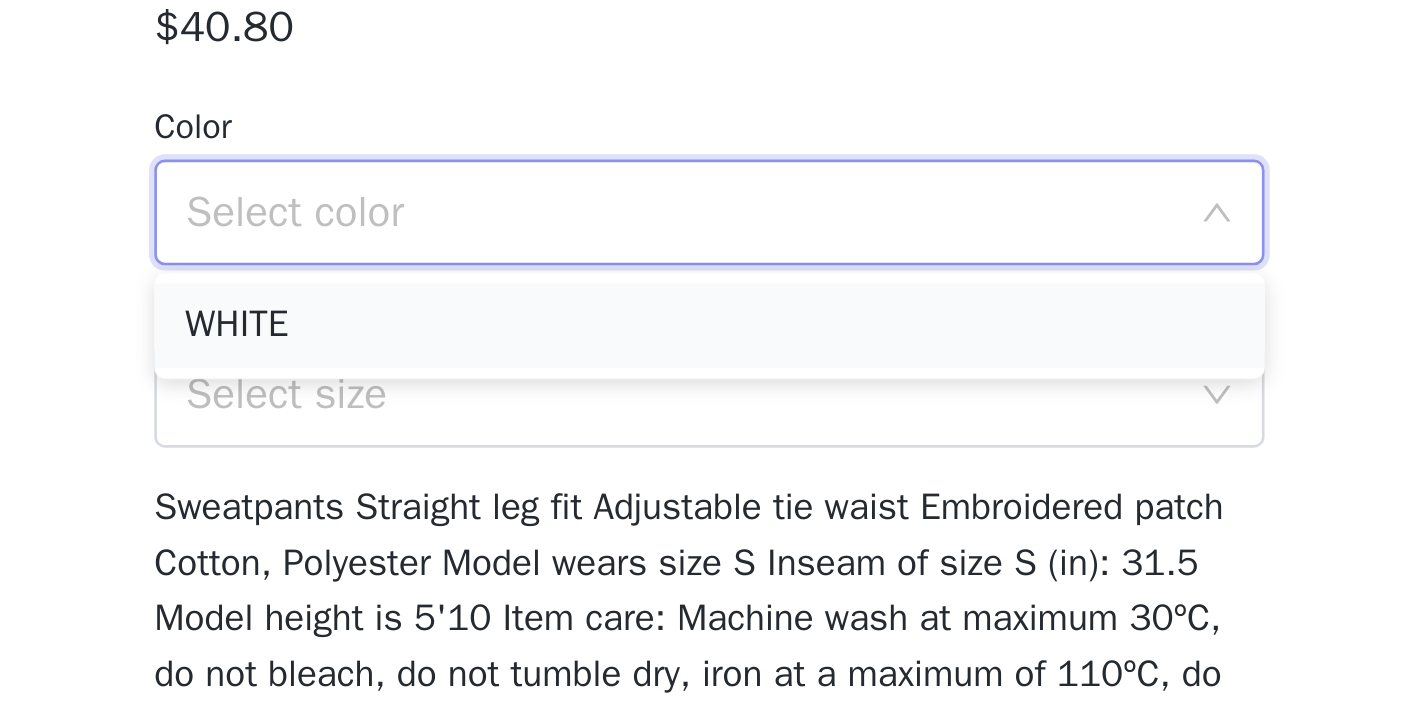 click on "WHITE" at bounding box center [705, 455] 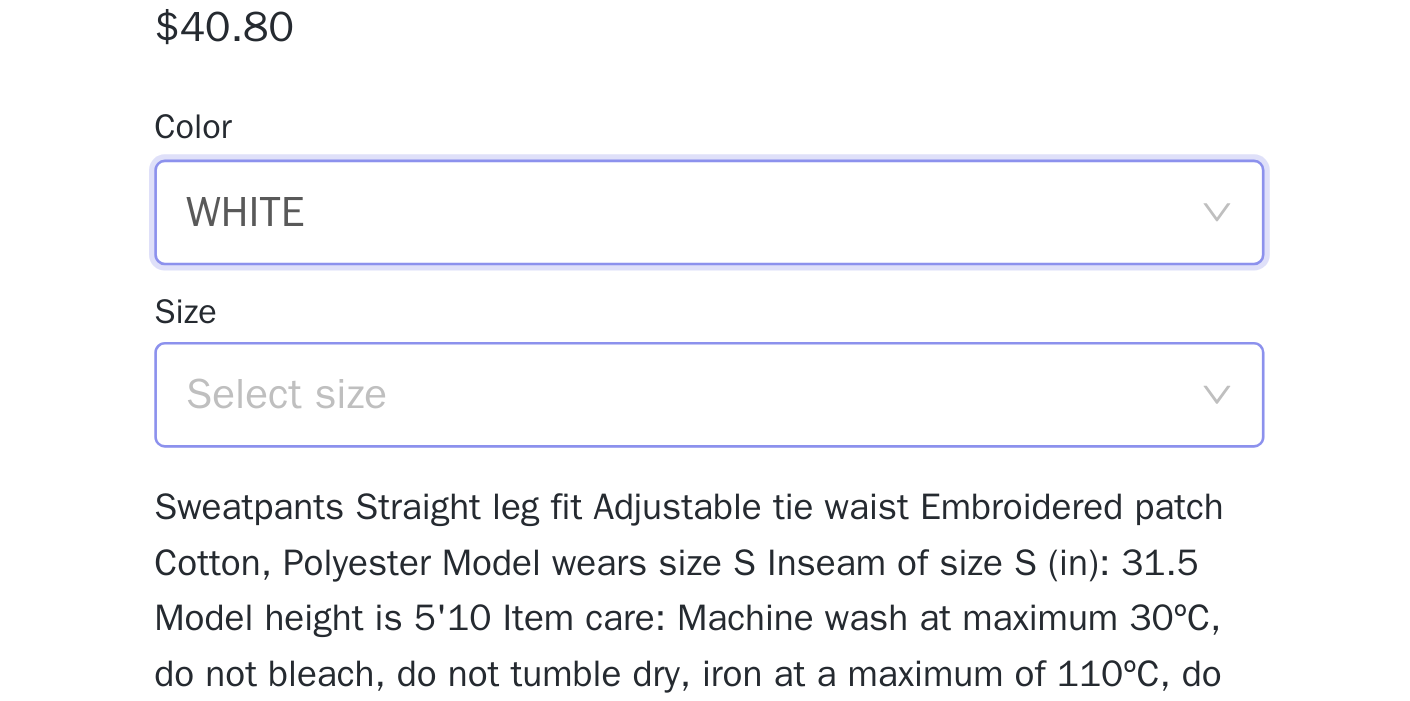 click on "Select size" at bounding box center (694, 481) 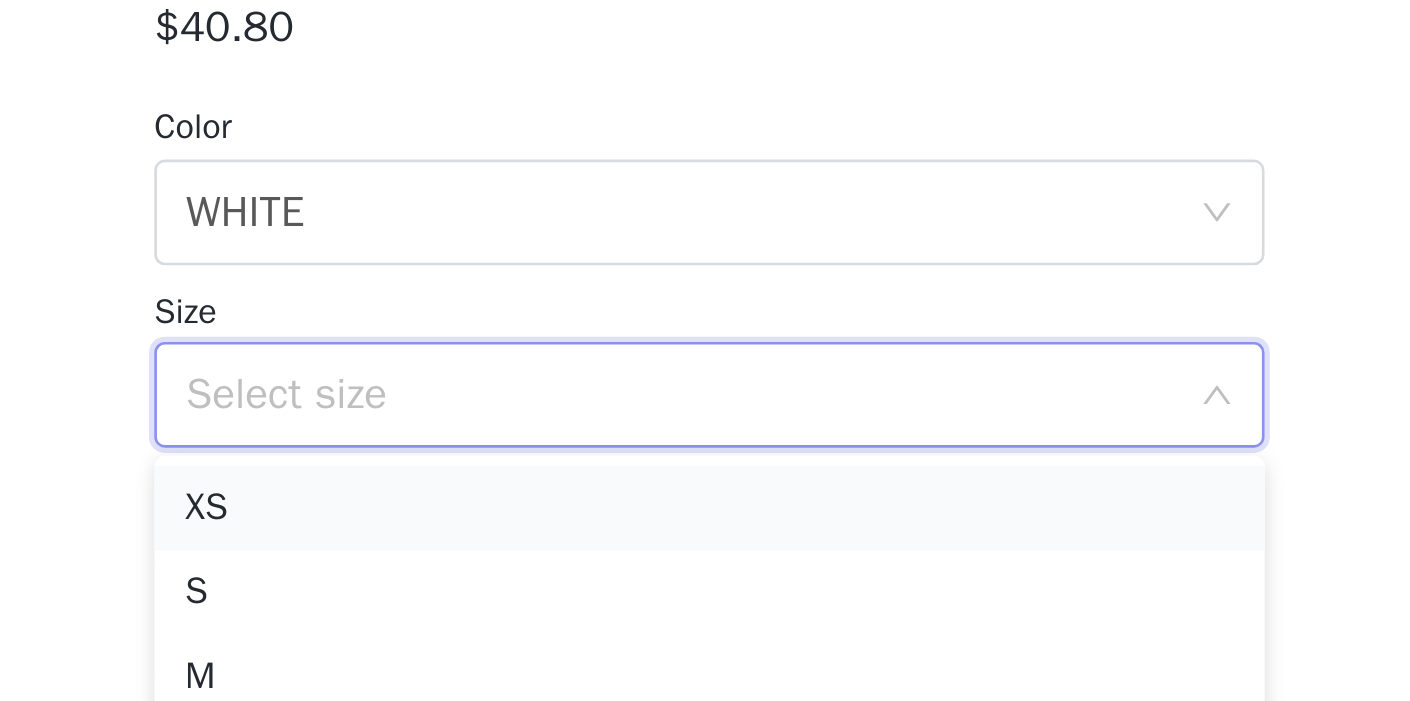 click on "XS" at bounding box center [705, 524] 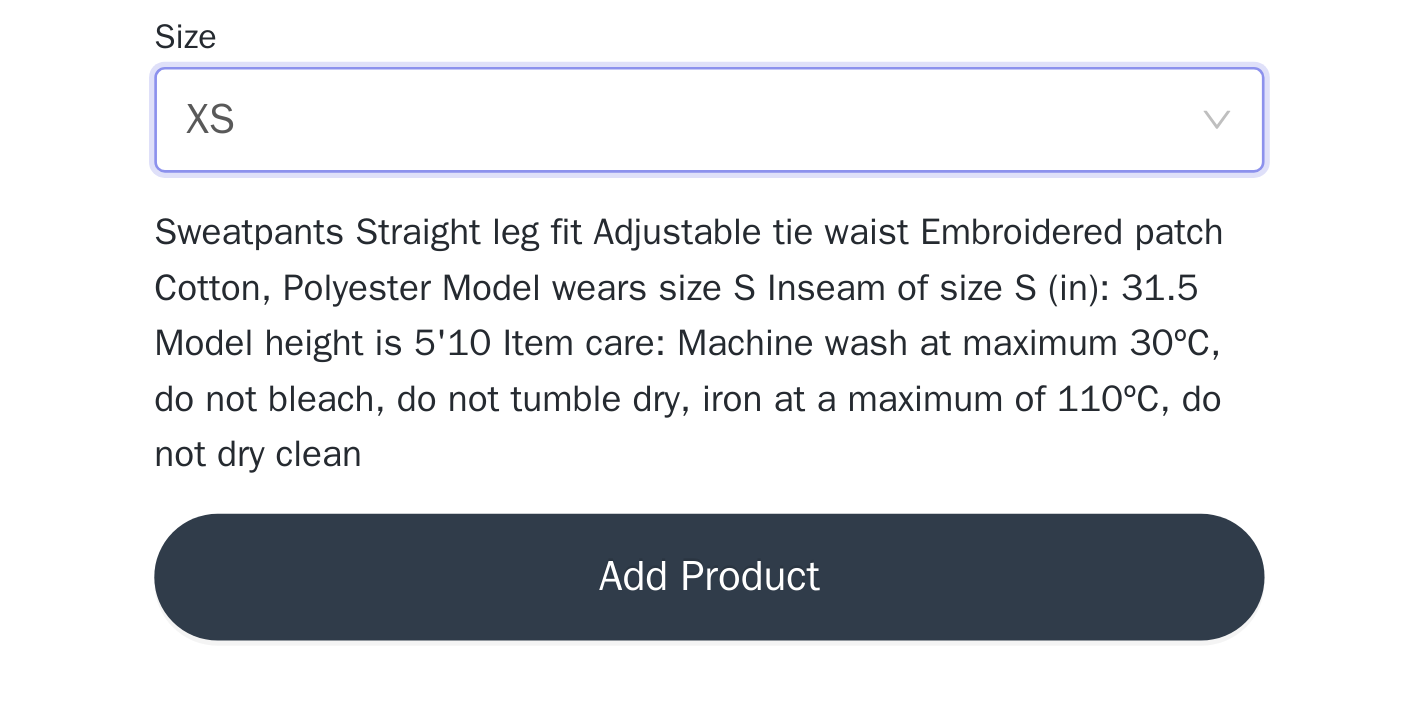 scroll, scrollTop: 208, scrollLeft: 0, axis: vertical 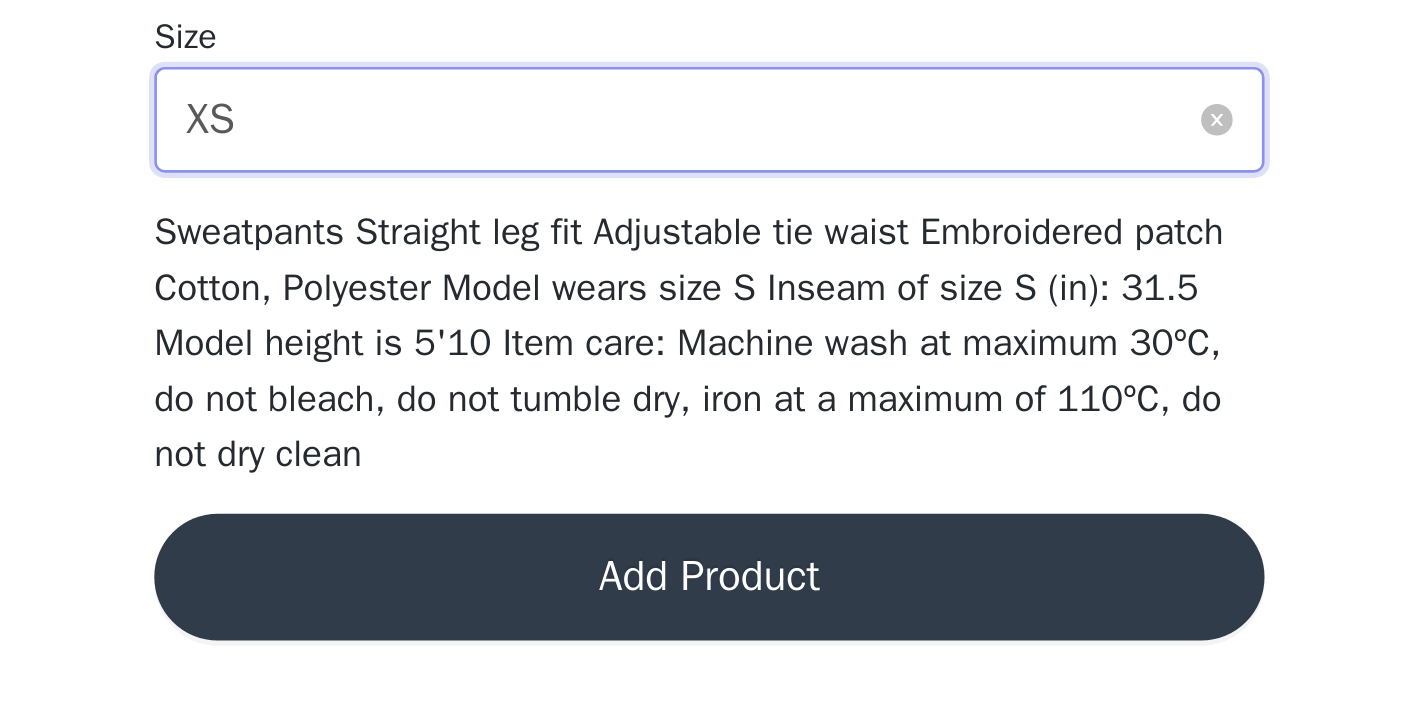 click on "Select size XS" at bounding box center [698, 481] 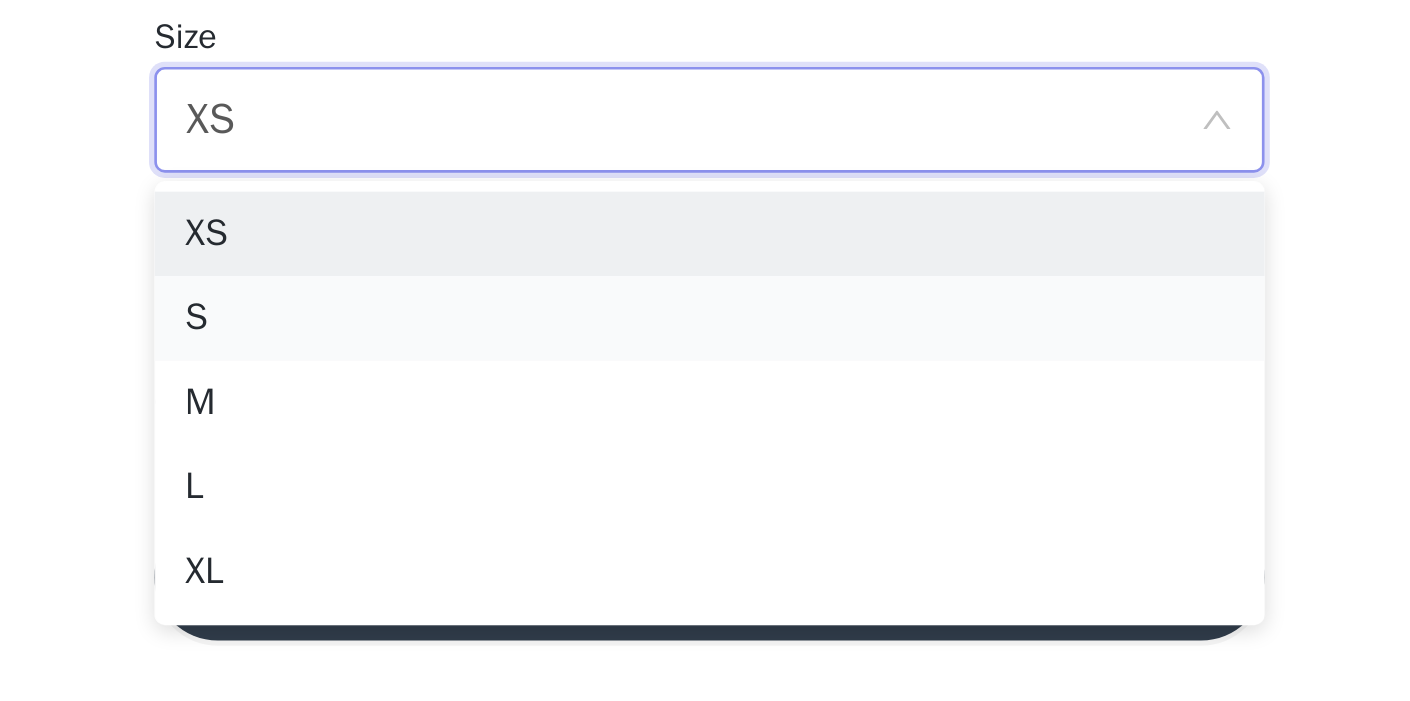 click on "S" at bounding box center (705, 556) 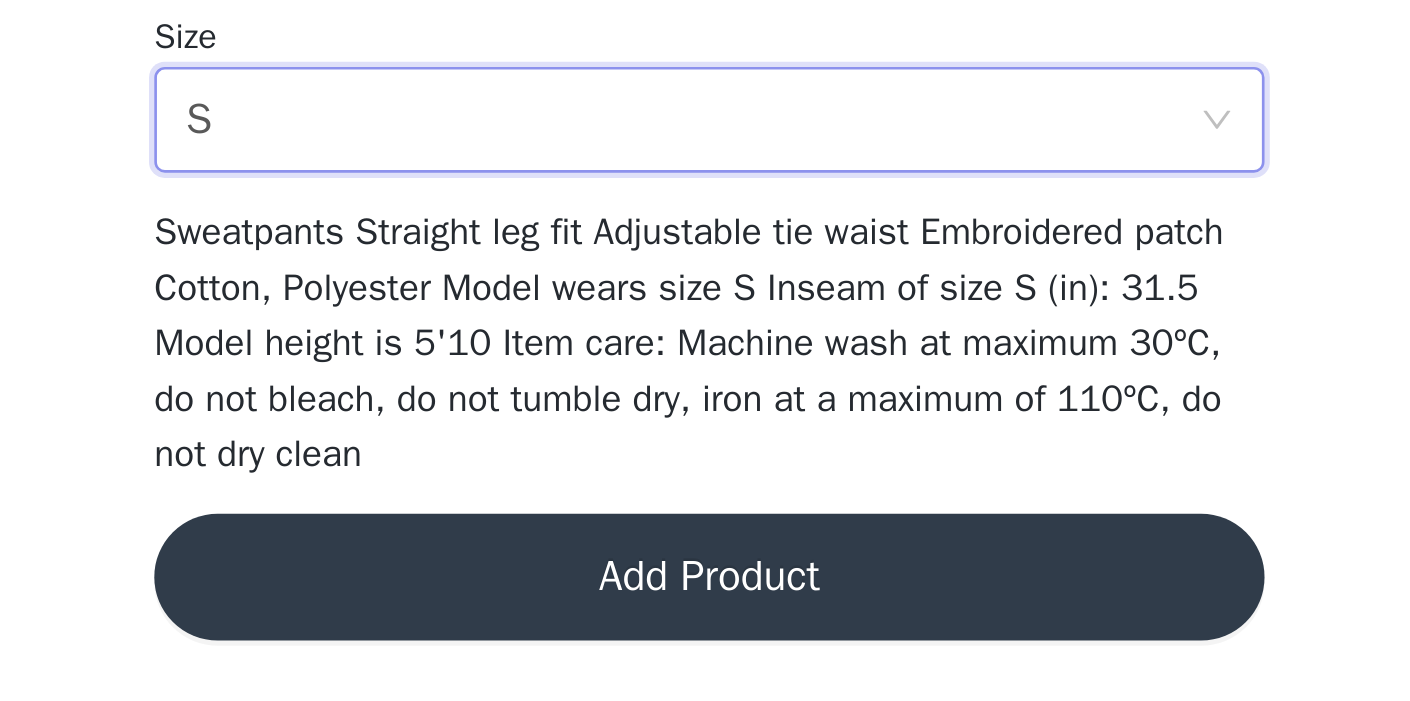 click on "Add Product" at bounding box center [705, 654] 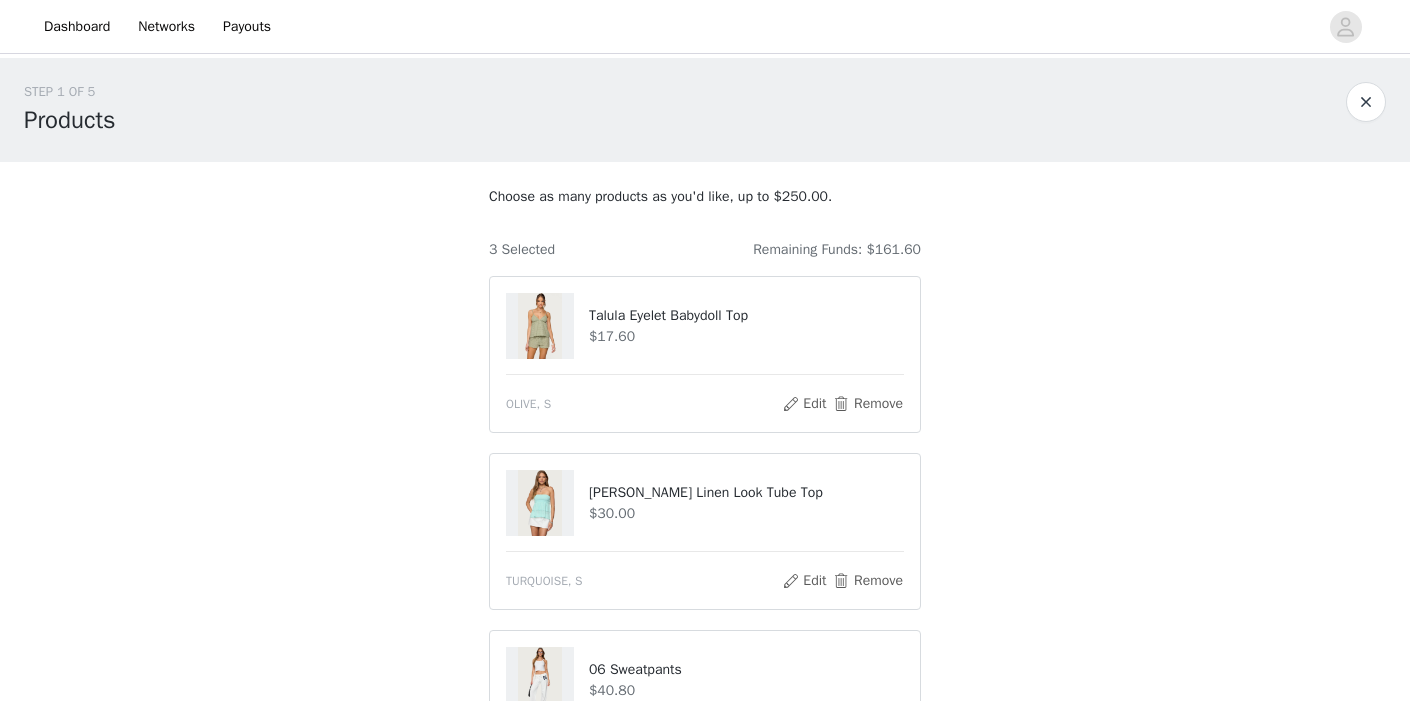scroll, scrollTop: 179, scrollLeft: 0, axis: vertical 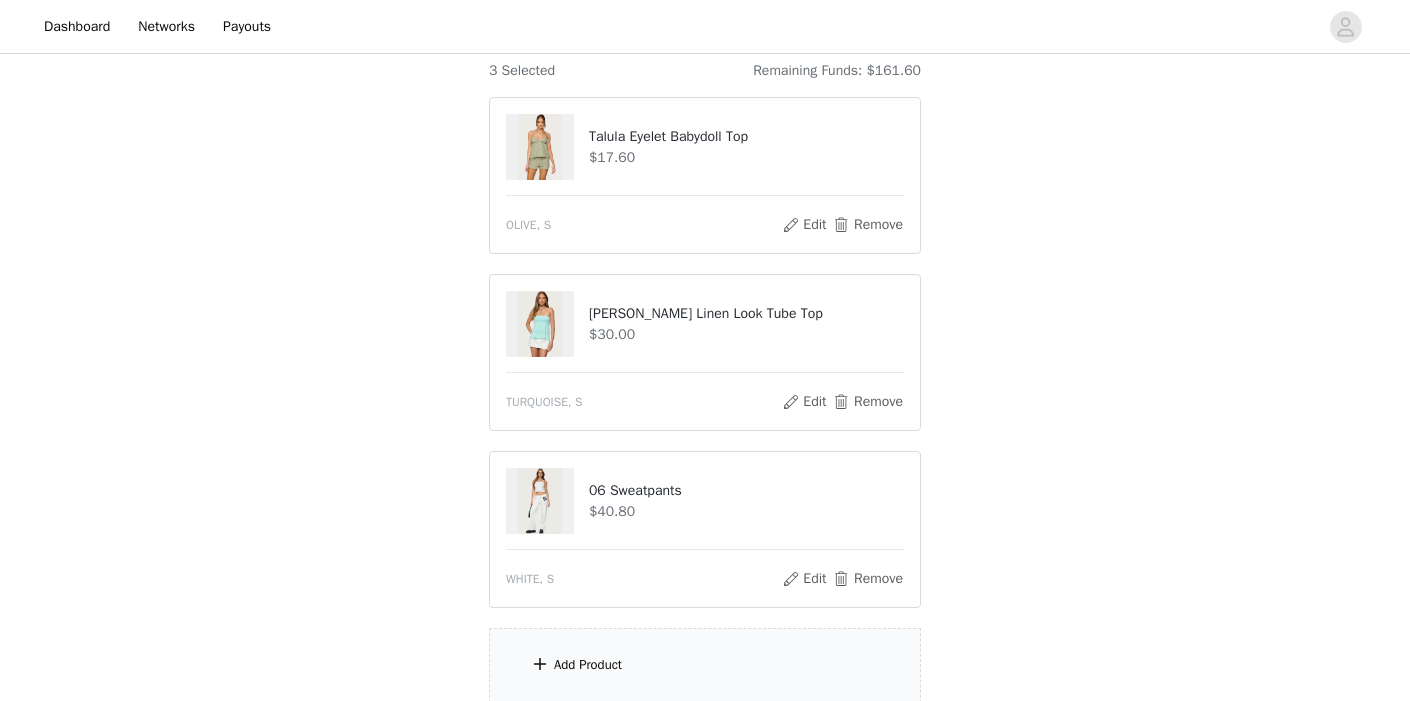 click on "Add Product" at bounding box center [705, 665] 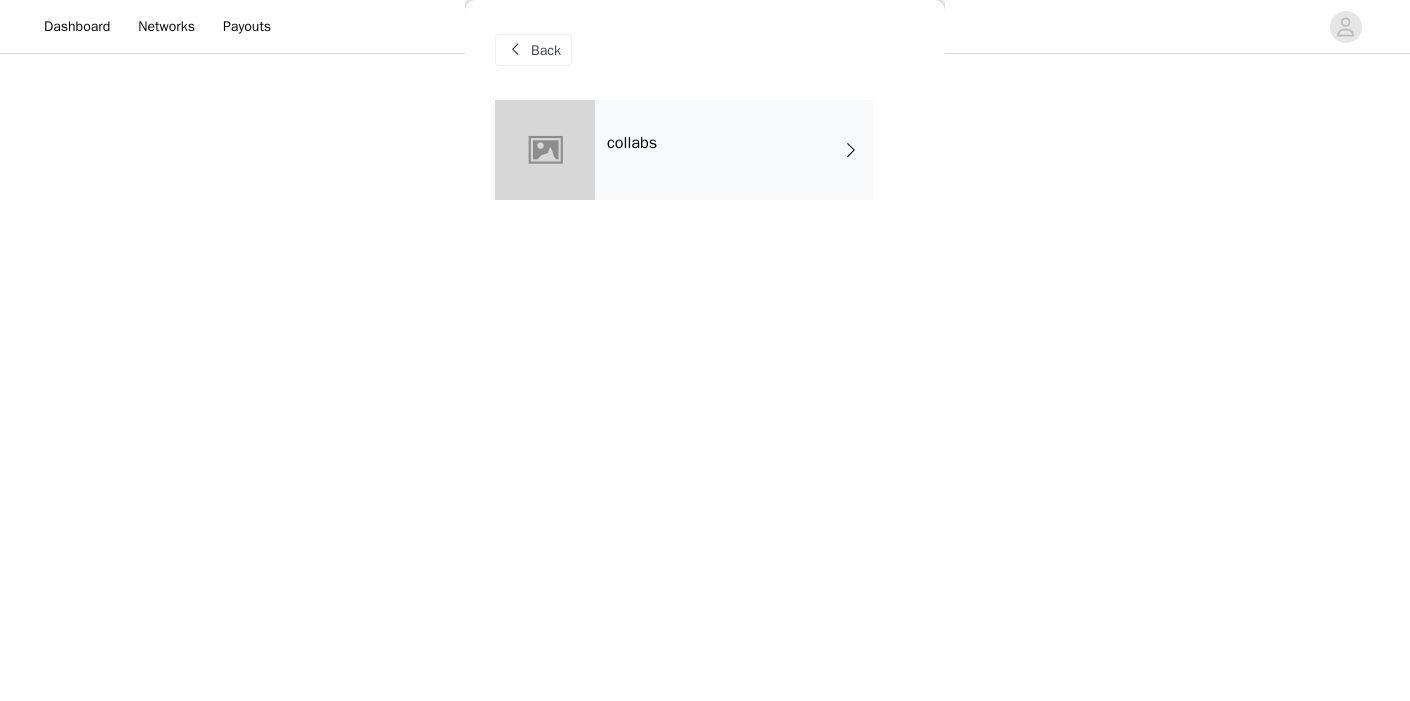 click on "collabs" at bounding box center [734, 150] 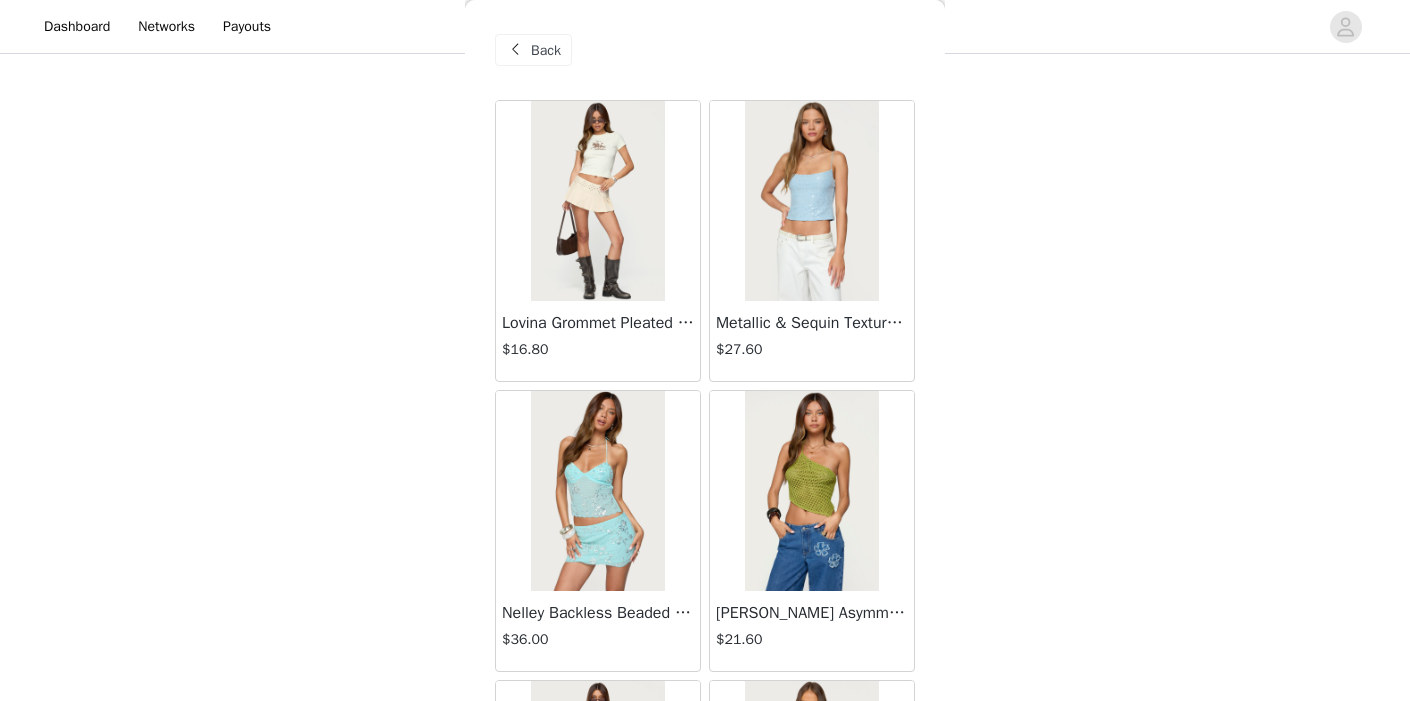scroll, scrollTop: 399, scrollLeft: 0, axis: vertical 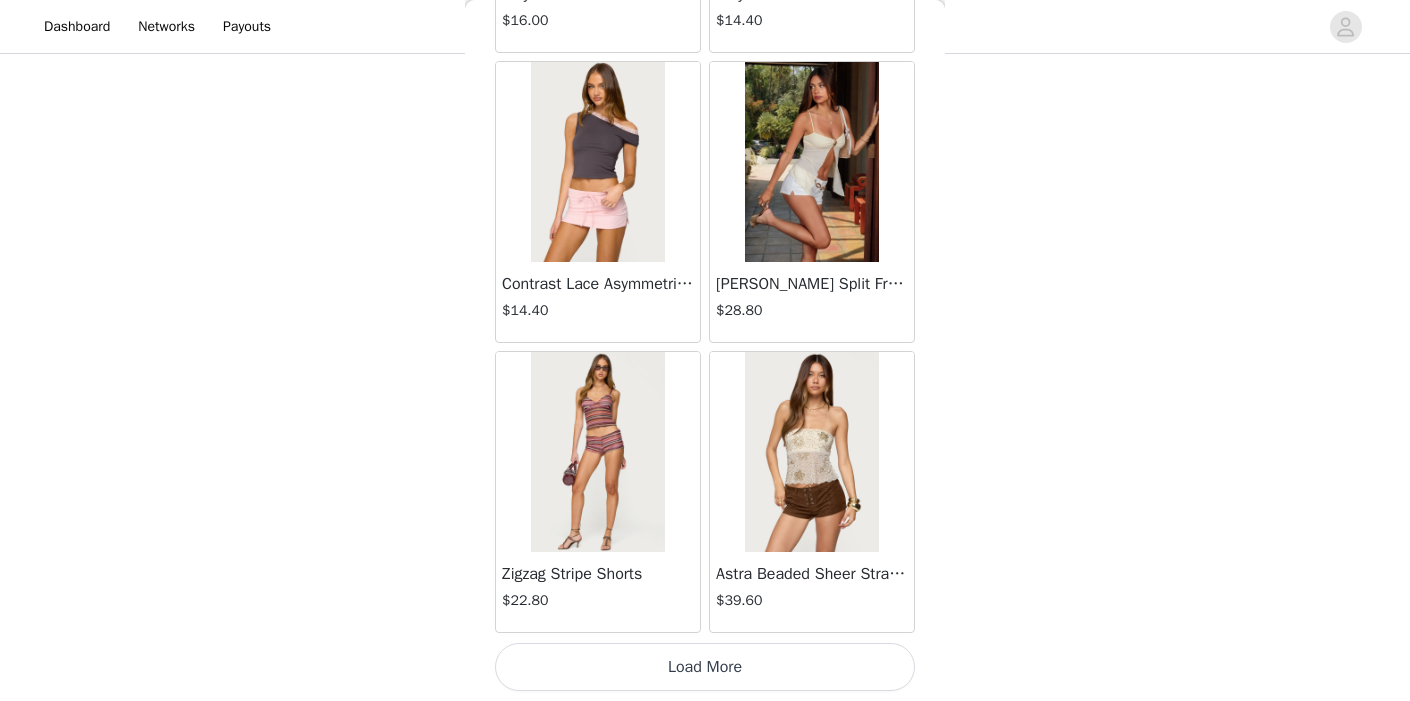 click on "Load More" at bounding box center (705, 667) 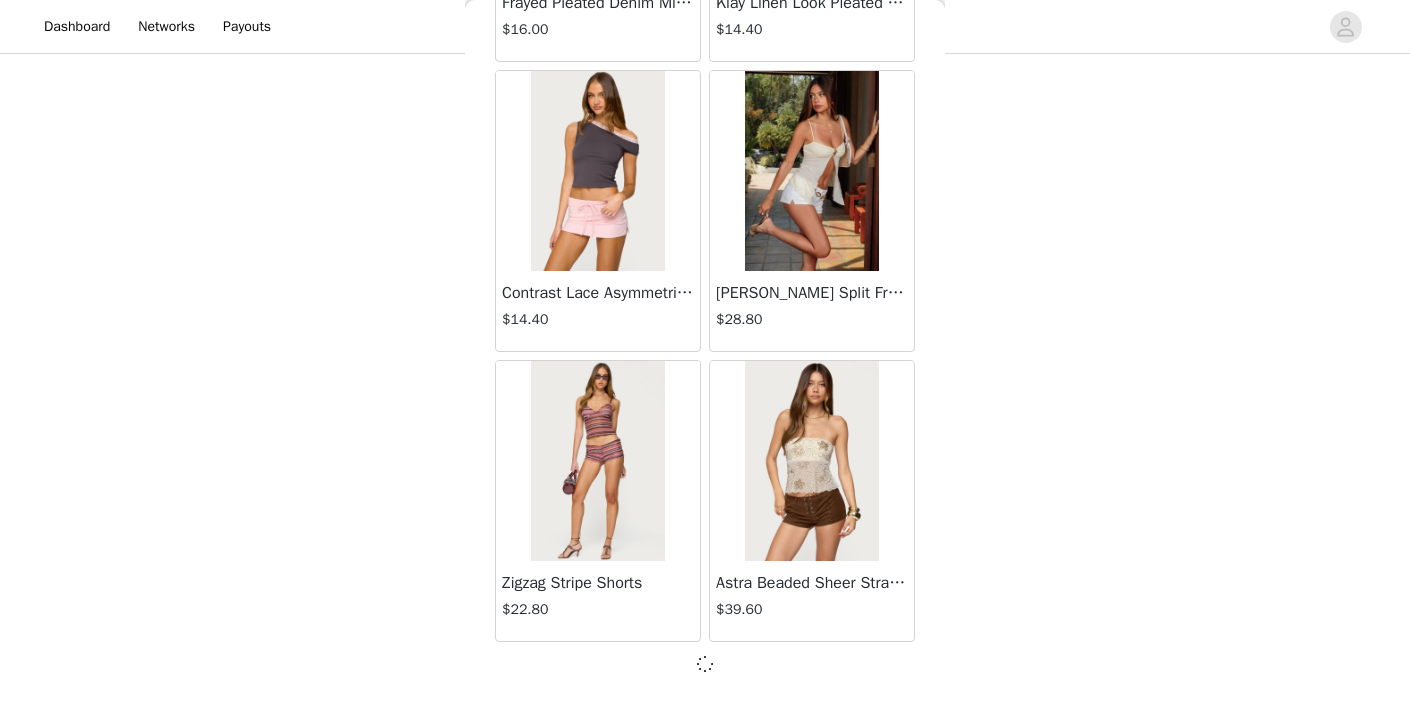 scroll, scrollTop: 2350, scrollLeft: 0, axis: vertical 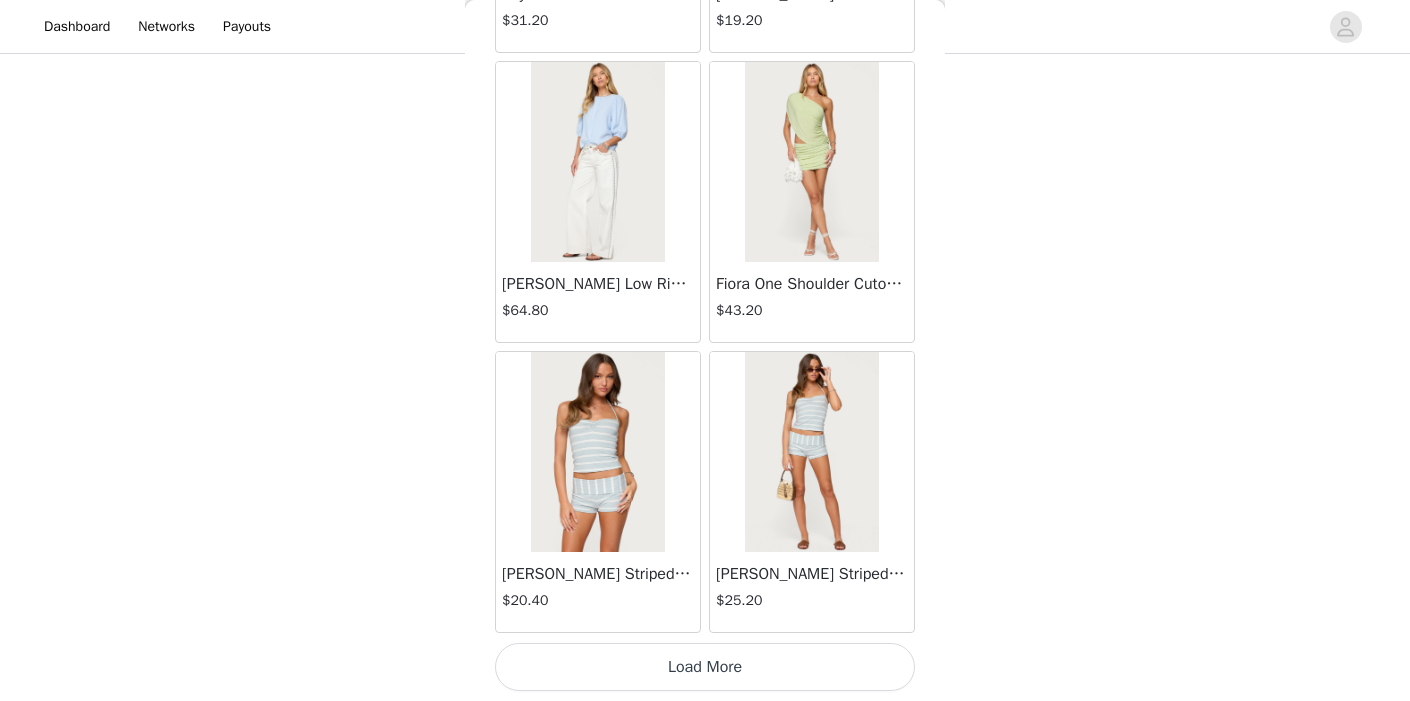 click on "Load More" at bounding box center (705, 667) 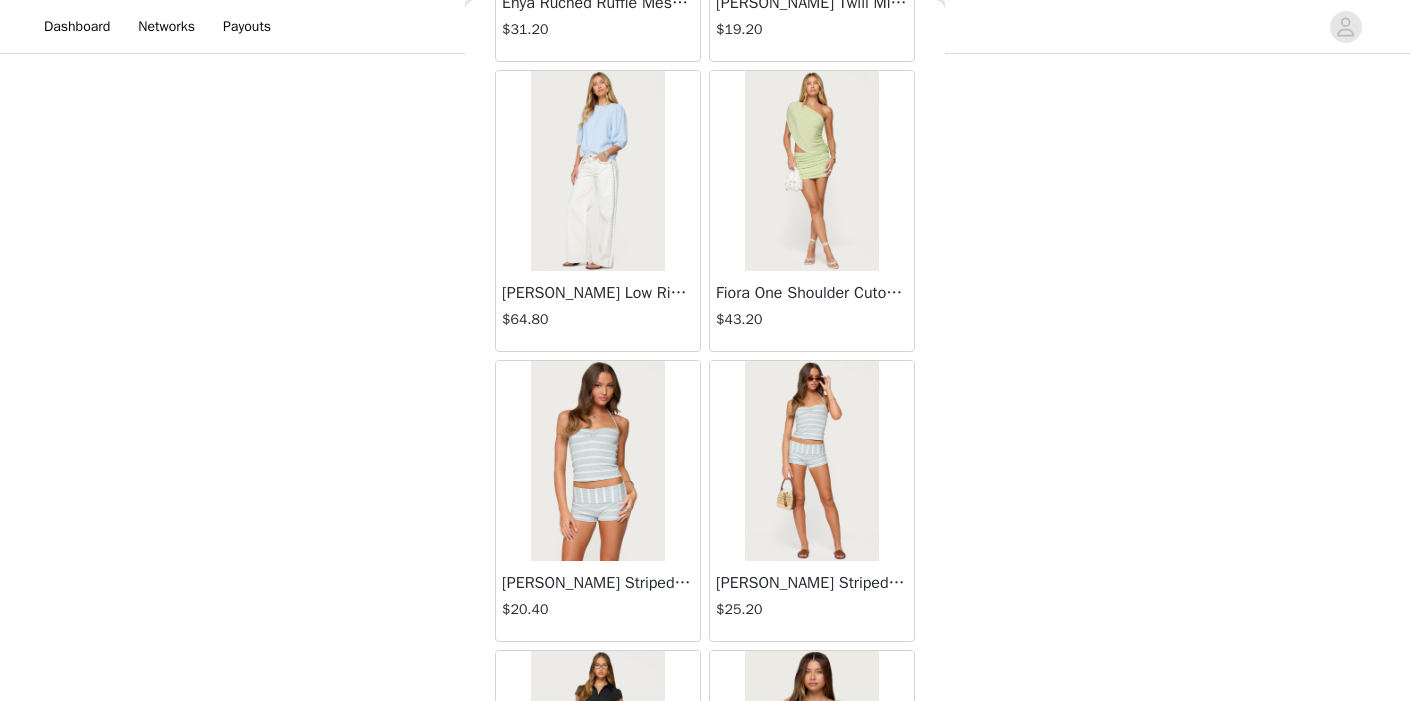 scroll, scrollTop: 389, scrollLeft: 0, axis: vertical 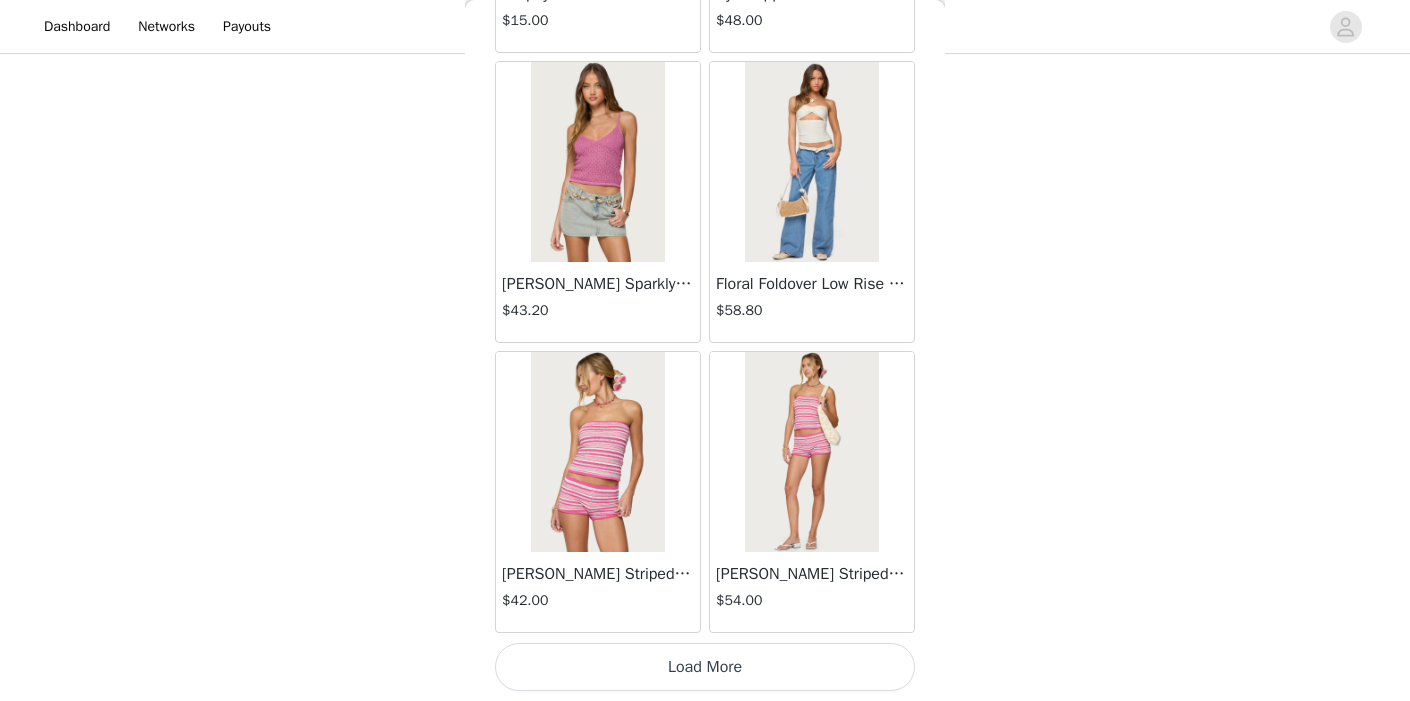 click on "Load More" at bounding box center (705, 667) 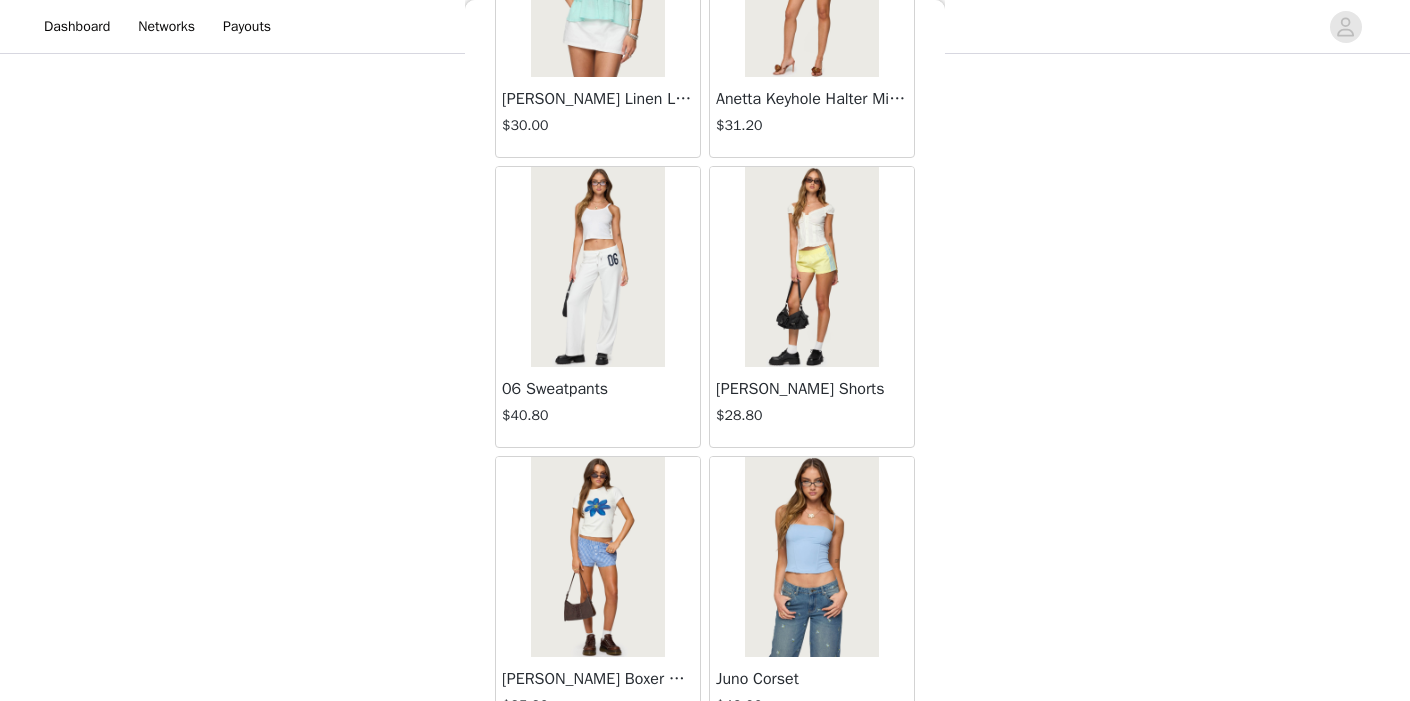 scroll, scrollTop: 10083, scrollLeft: 0, axis: vertical 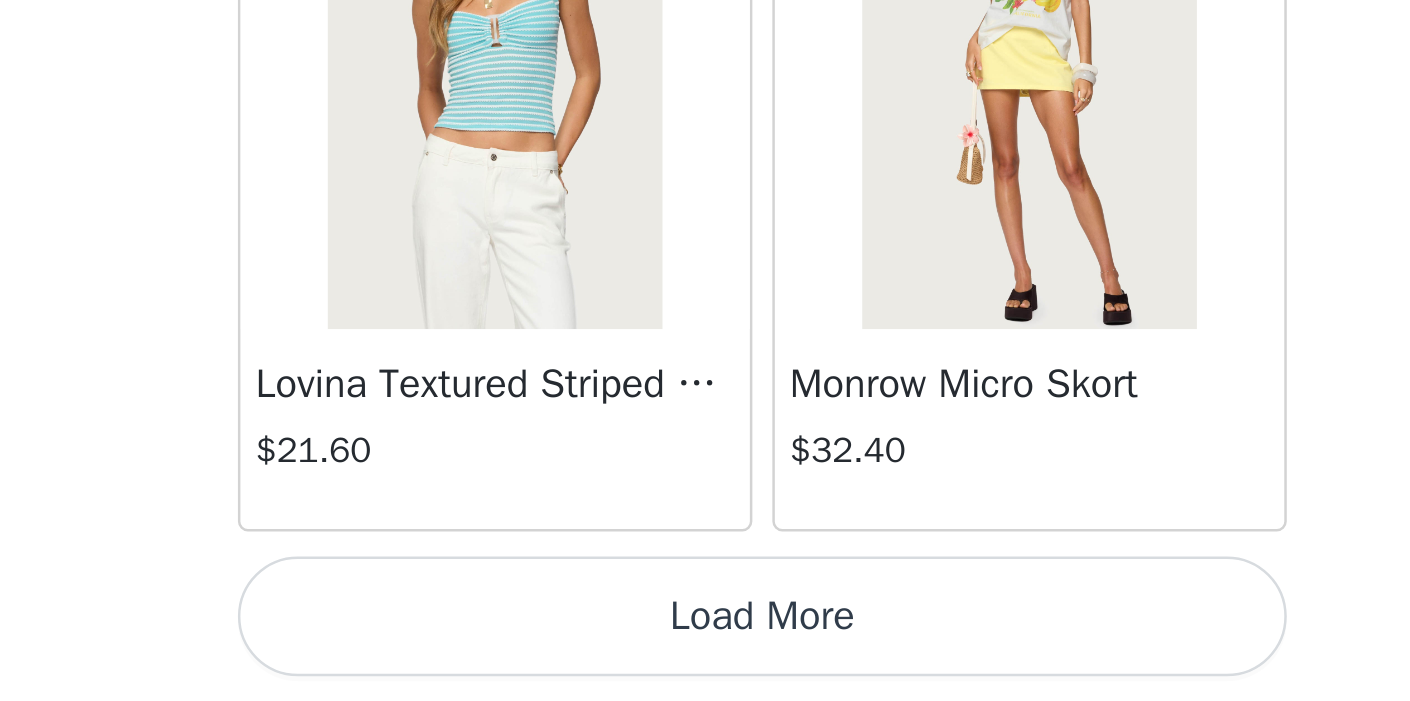click on "Load More" at bounding box center [705, 667] 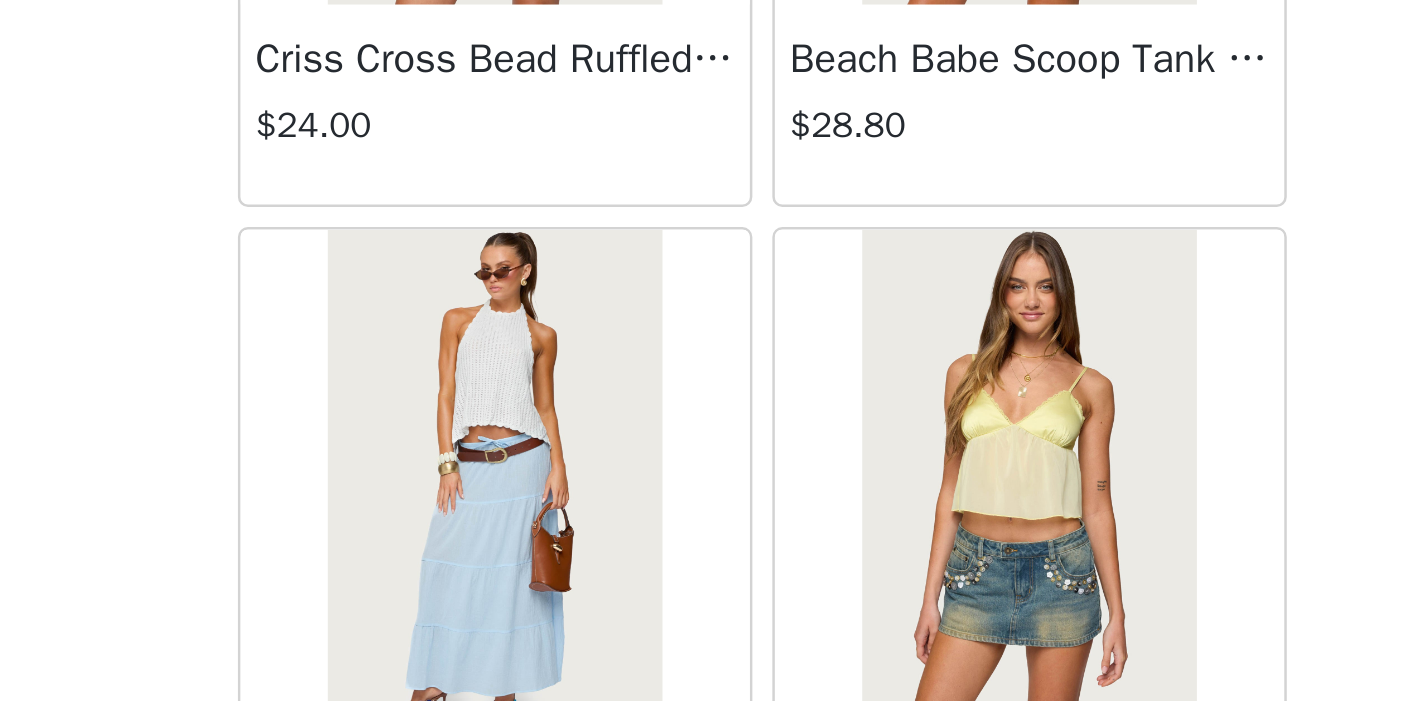 scroll, scrollTop: 13309, scrollLeft: 0, axis: vertical 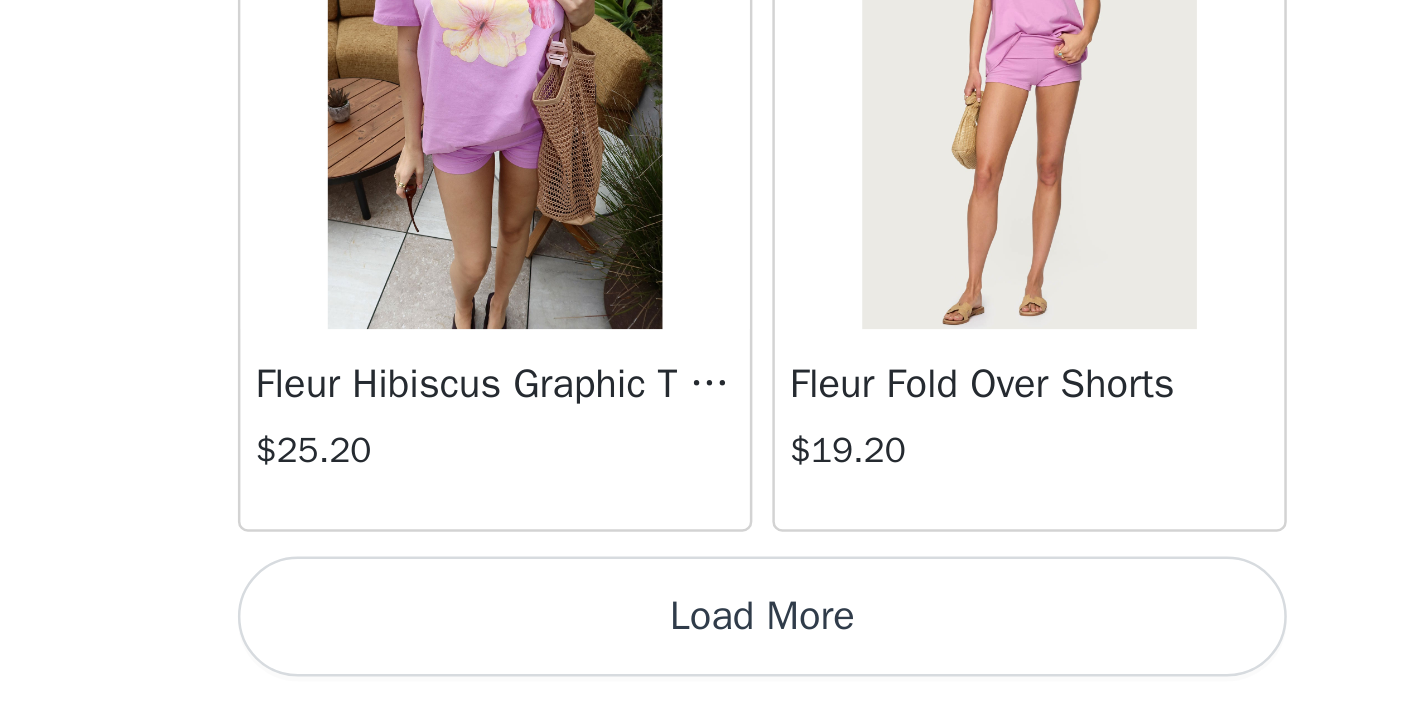 click on "Load More" at bounding box center [705, 667] 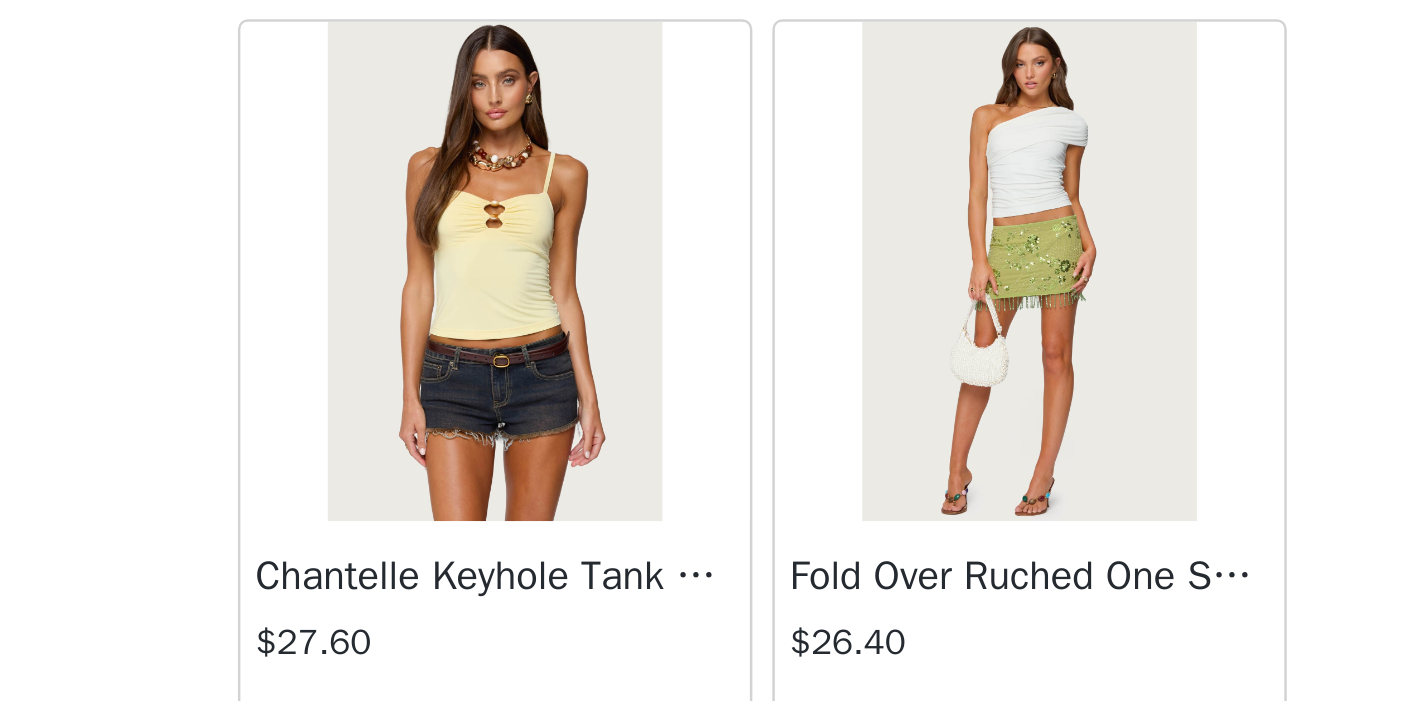 scroll, scrollTop: 15041, scrollLeft: 0, axis: vertical 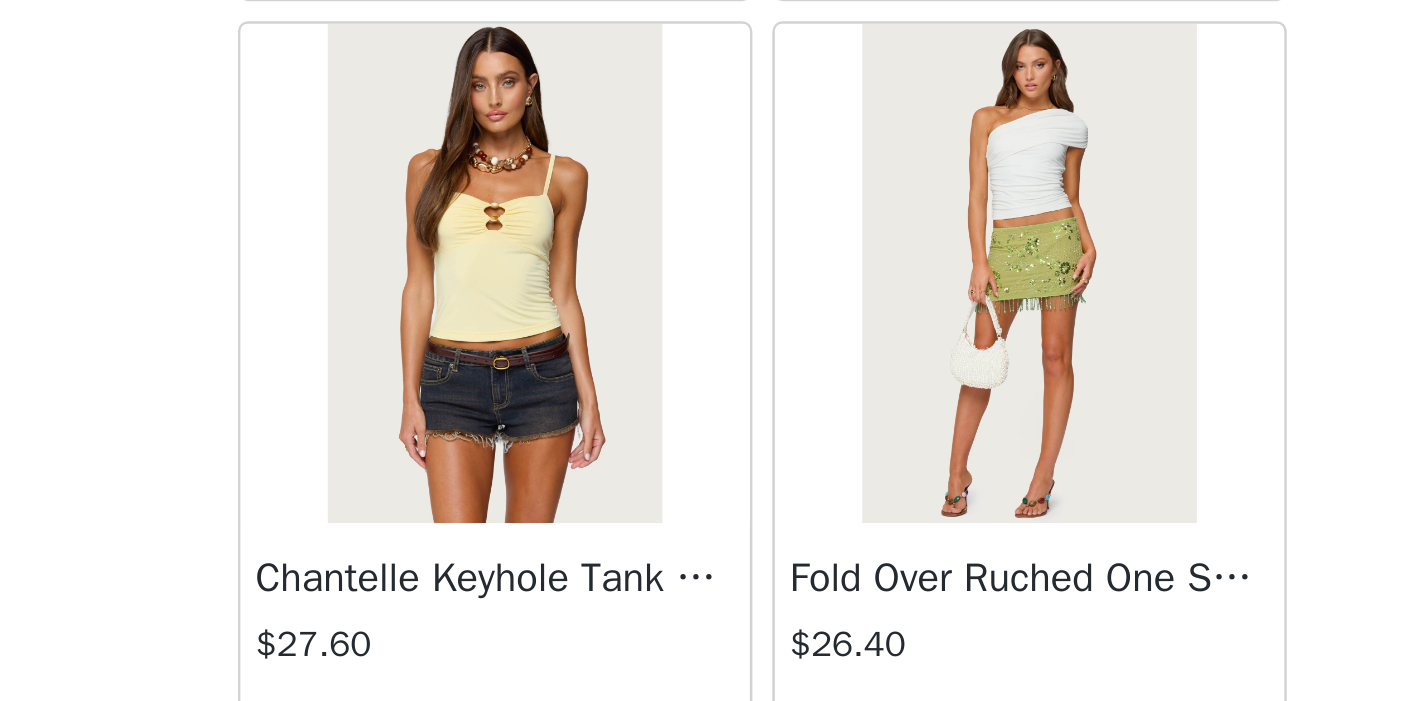 click at bounding box center [811, 530] 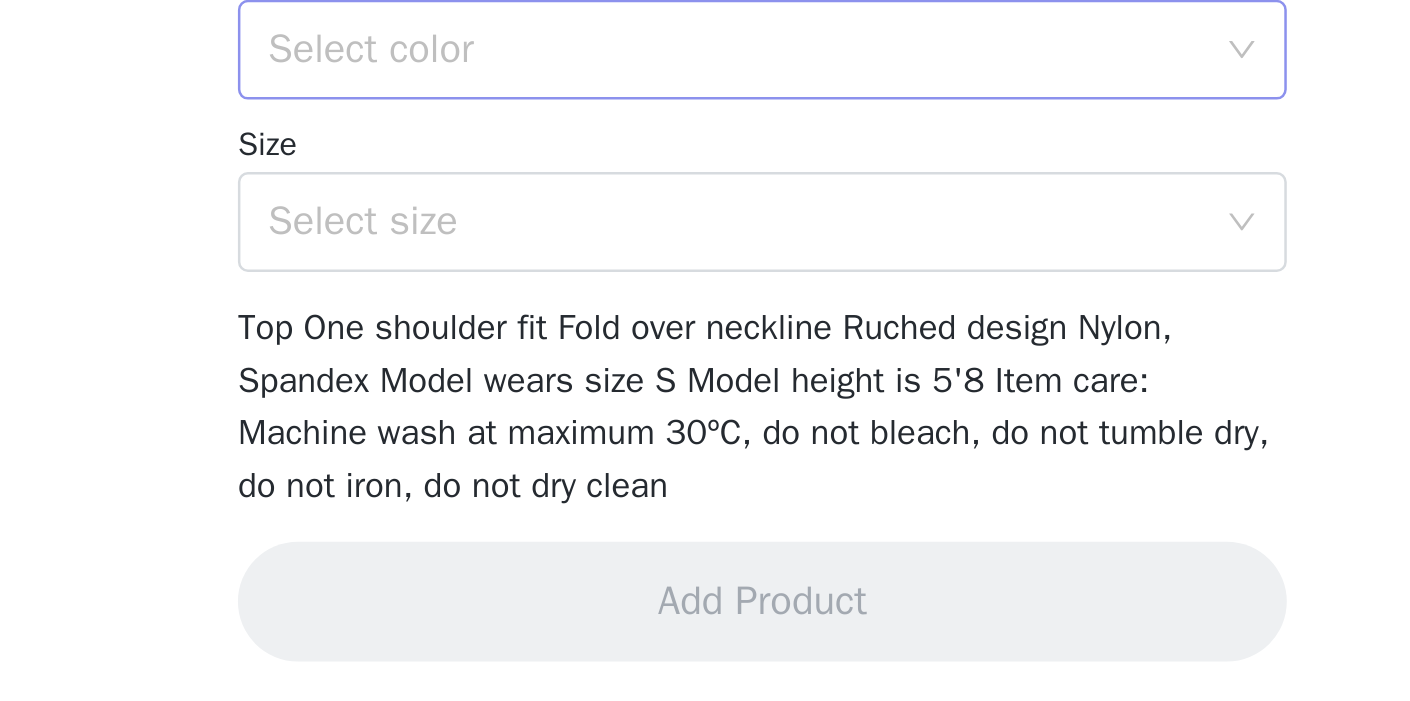 scroll, scrollTop: 244, scrollLeft: 0, axis: vertical 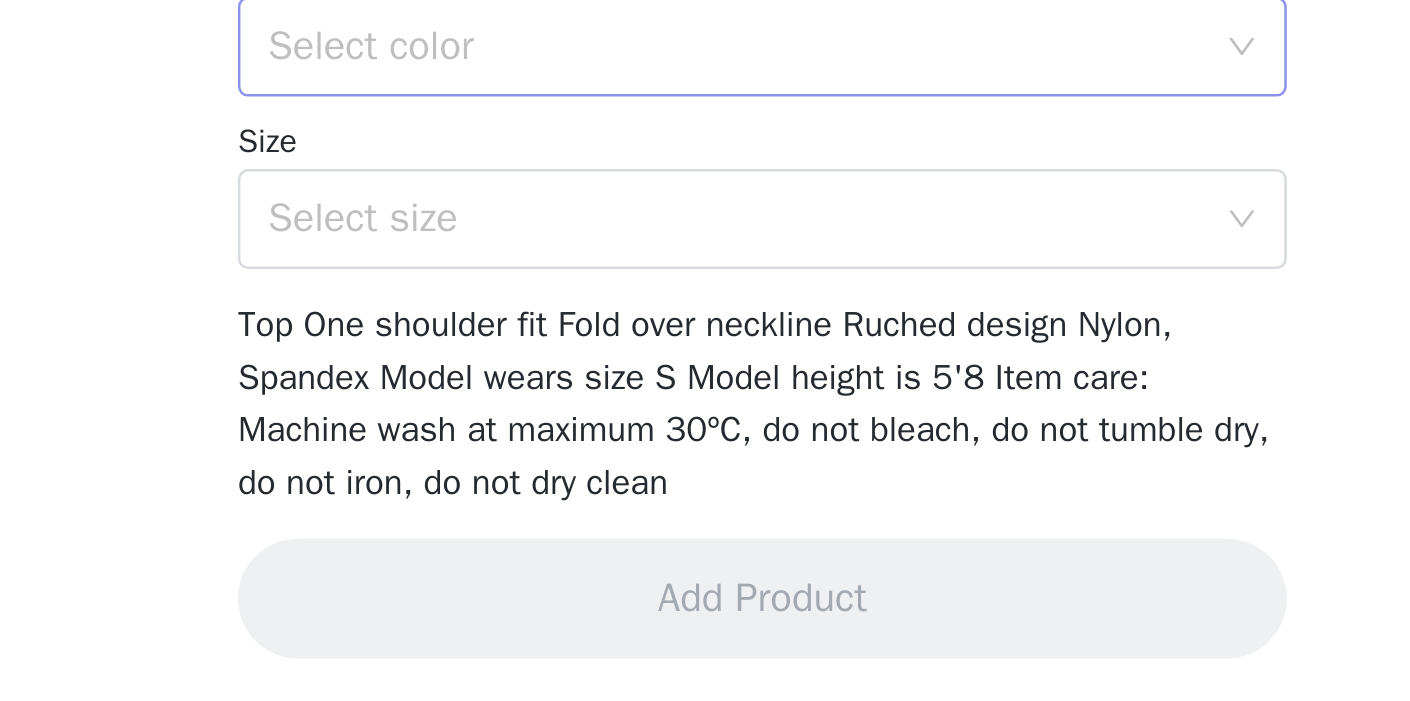 click on "Select color" at bounding box center [698, 439] 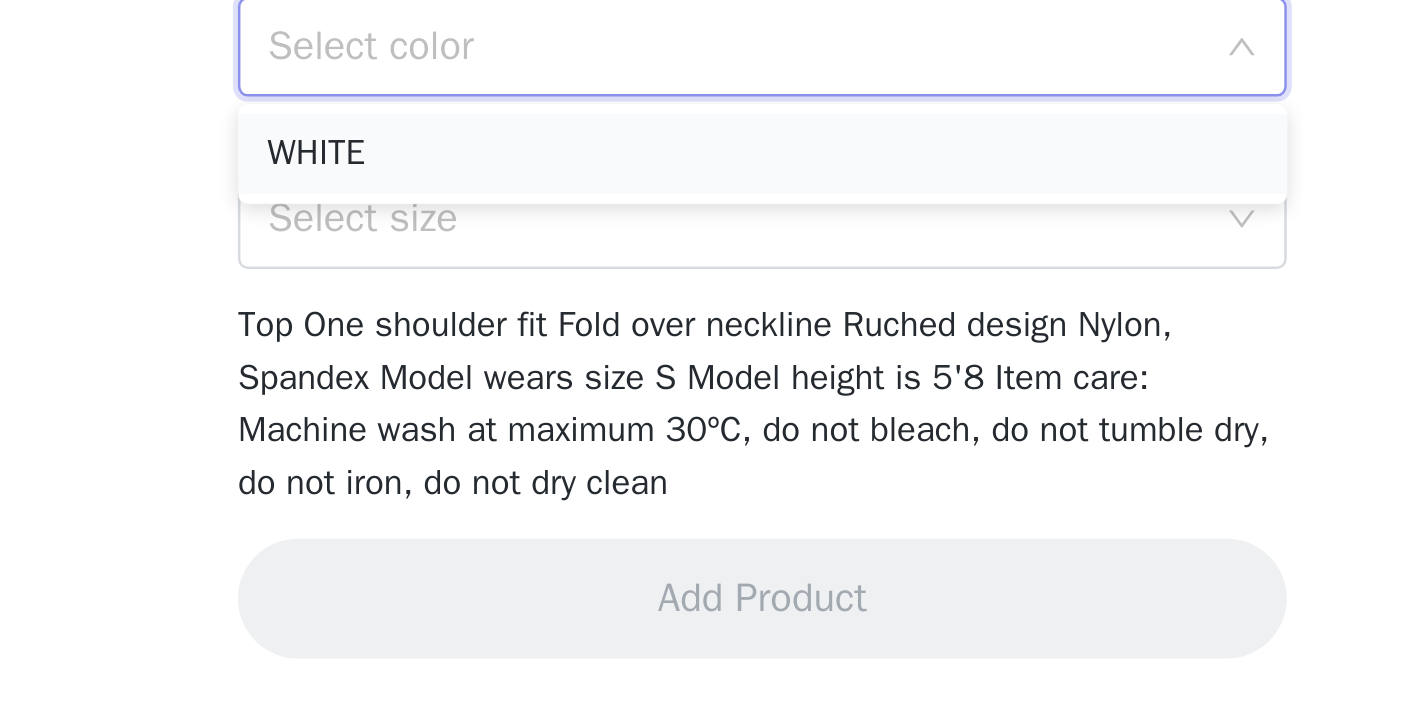click on "WHITE" at bounding box center [705, 482] 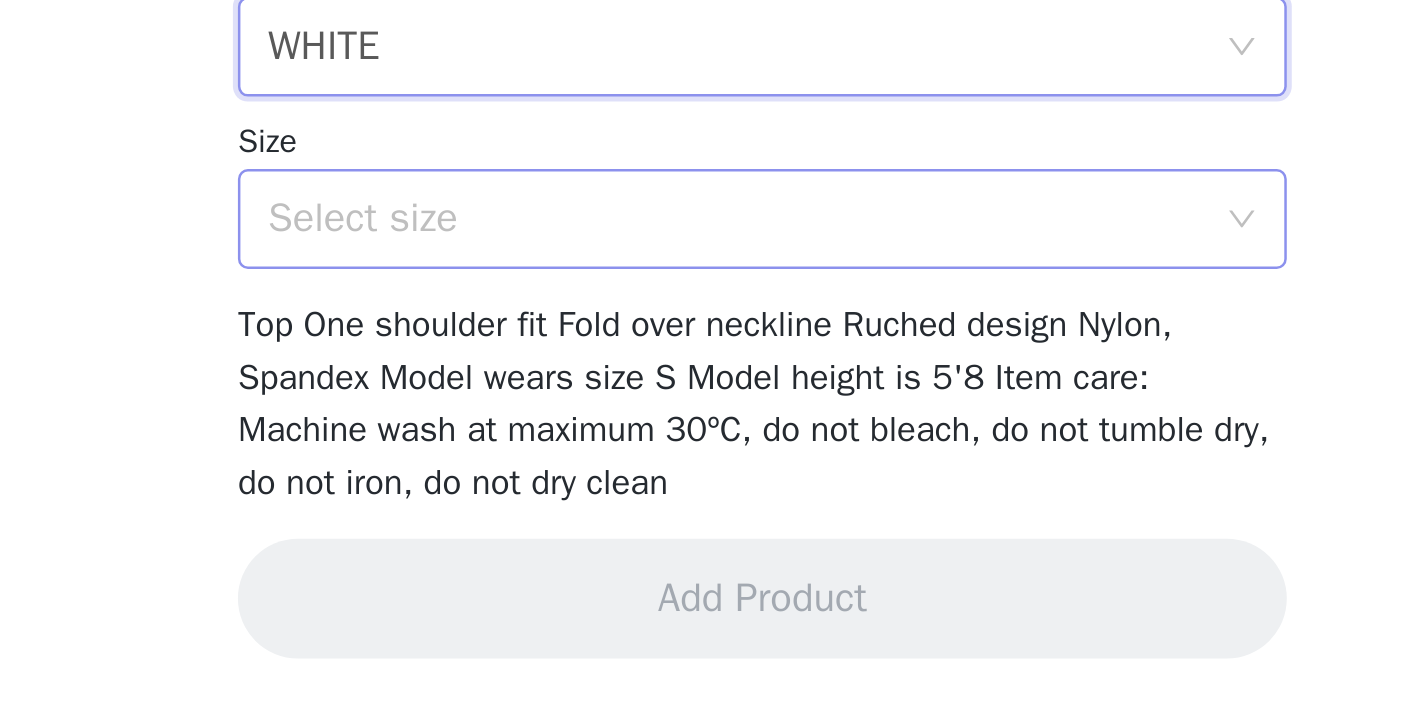 click on "Select size" at bounding box center [694, 508] 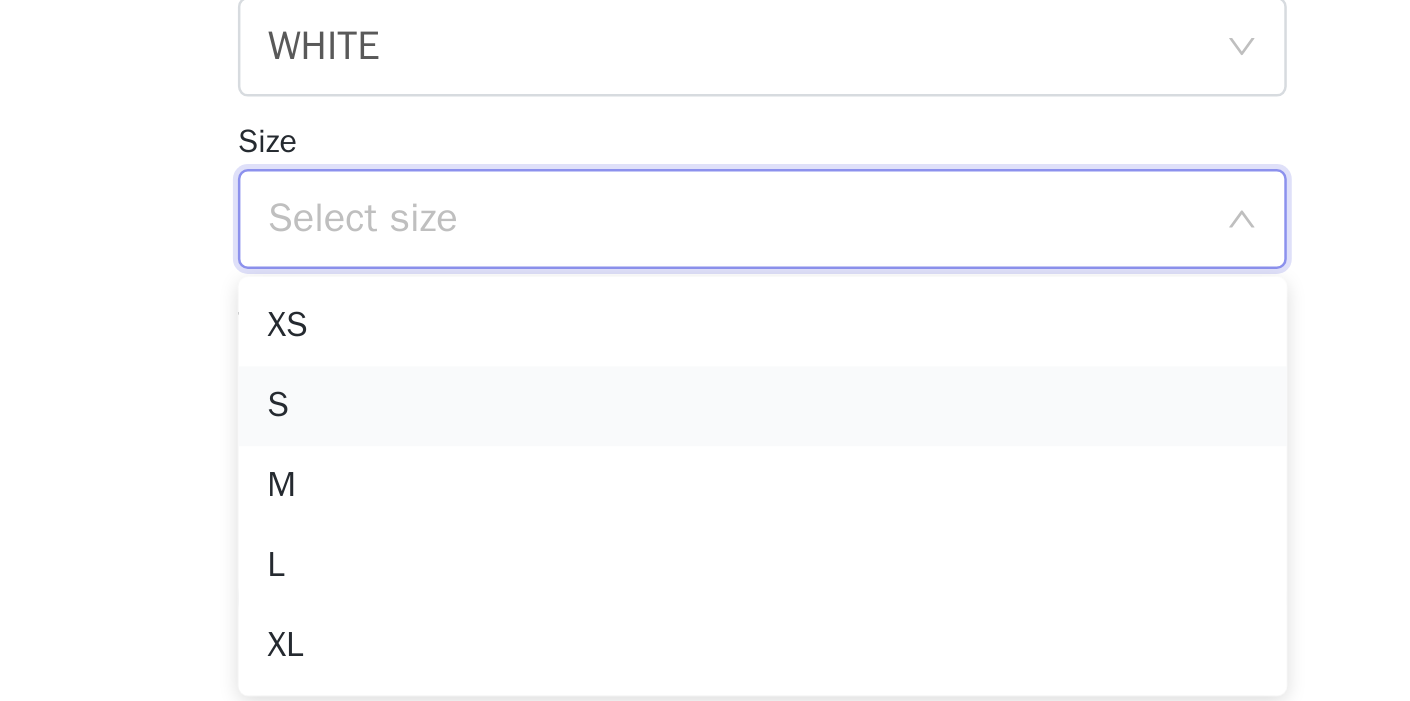 click on "S" at bounding box center [705, 583] 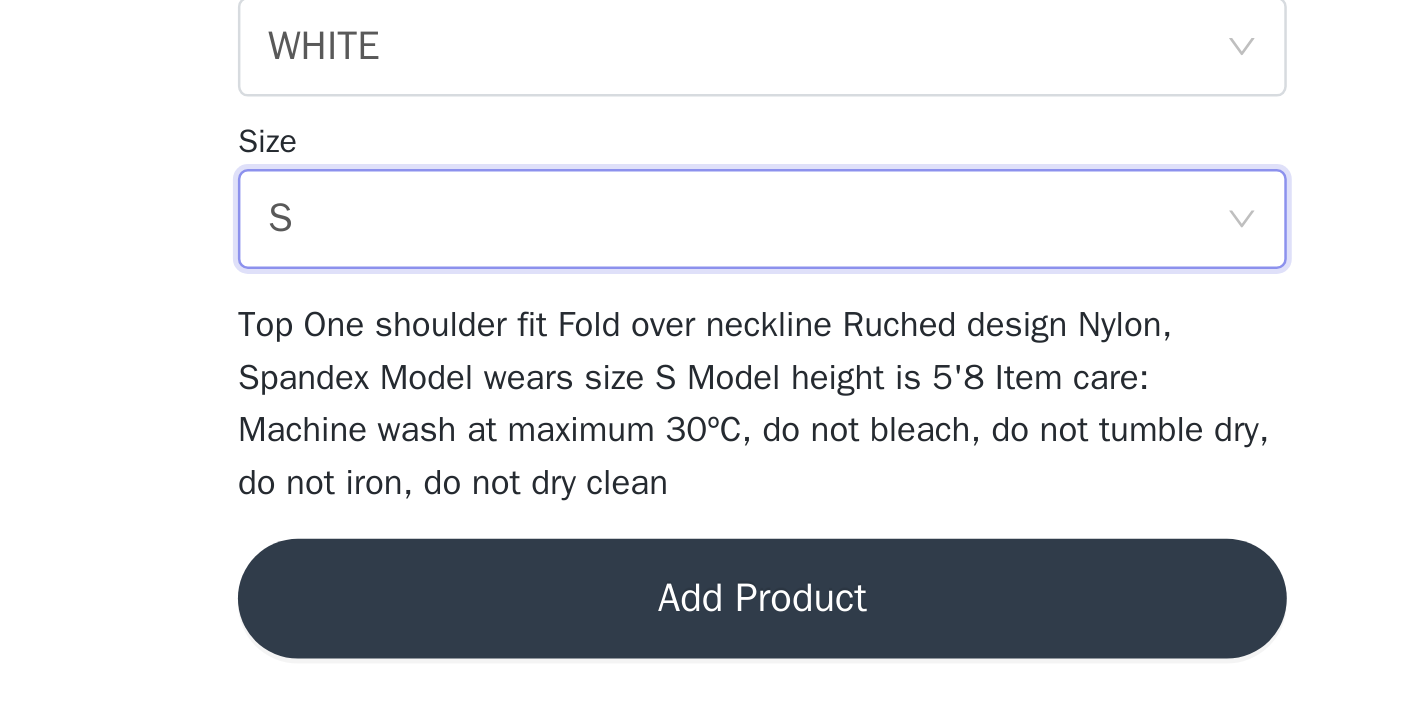 click on "Add Product" at bounding box center (705, 660) 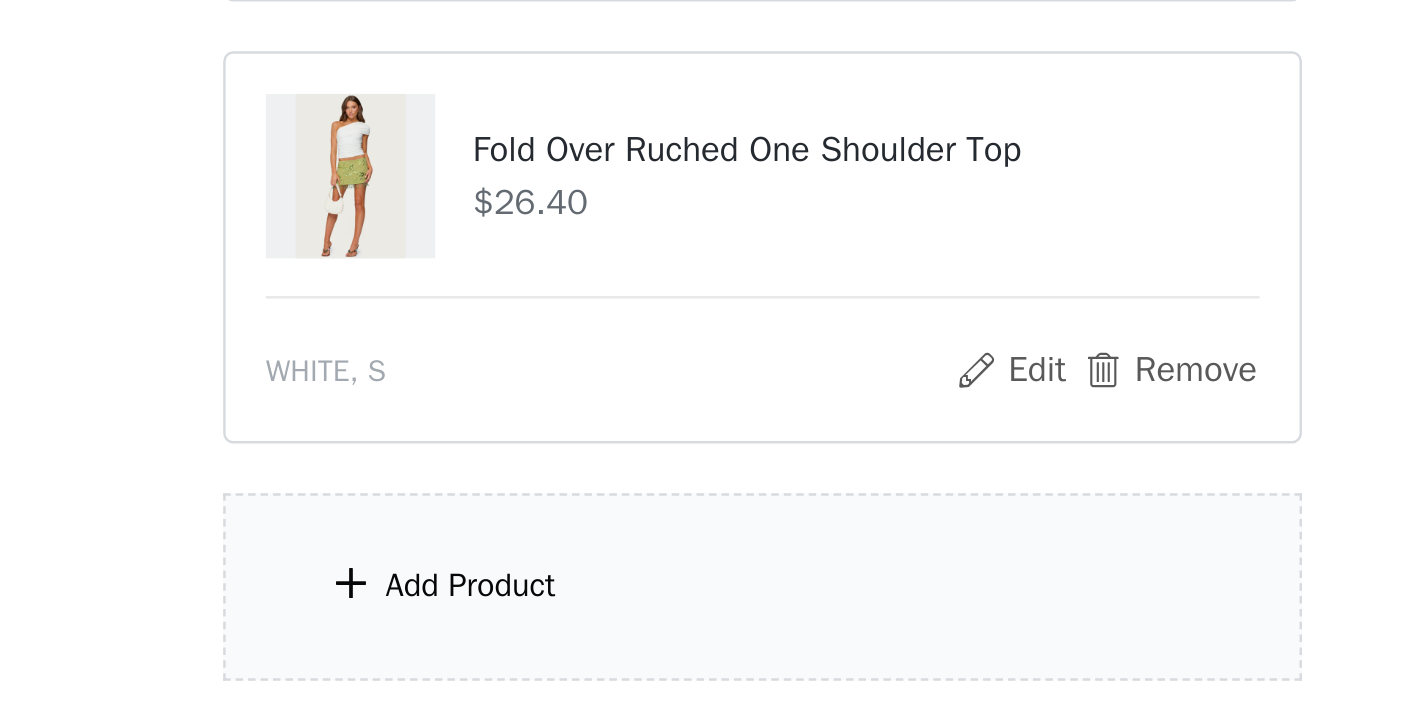 scroll, scrollTop: 389, scrollLeft: 0, axis: vertical 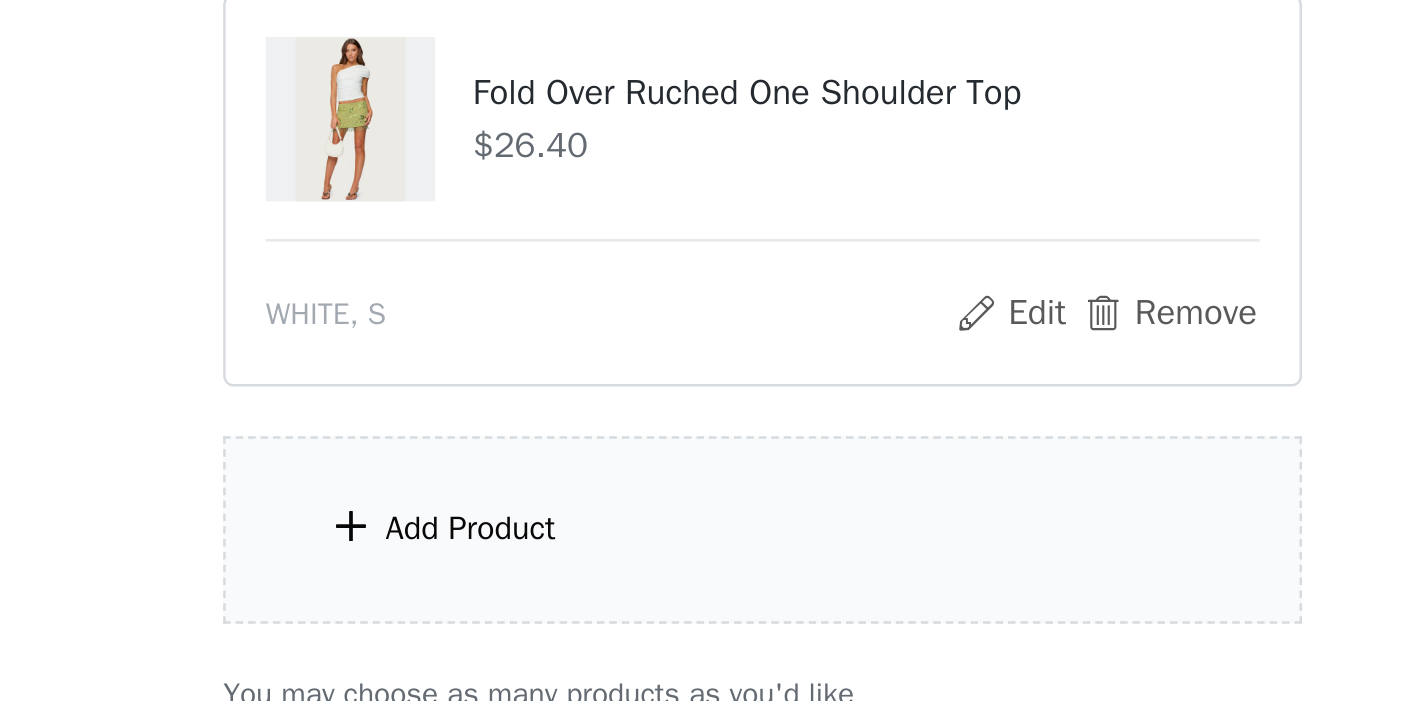click on "Add Product" at bounding box center [588, 632] 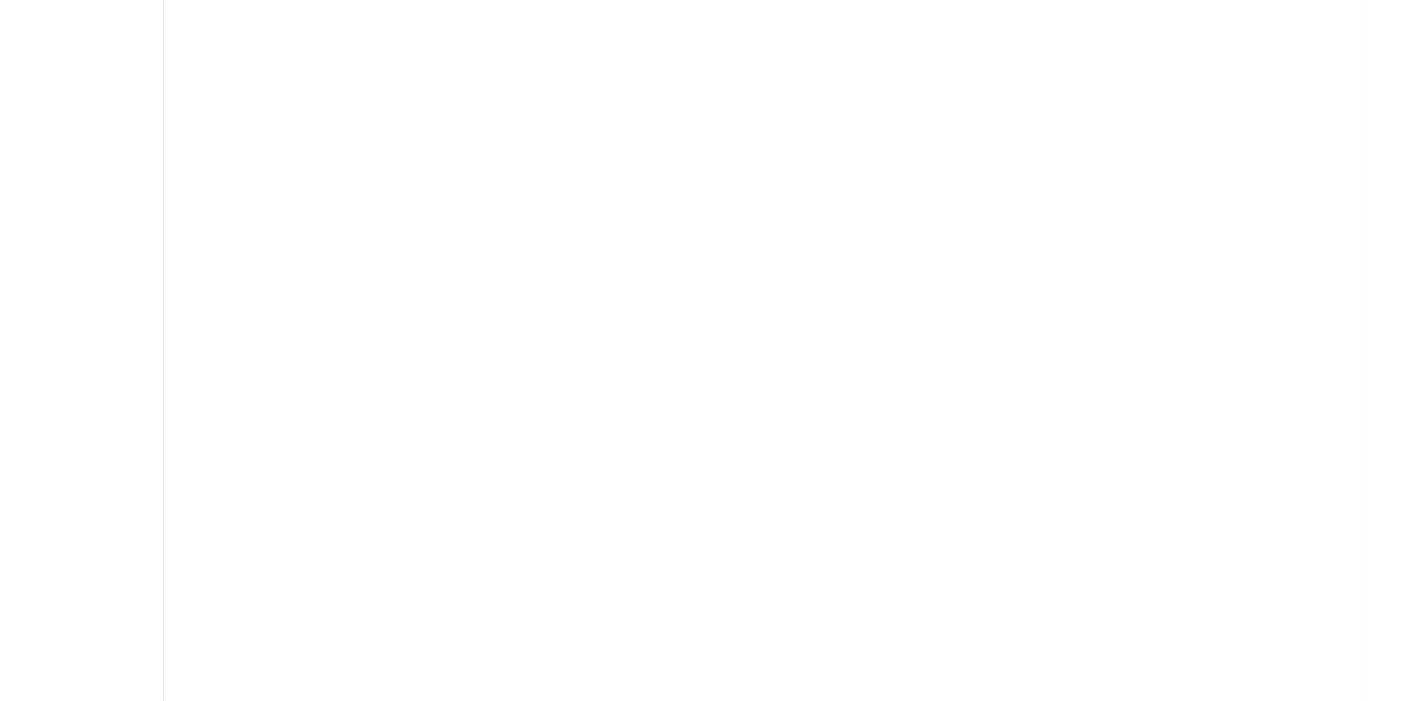 scroll, scrollTop: 492, scrollLeft: 0, axis: vertical 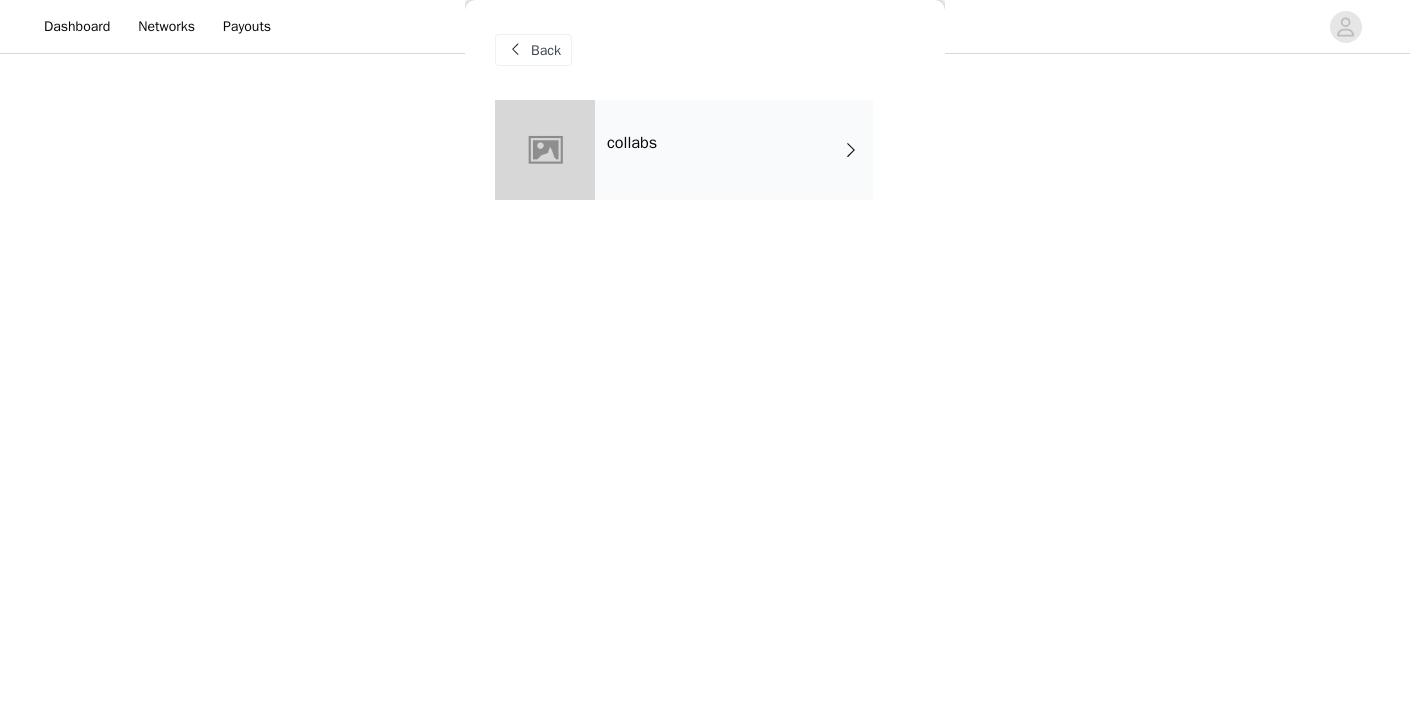 click on "collabs" at bounding box center (734, 150) 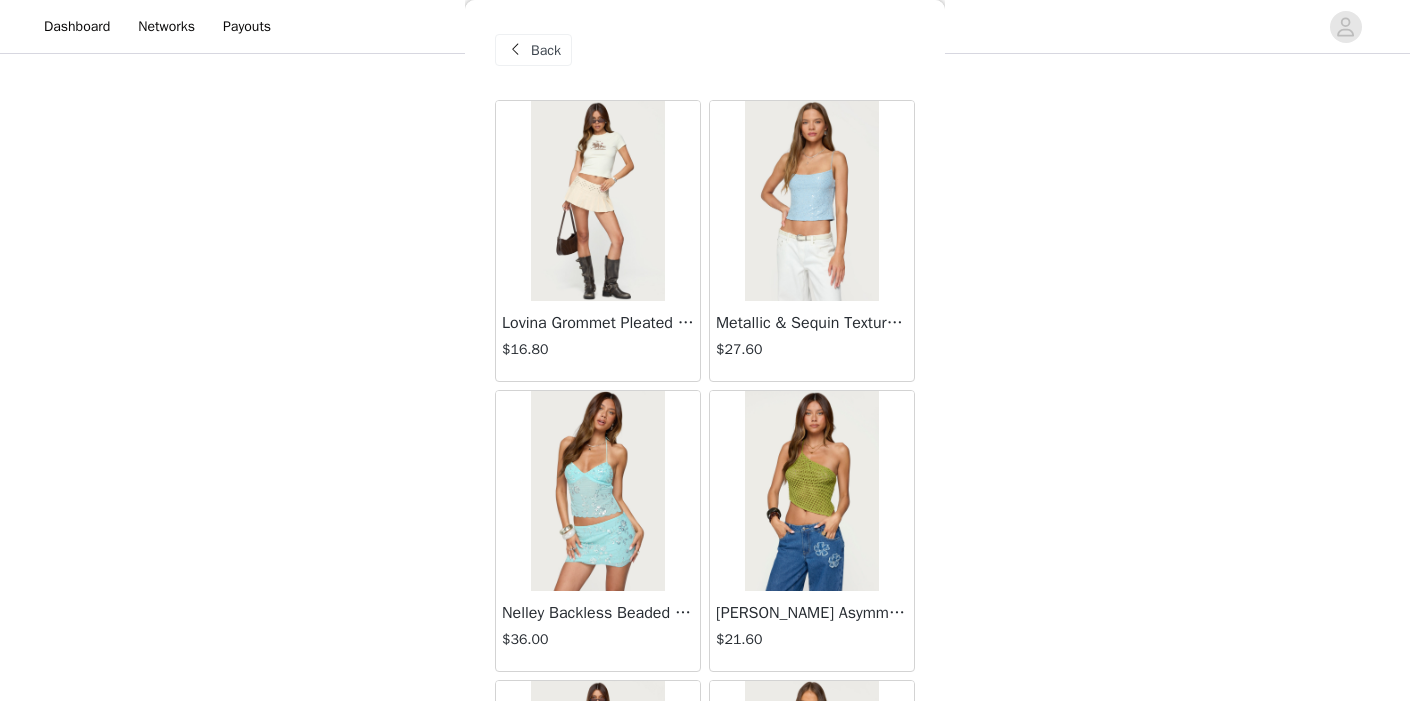 scroll, scrollTop: 581, scrollLeft: 0, axis: vertical 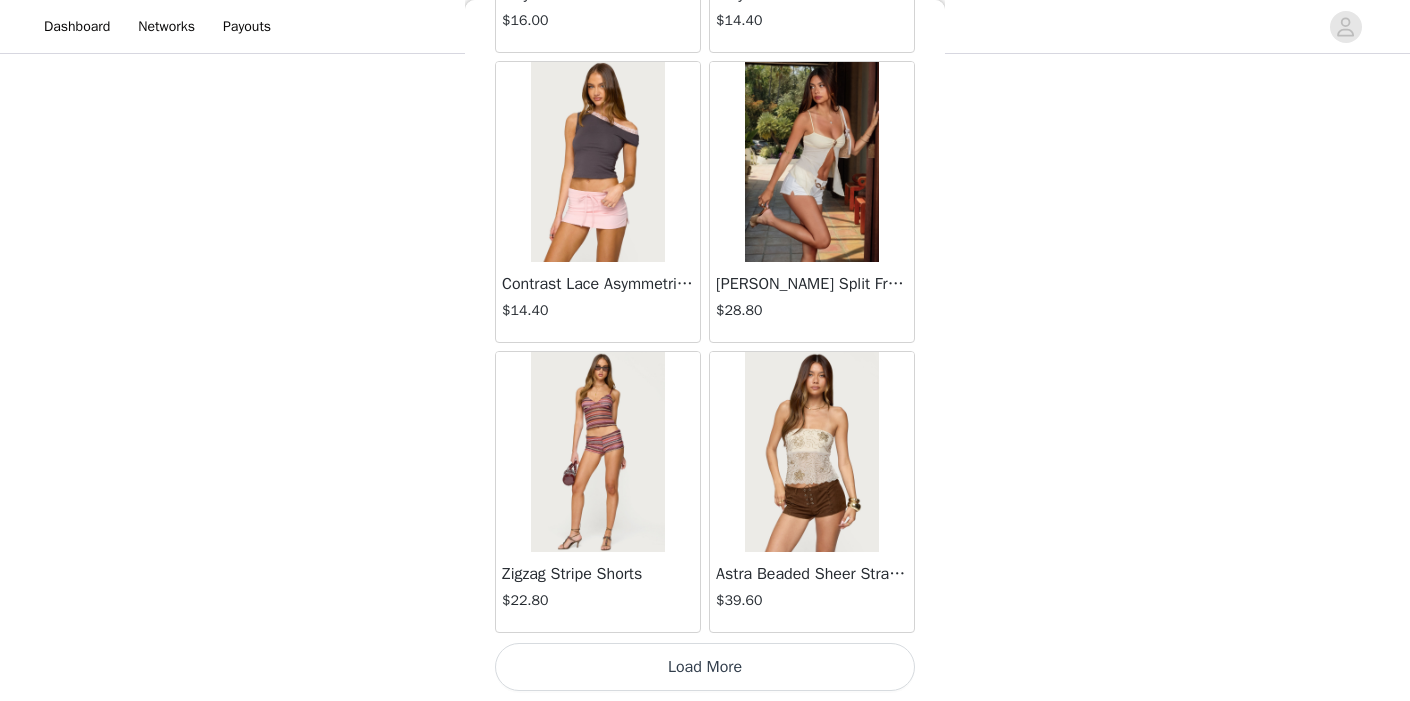 click on "Load More" at bounding box center [705, 667] 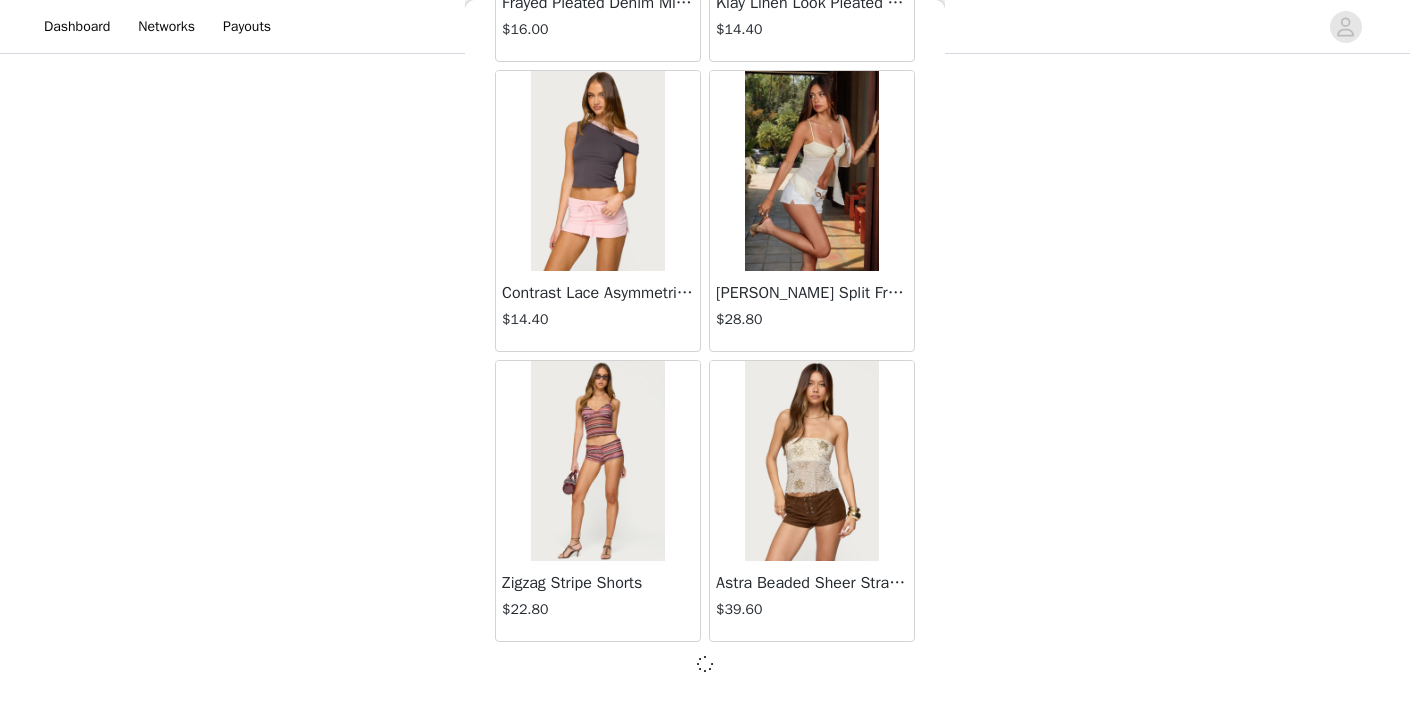 scroll, scrollTop: 2350, scrollLeft: 0, axis: vertical 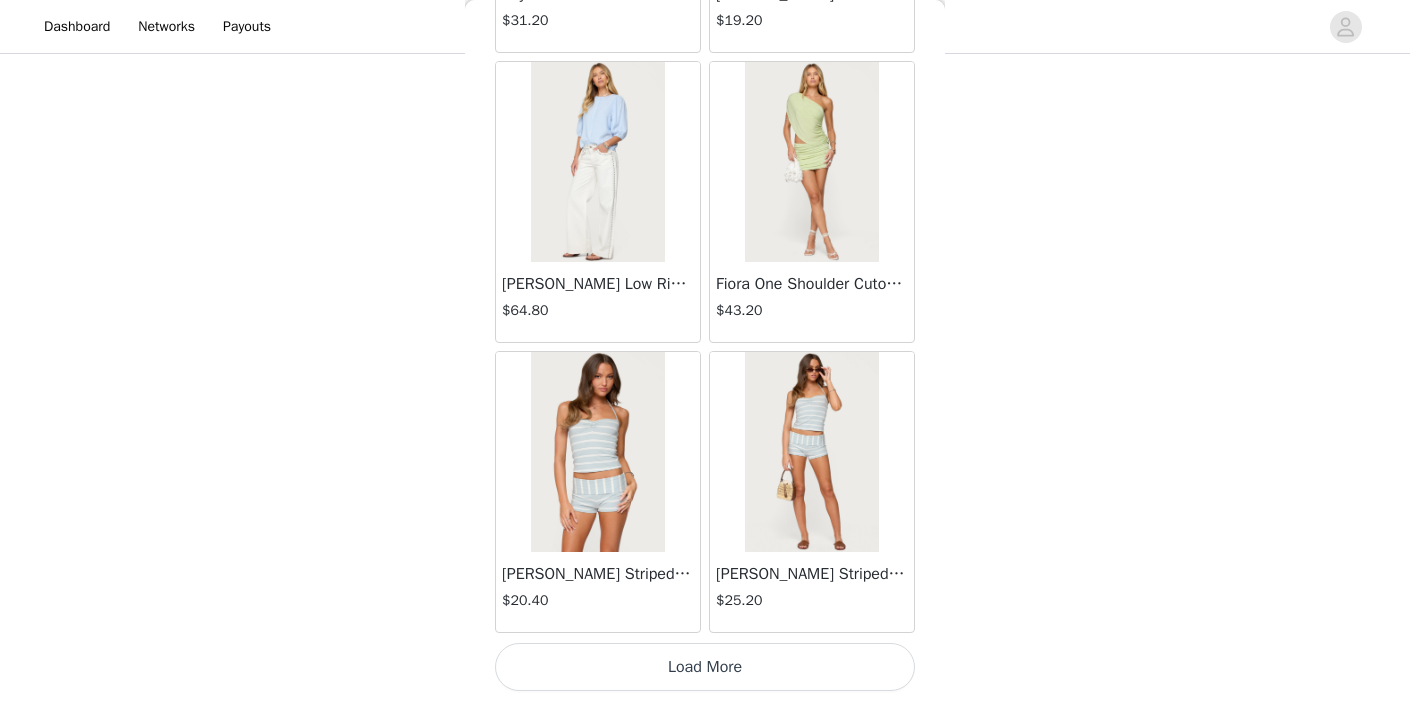 click on "Load More" at bounding box center [705, 667] 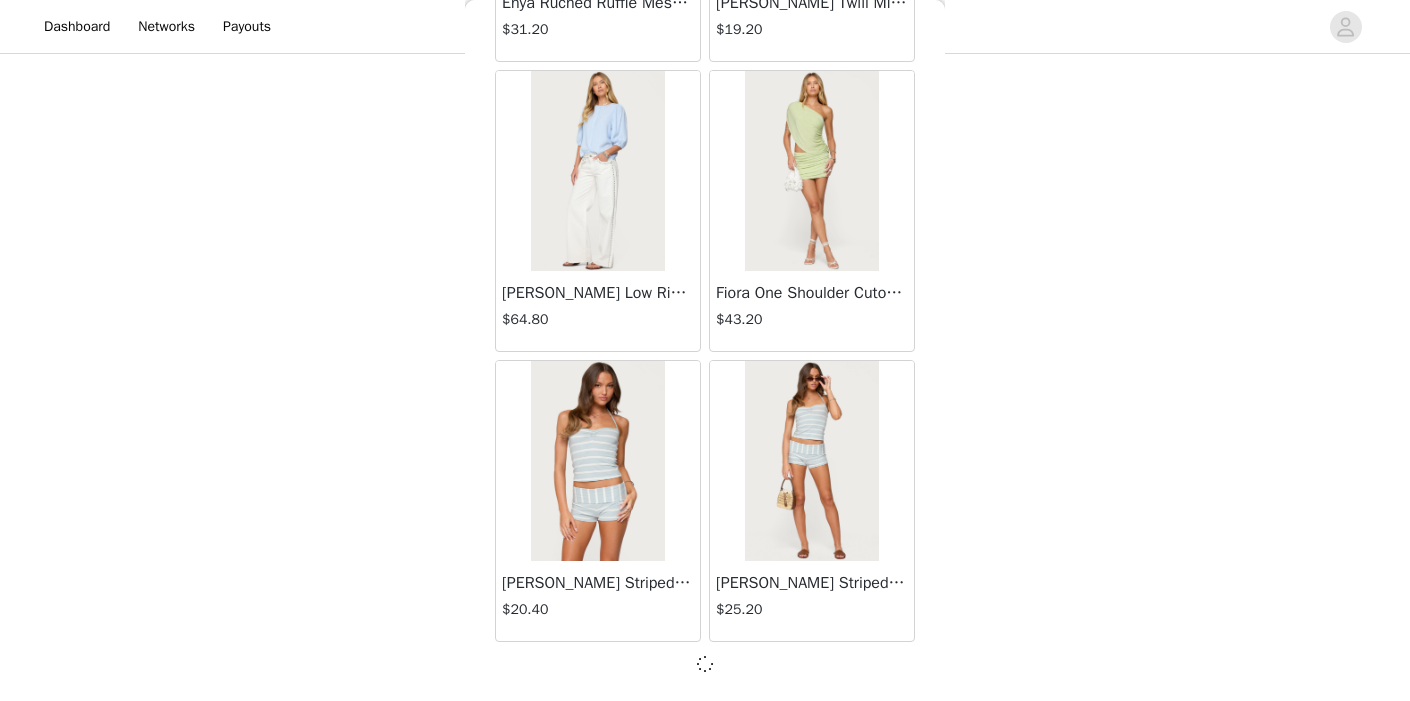 scroll, scrollTop: 5250, scrollLeft: 0, axis: vertical 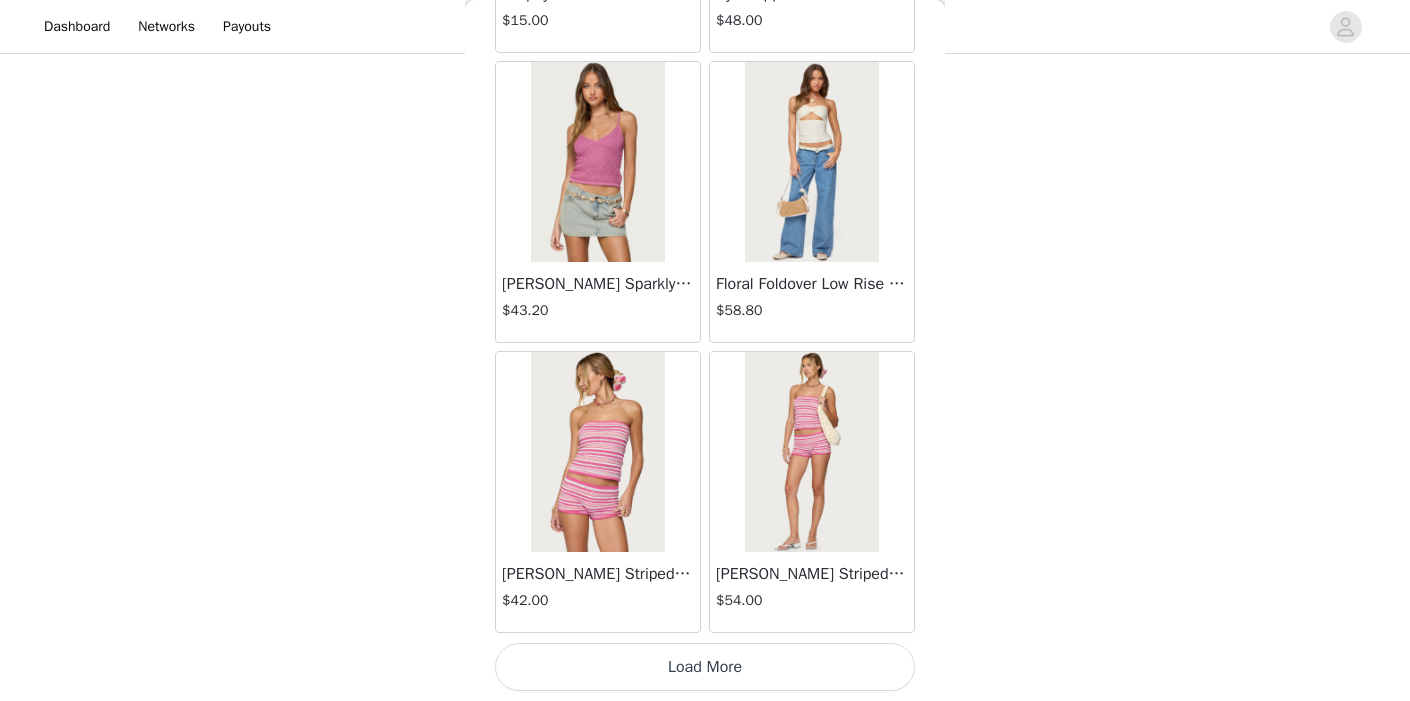 click on "Load More" at bounding box center [705, 667] 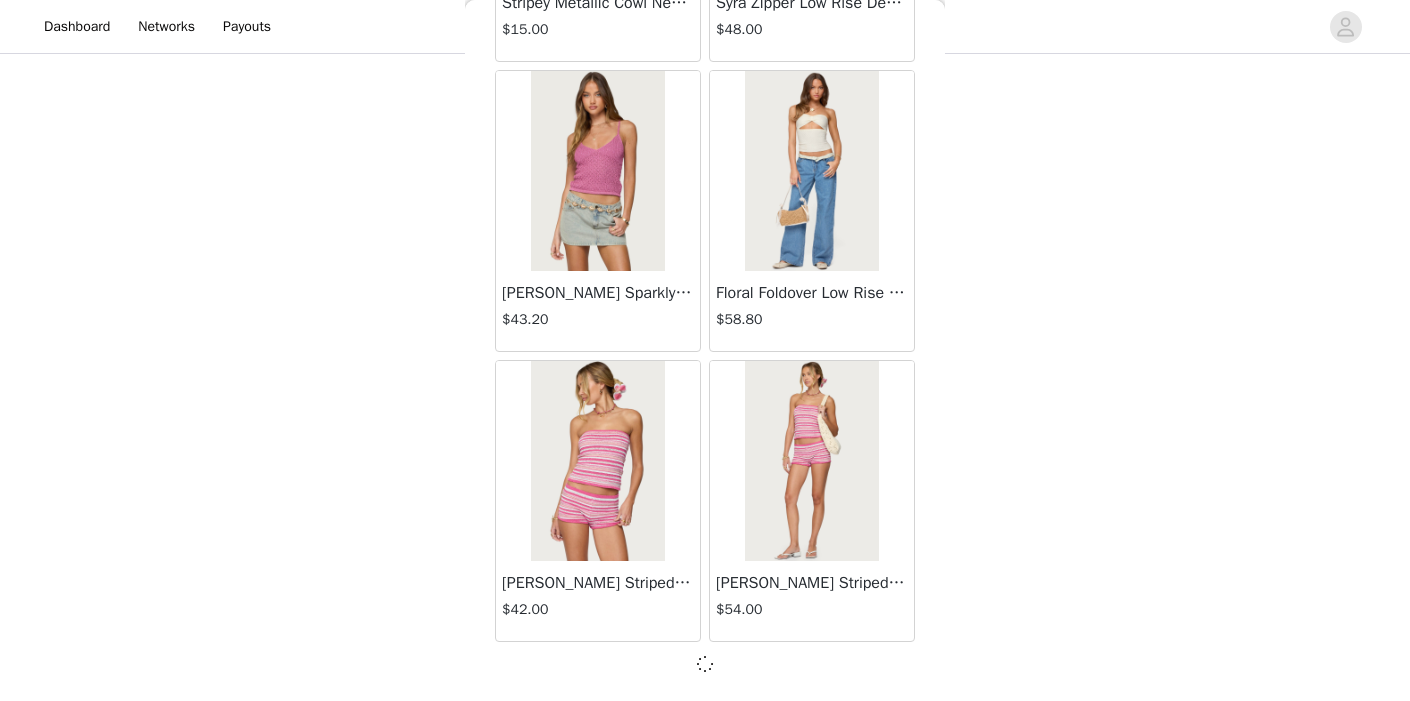 scroll, scrollTop: 8150, scrollLeft: 0, axis: vertical 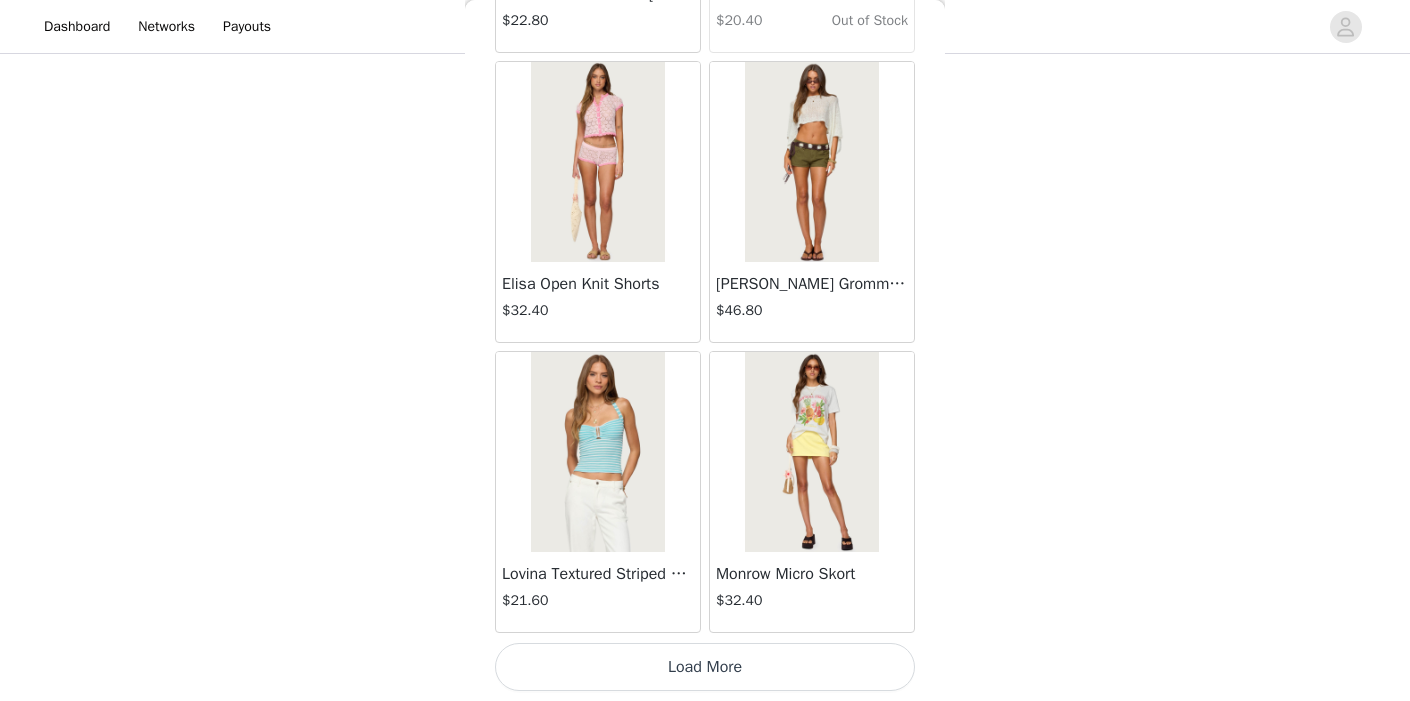 click on "Load More" at bounding box center (705, 667) 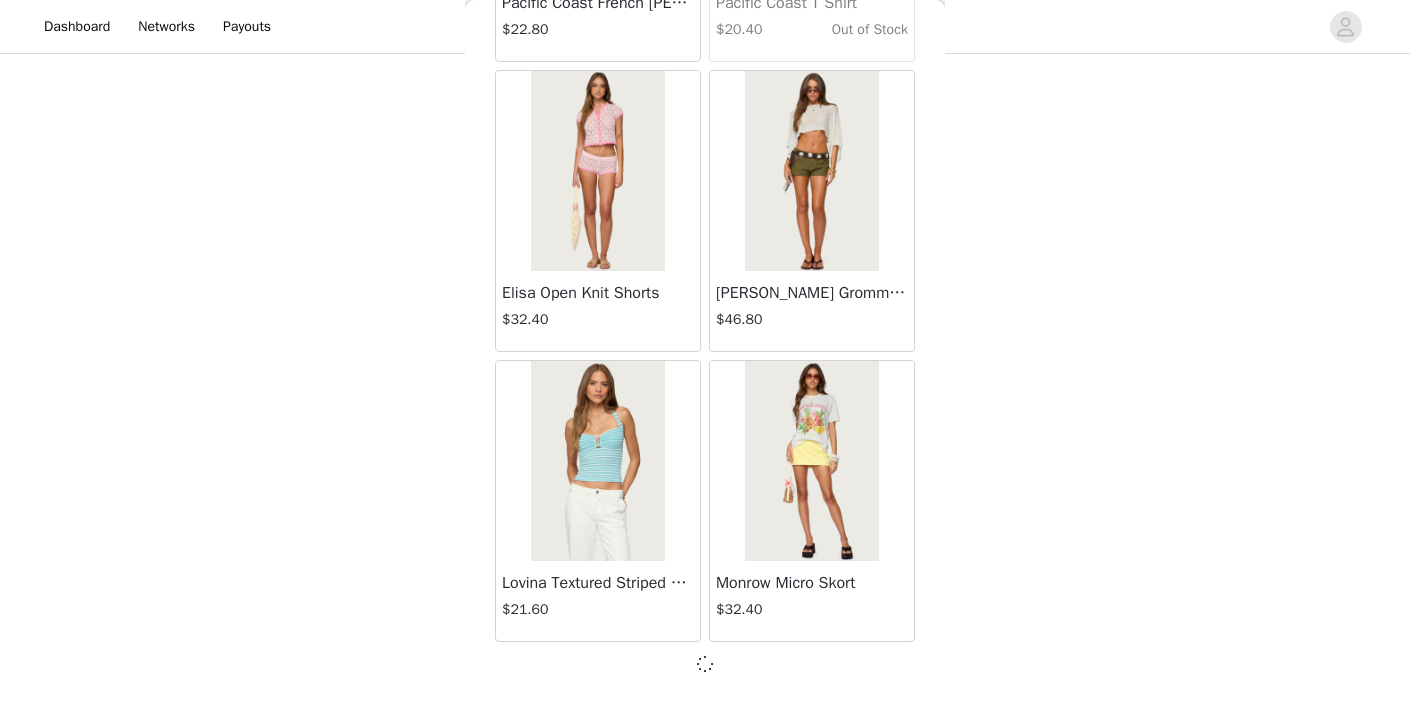scroll, scrollTop: 11050, scrollLeft: 0, axis: vertical 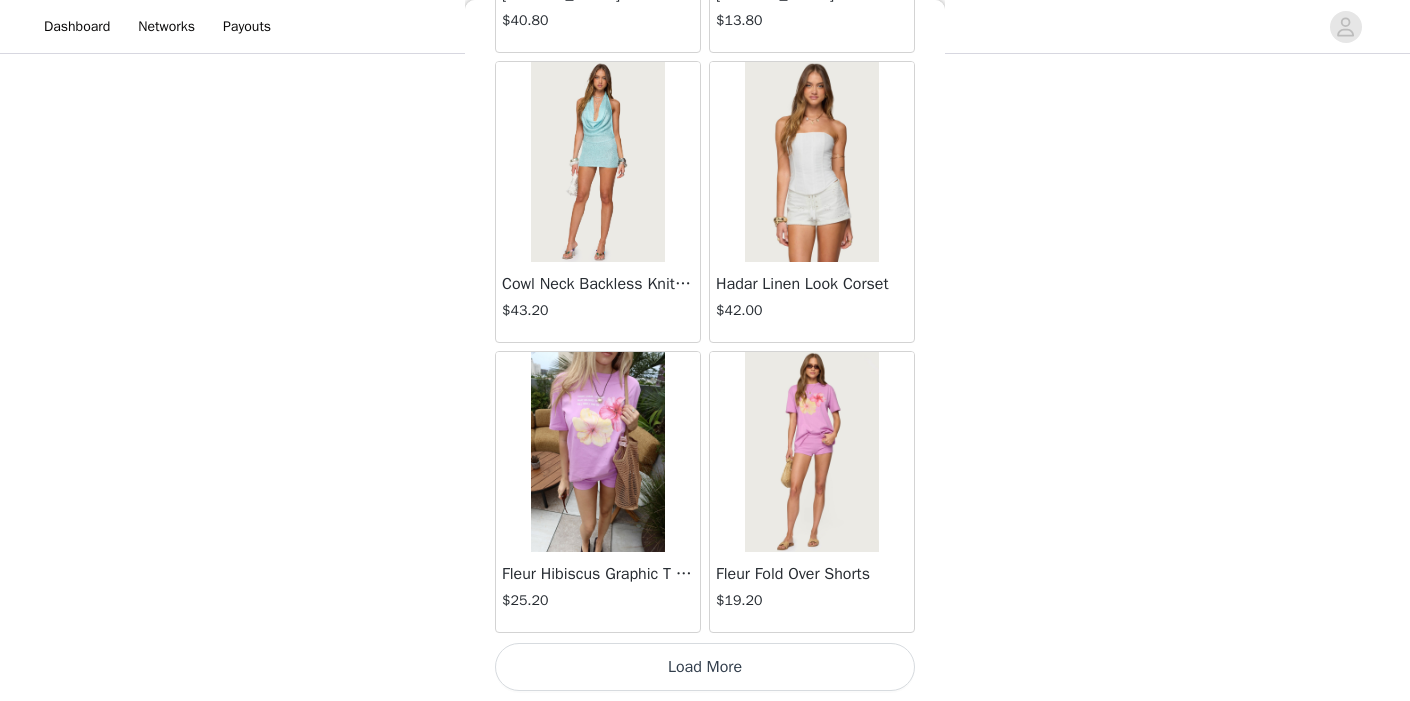 click on "Load More" at bounding box center [705, 667] 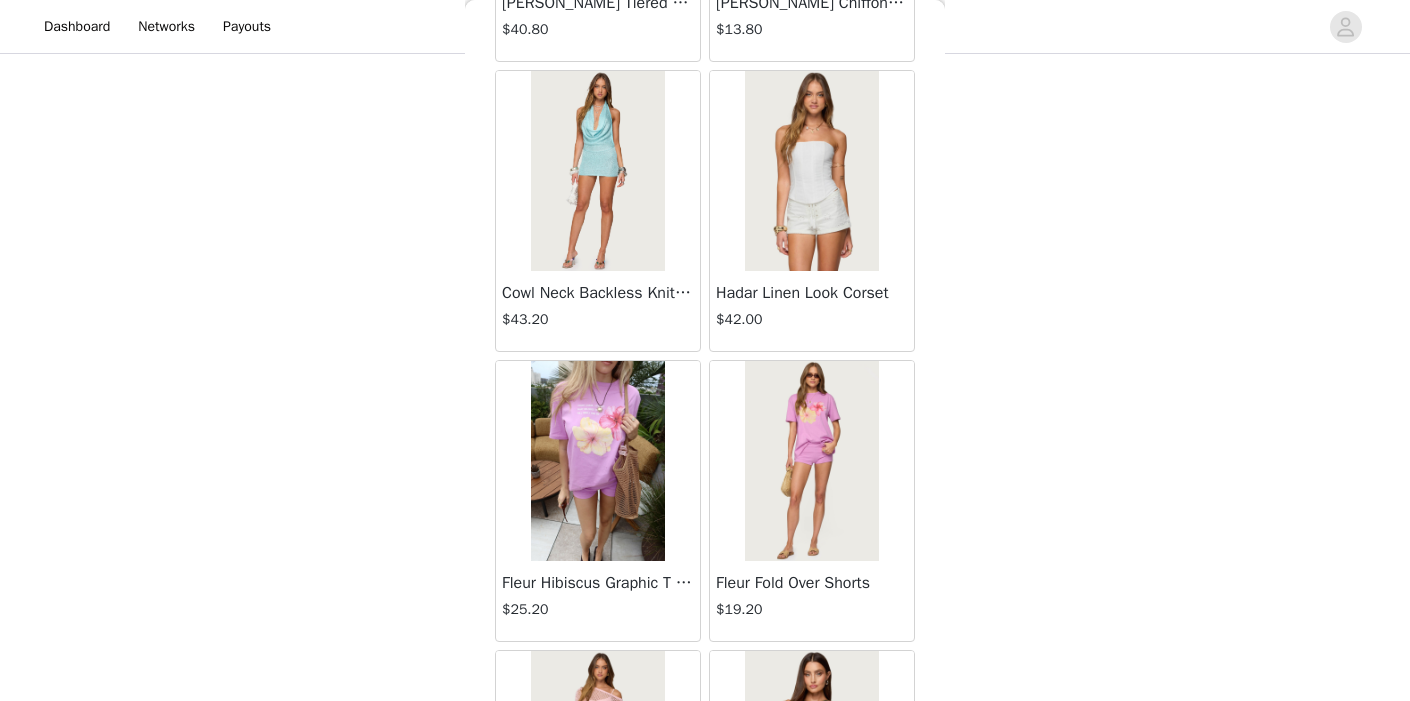 scroll 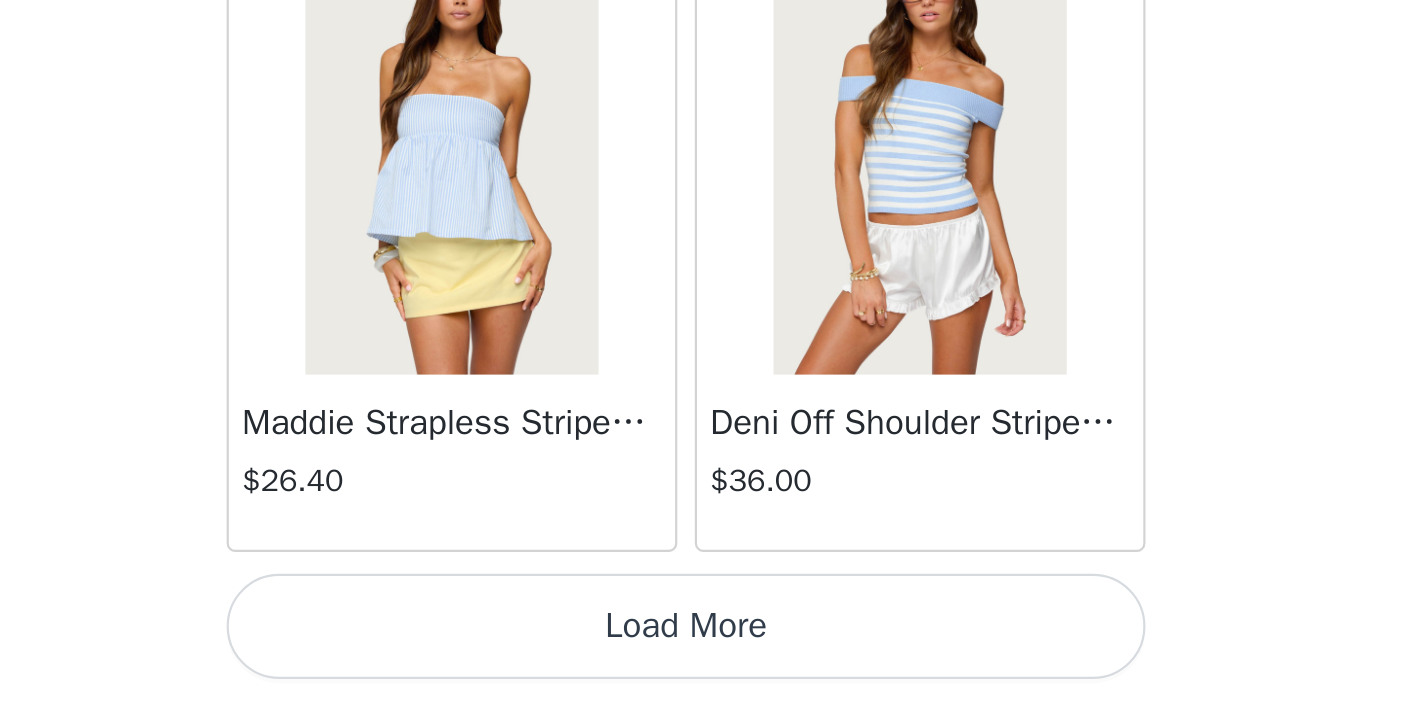 click on "Load More" at bounding box center [705, 667] 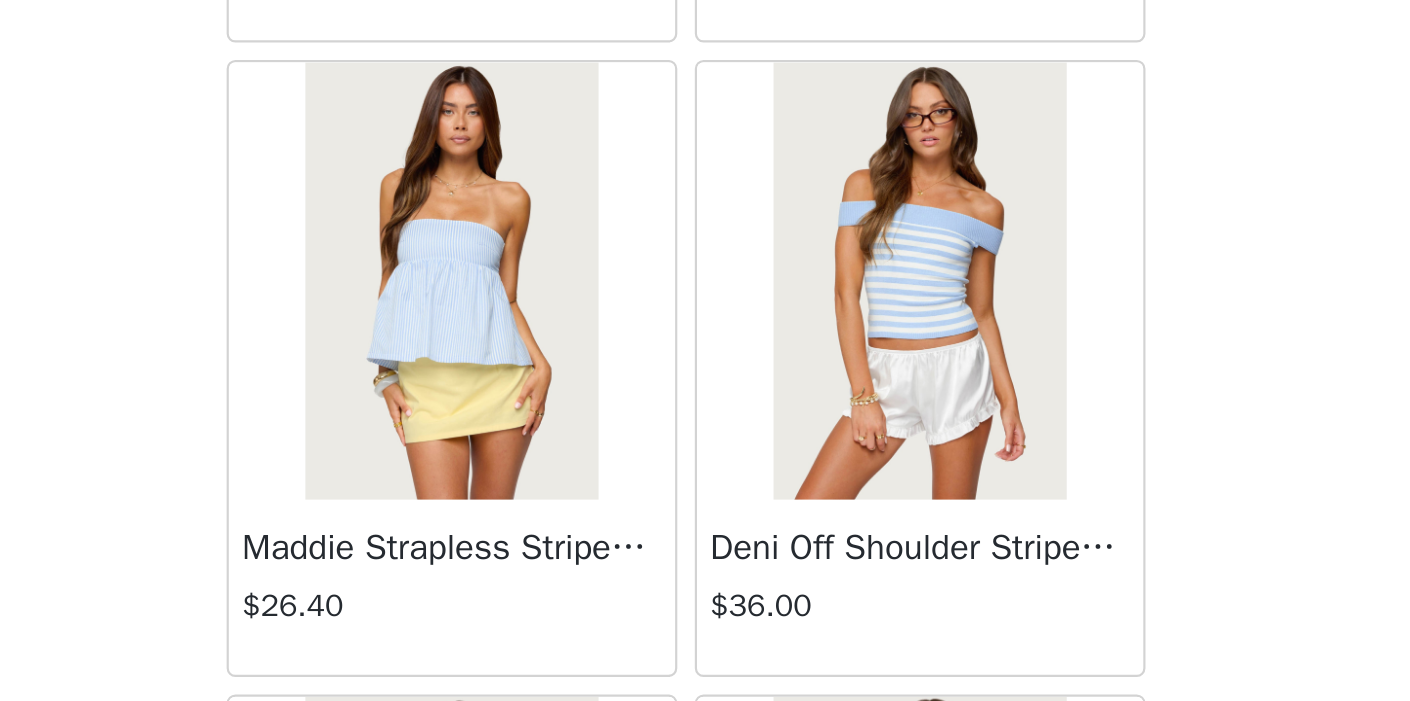 click at bounding box center (597, 509) 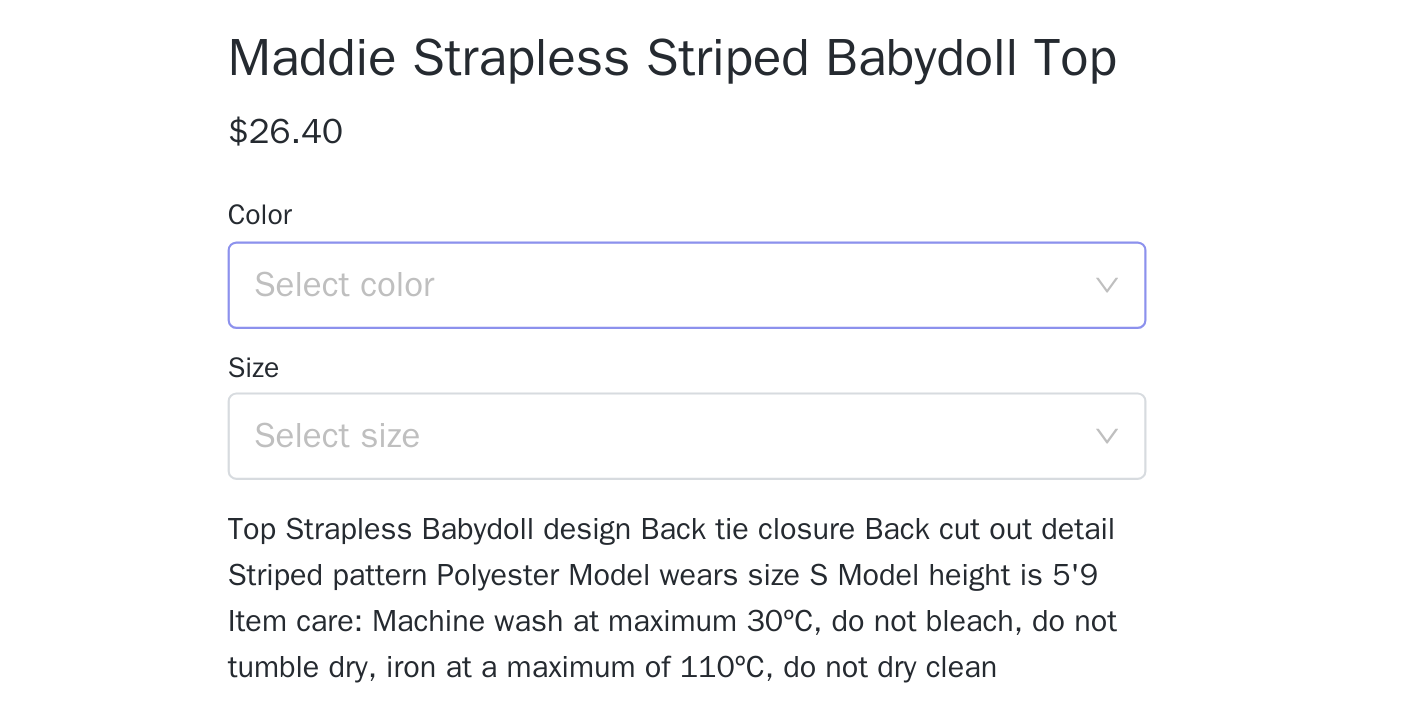 click on "Select color" at bounding box center [694, 433] 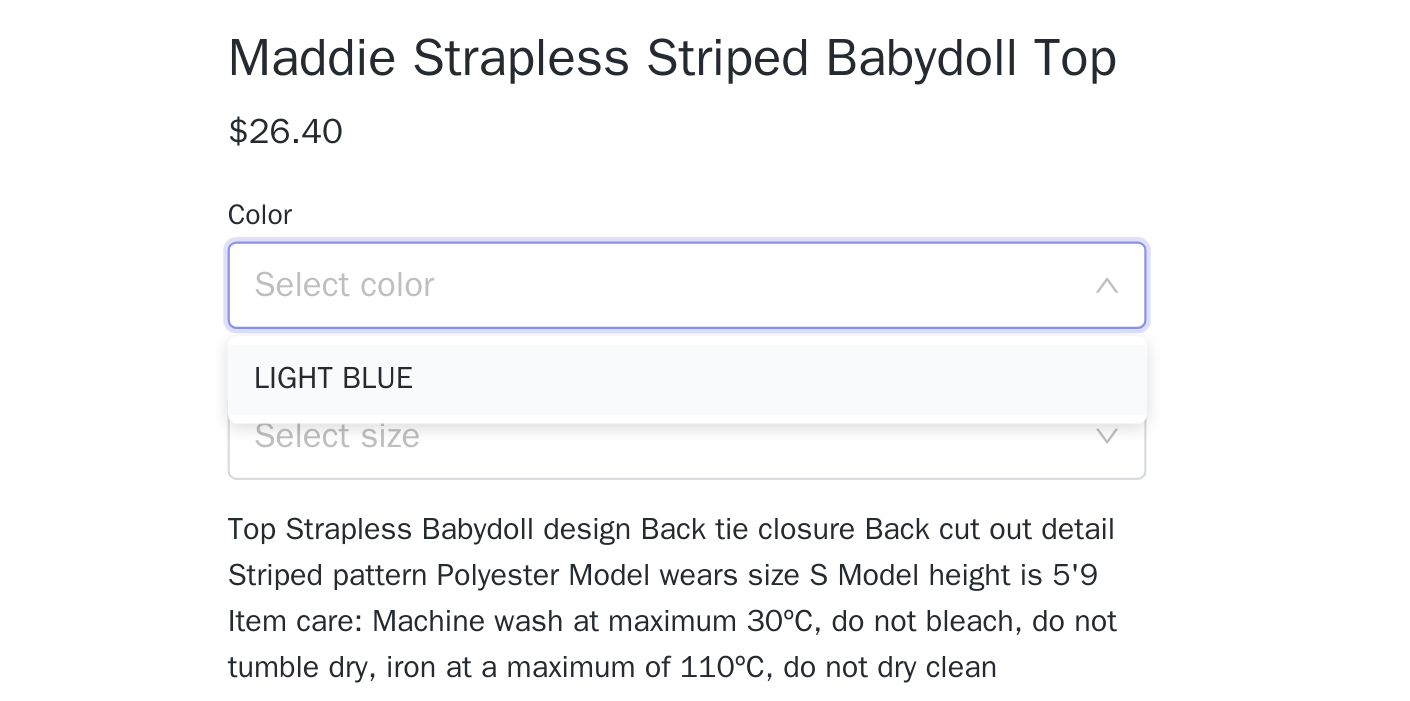 click on "LIGHT BLUE" at bounding box center [705, 476] 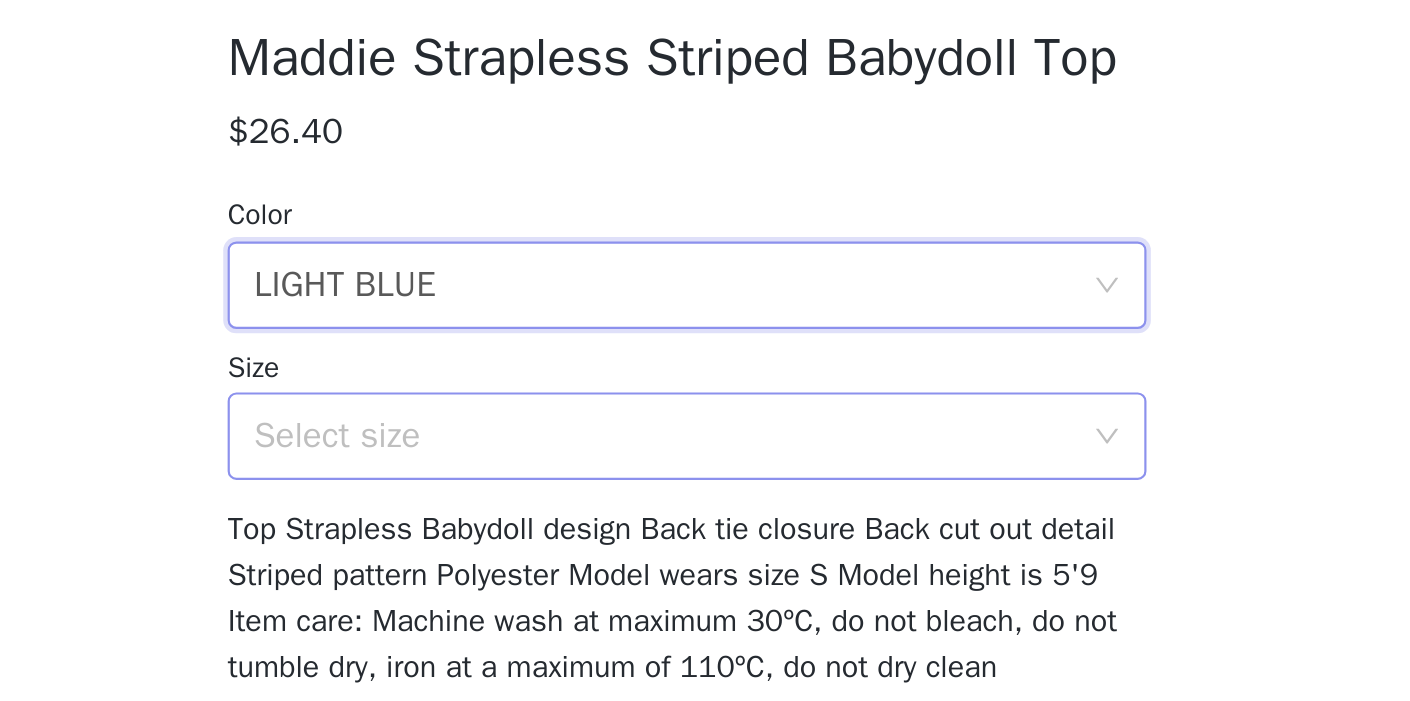 click on "Select size" at bounding box center (694, 502) 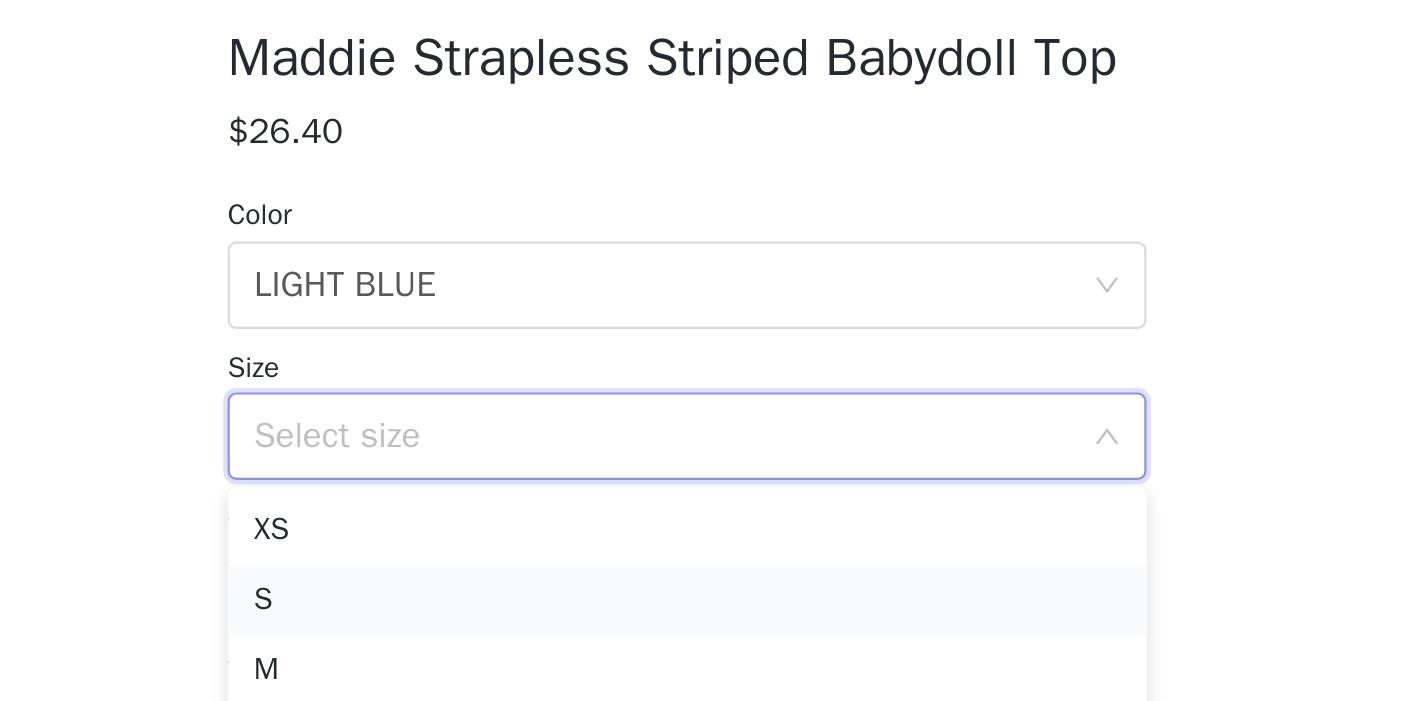 click on "S" at bounding box center (705, 577) 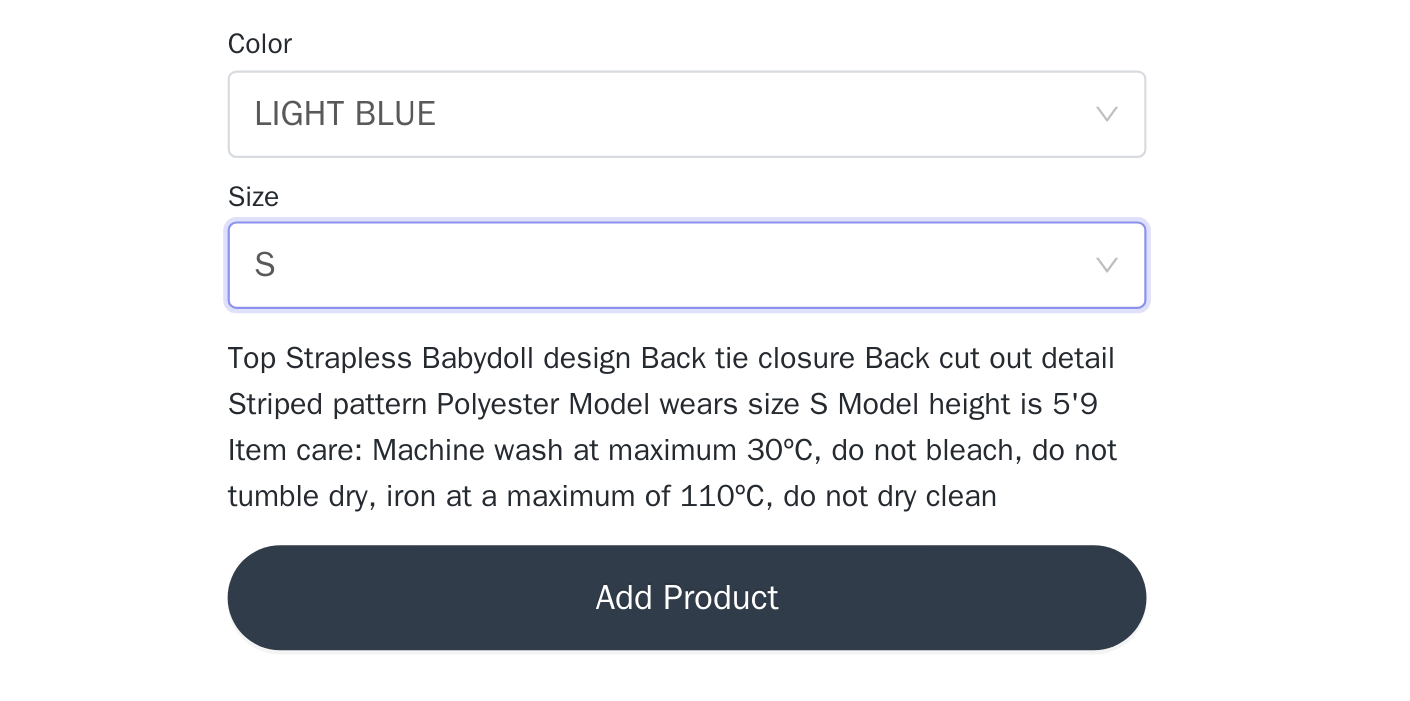 click on "Add Product" at bounding box center (705, 654) 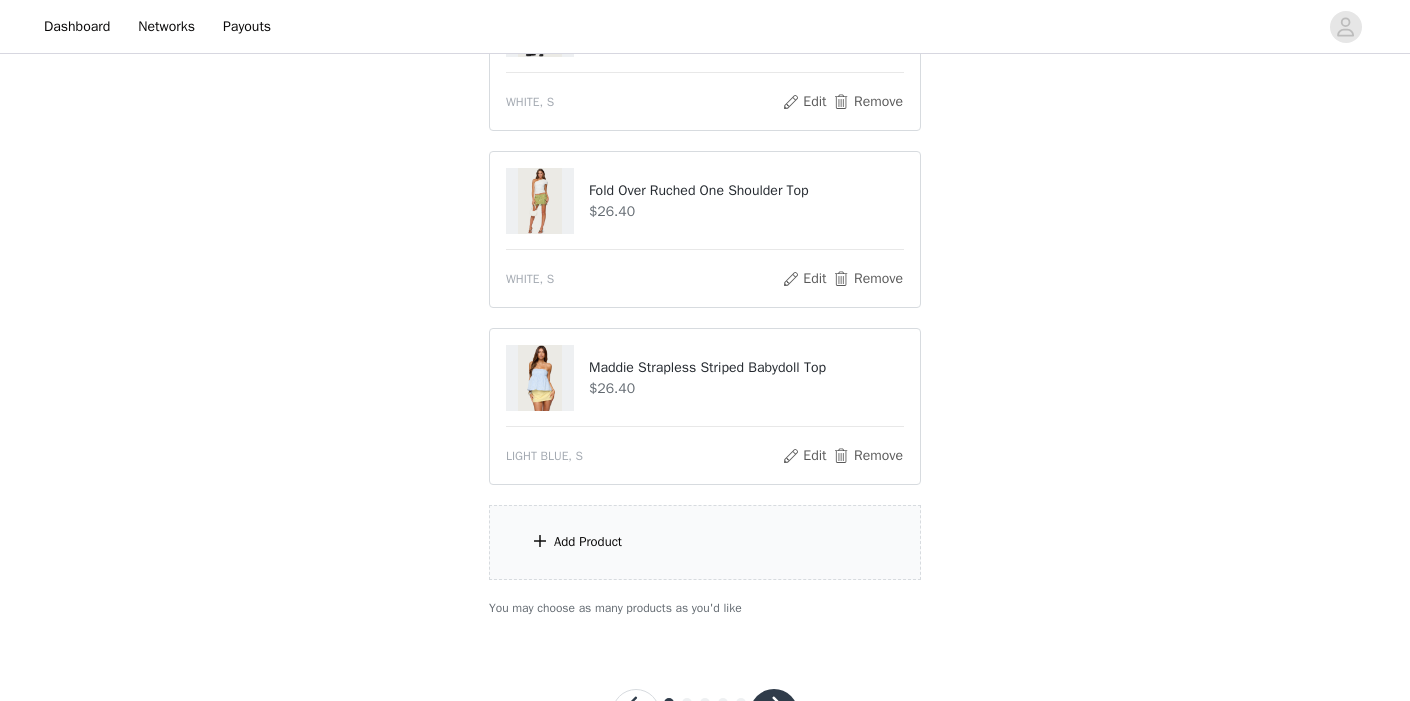 click at bounding box center [540, 541] 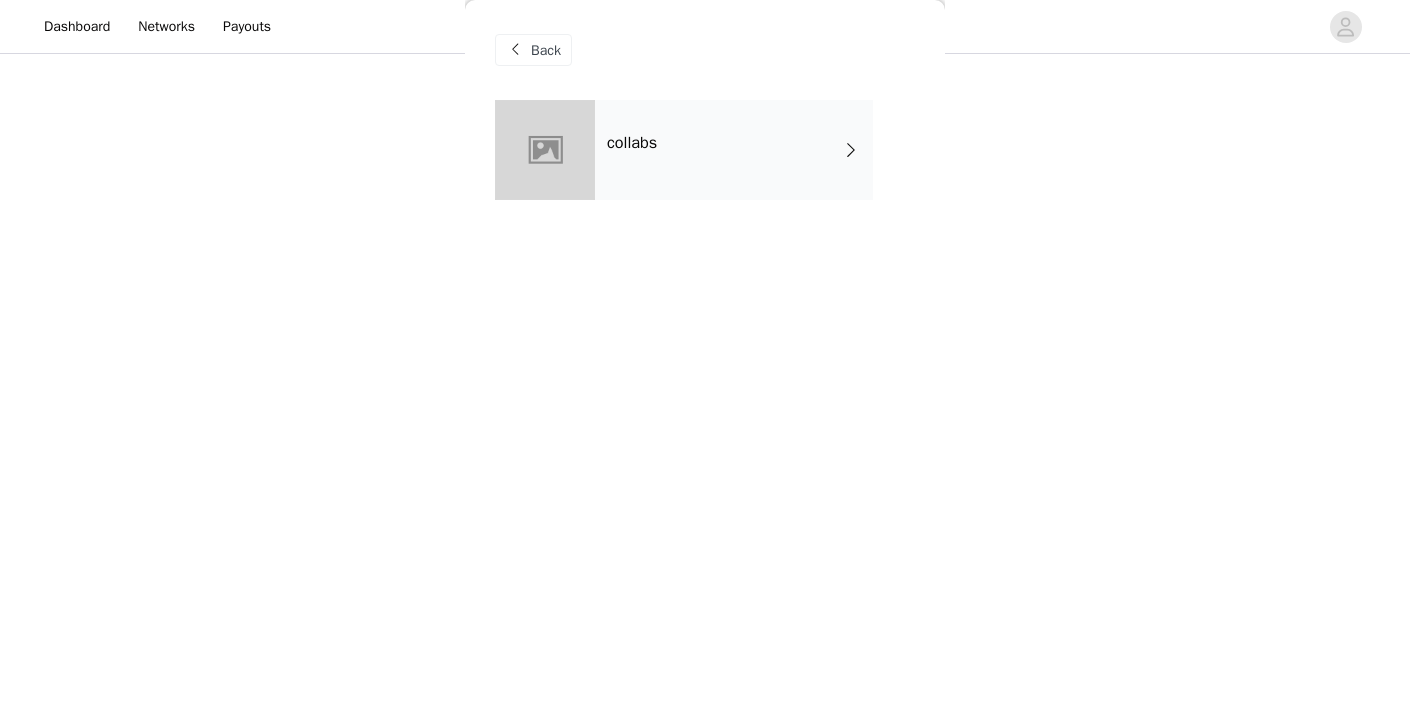 click on "collabs" at bounding box center [734, 150] 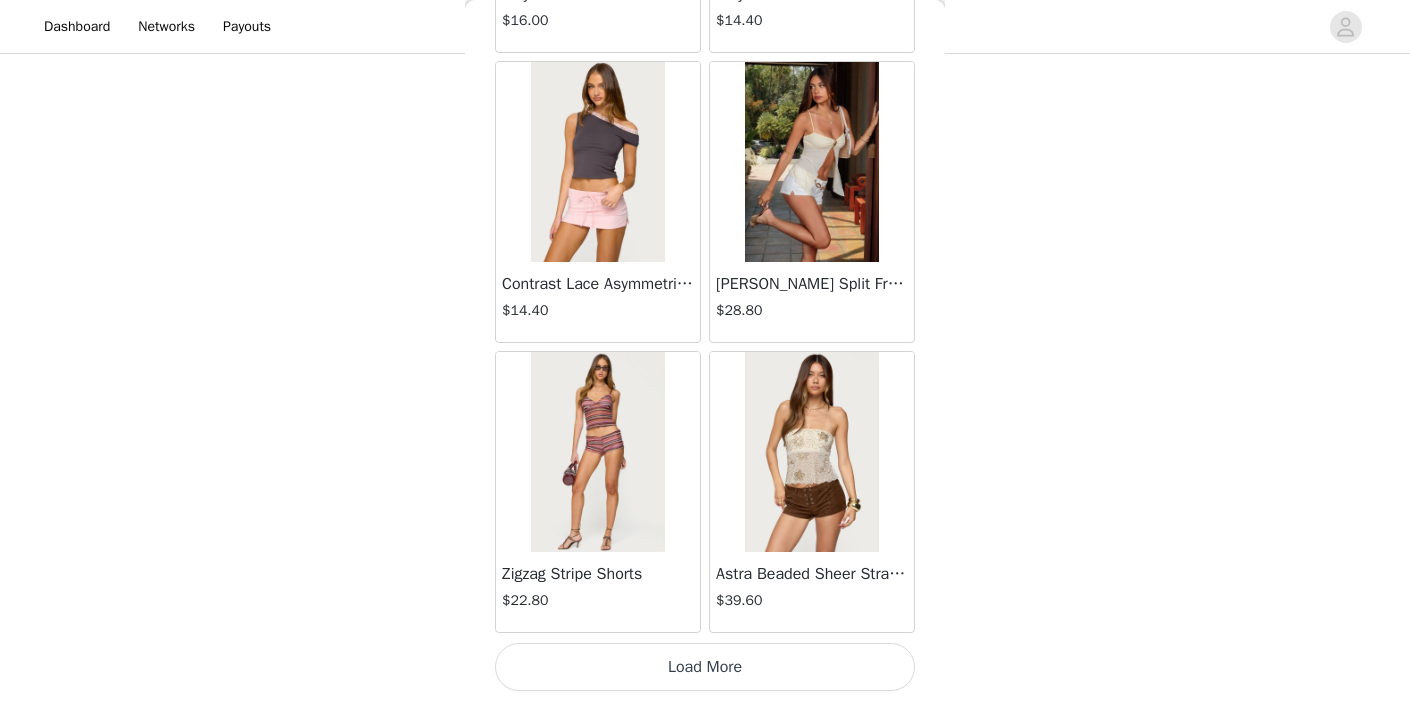 click on "Load More" at bounding box center [705, 667] 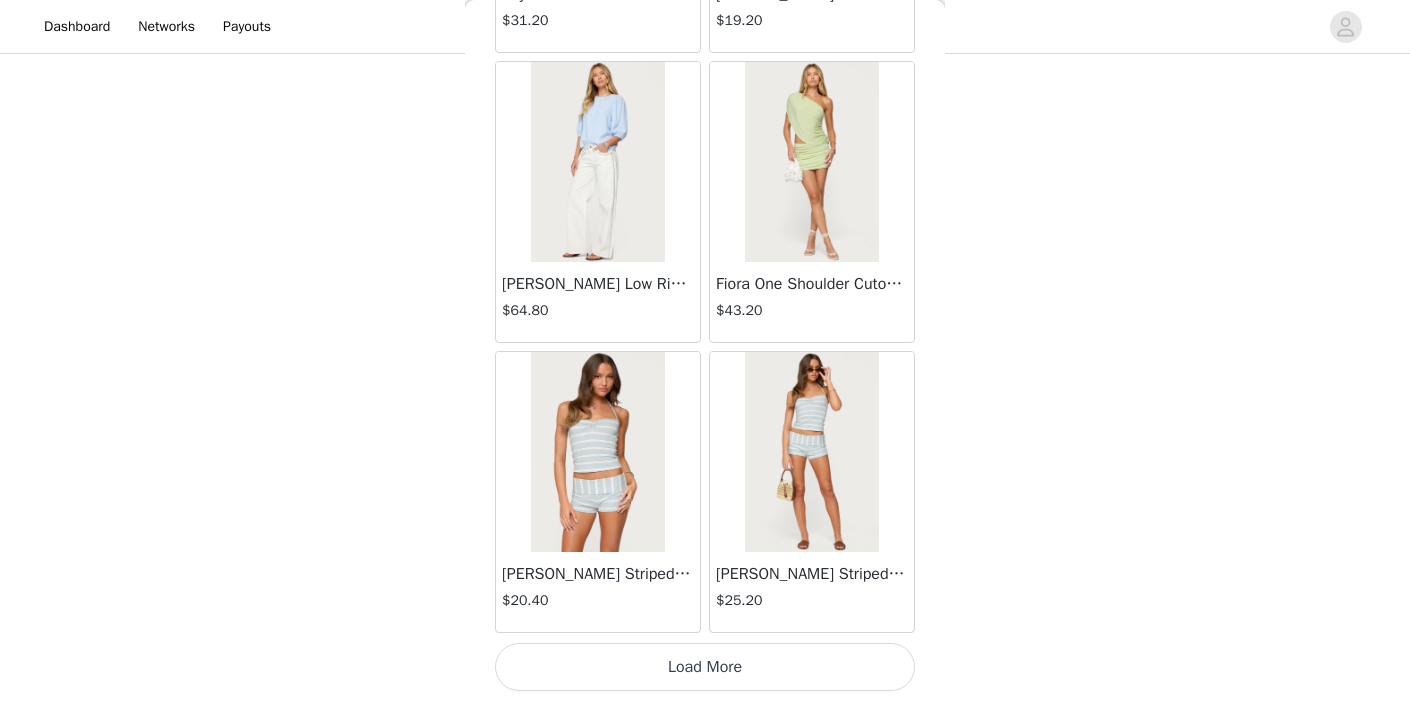 click on "Load More" at bounding box center (705, 667) 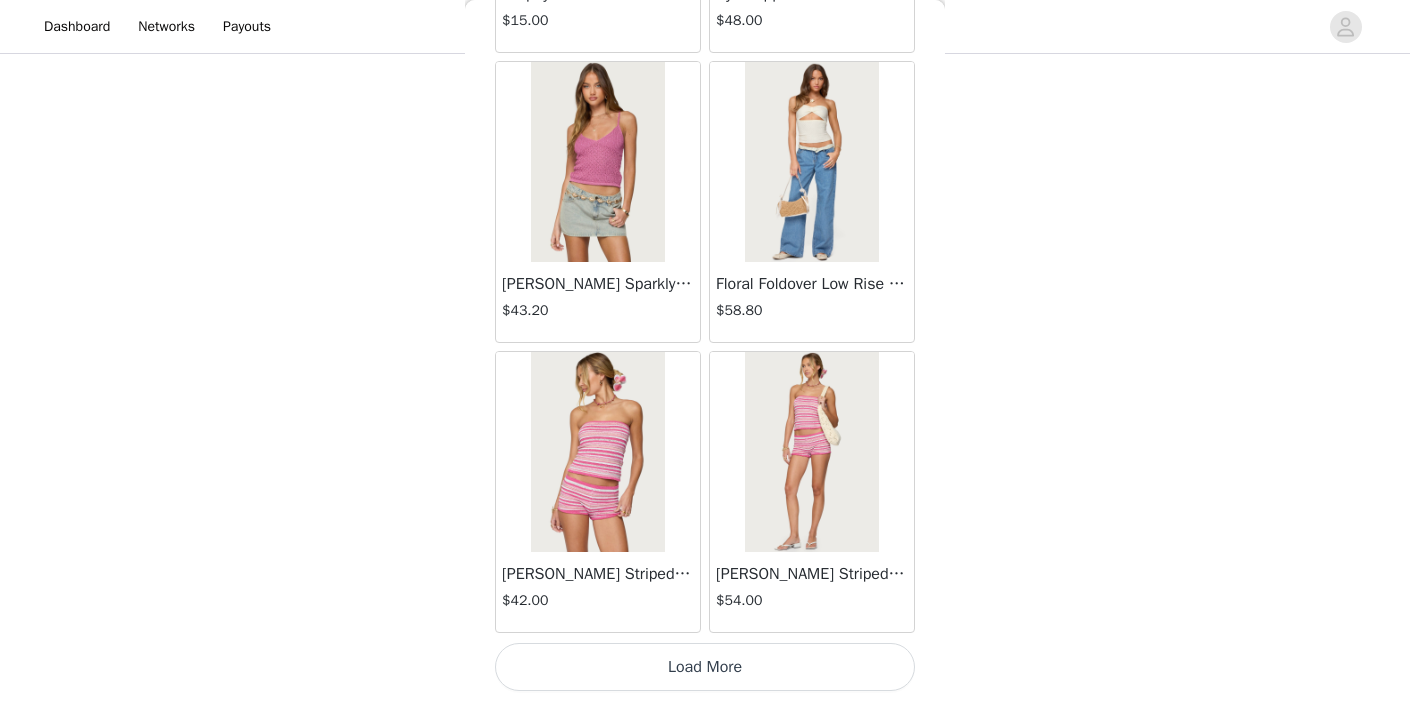 click on "Load More" at bounding box center [705, 667] 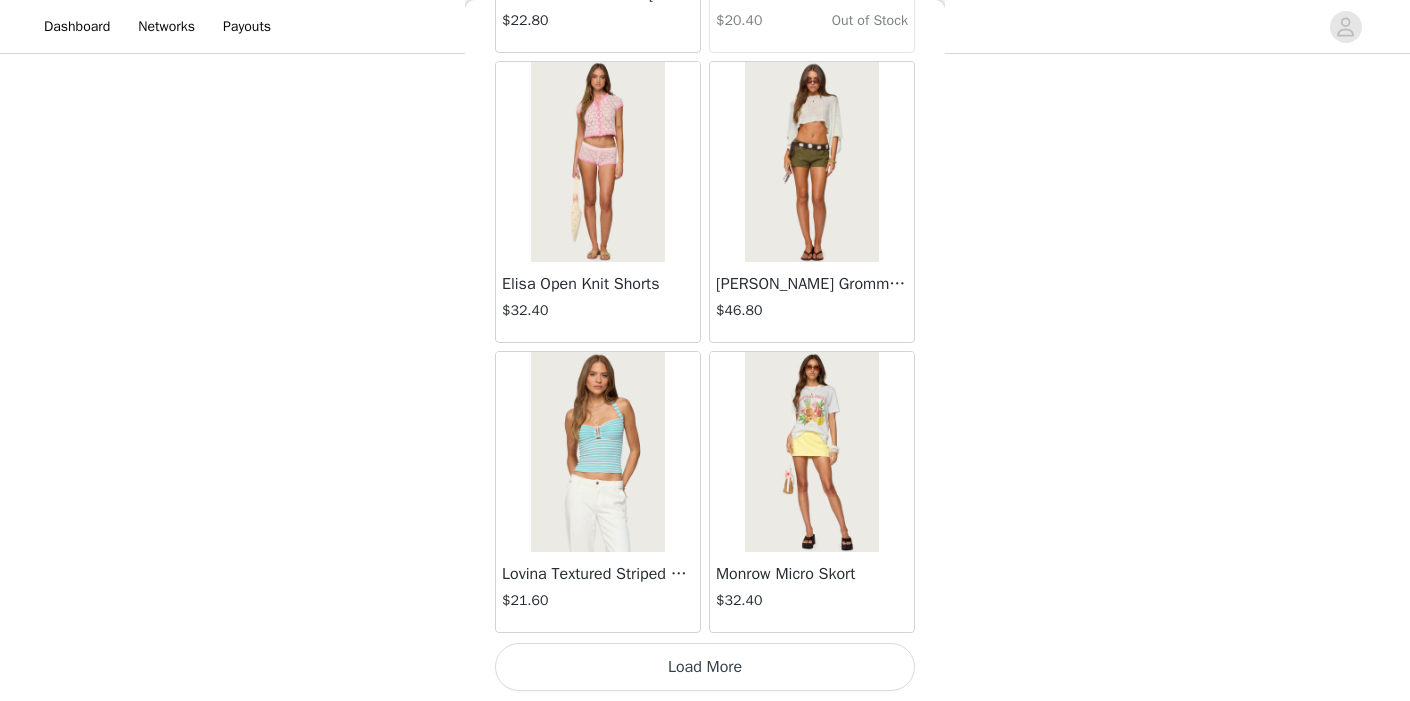 click on "Load More" at bounding box center (705, 667) 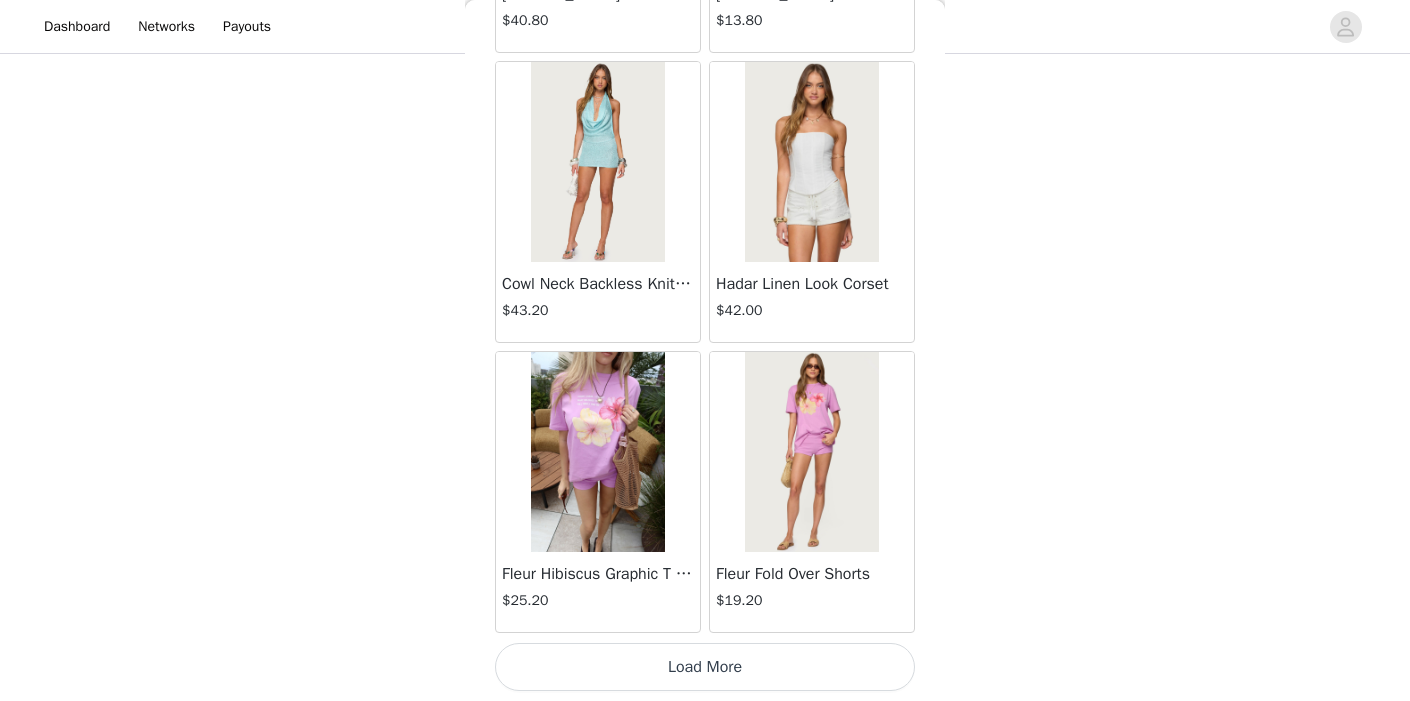 click on "Load More" at bounding box center [705, 667] 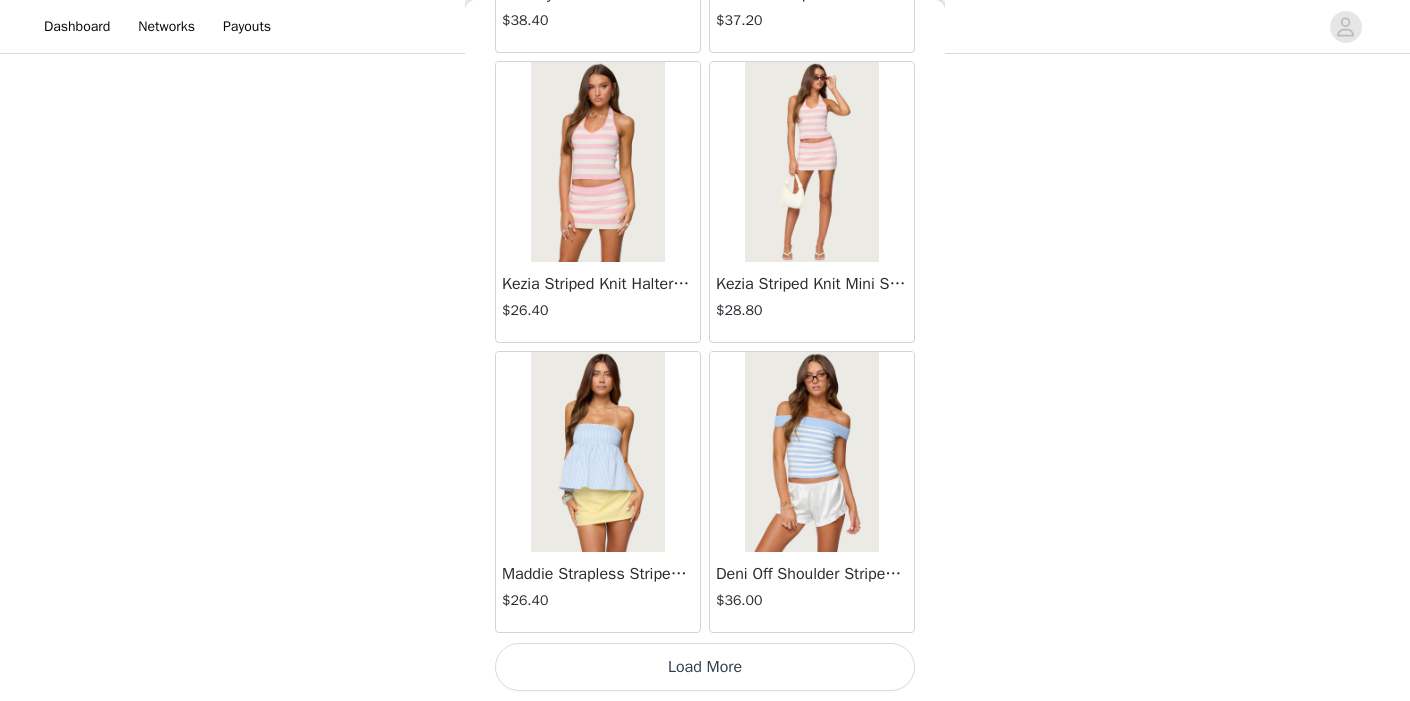 click on "Load More" at bounding box center [705, 667] 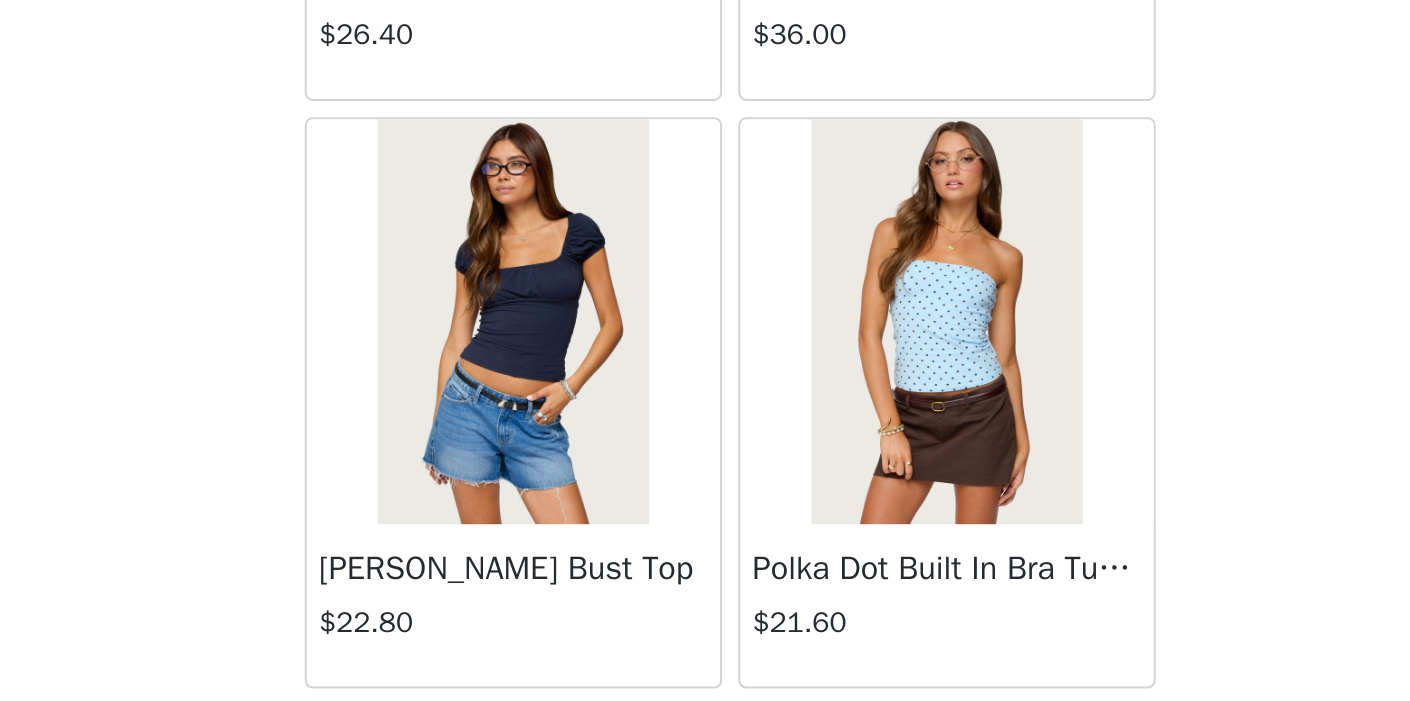 click at bounding box center [811, 514] 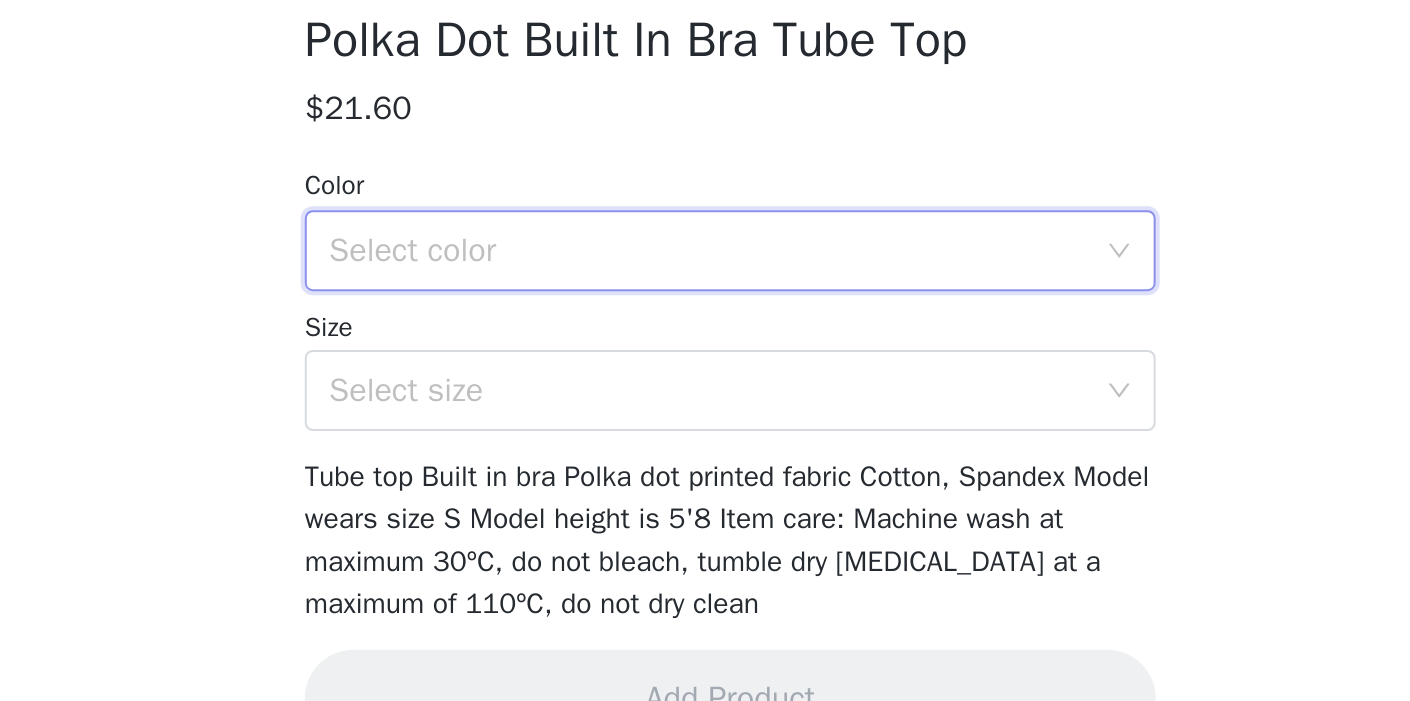 click on "Select color" at bounding box center [698, 479] 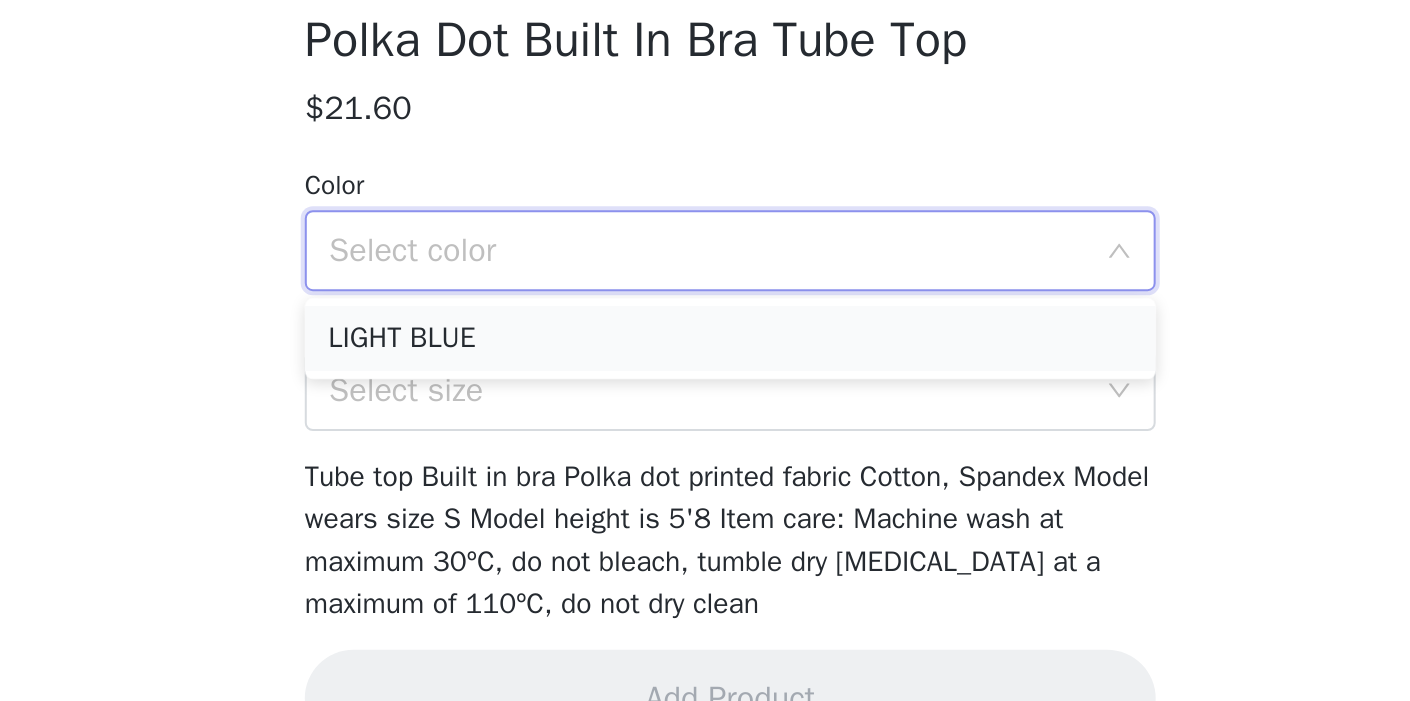 click on "LIGHT BLUE" at bounding box center (705, 522) 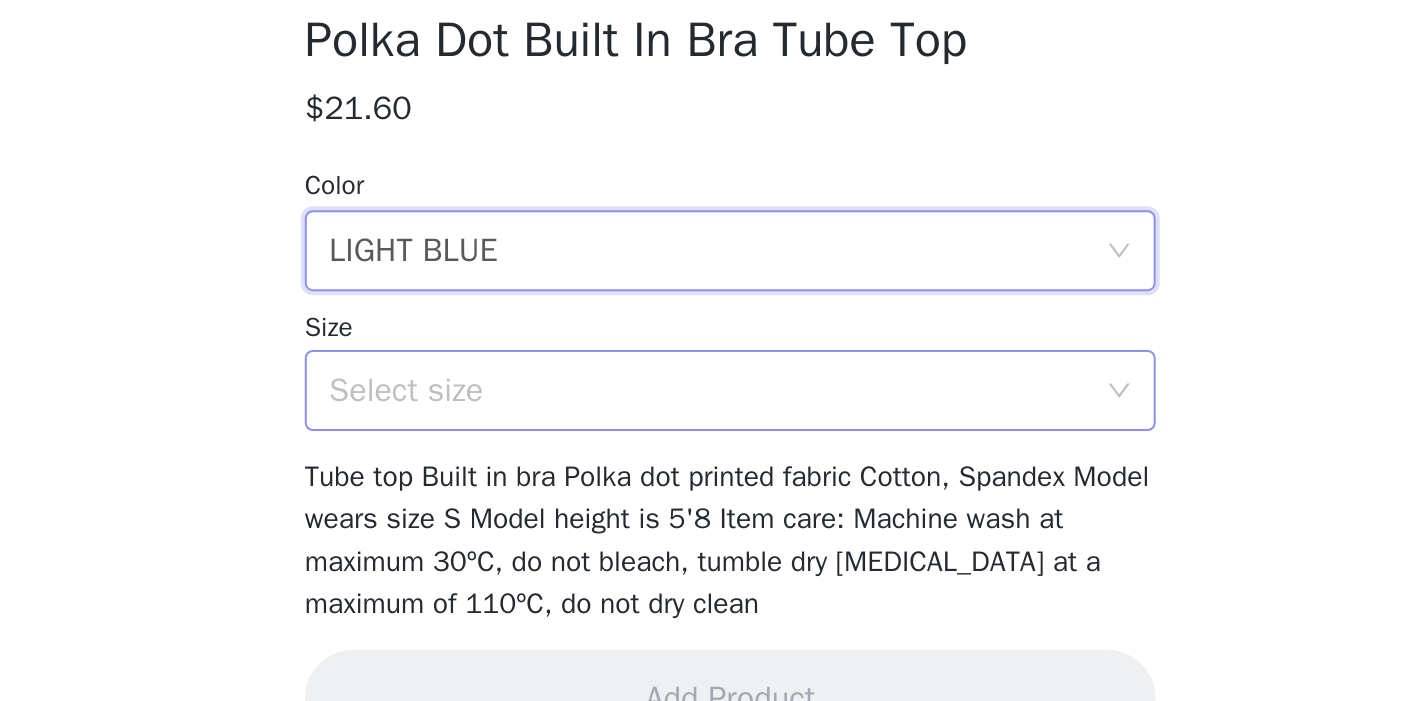 click on "Select size" at bounding box center [694, 548] 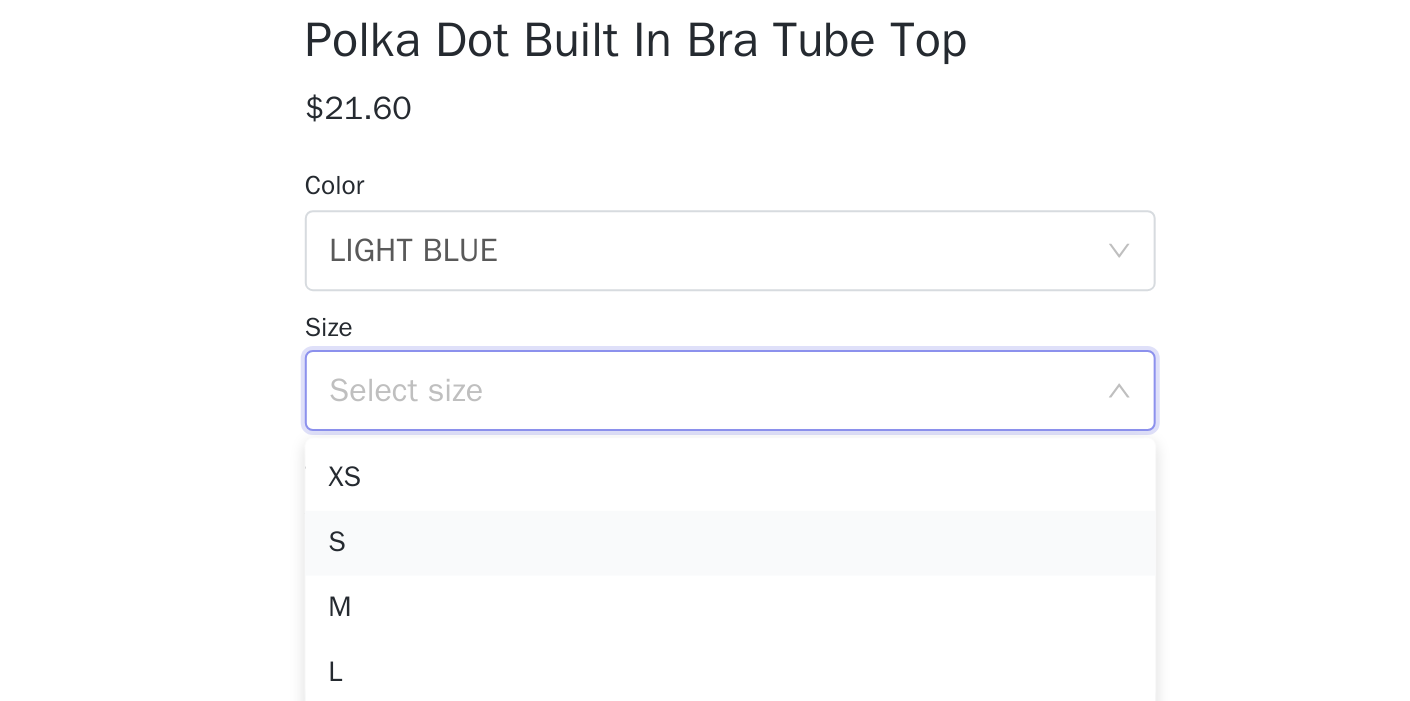 click on "S" at bounding box center (705, 623) 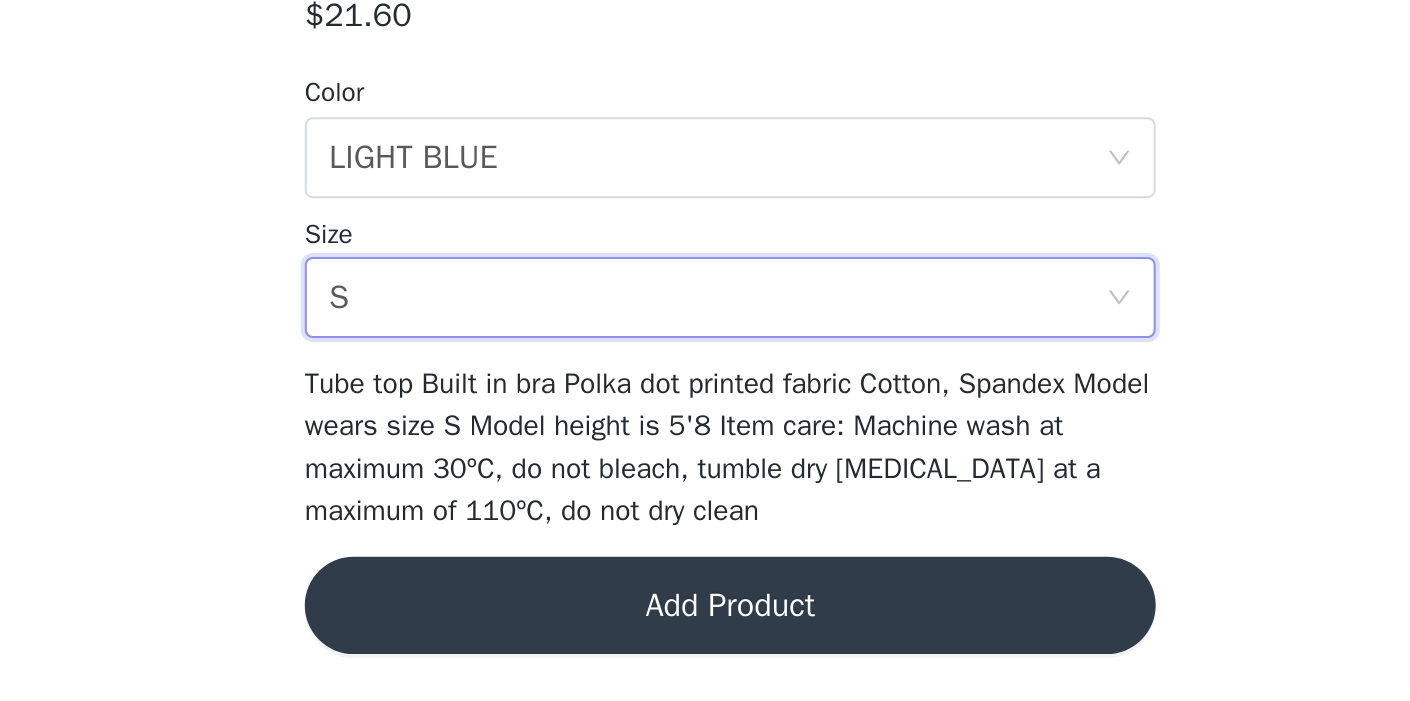 click on "Add Product" at bounding box center (705, 654) 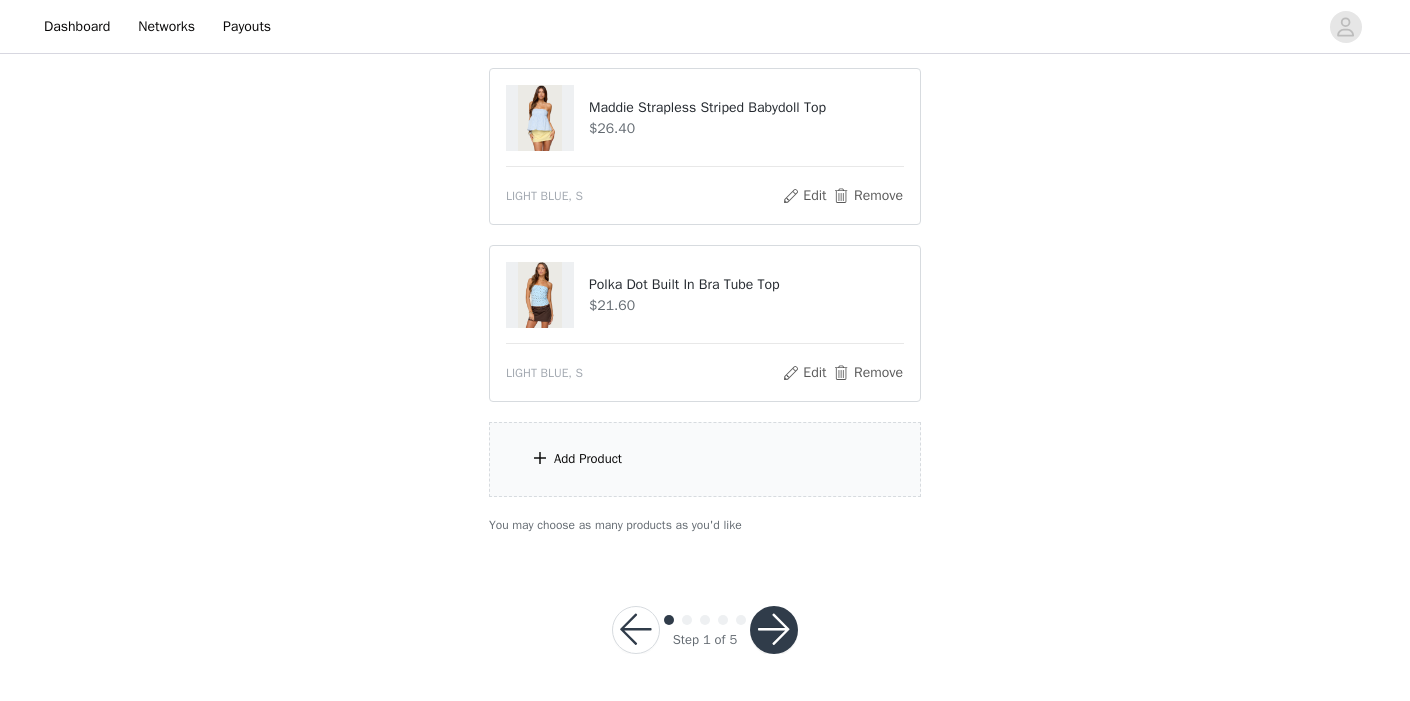 click at bounding box center [540, 458] 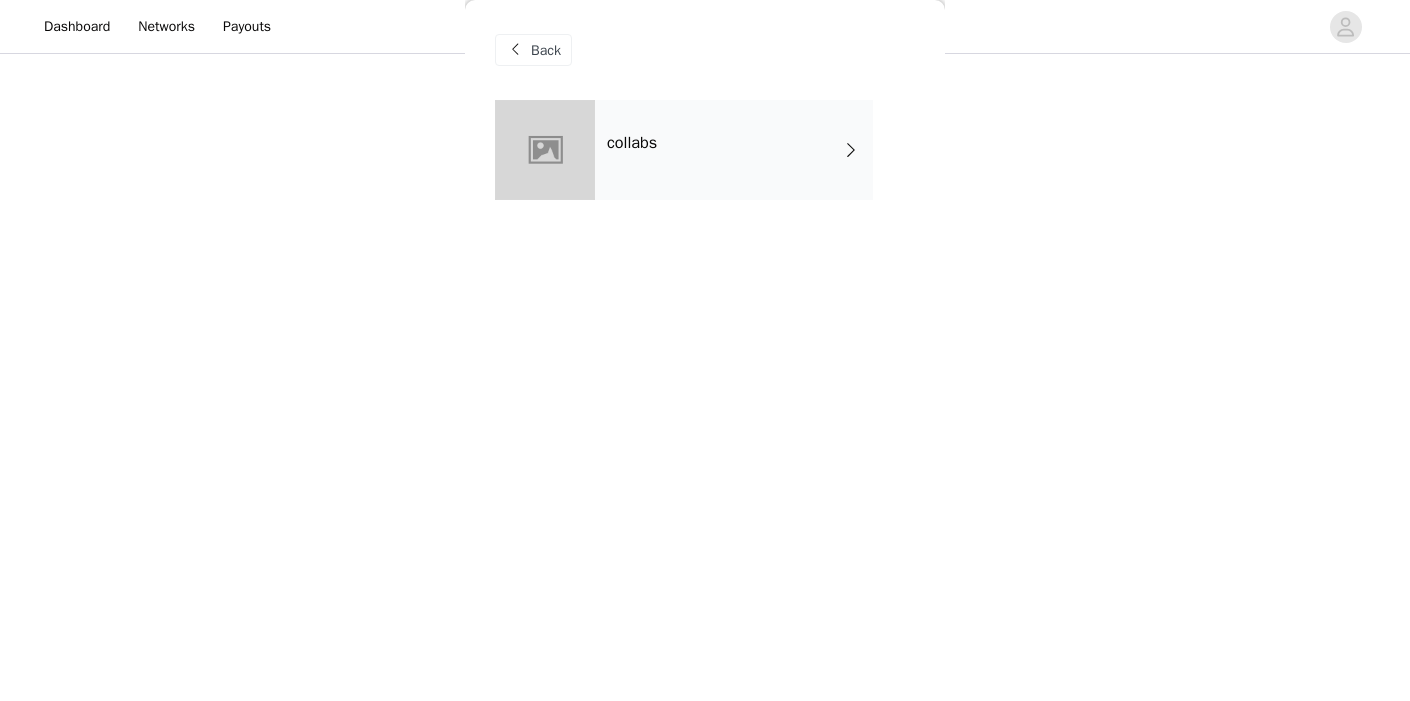 click on "collabs" at bounding box center [734, 150] 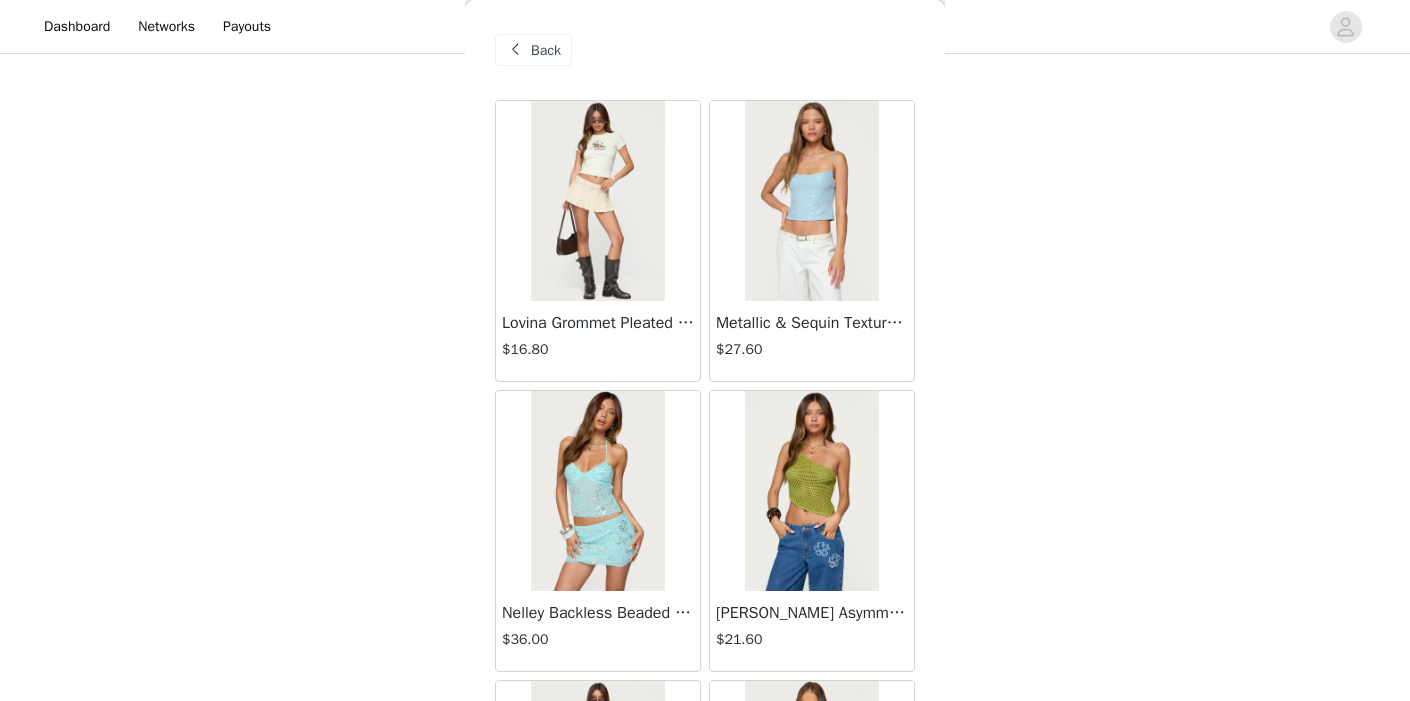 scroll, scrollTop: 921, scrollLeft: 0, axis: vertical 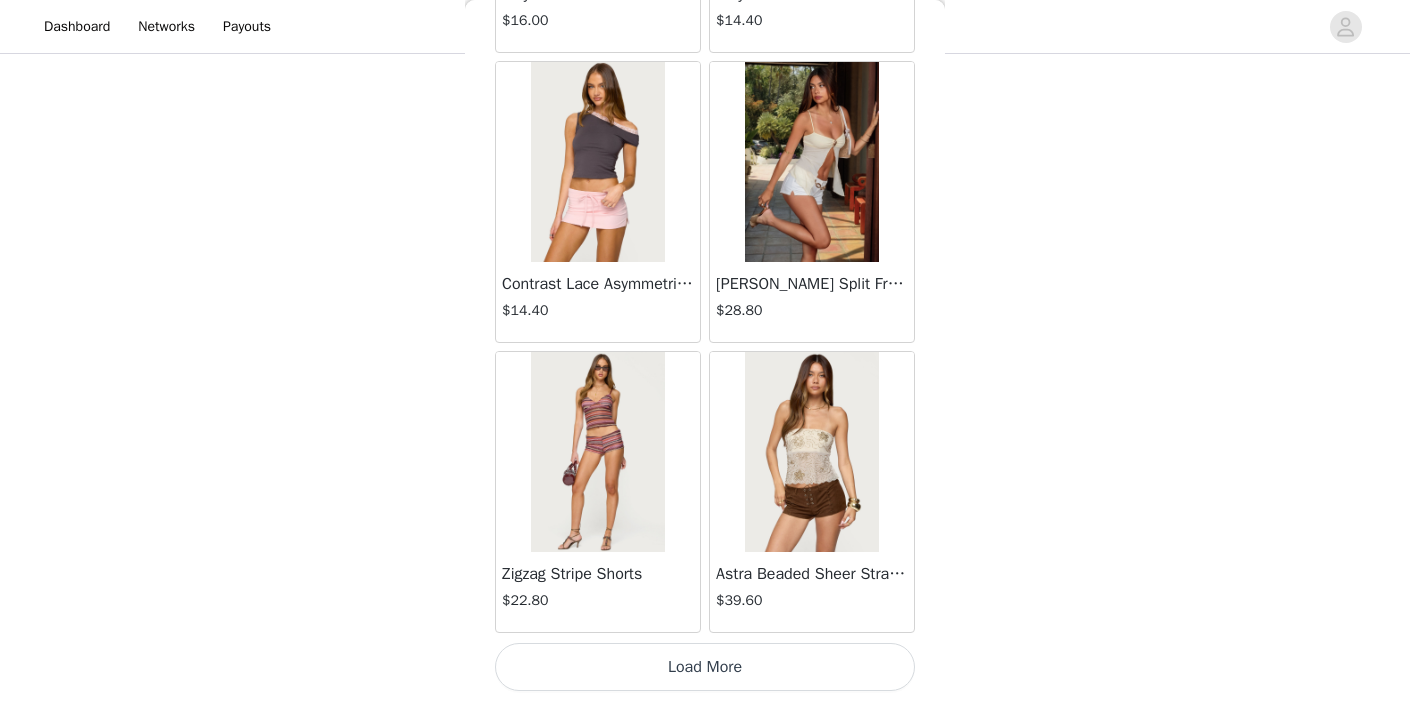 click on "Load More" at bounding box center [705, 667] 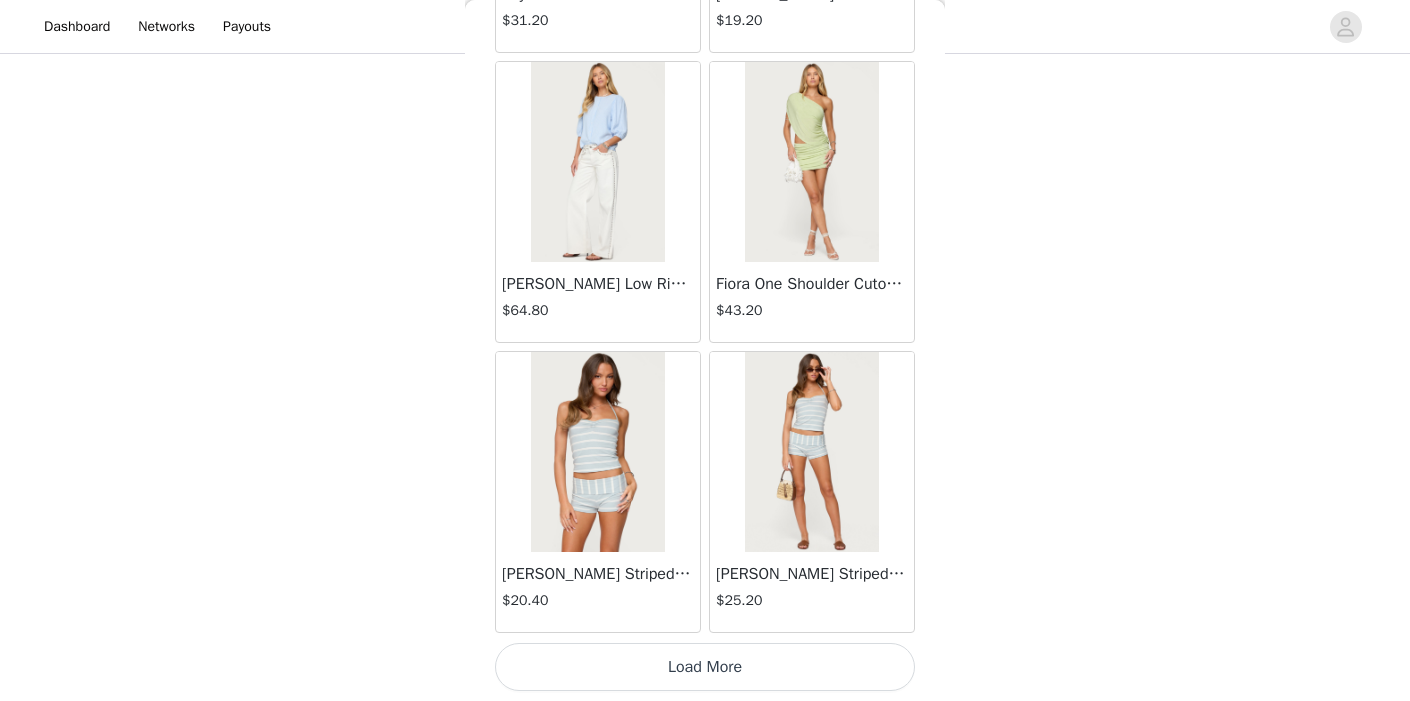 click on "Load More" at bounding box center [705, 667] 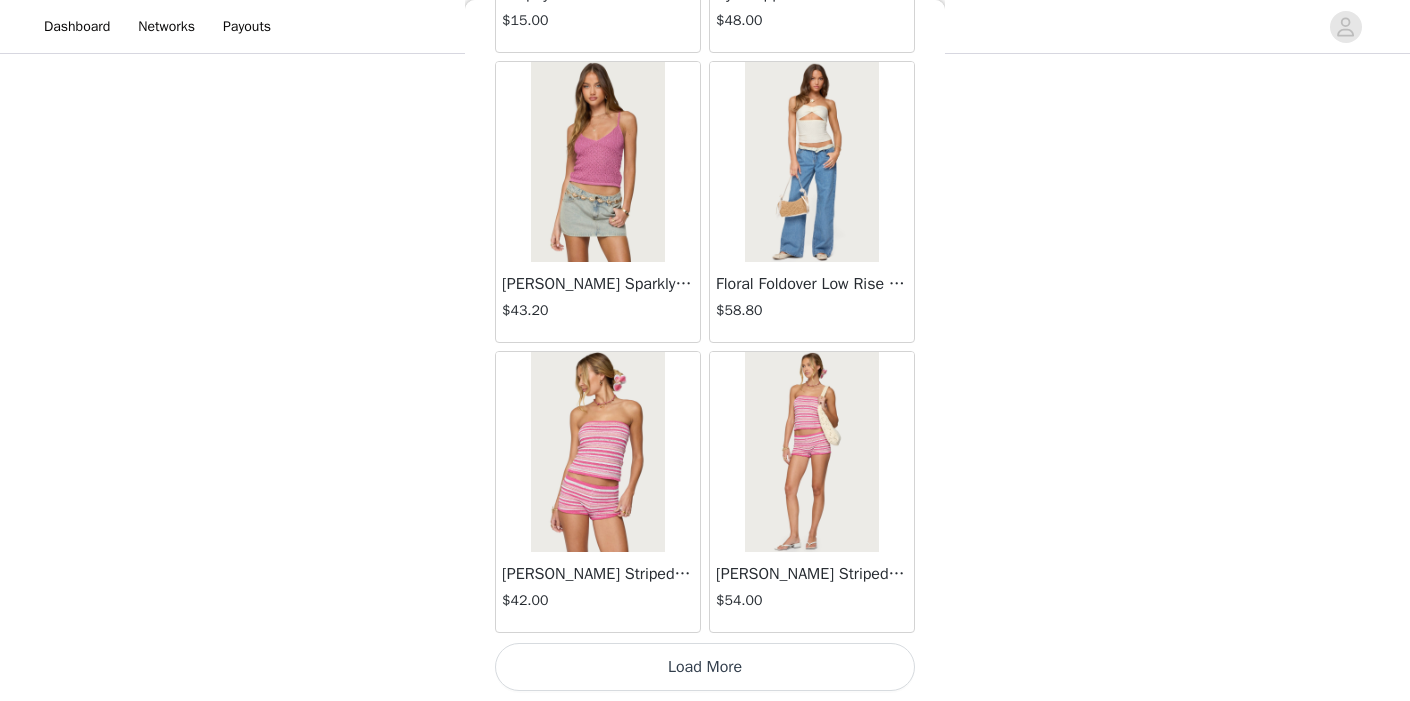 click on "Load More" at bounding box center (705, 667) 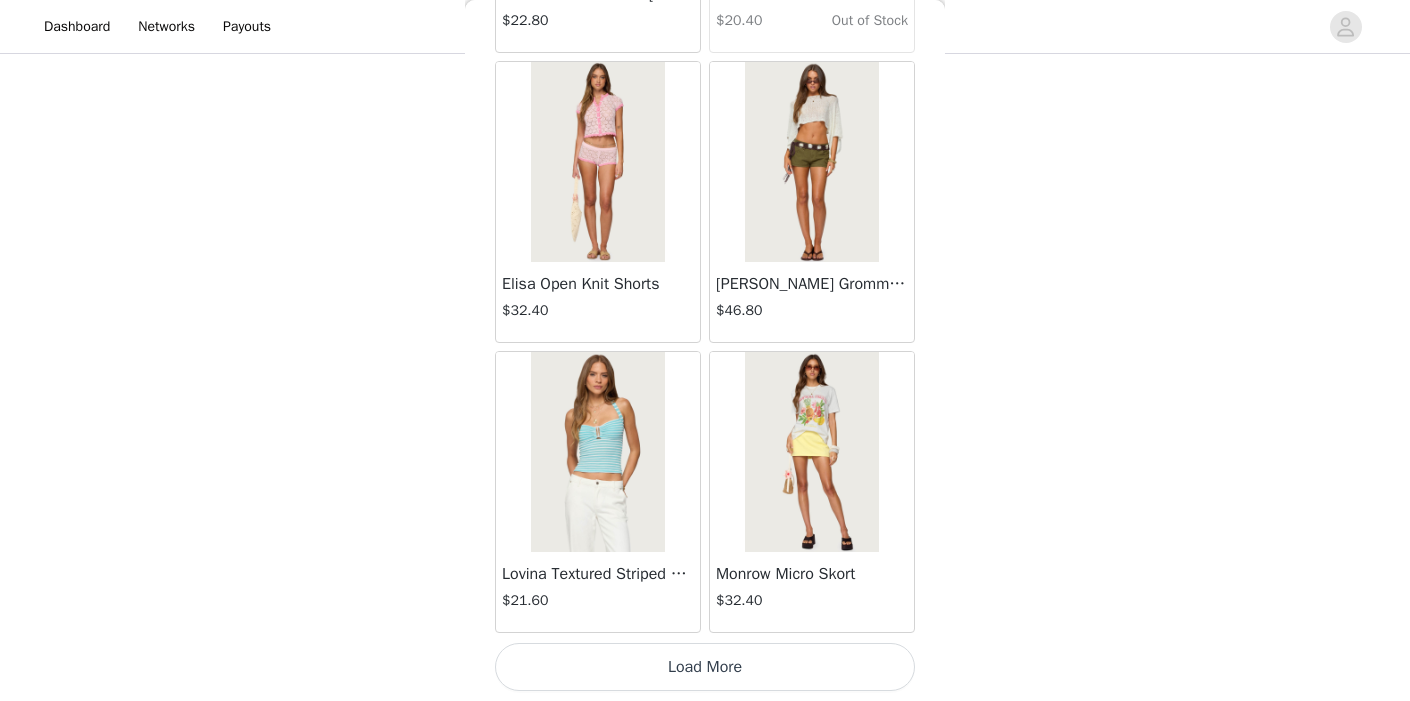 click on "Load More" at bounding box center [705, 667] 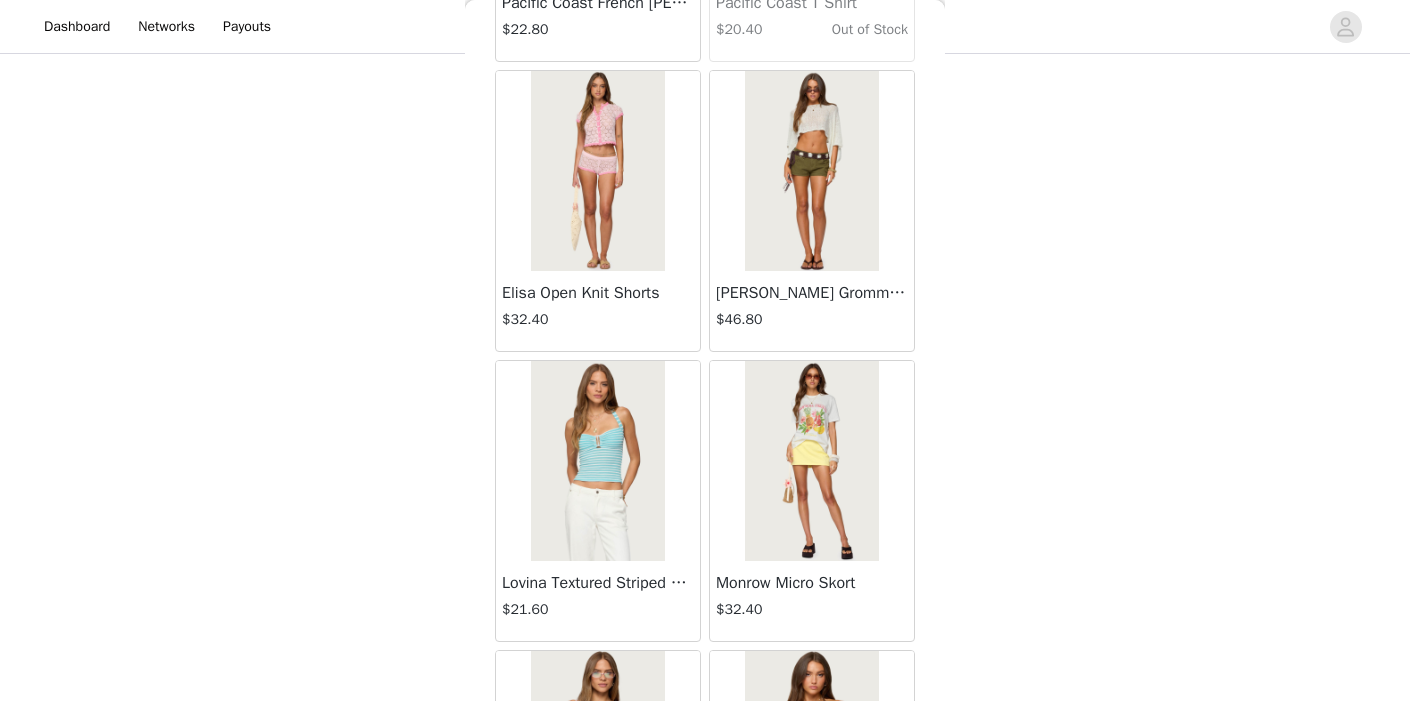 scroll, scrollTop: 921, scrollLeft: 0, axis: vertical 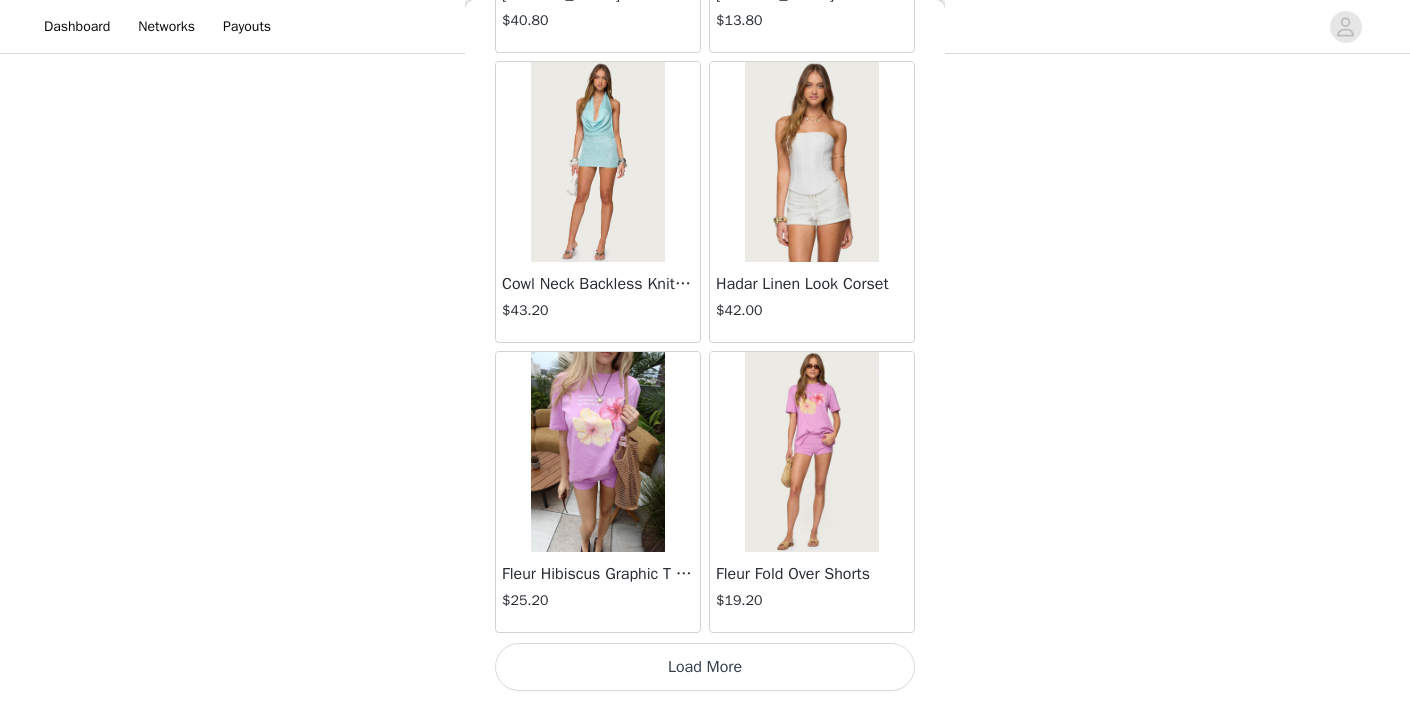 click on "Load More" at bounding box center (705, 667) 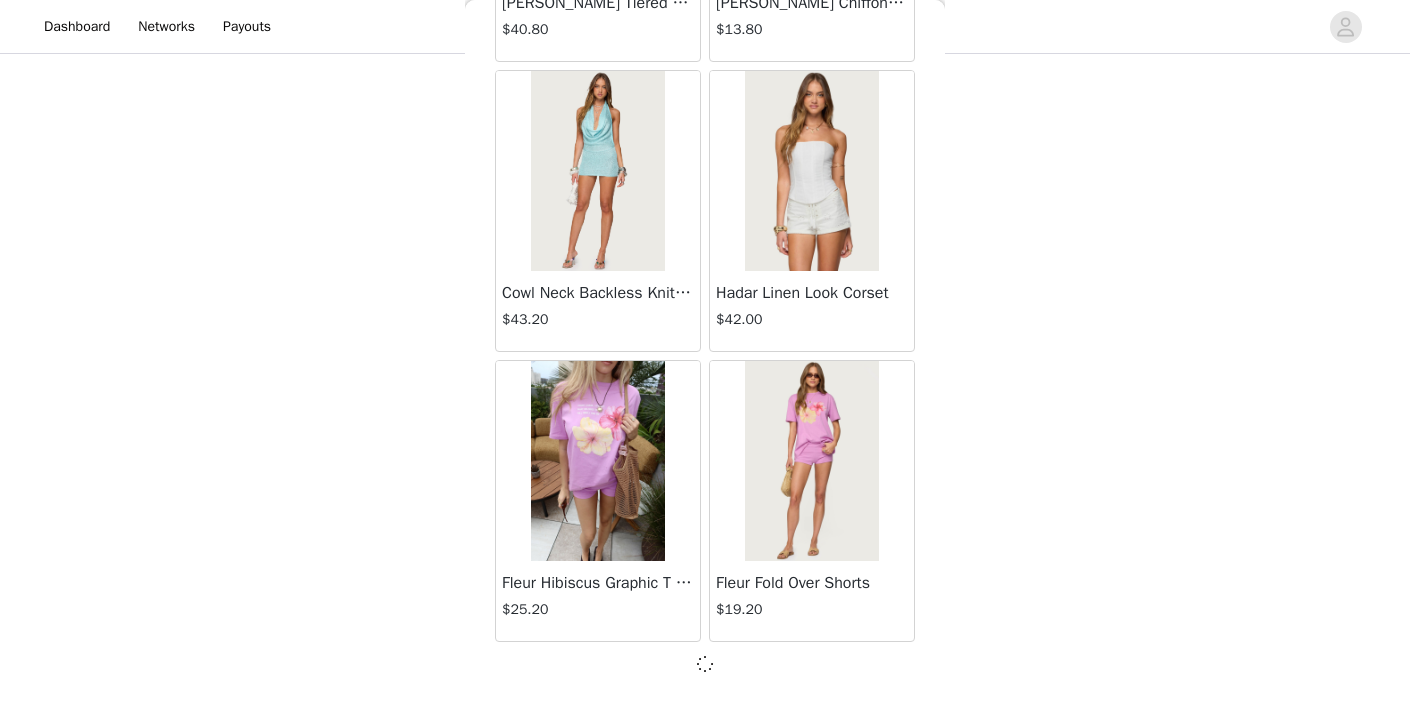 scroll, scrollTop: 13950, scrollLeft: 0, axis: vertical 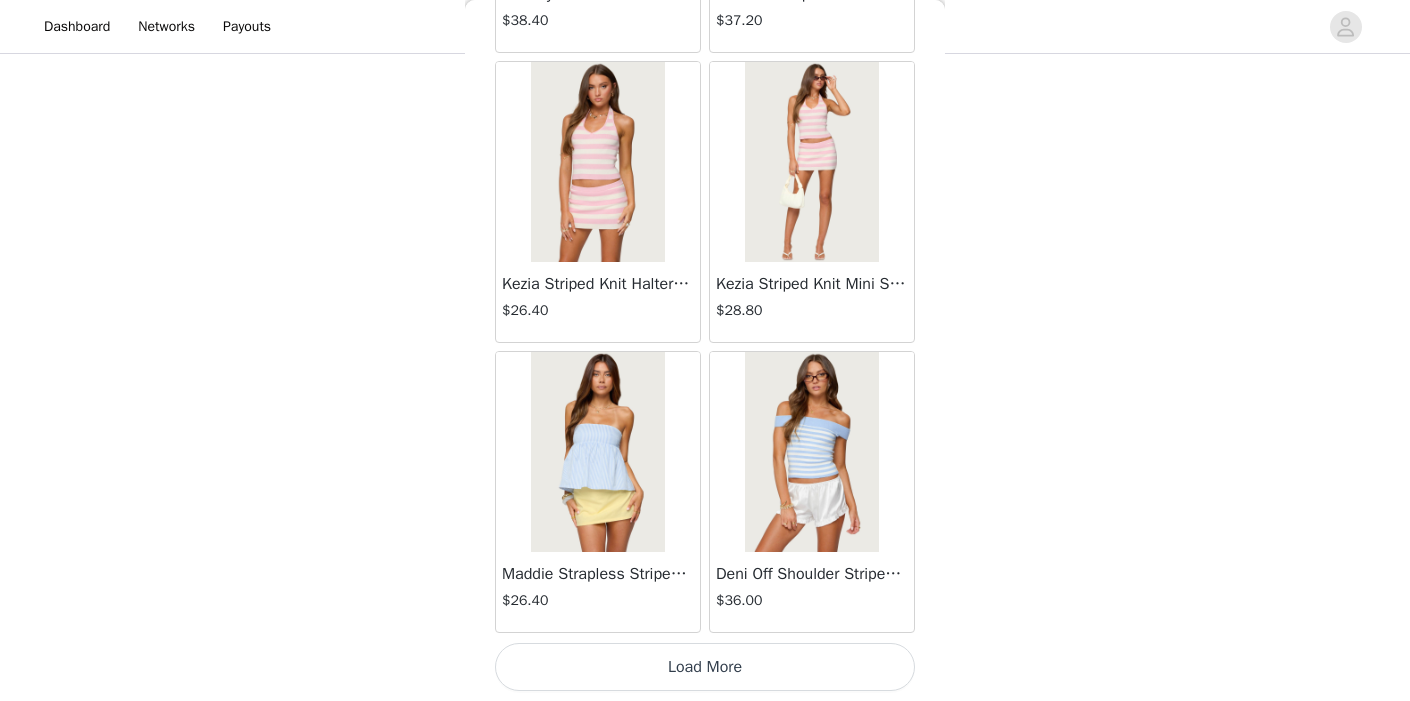 click on "Load More" at bounding box center [705, 667] 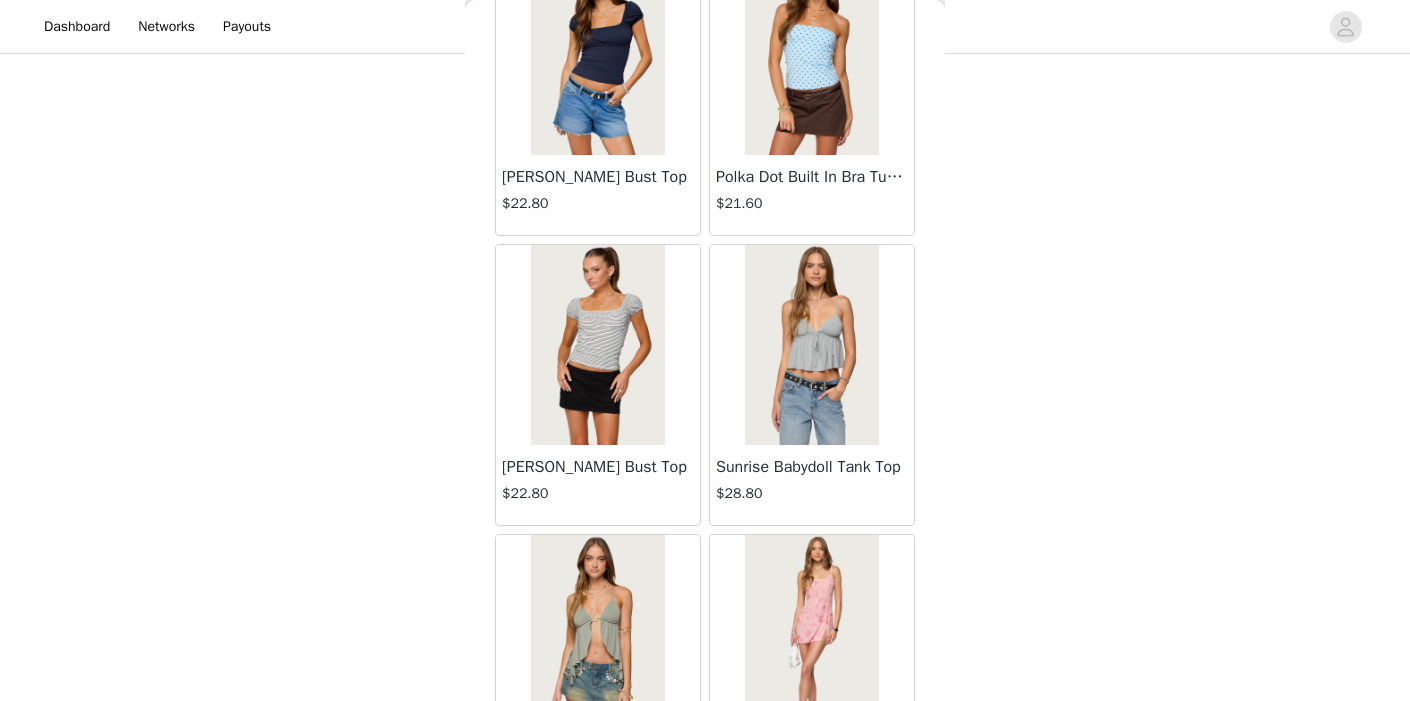 scroll, scrollTop: 17548, scrollLeft: 0, axis: vertical 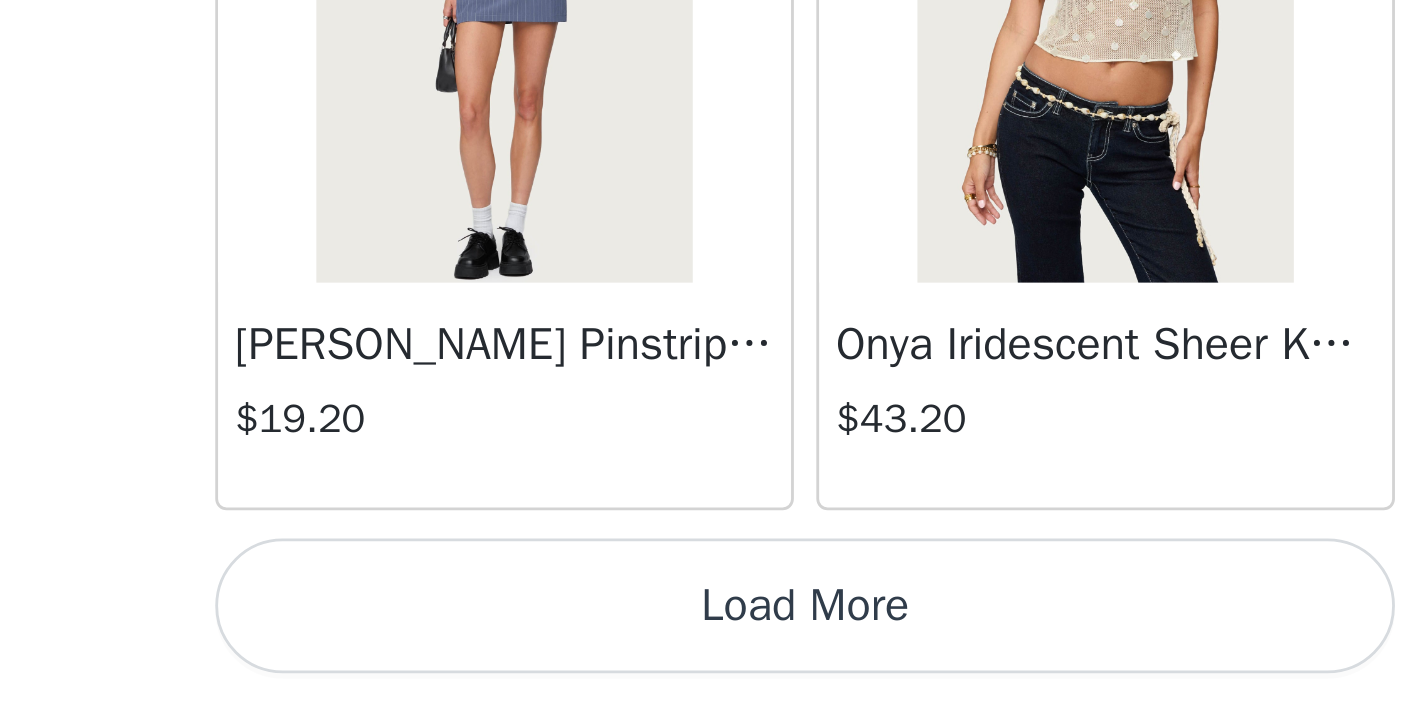 click on "Load More" at bounding box center [705, 667] 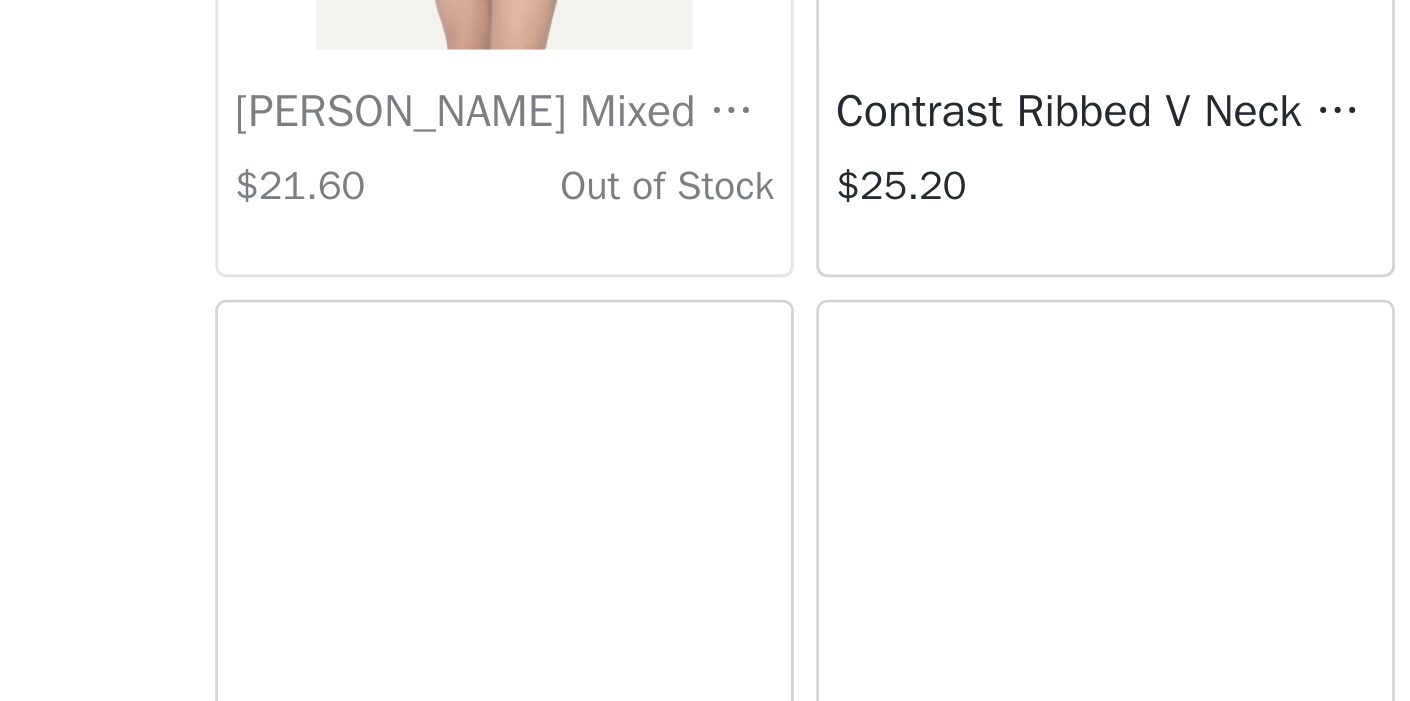 scroll, scrollTop: 22525, scrollLeft: 0, axis: vertical 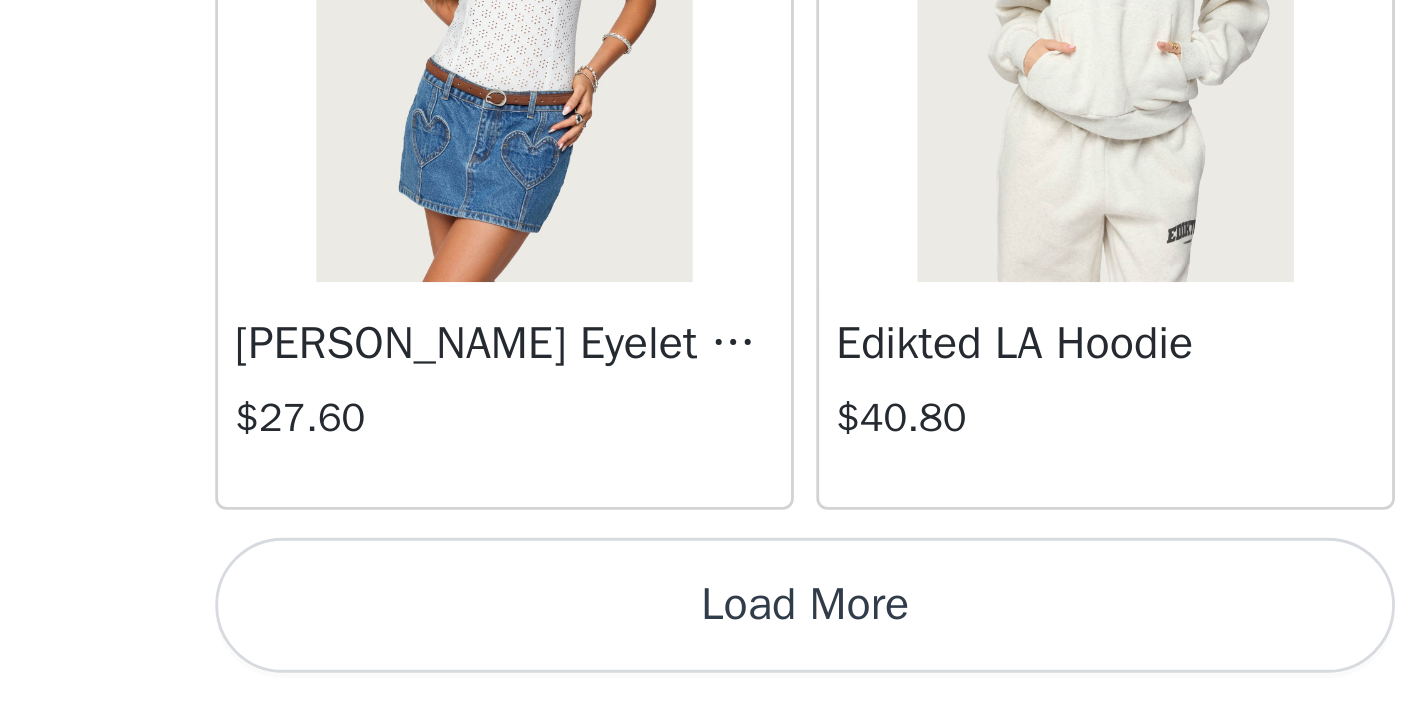 click on "Load More" at bounding box center (705, 667) 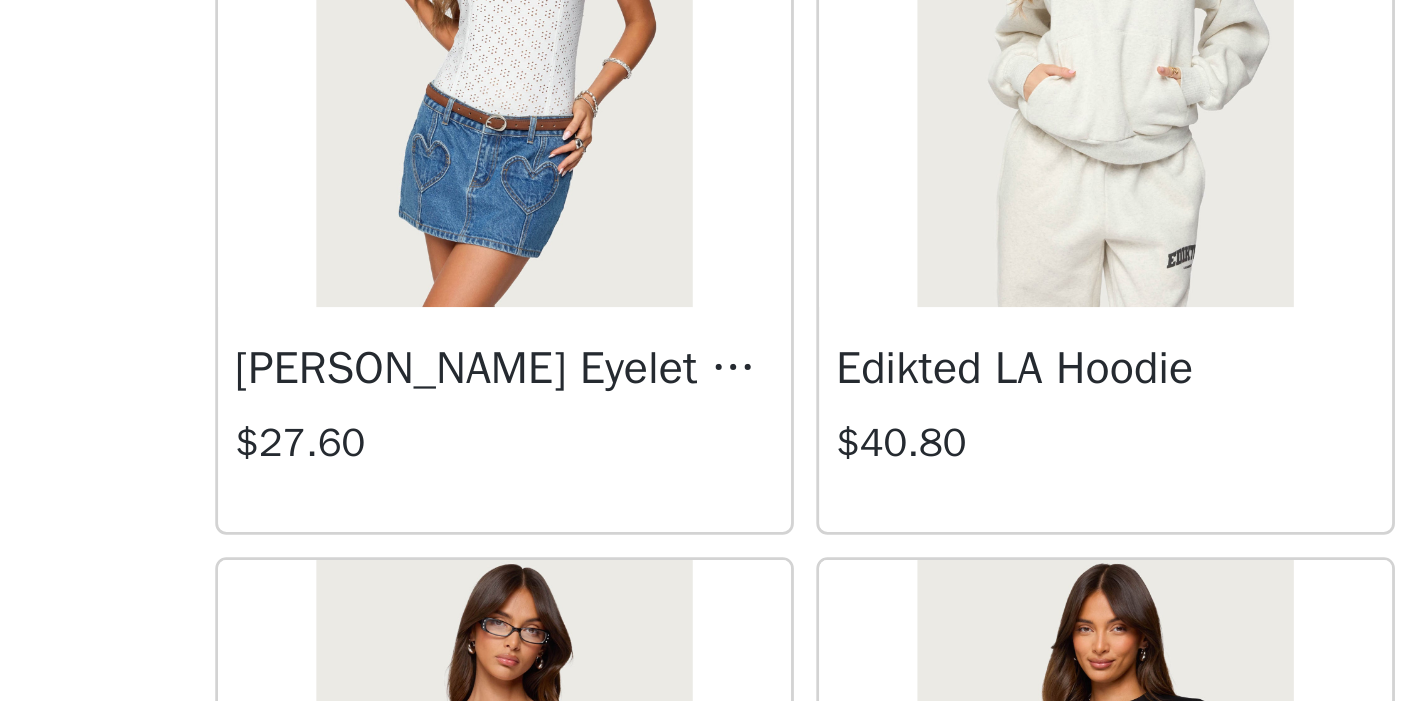 scroll, scrollTop: 800, scrollLeft: 0, axis: vertical 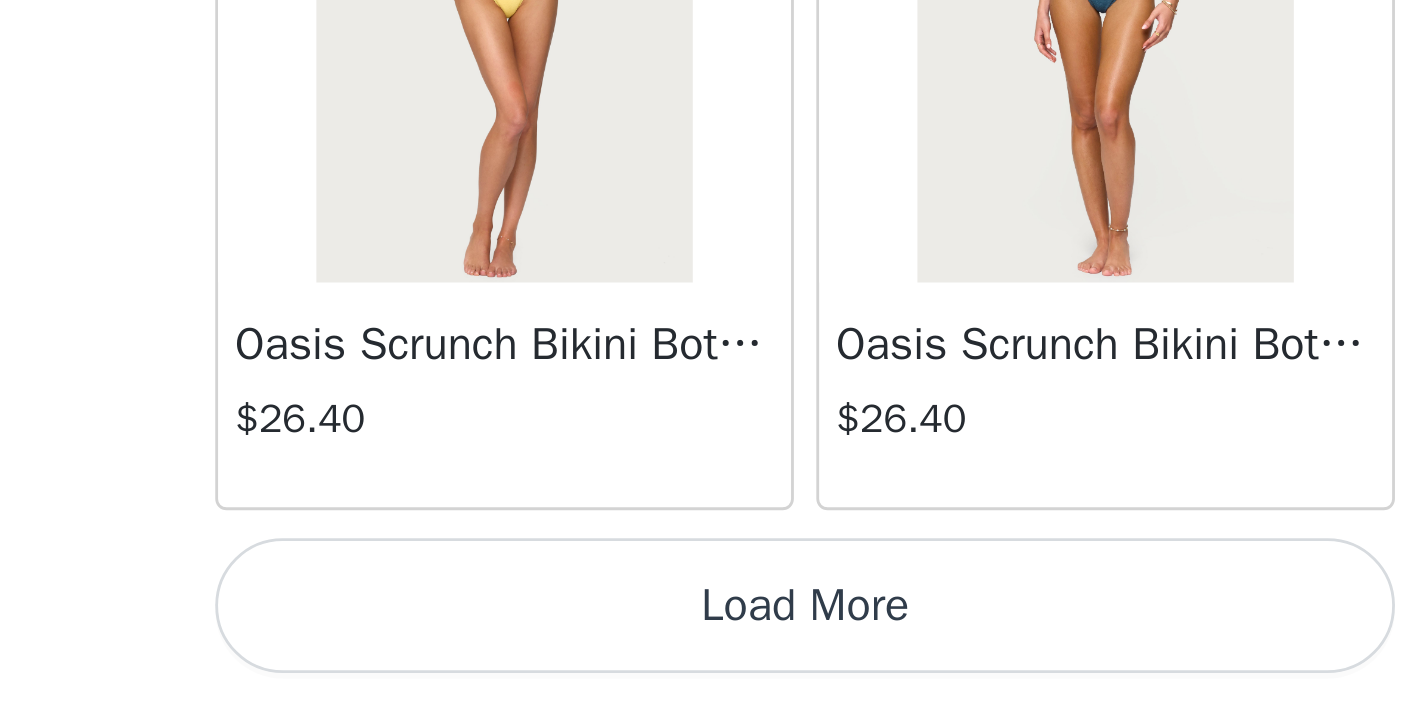 click on "Load More" at bounding box center [705, 667] 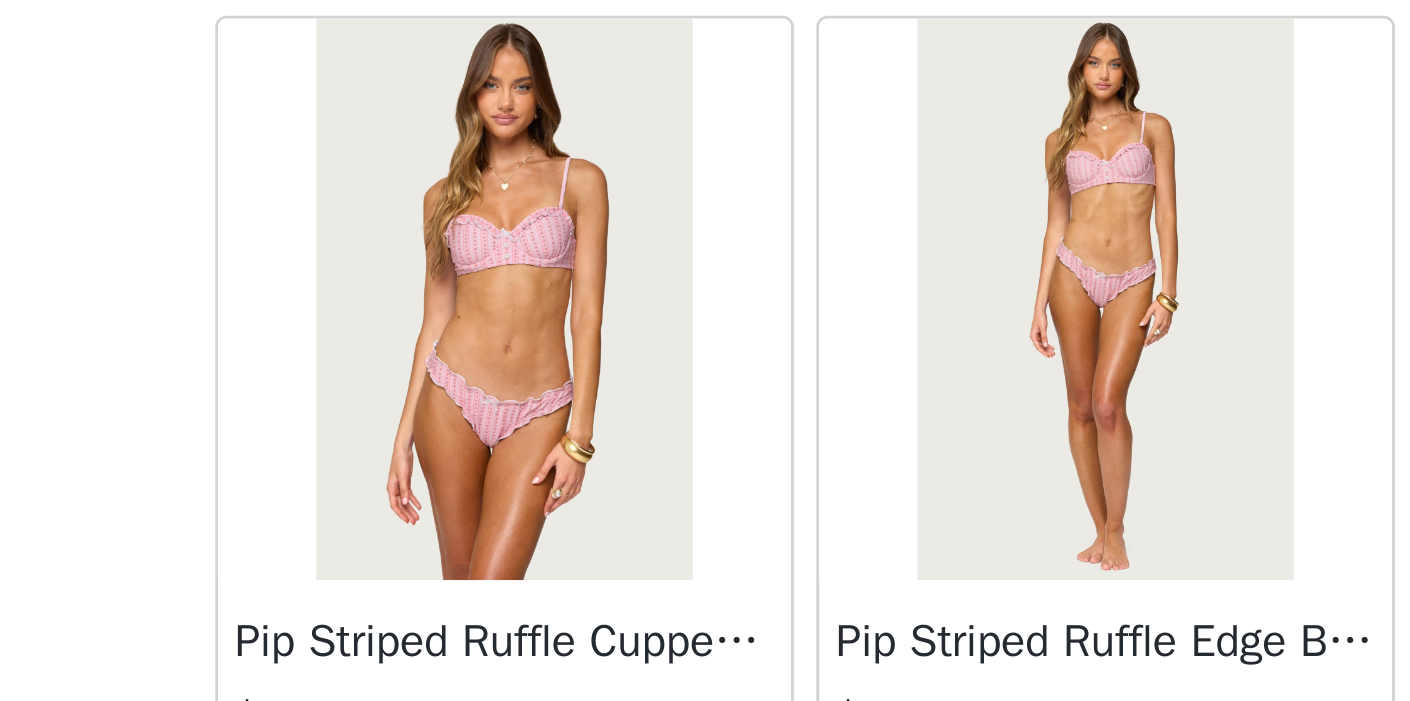 scroll, scrollTop: 25723, scrollLeft: 0, axis: vertical 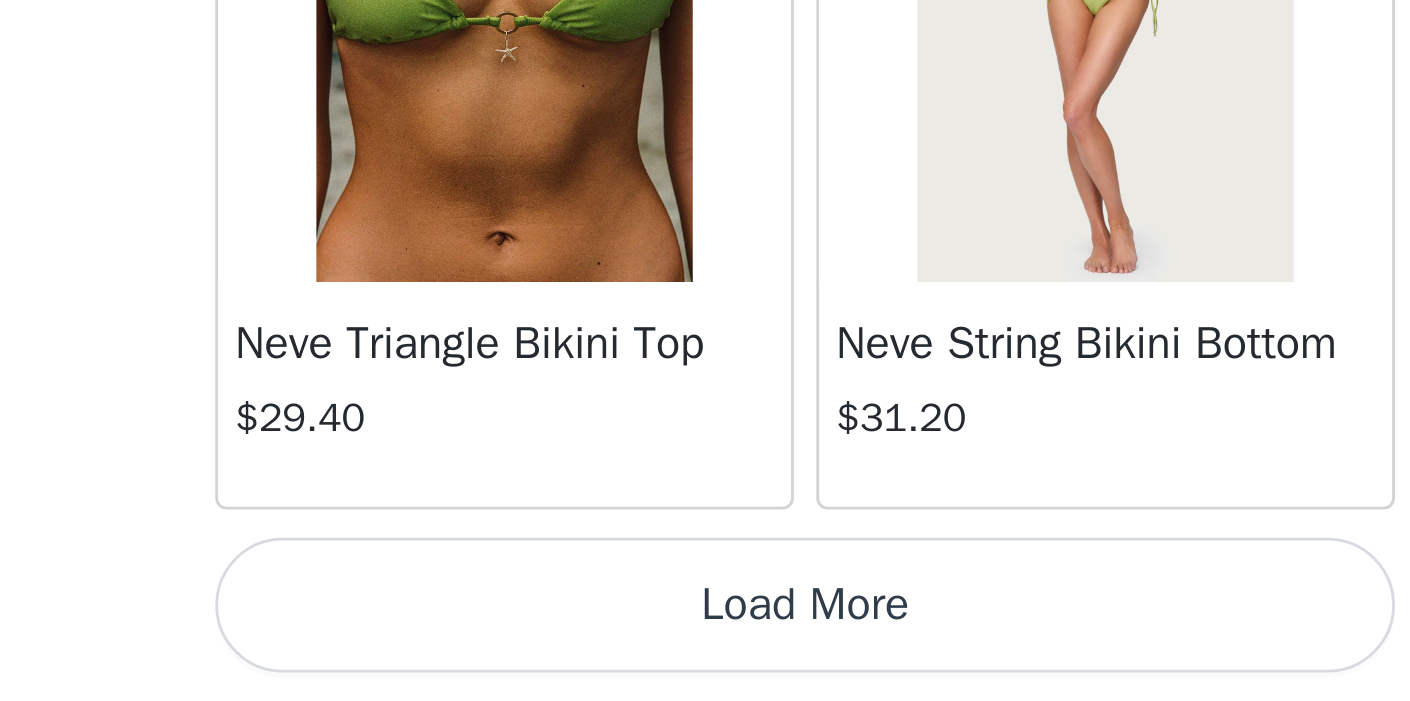 click on "Load More" at bounding box center (705, 667) 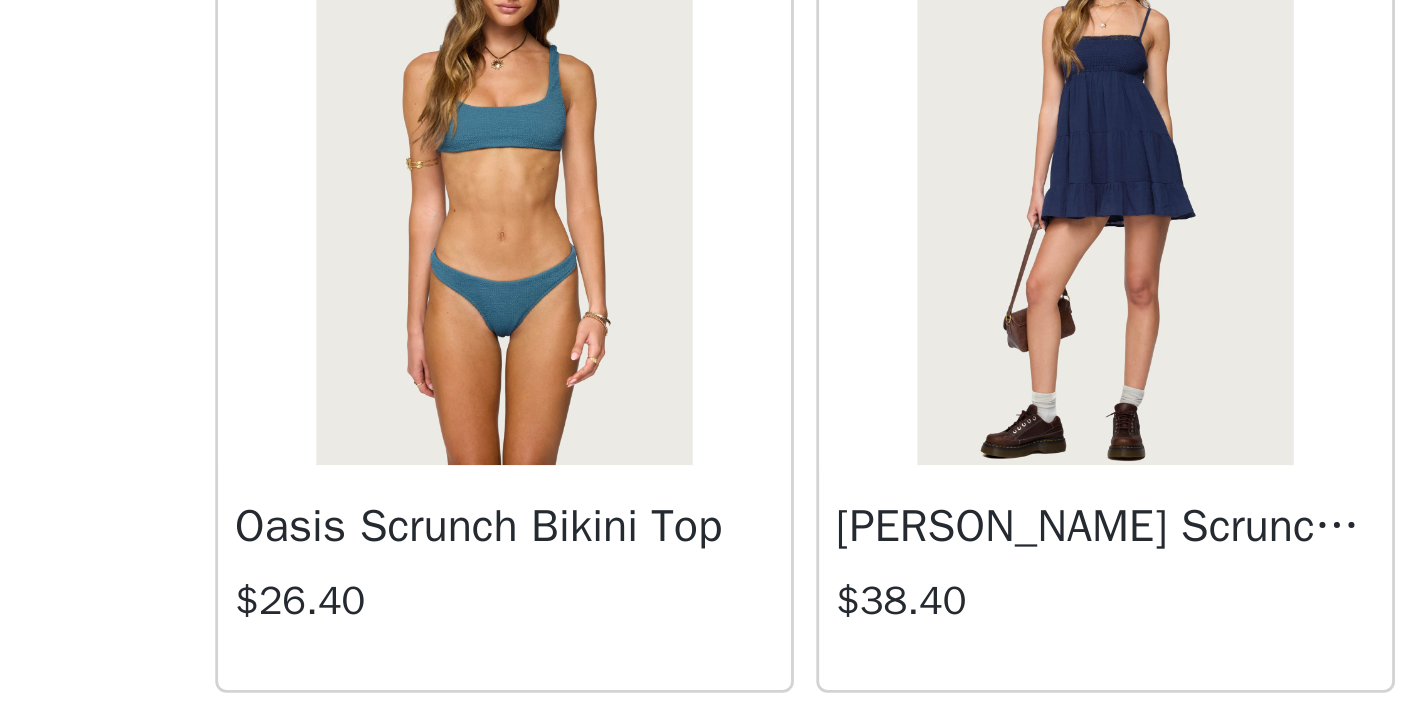 scroll, scrollTop: 30136, scrollLeft: 0, axis: vertical 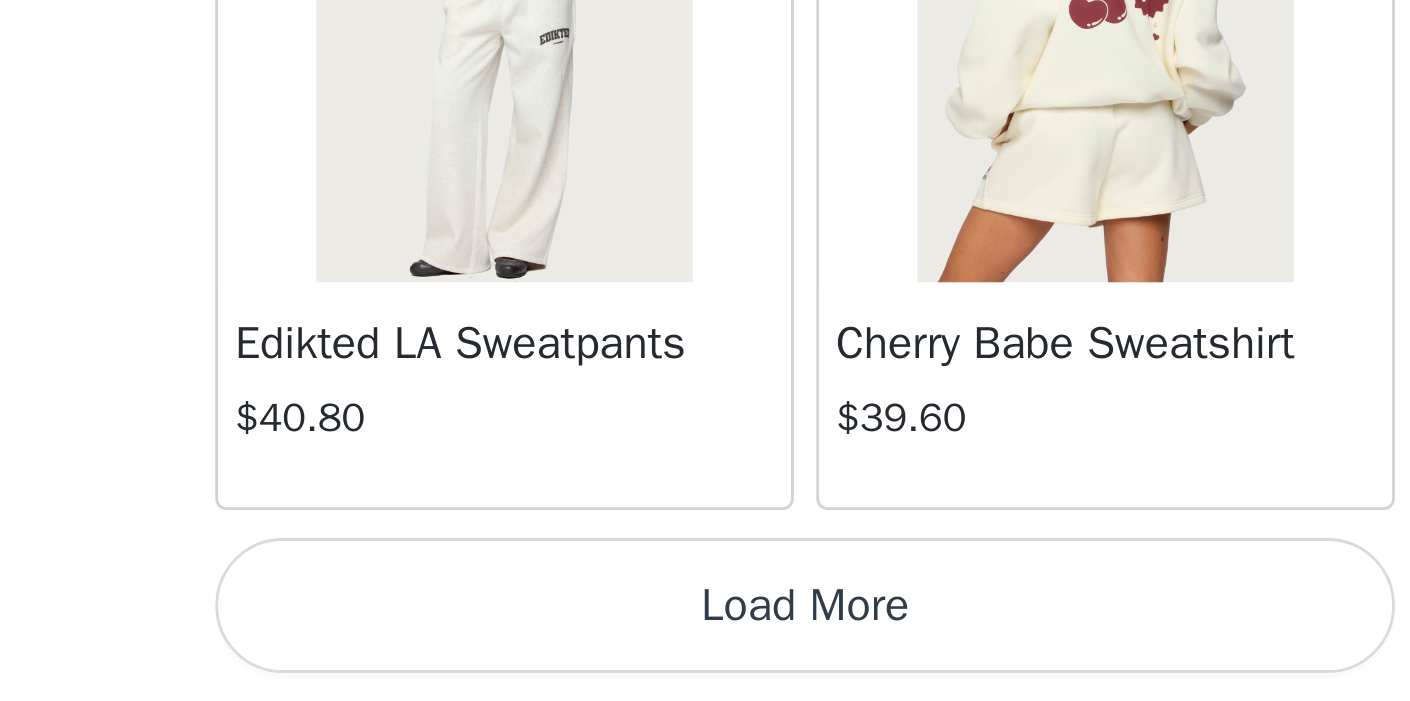 click on "Load More" at bounding box center [705, 667] 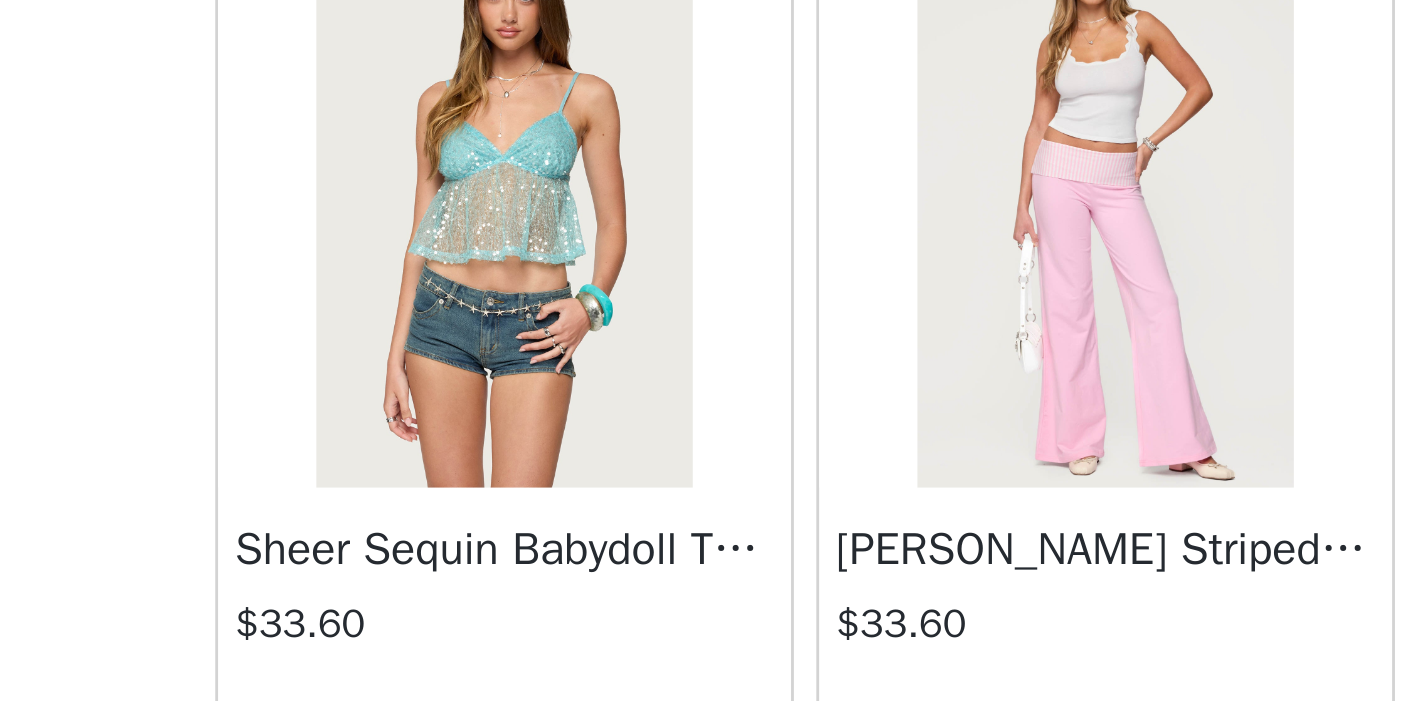 scroll, scrollTop: 33027, scrollLeft: 0, axis: vertical 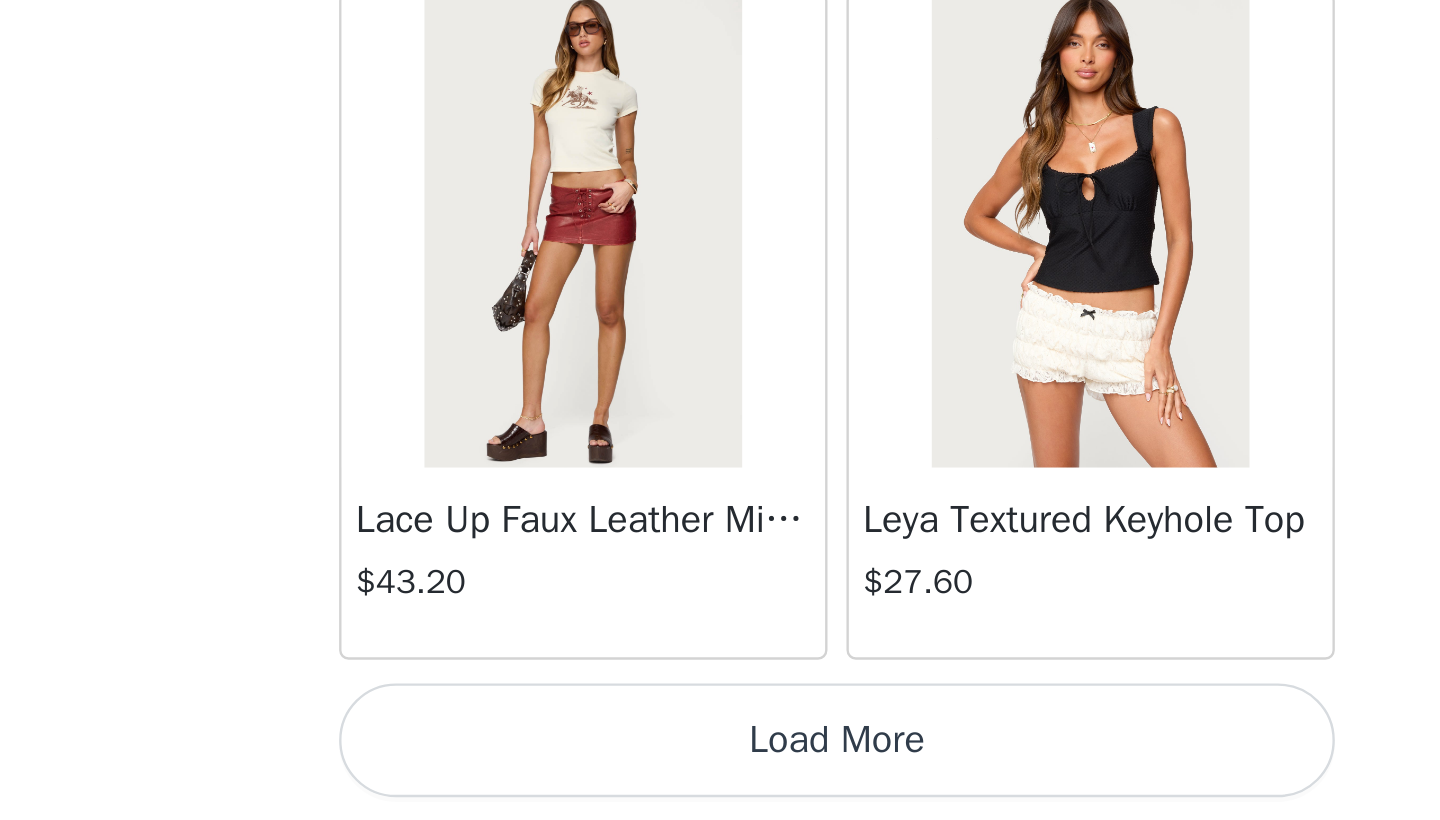 click on "Load More" at bounding box center (720, 786) 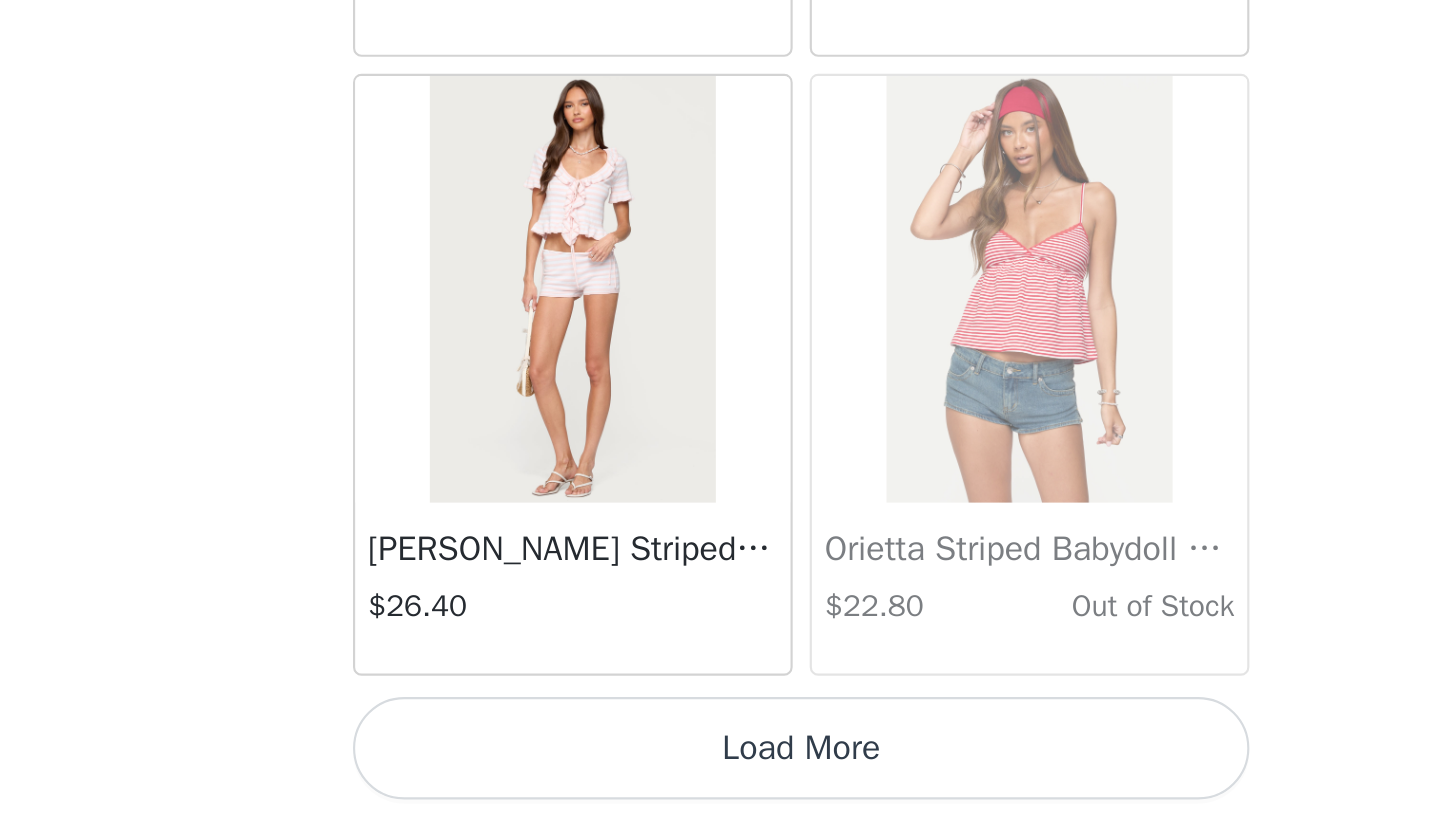 scroll, scrollTop: 37040, scrollLeft: 0, axis: vertical 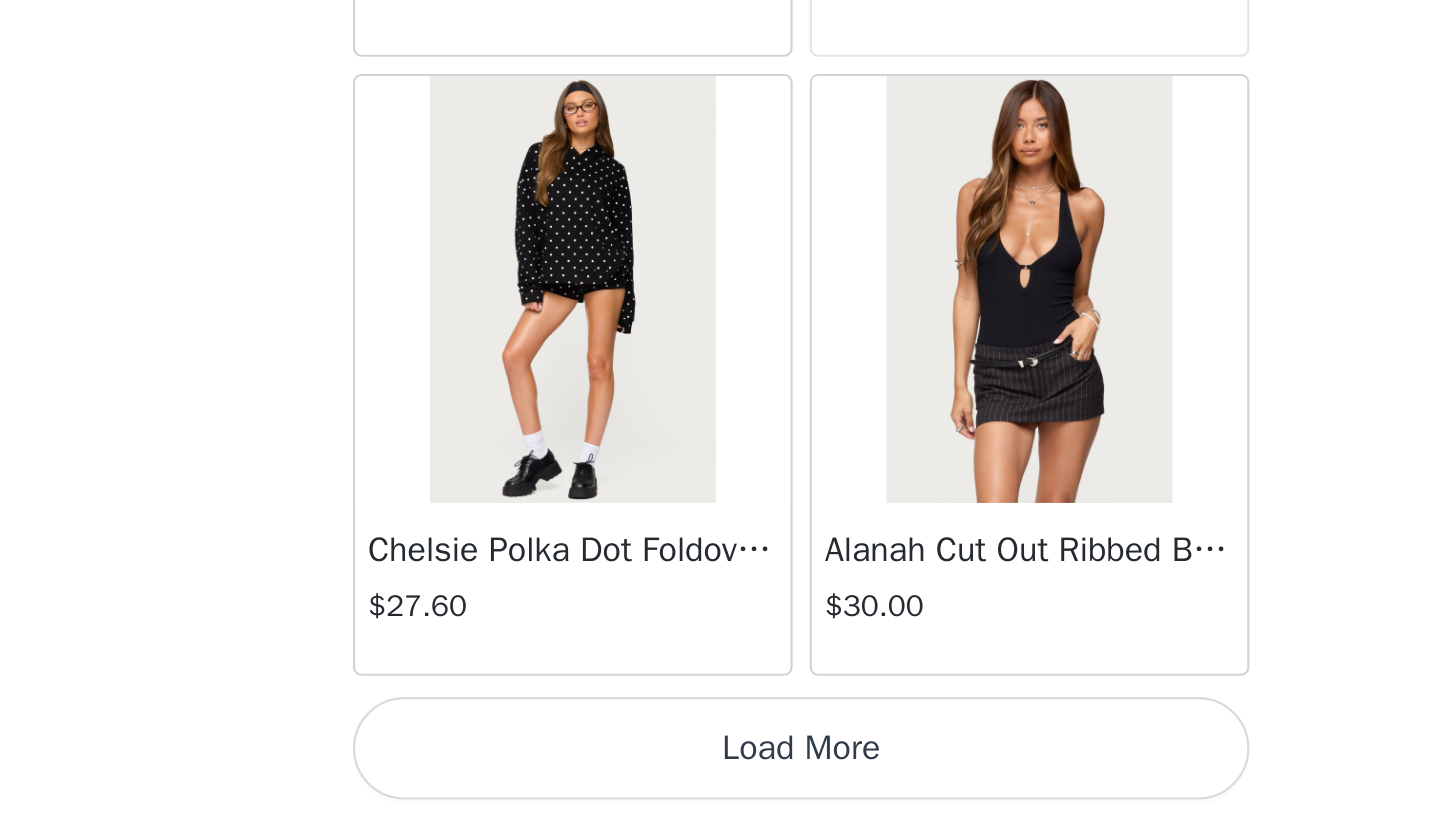 click on "Load More" at bounding box center (720, 786) 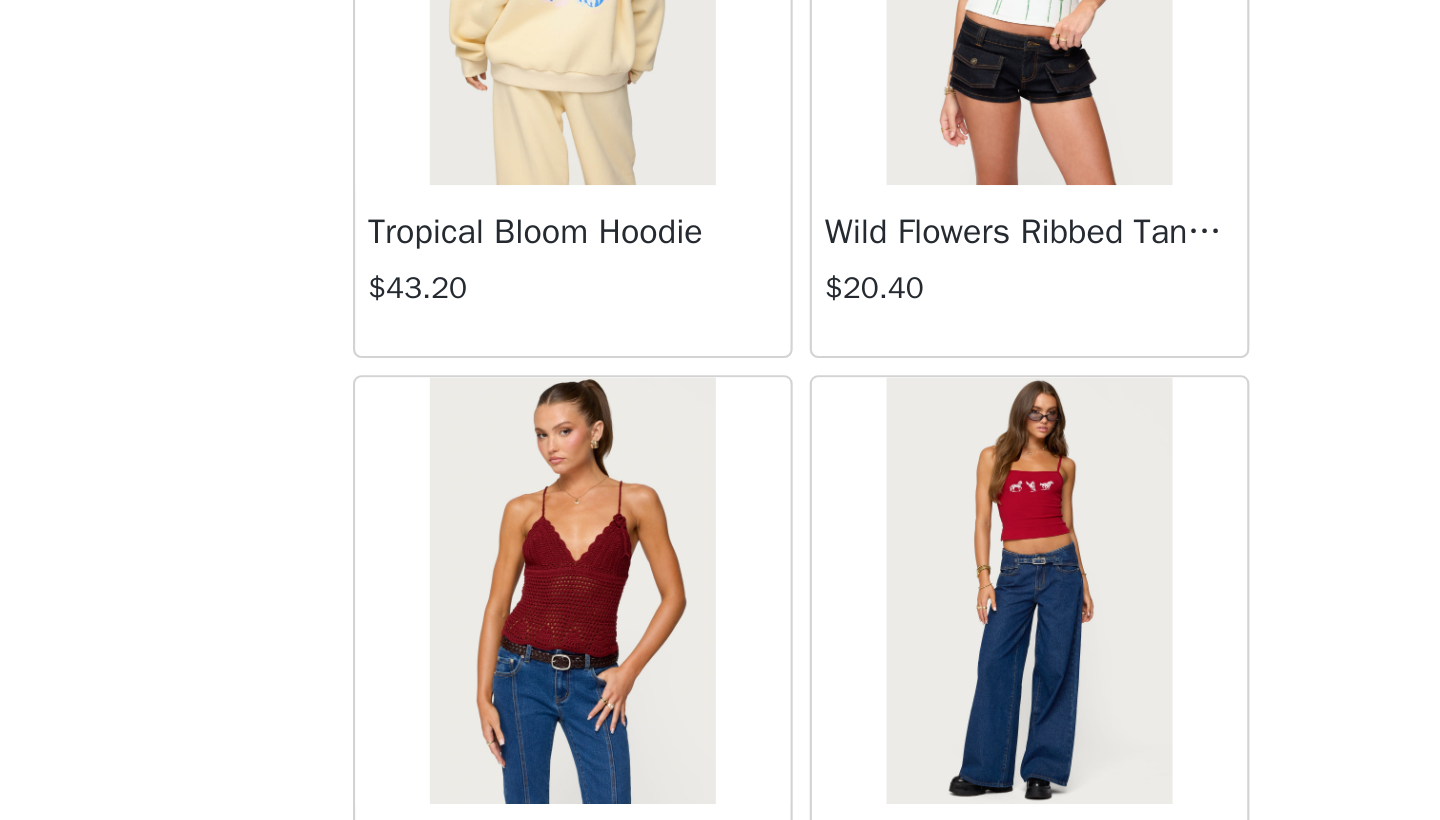 scroll, scrollTop: 42415, scrollLeft: 0, axis: vertical 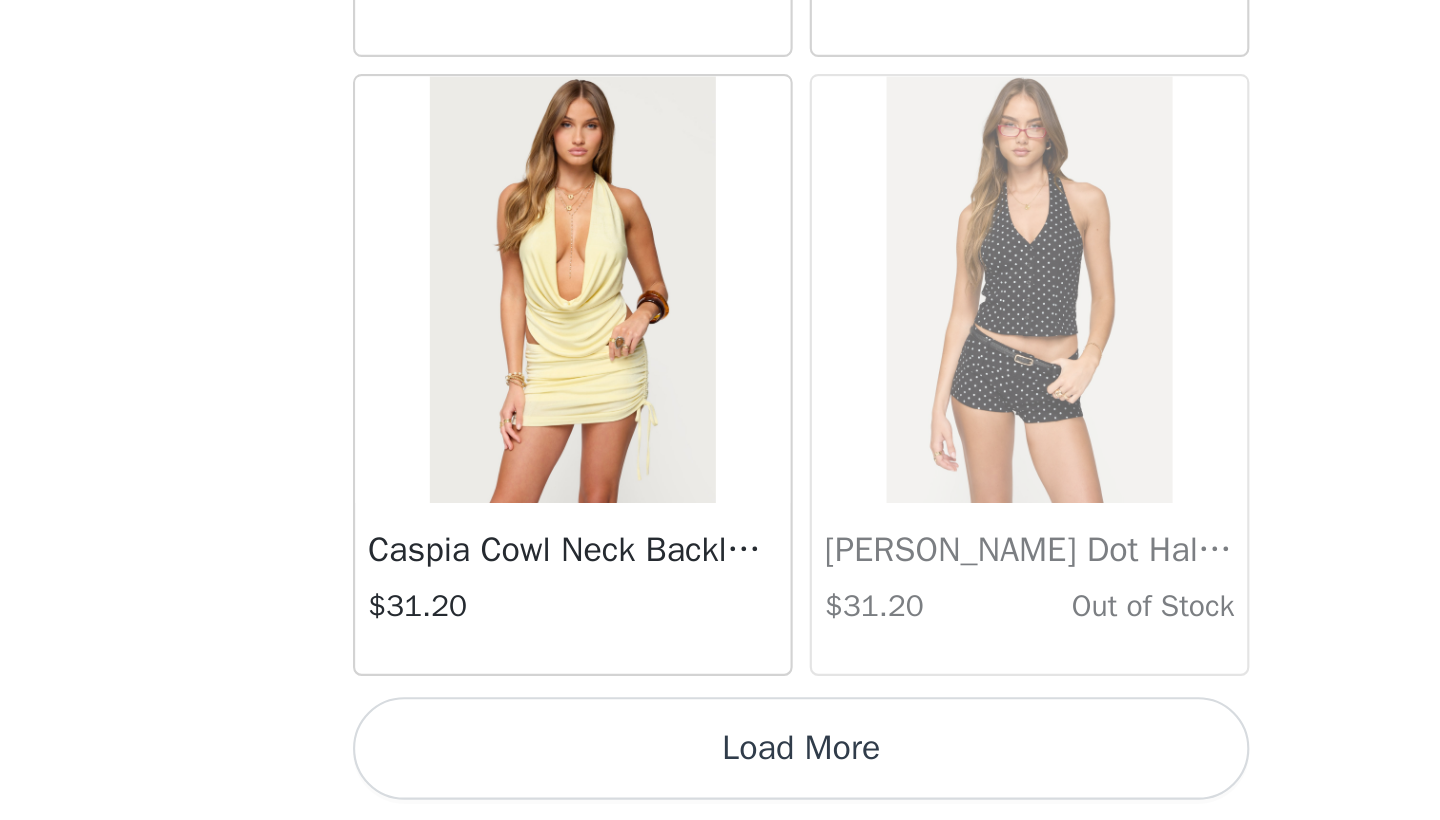 click on "Load More" at bounding box center (720, 786) 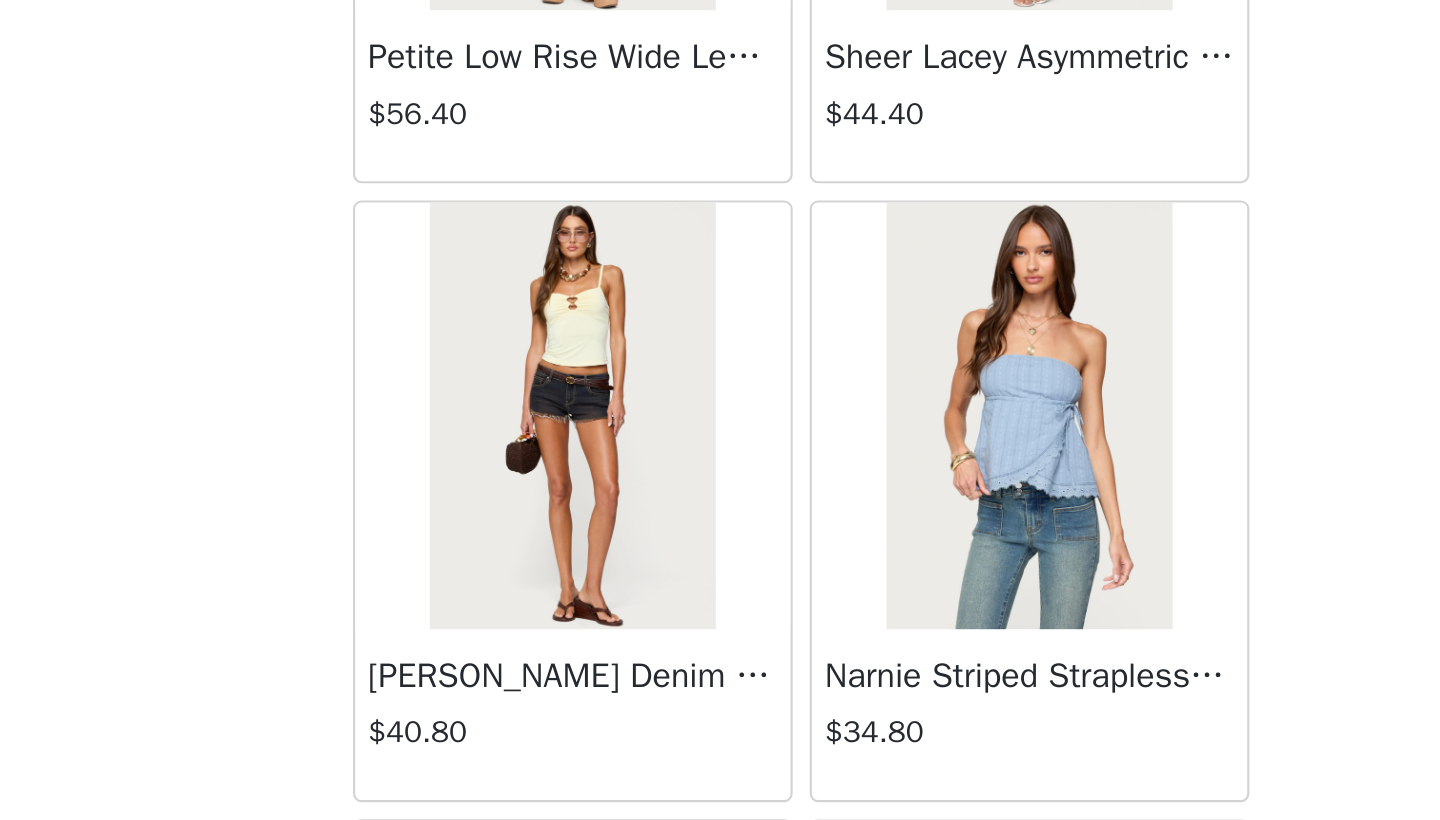 scroll, scrollTop: 44812, scrollLeft: 0, axis: vertical 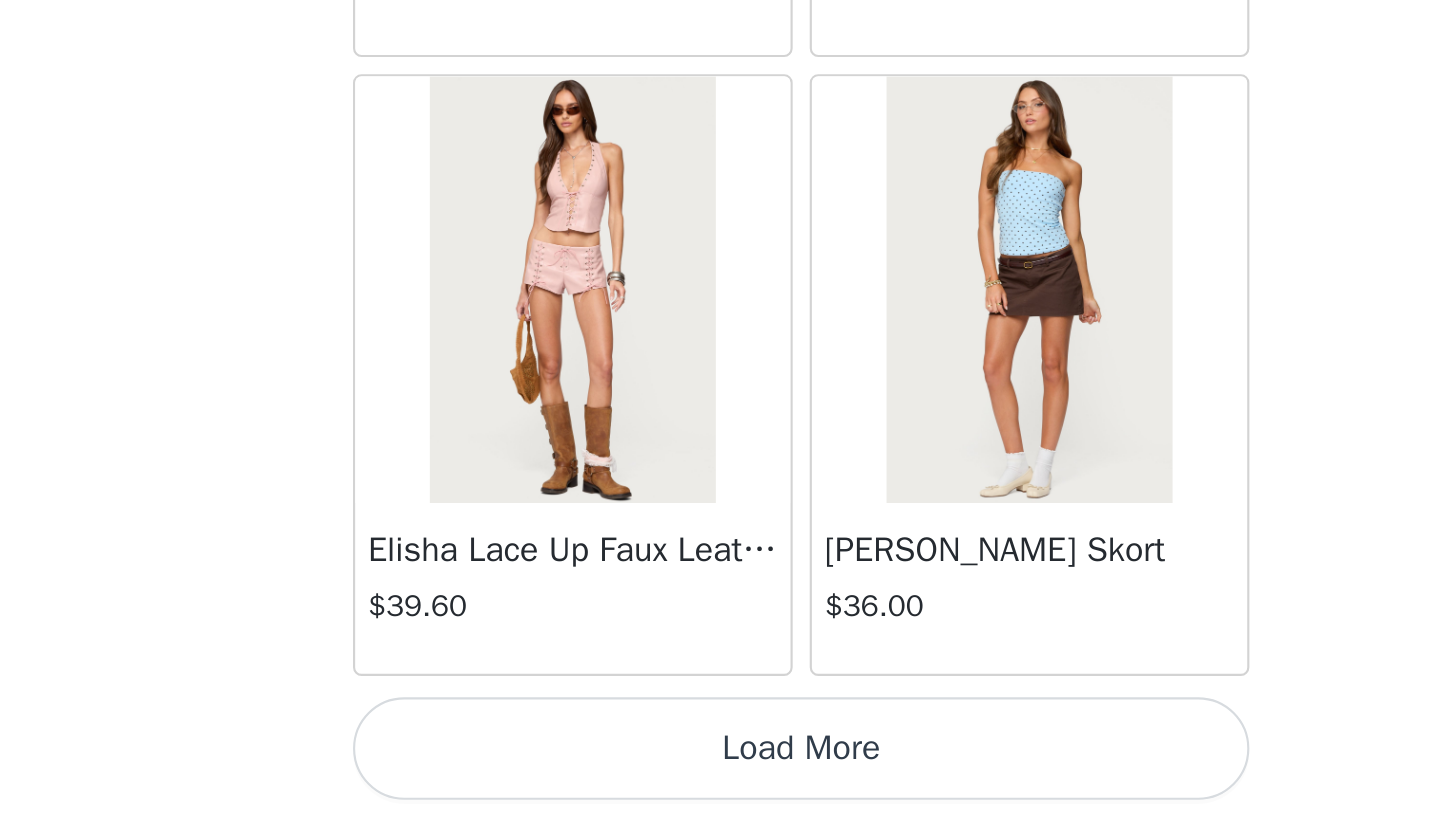 click on "Load More" at bounding box center [720, 786] 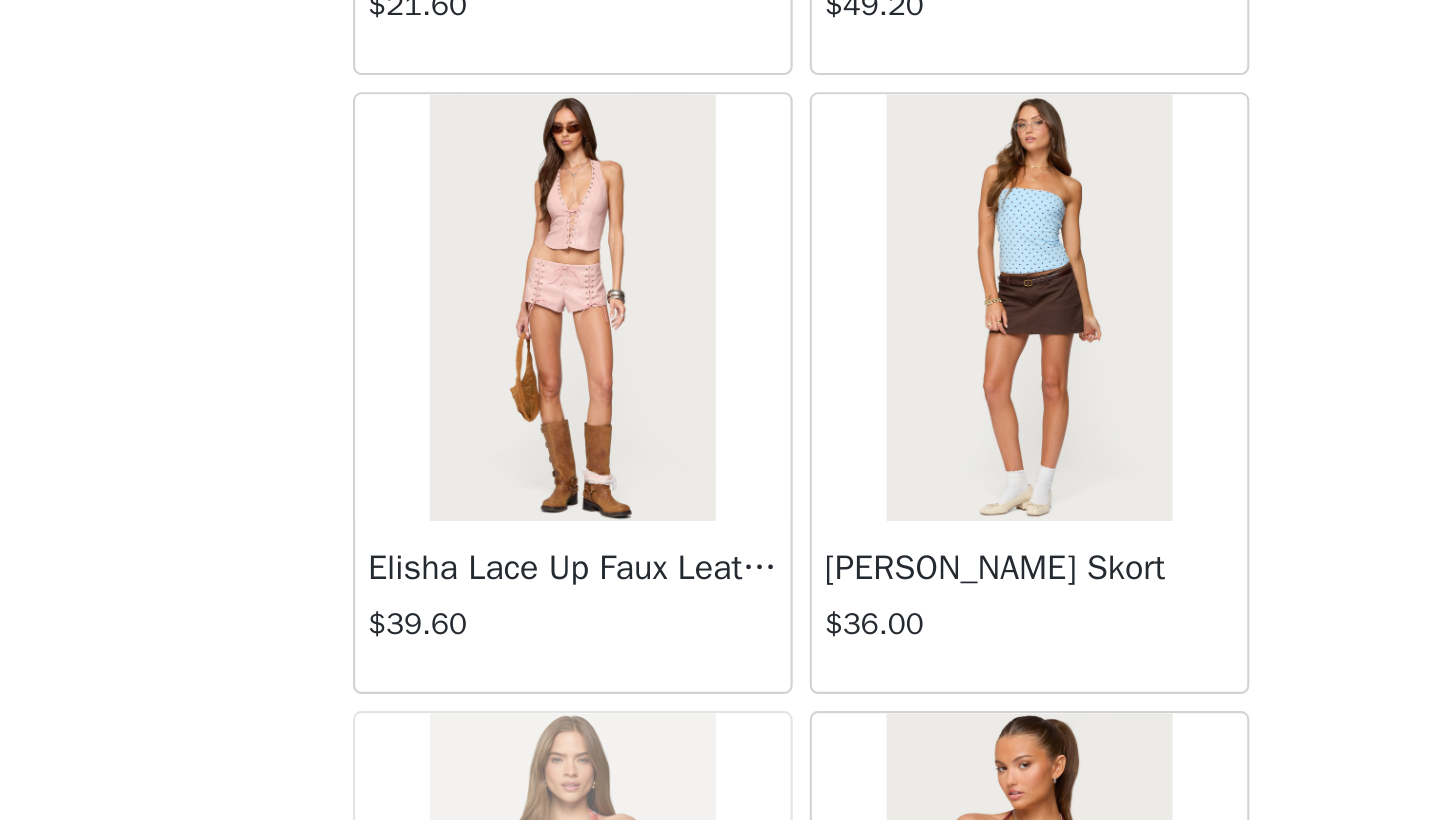 scroll, scrollTop: 797, scrollLeft: 0, axis: vertical 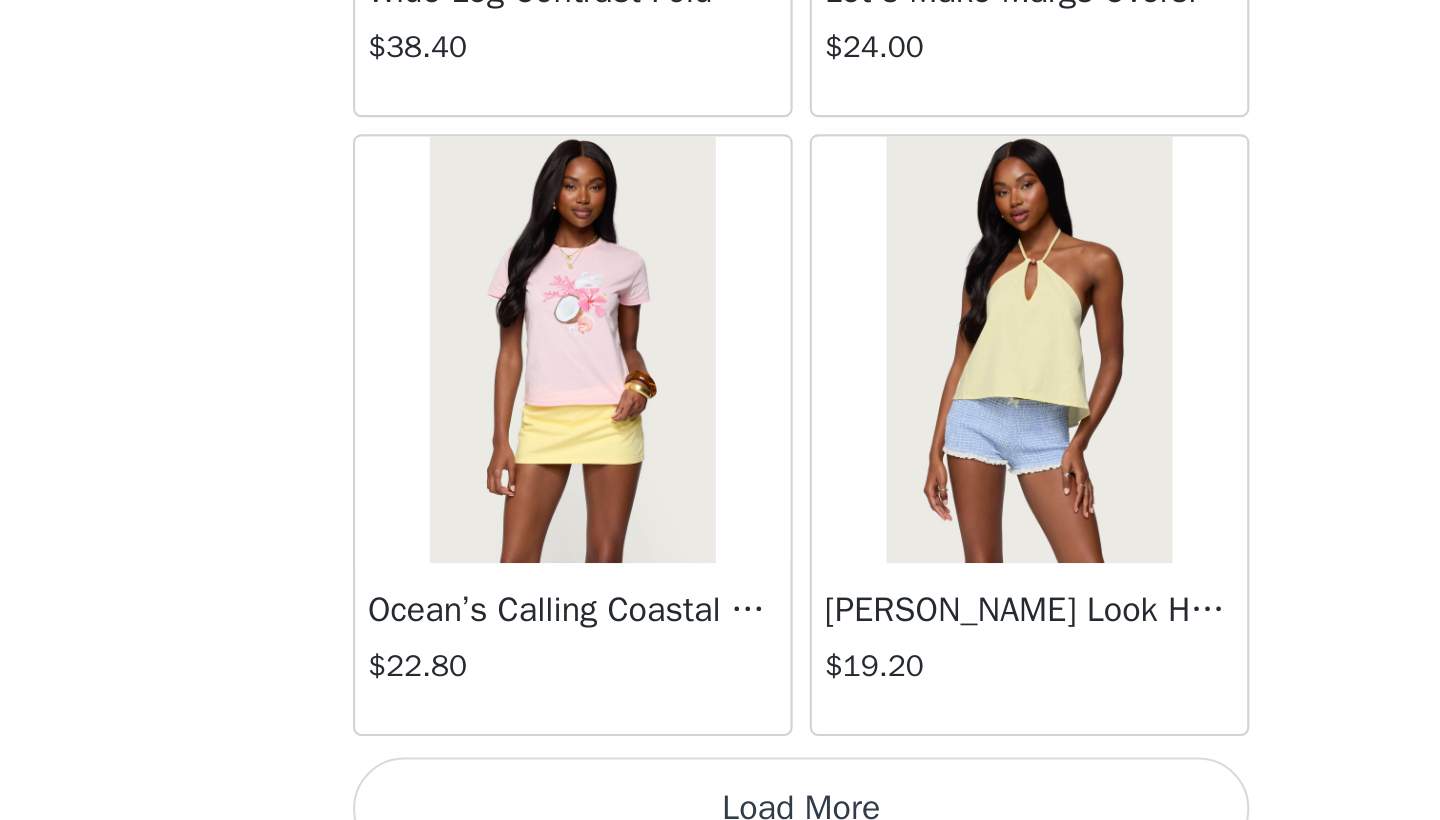 click on "Load More" at bounding box center (720, 814) 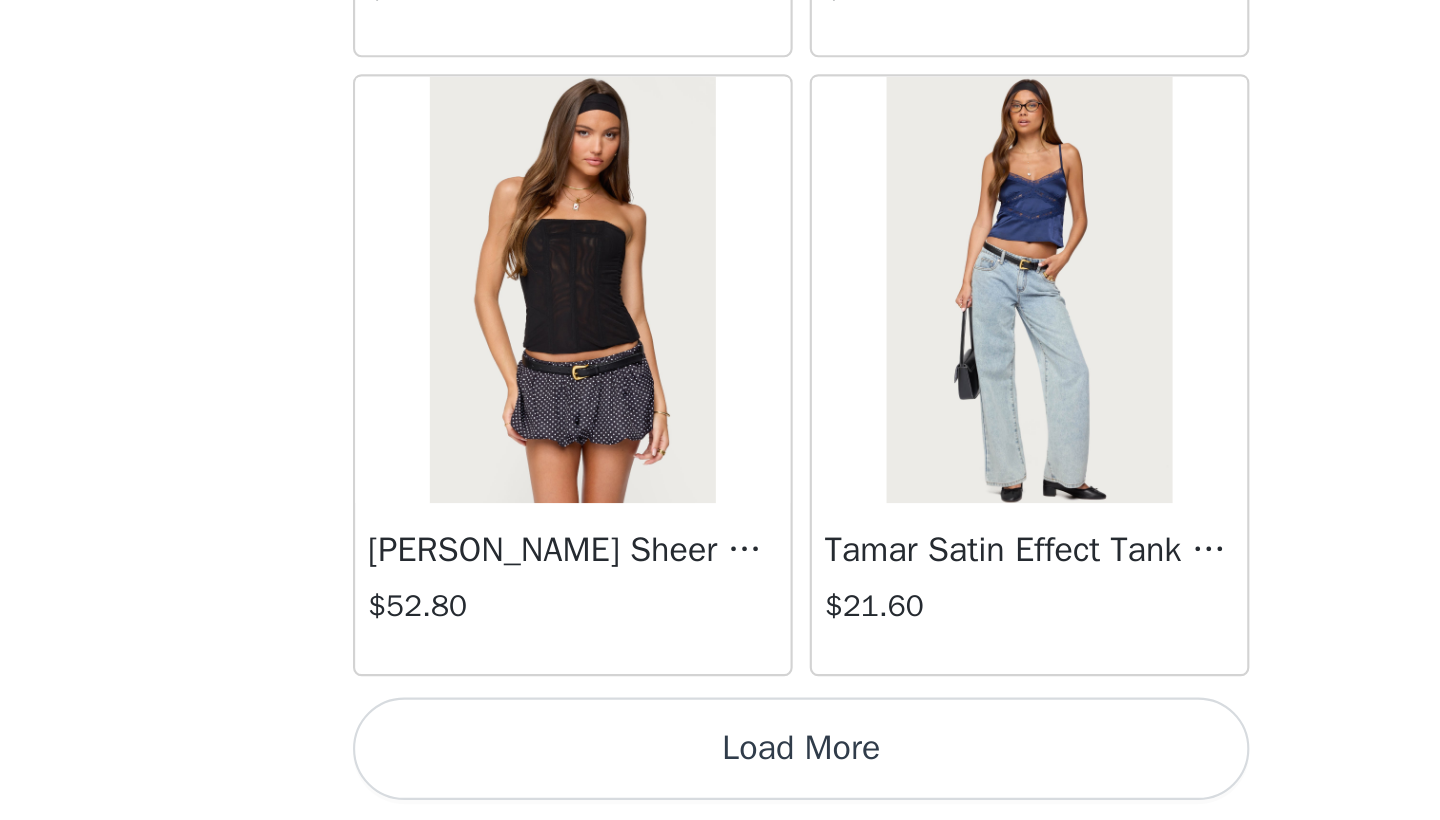 scroll, scrollTop: 51540, scrollLeft: 0, axis: vertical 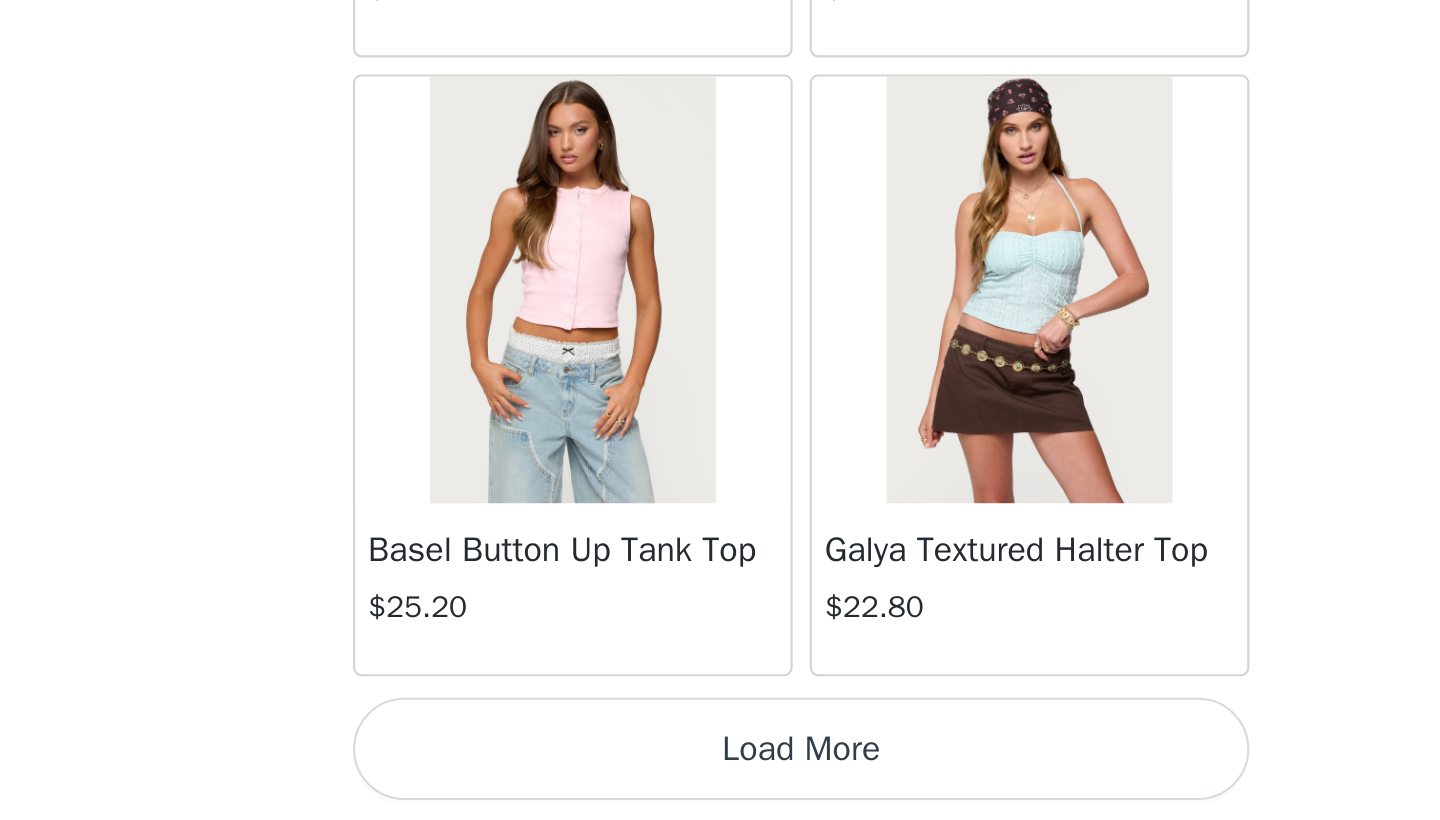click on "Load More" at bounding box center [720, 786] 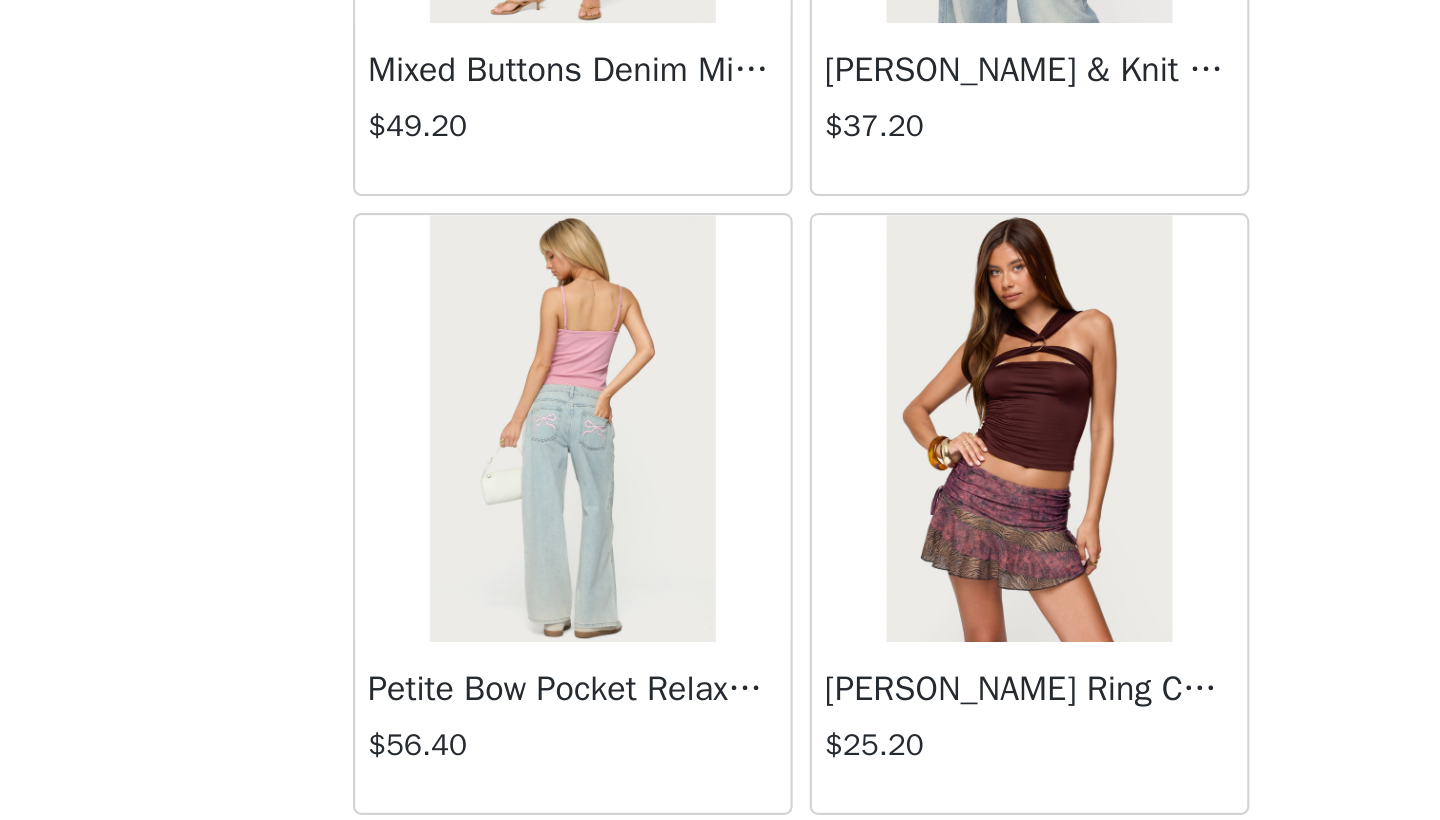 scroll, scrollTop: 55534, scrollLeft: 0, axis: vertical 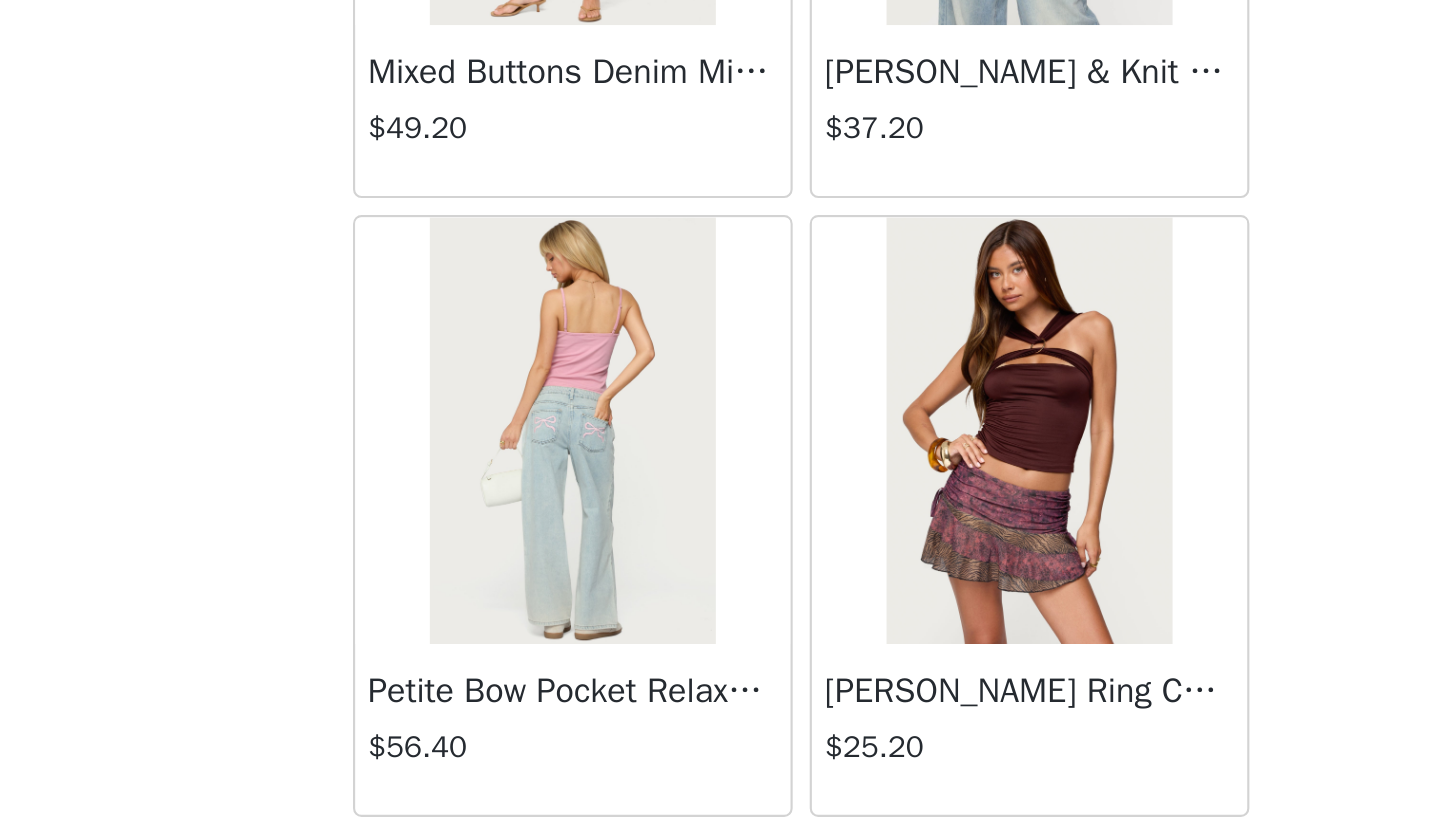 click at bounding box center (612, 637) 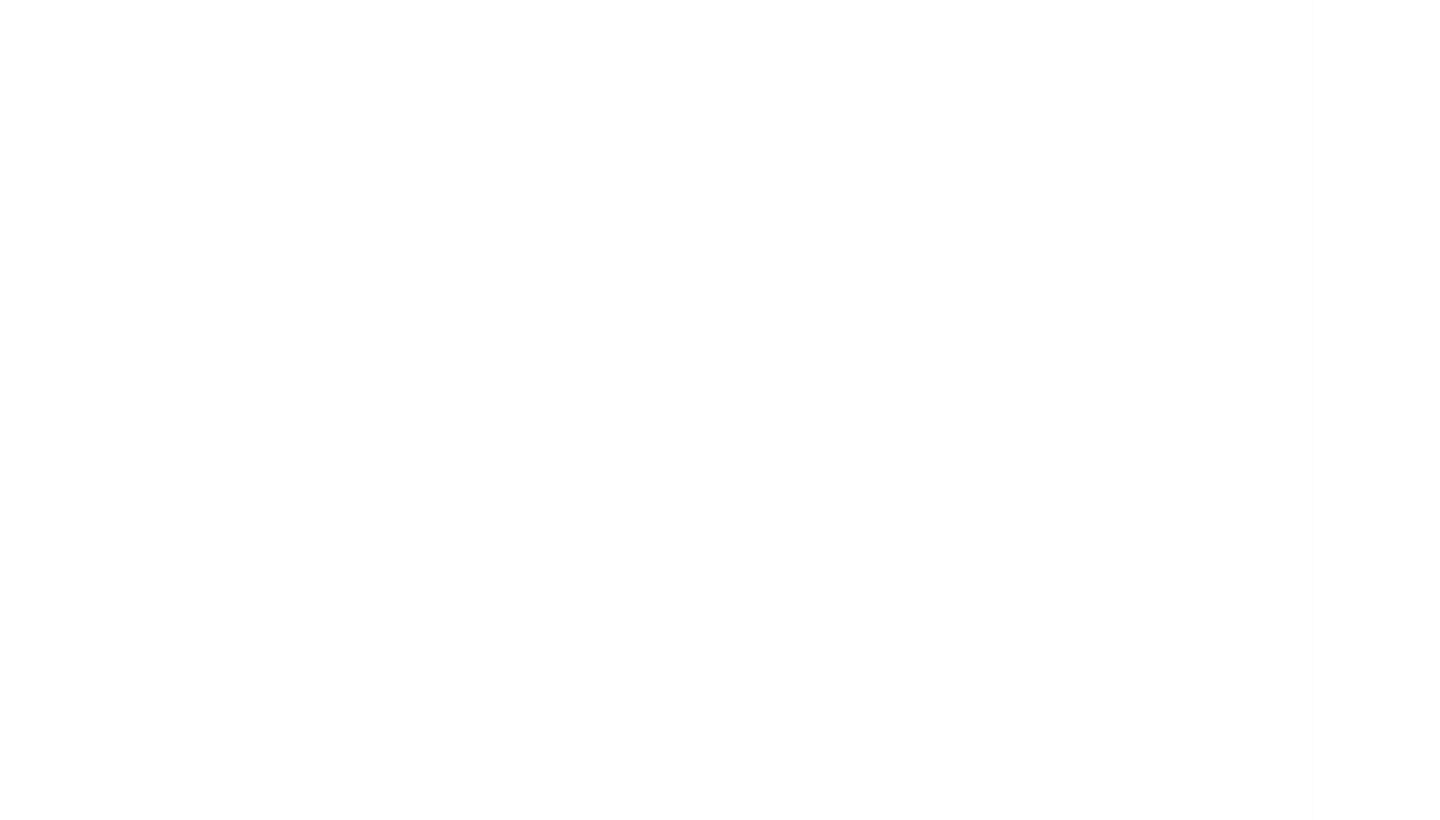 scroll, scrollTop: 0, scrollLeft: 0, axis: both 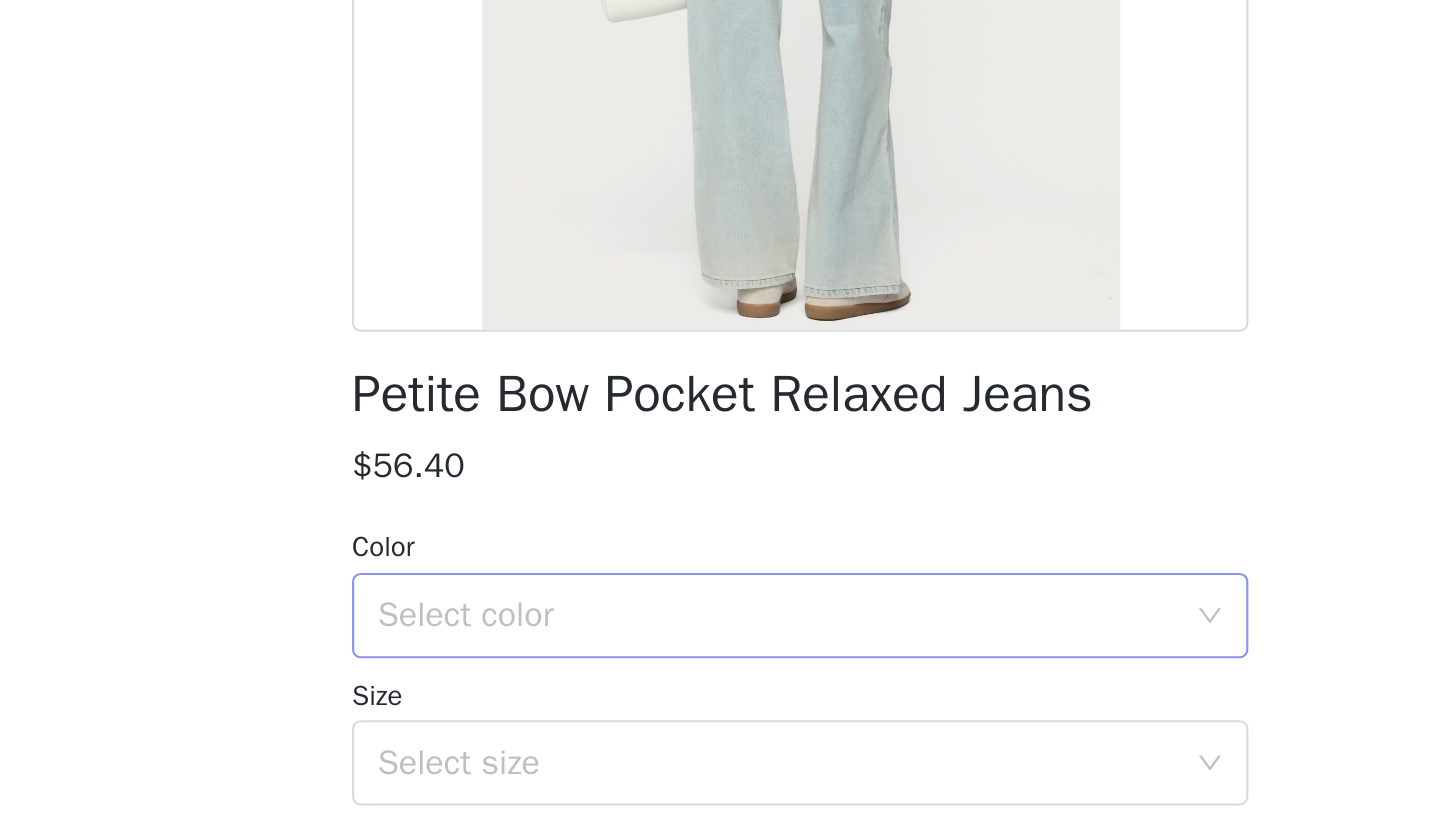 click on "Select color" at bounding box center (709, 683) 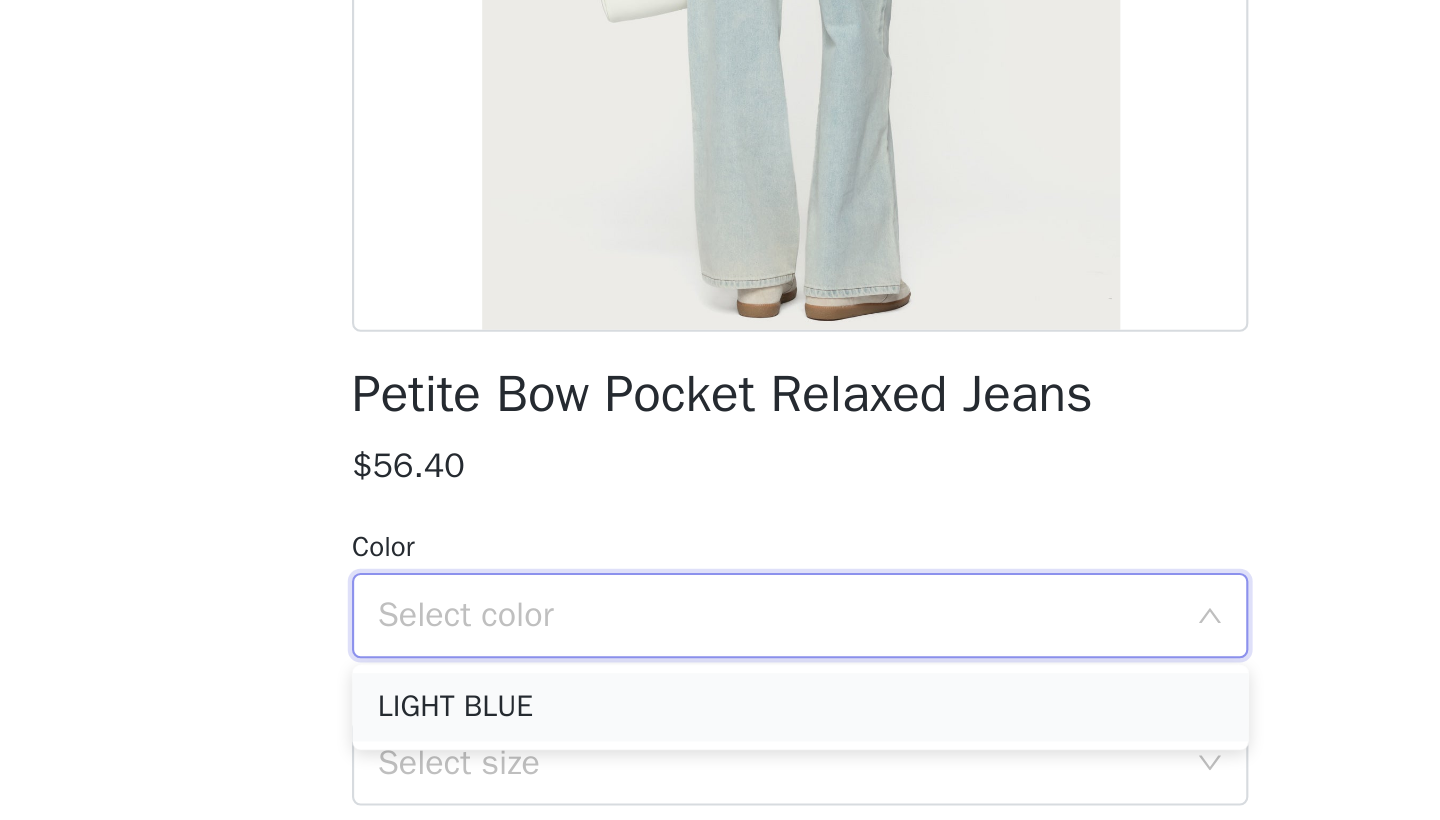 click on "LIGHT BLUE" at bounding box center [720, 726] 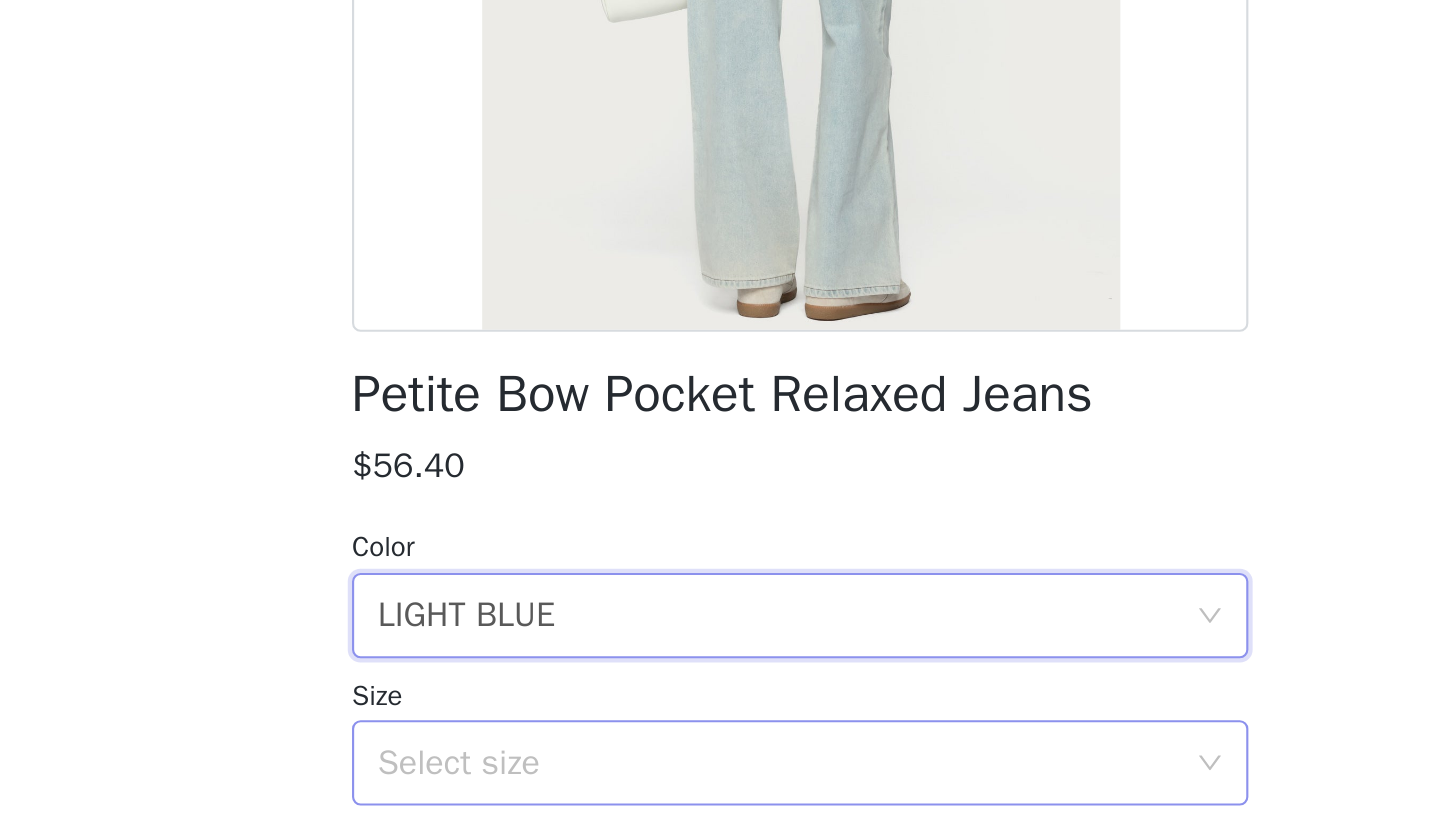 click on "Select size" at bounding box center [709, 752] 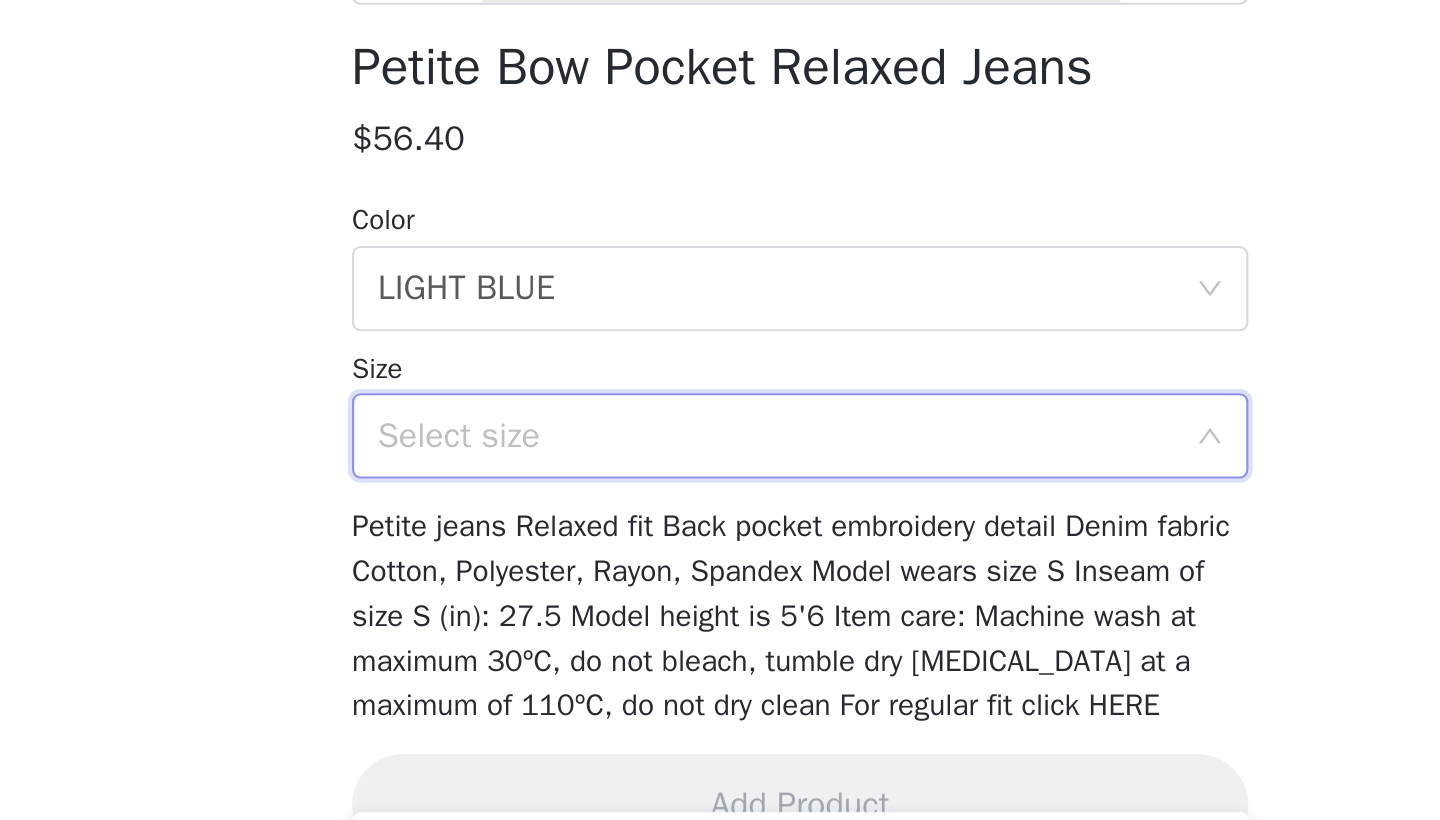 scroll, scrollTop: 173, scrollLeft: 0, axis: vertical 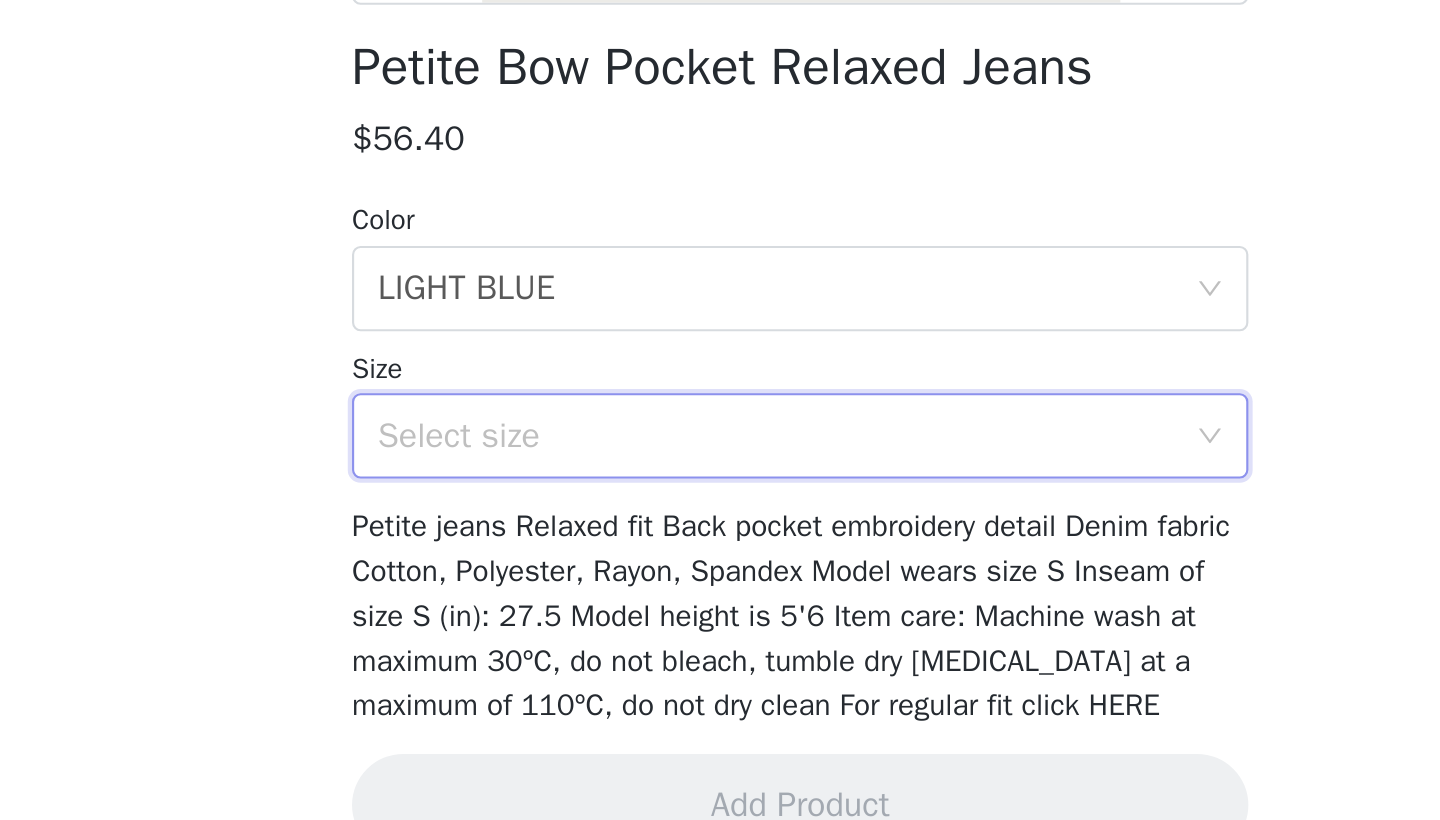 click on "Select size" at bounding box center (709, 599) 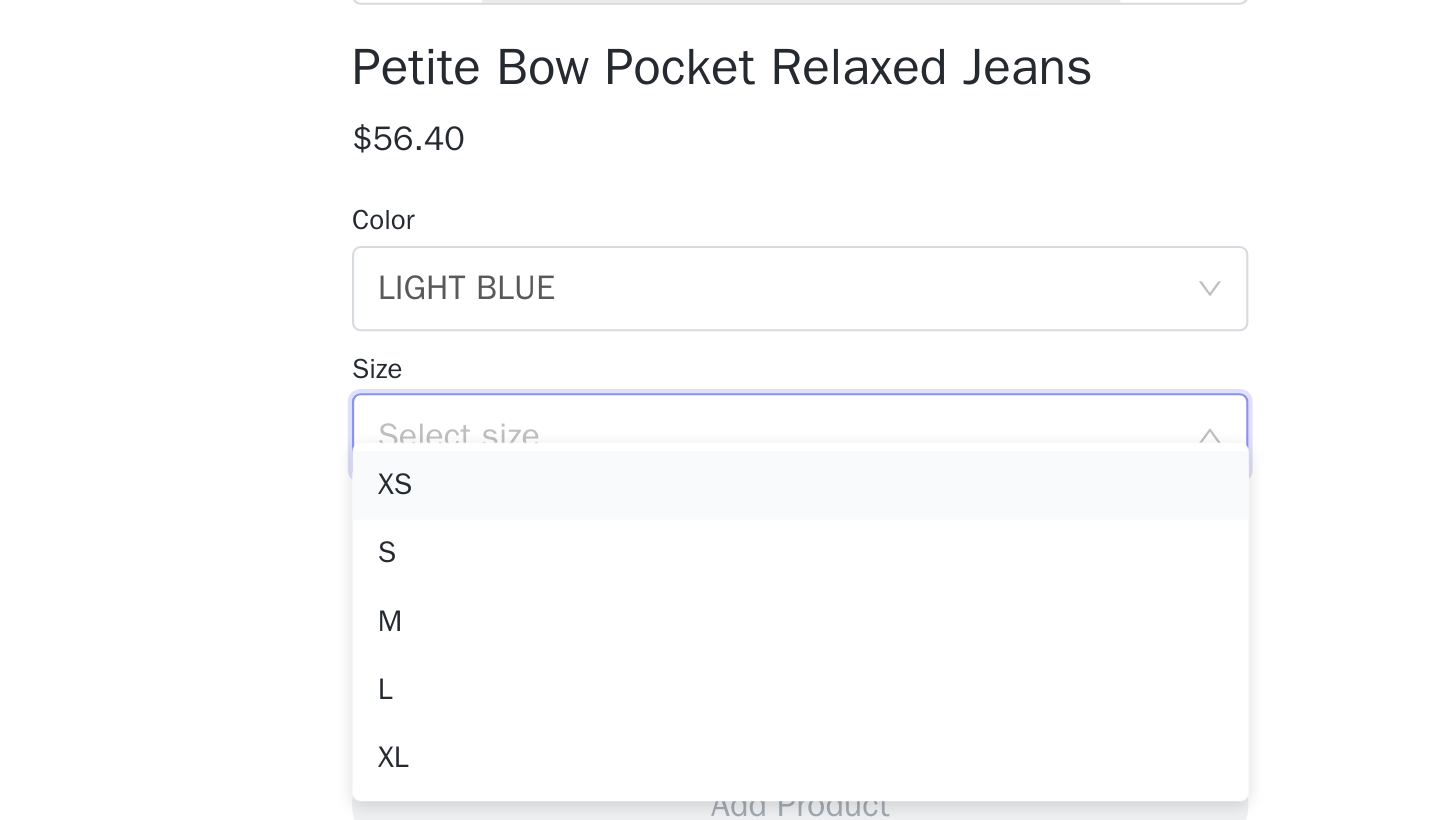 click on "XS" at bounding box center (720, 622) 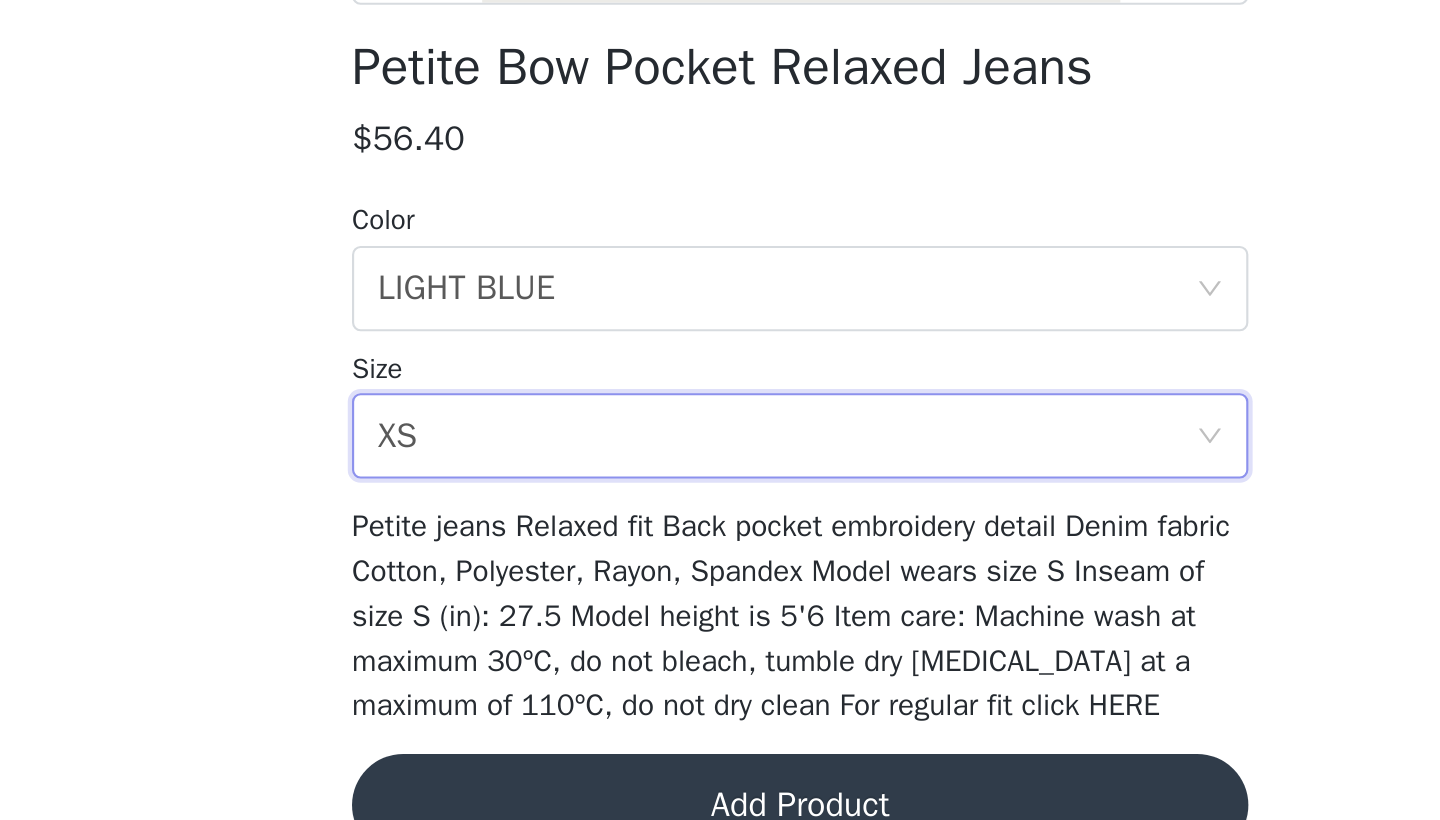 click on "Add Product" at bounding box center [720, 772] 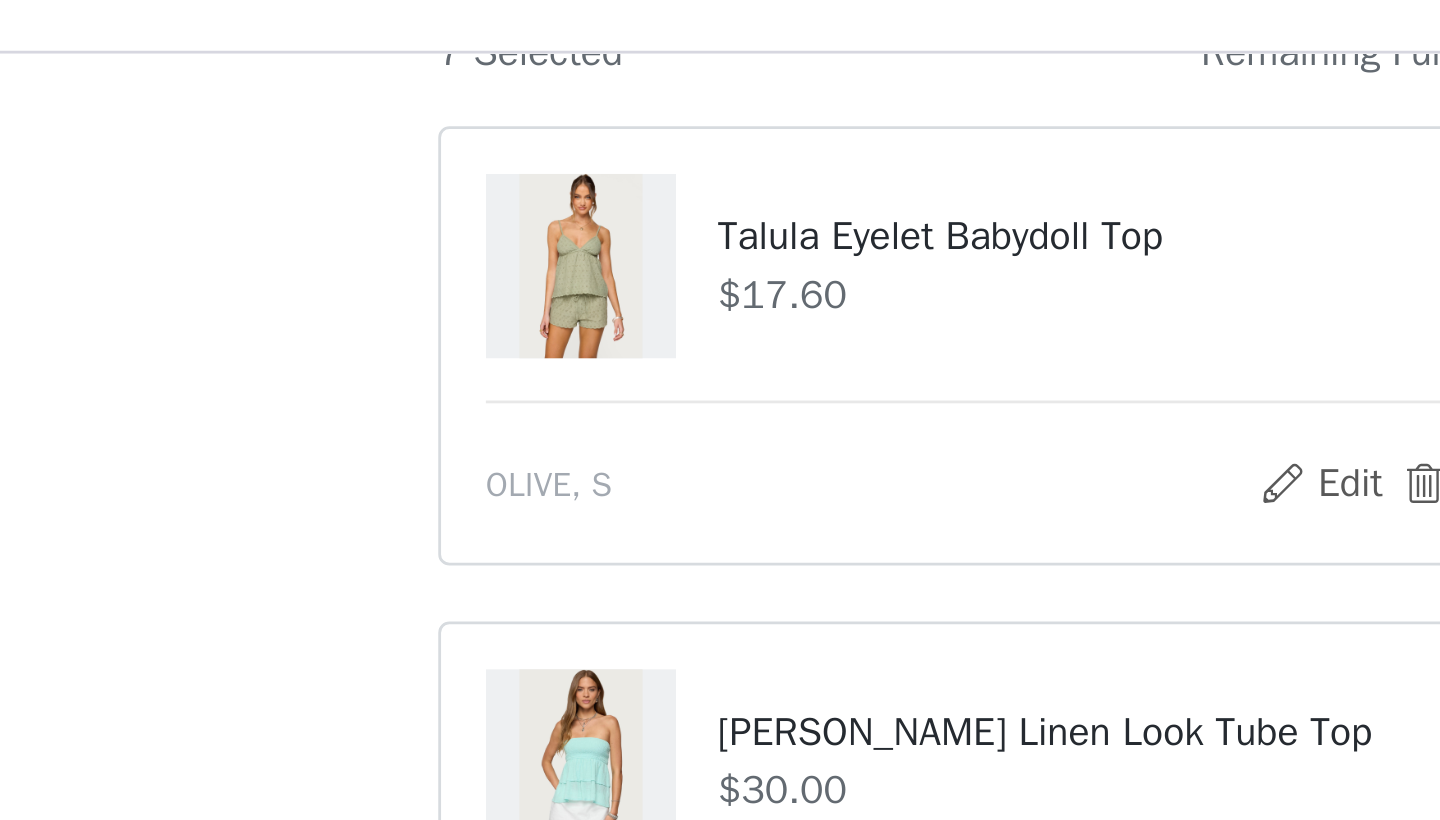scroll, scrollTop: 158, scrollLeft: 0, axis: vertical 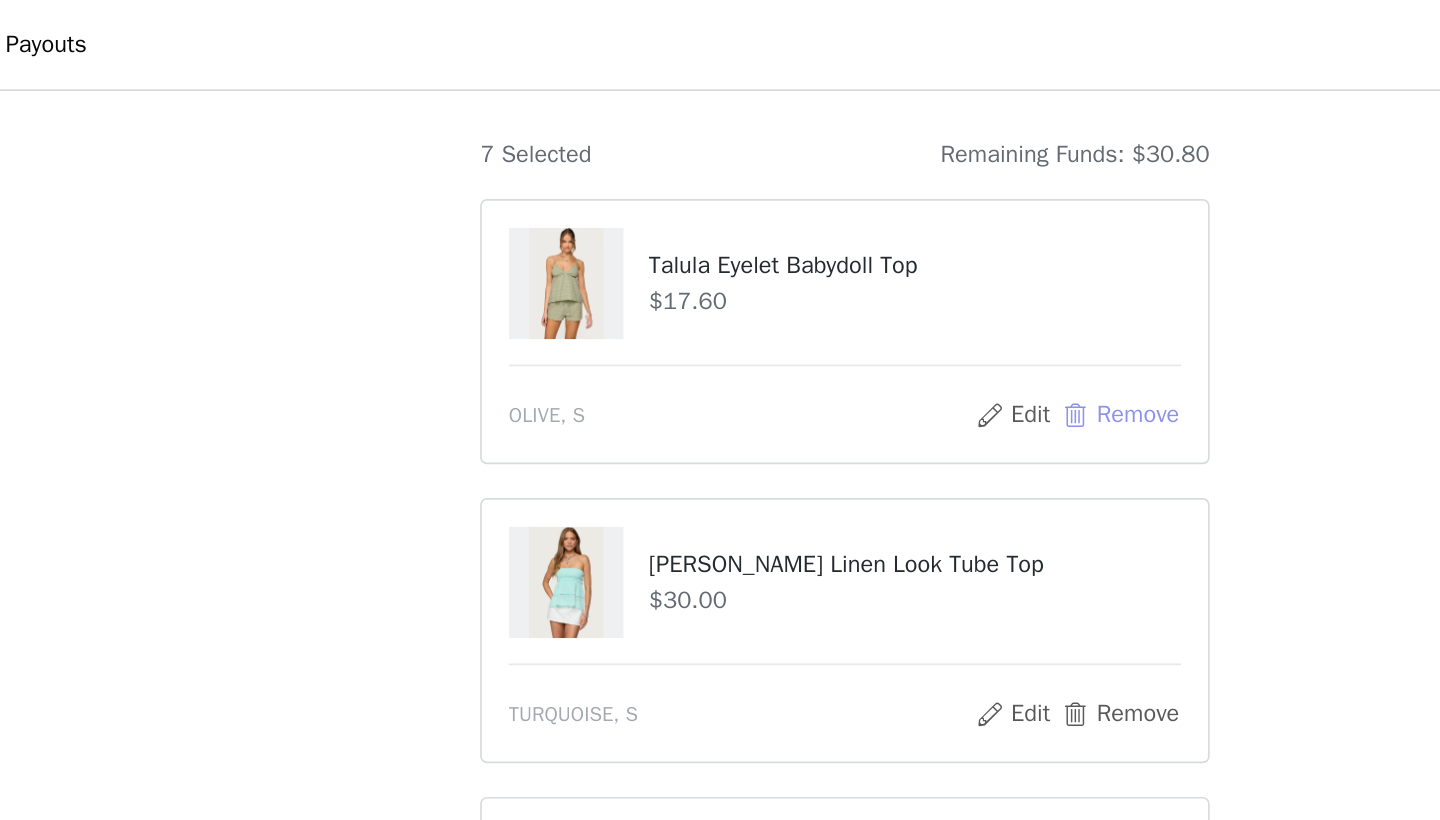 click on "Remove" at bounding box center [883, 246] 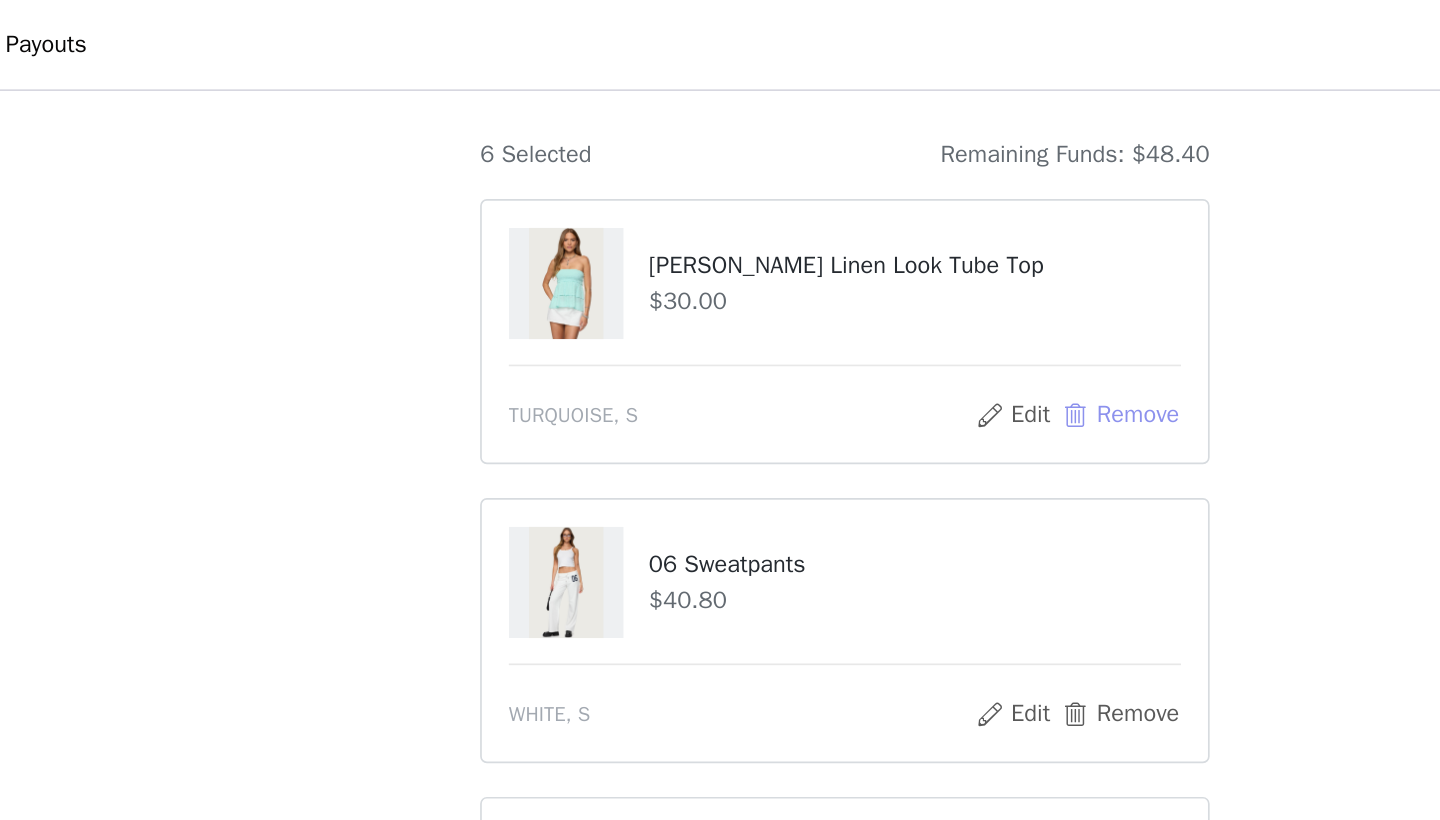 click on "Remove" at bounding box center (883, 246) 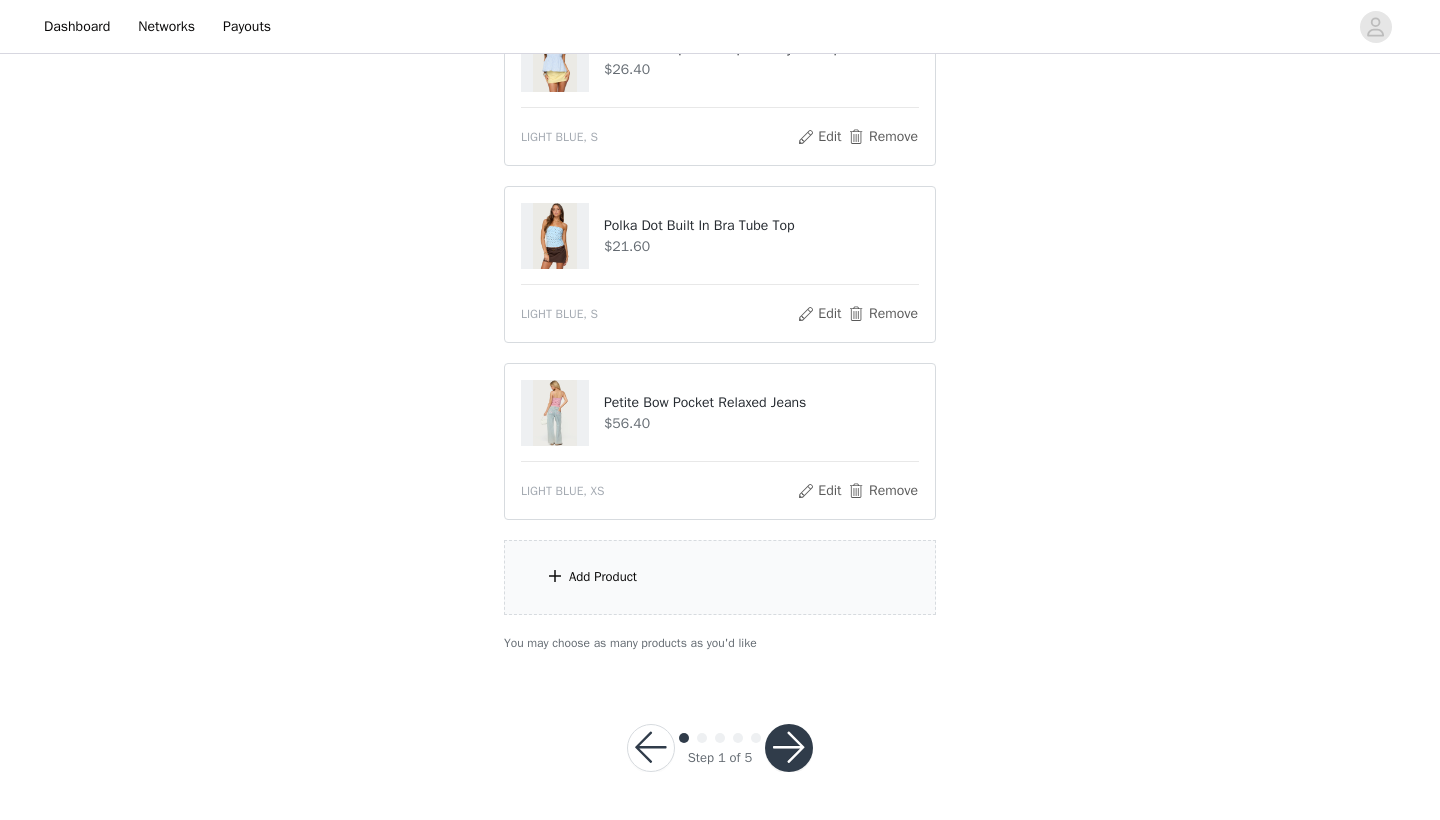 scroll, scrollTop: 620, scrollLeft: 0, axis: vertical 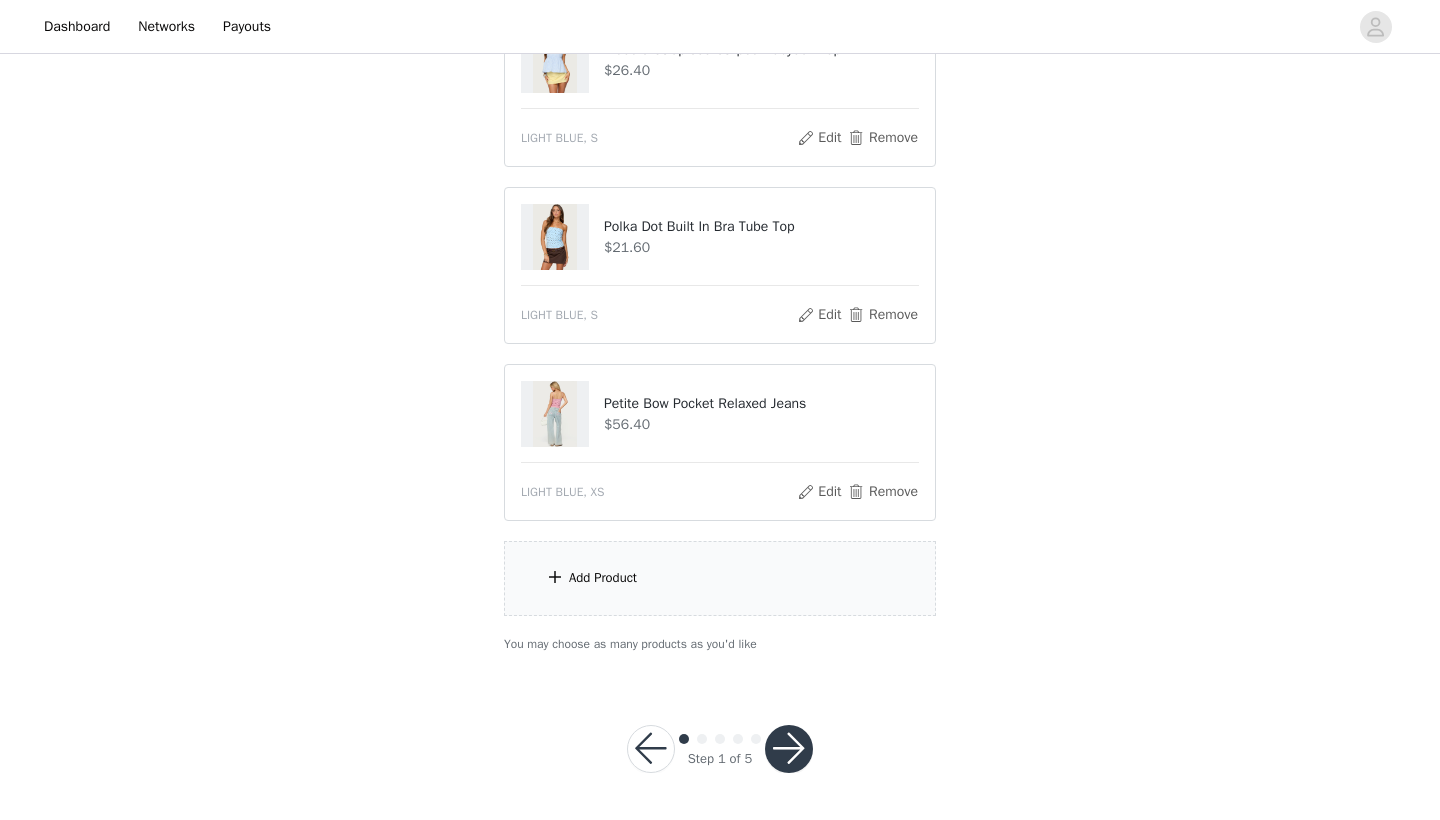 click on "Add Product" at bounding box center [603, 578] 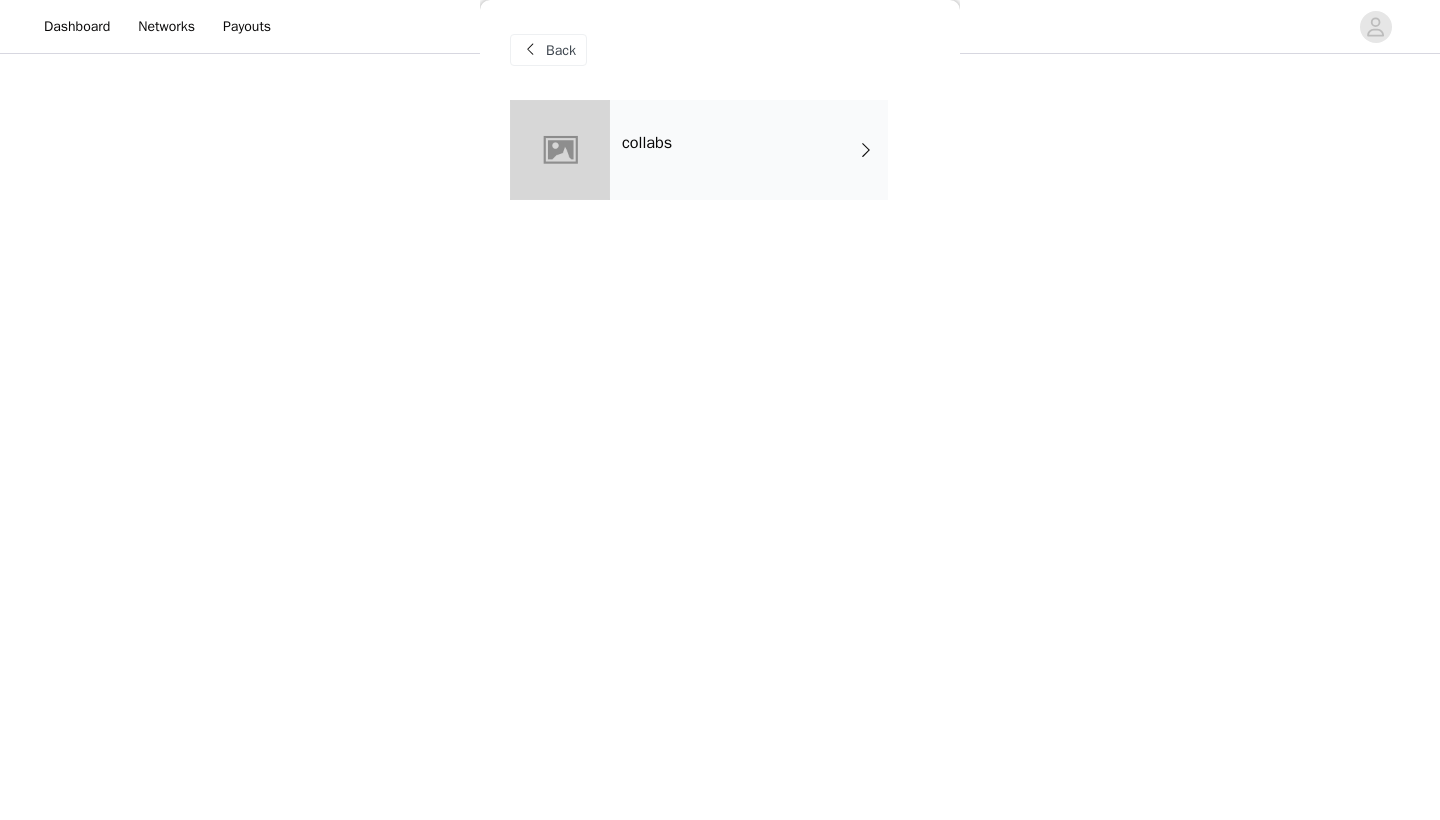 click on "collabs" at bounding box center [749, 150] 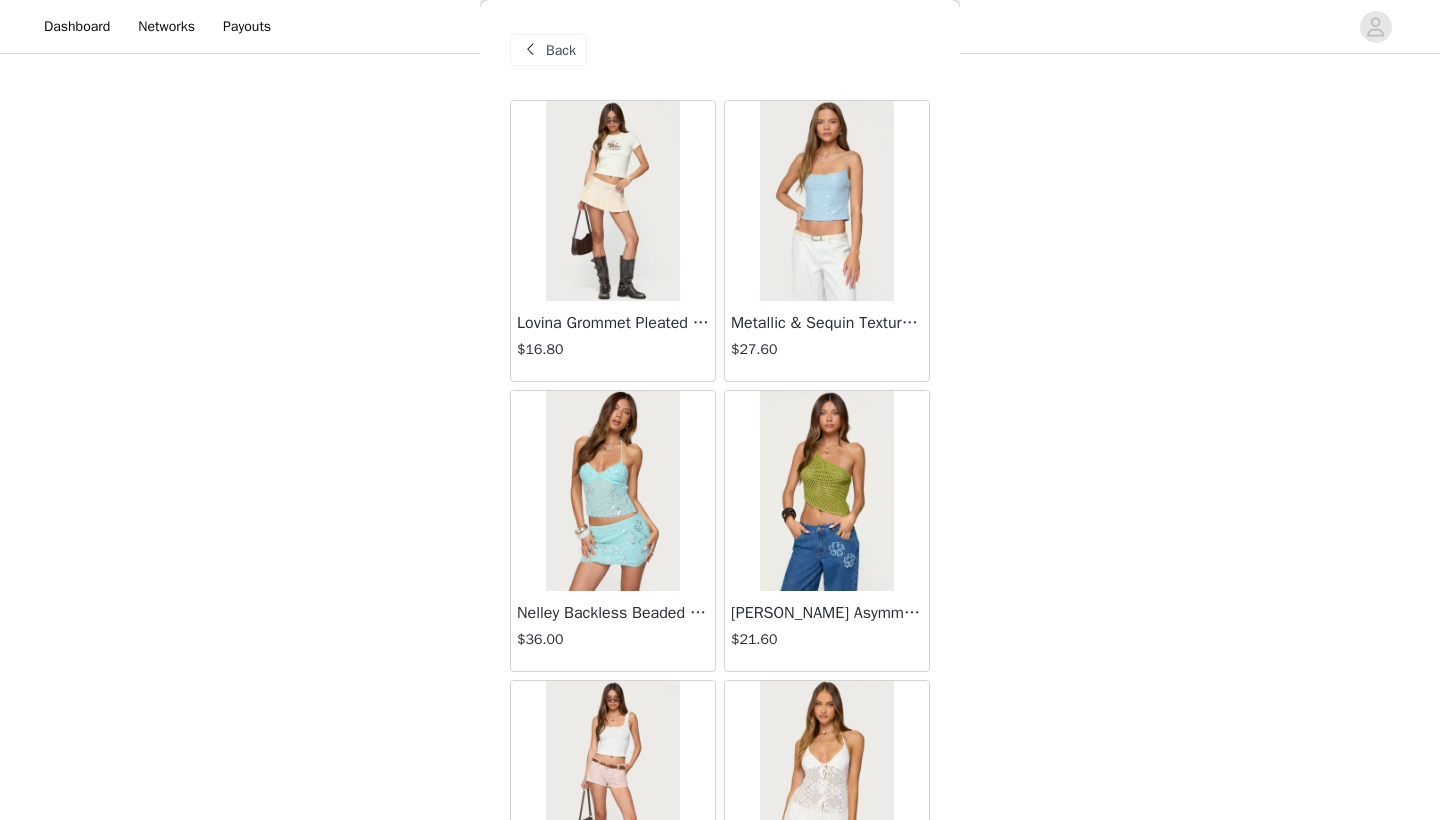 scroll, scrollTop: 628, scrollLeft: 0, axis: vertical 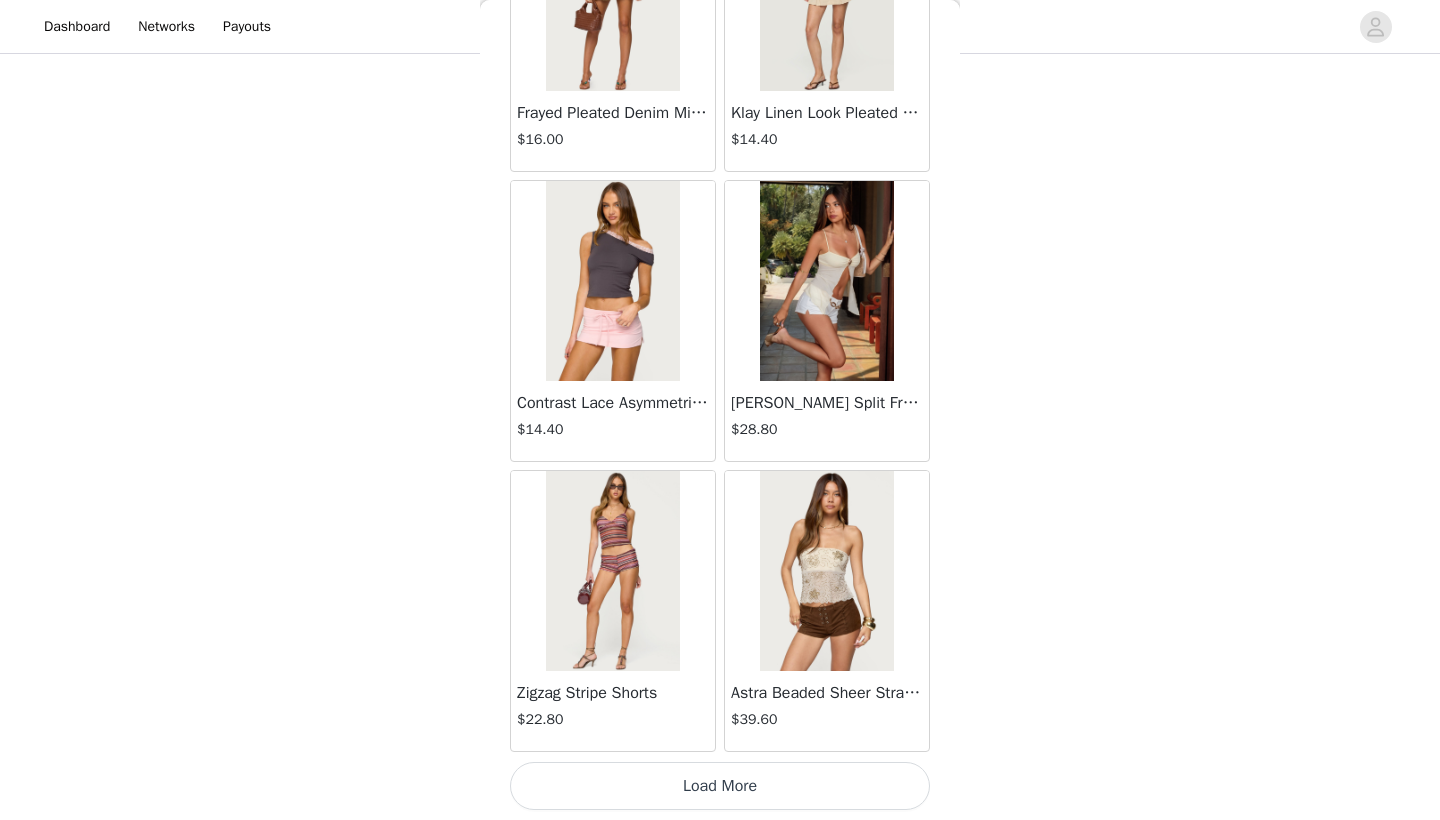 click on "Load More" at bounding box center (720, 786) 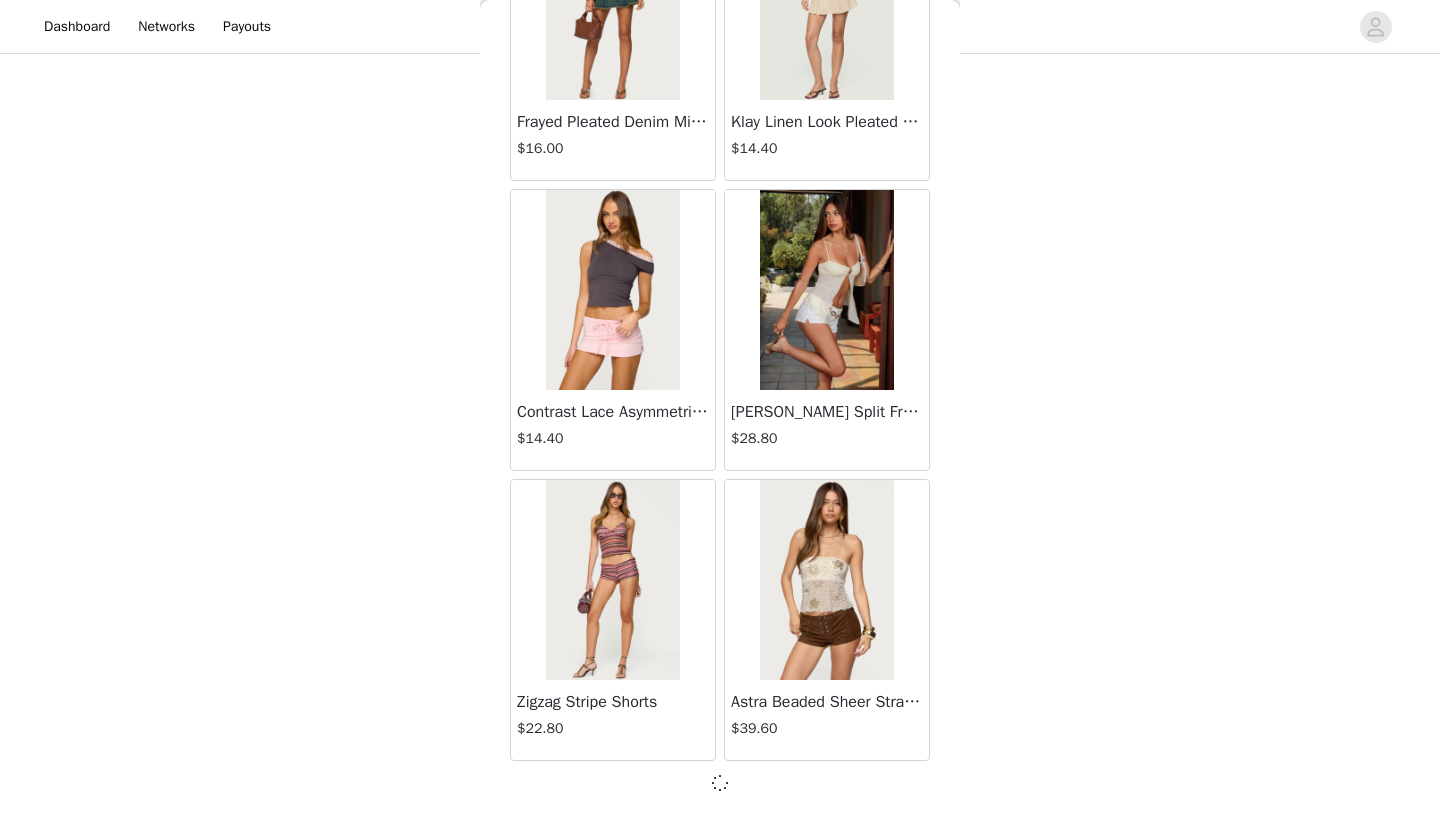 scroll, scrollTop: 2231, scrollLeft: 0, axis: vertical 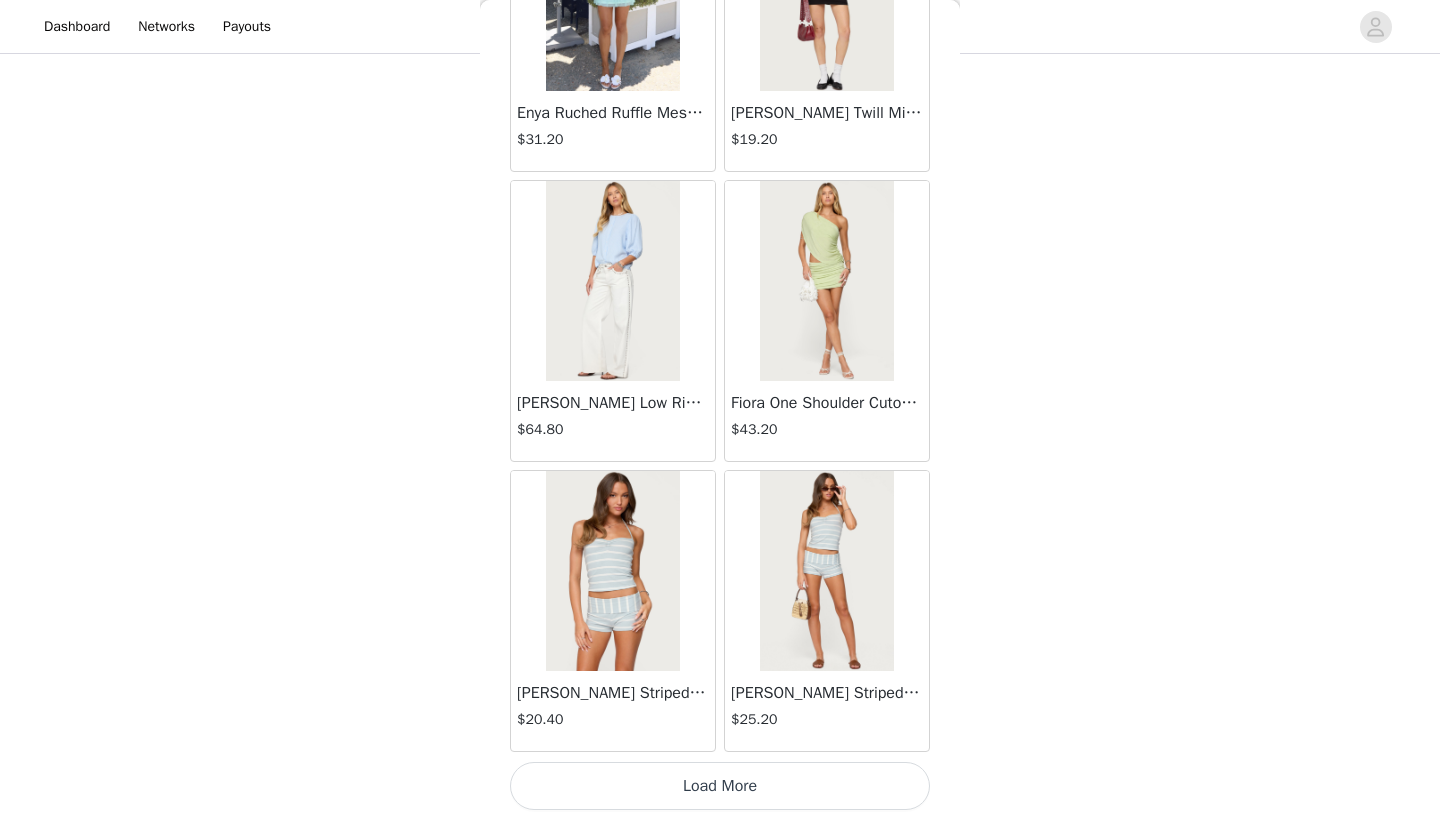 click on "Load More" at bounding box center [720, 786] 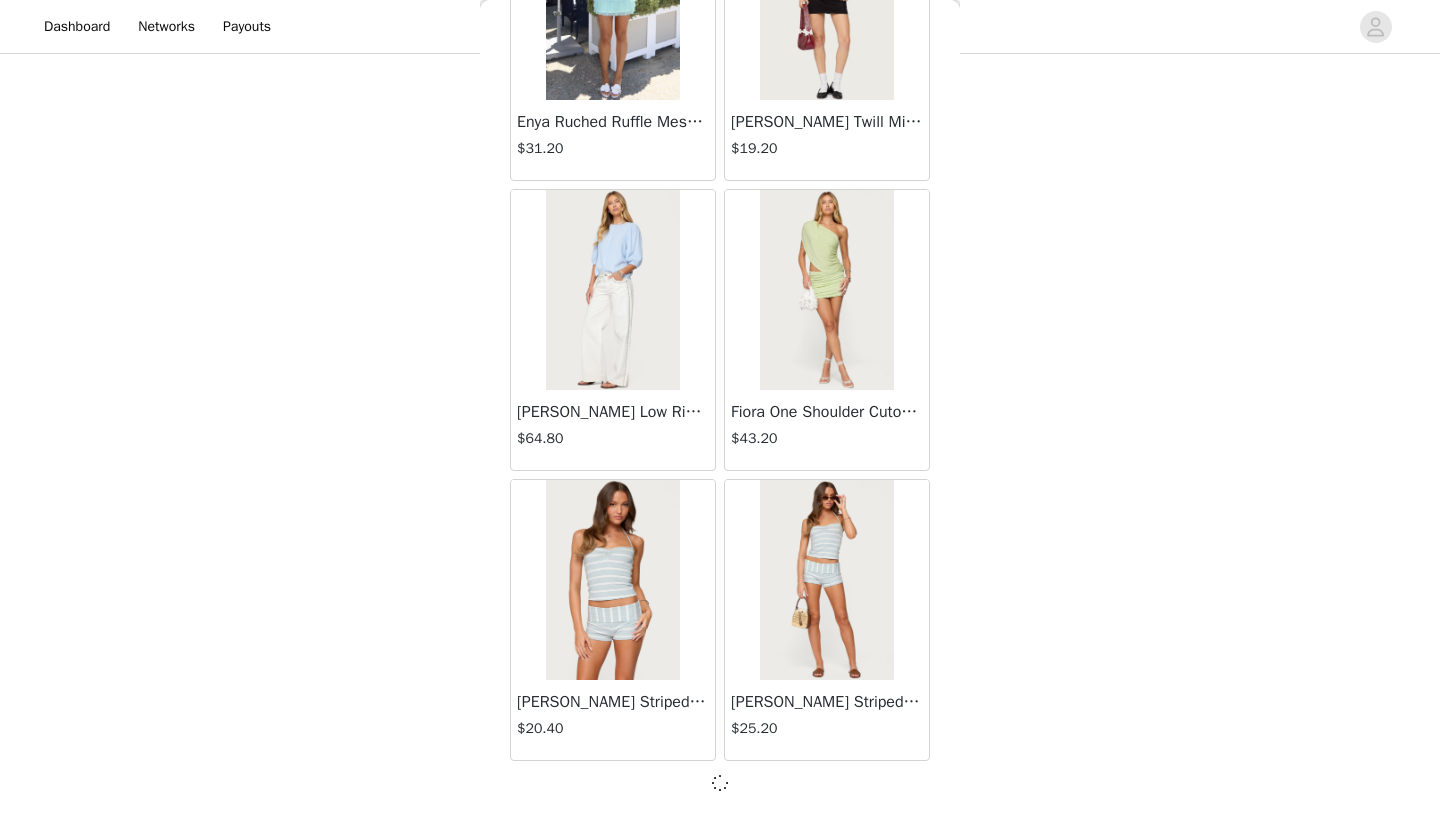 scroll, scrollTop: 5131, scrollLeft: 0, axis: vertical 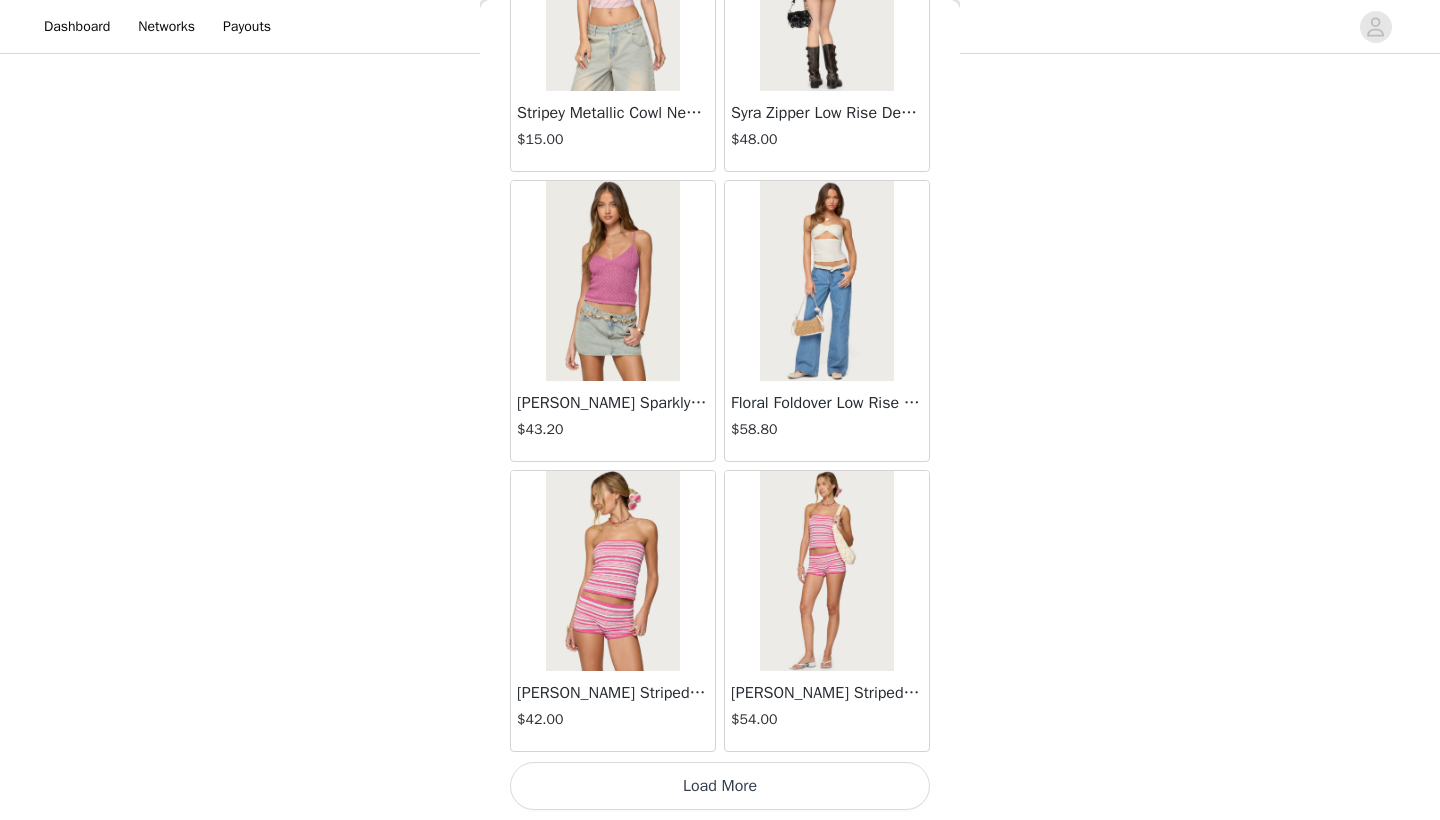 click on "Load More" at bounding box center (720, 786) 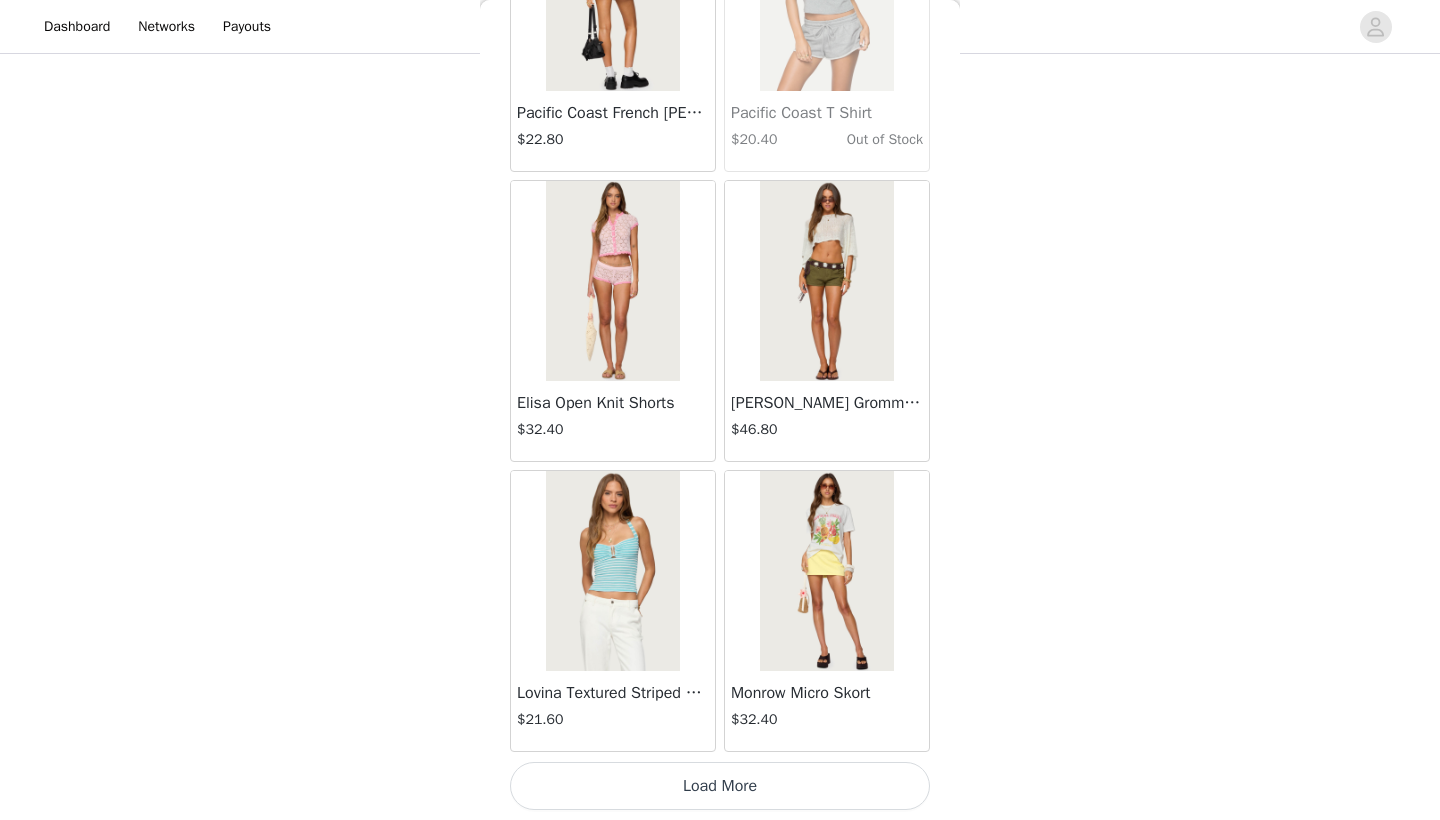 click on "Load More" at bounding box center [720, 786] 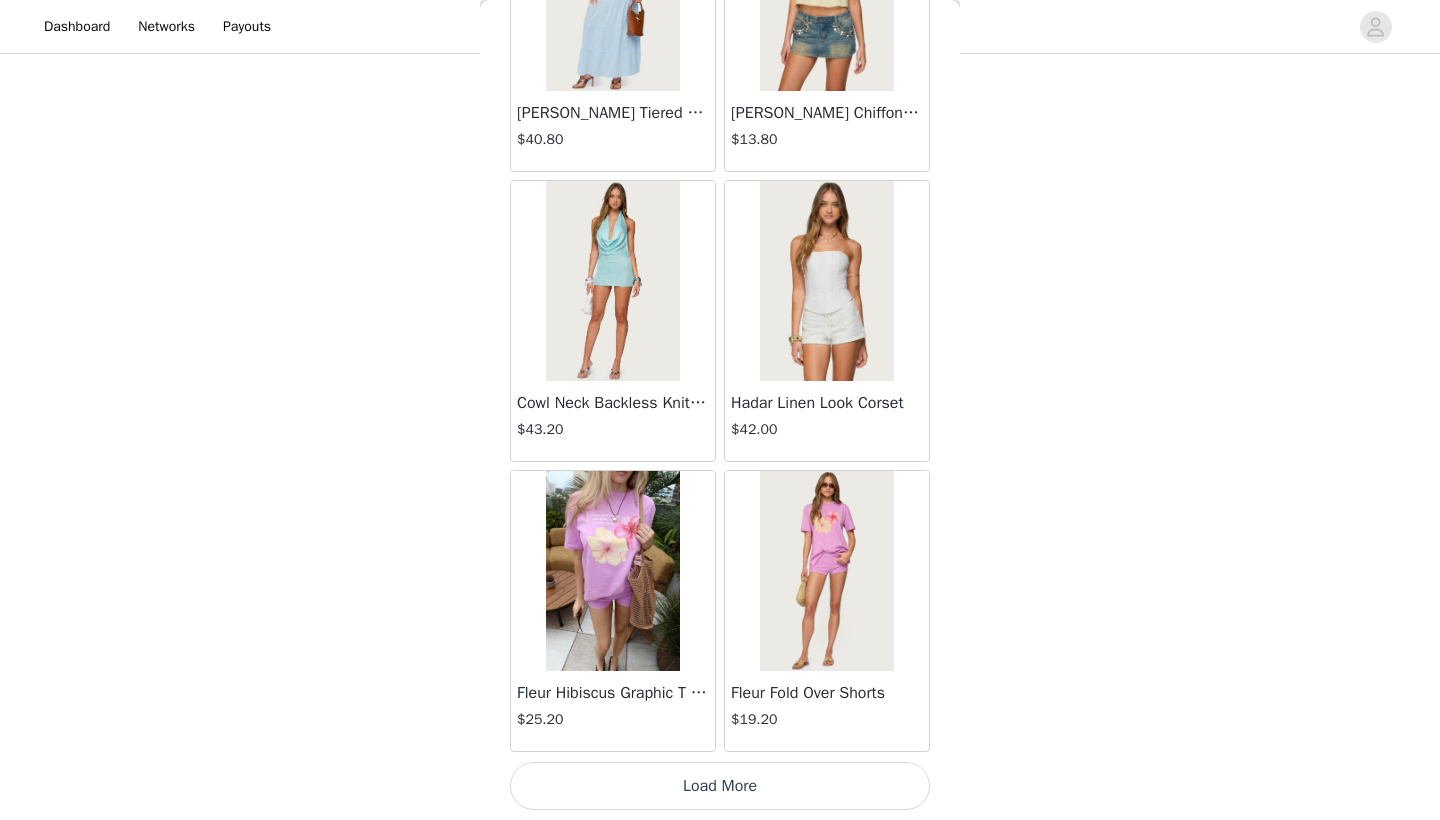 click on "Load More" at bounding box center (720, 786) 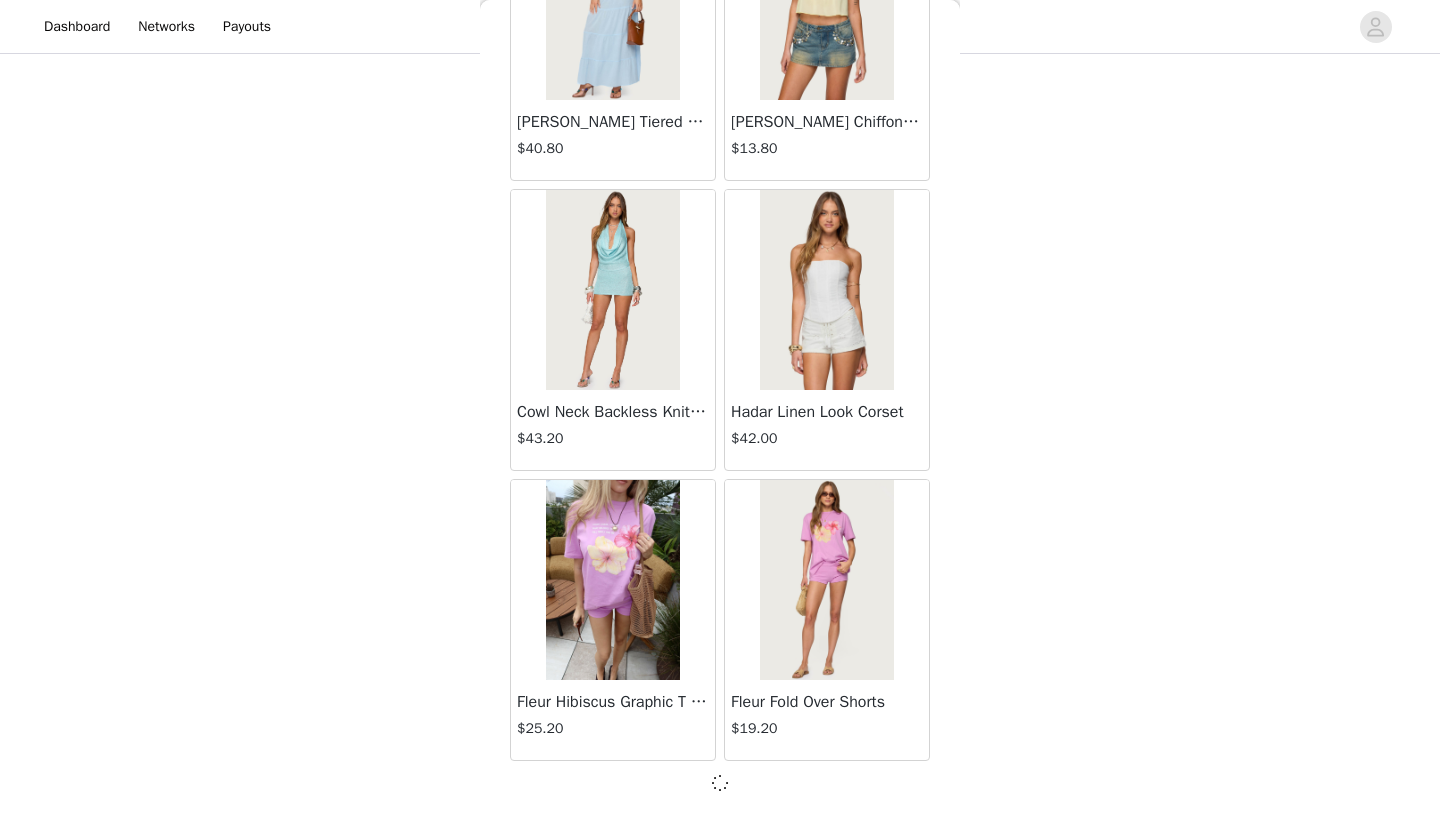 scroll, scrollTop: 13831, scrollLeft: 0, axis: vertical 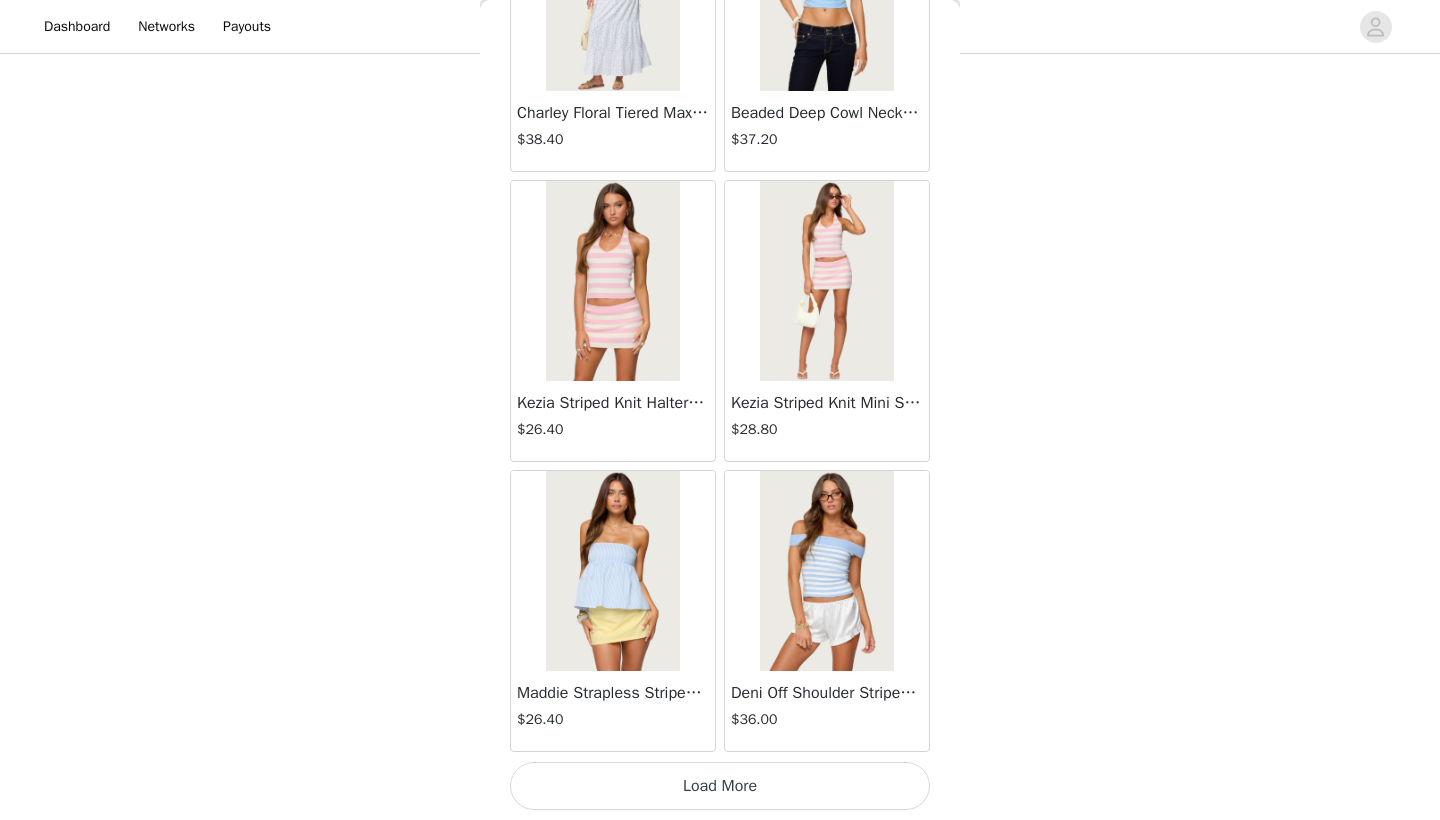 click on "Load More" at bounding box center [720, 786] 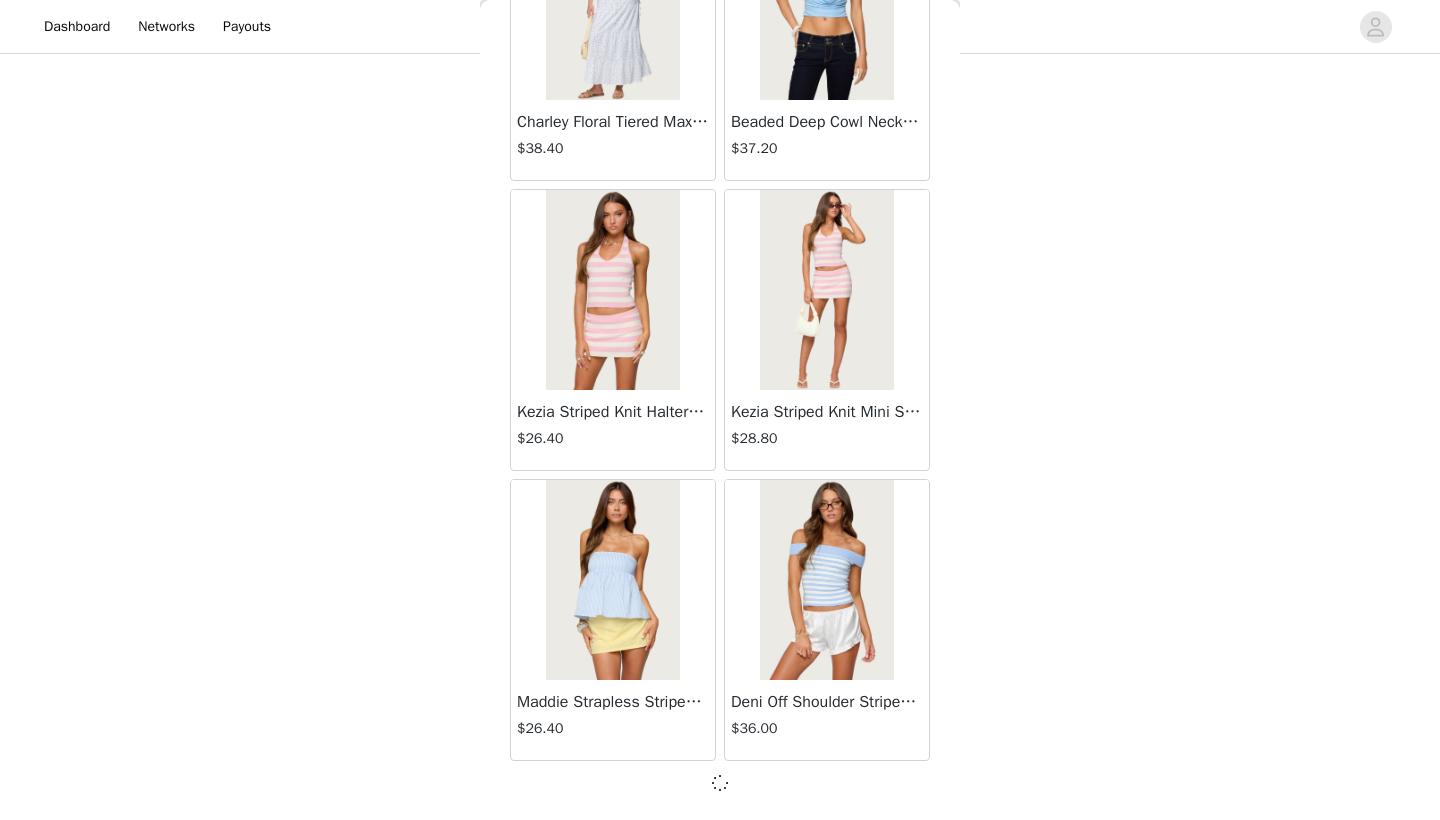 scroll, scrollTop: 16731, scrollLeft: 0, axis: vertical 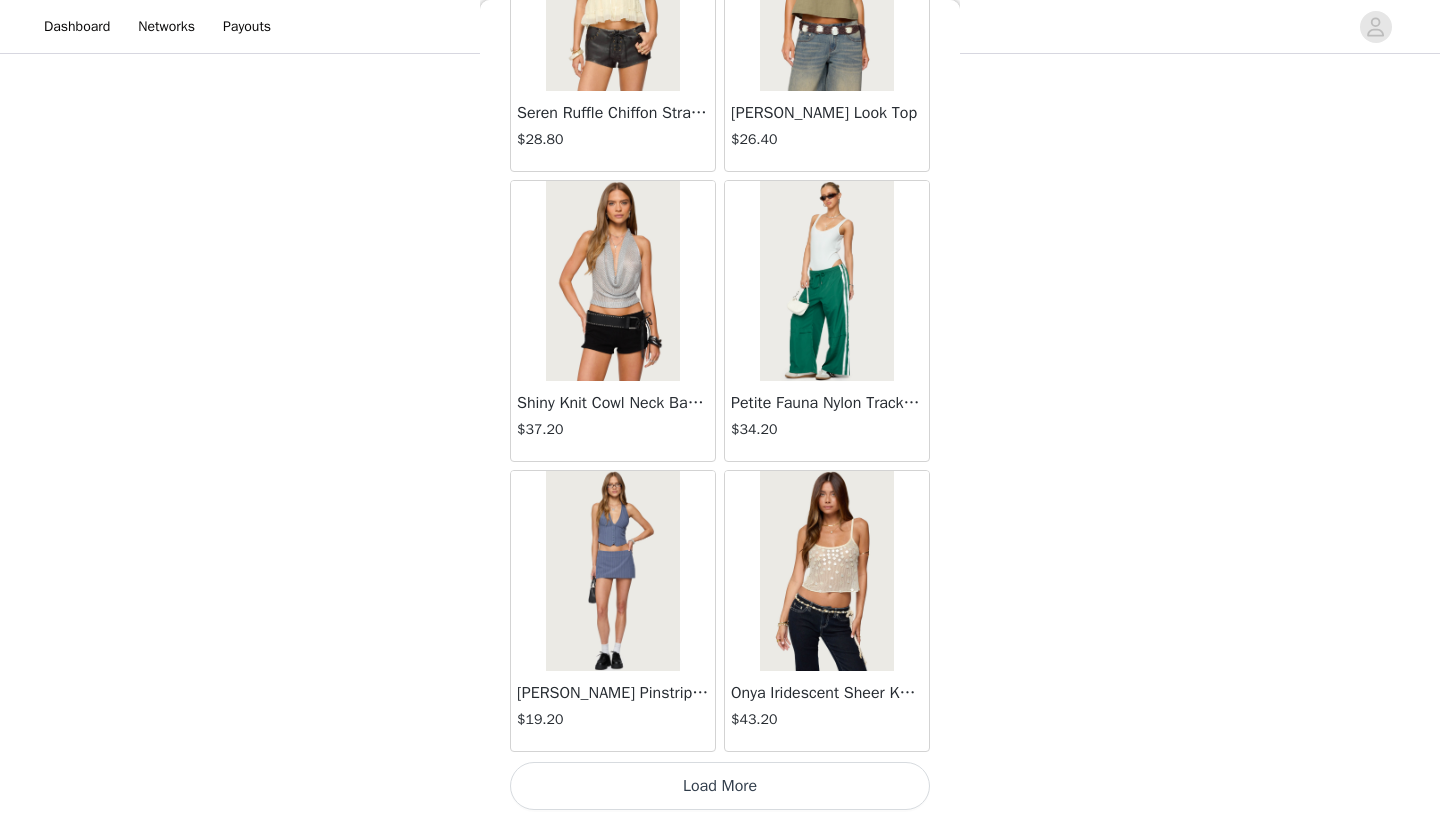 click on "Load More" at bounding box center (720, 786) 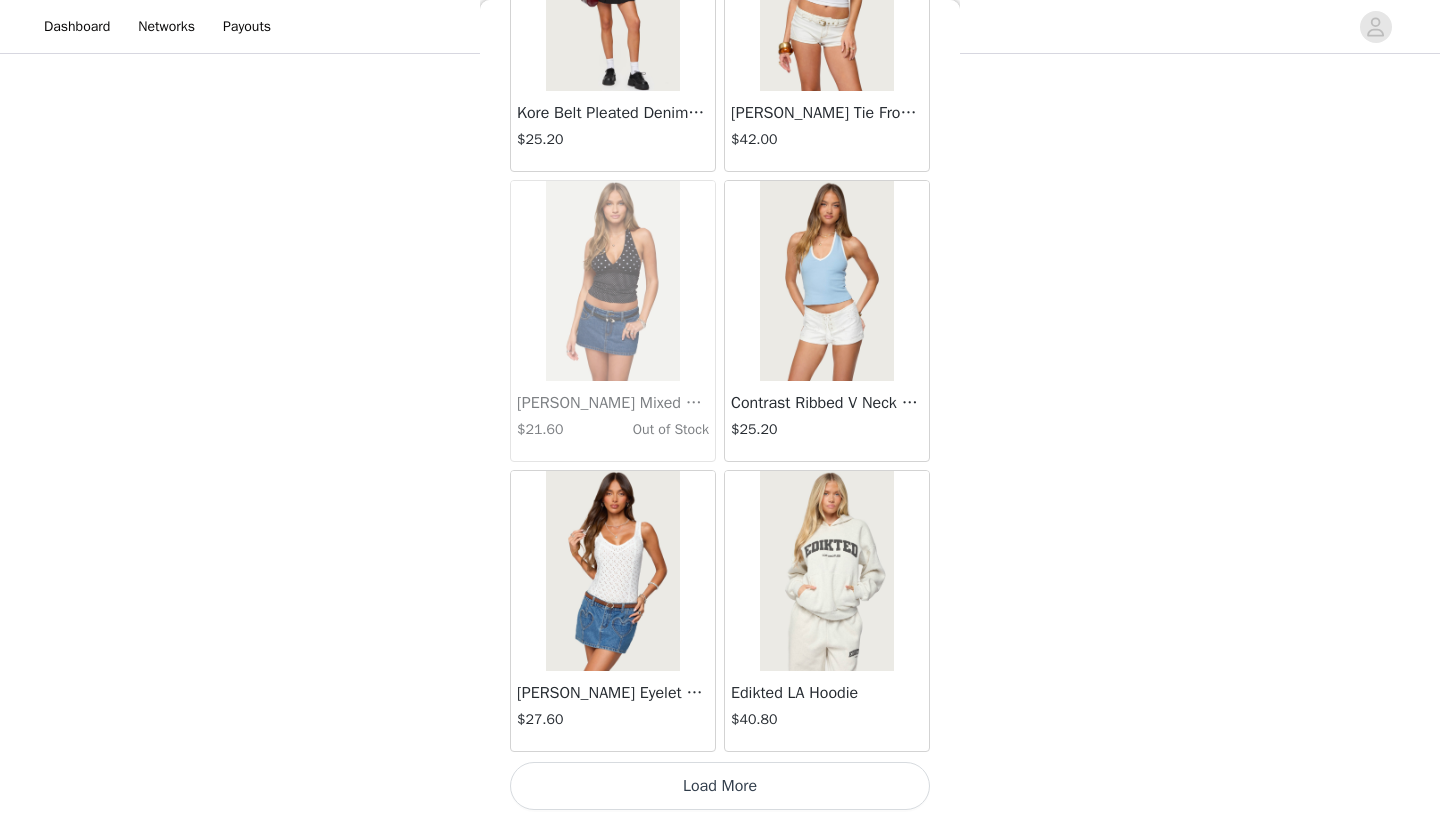 click on "Load More" at bounding box center (720, 786) 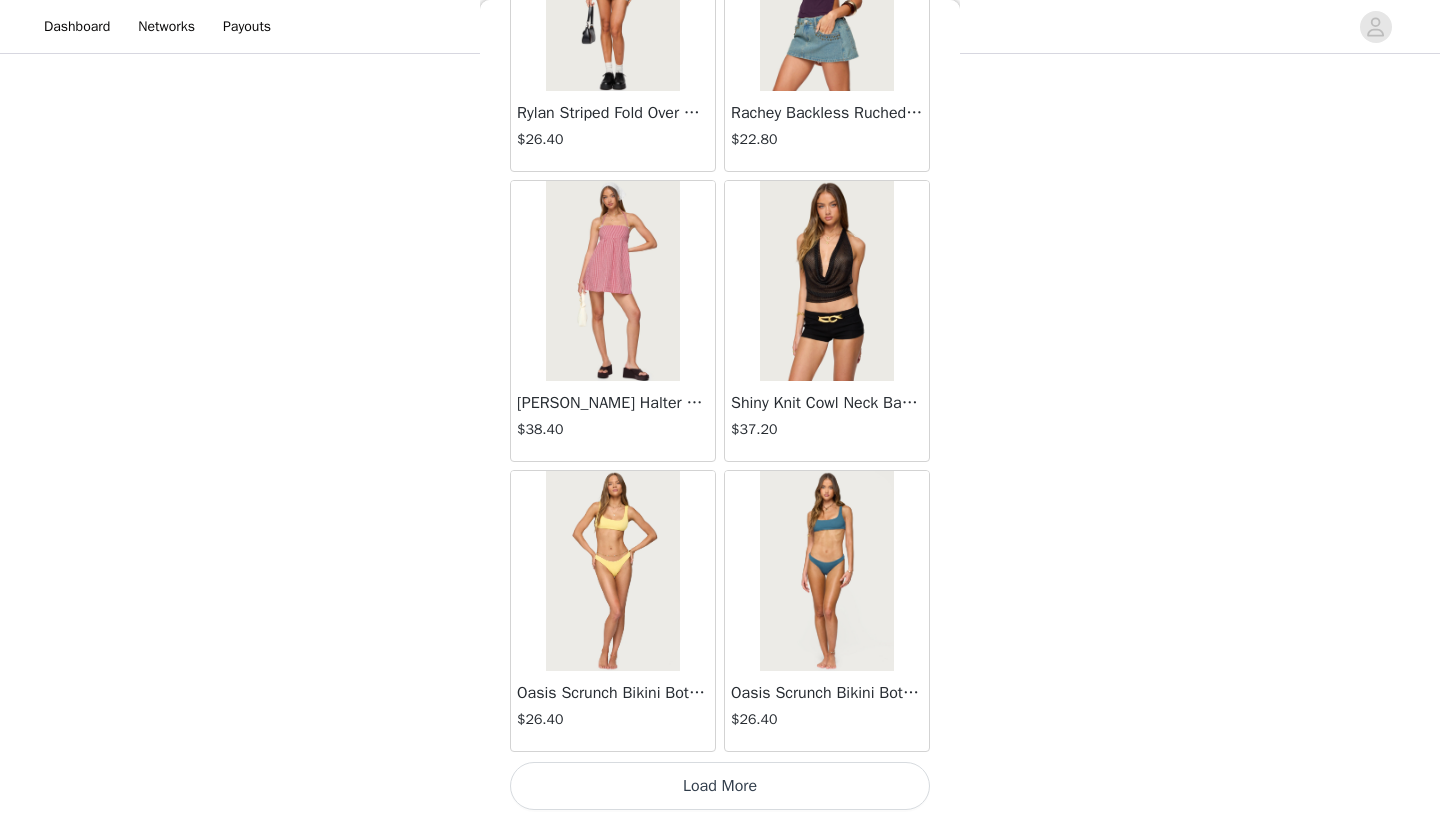 click on "Load More" at bounding box center [720, 786] 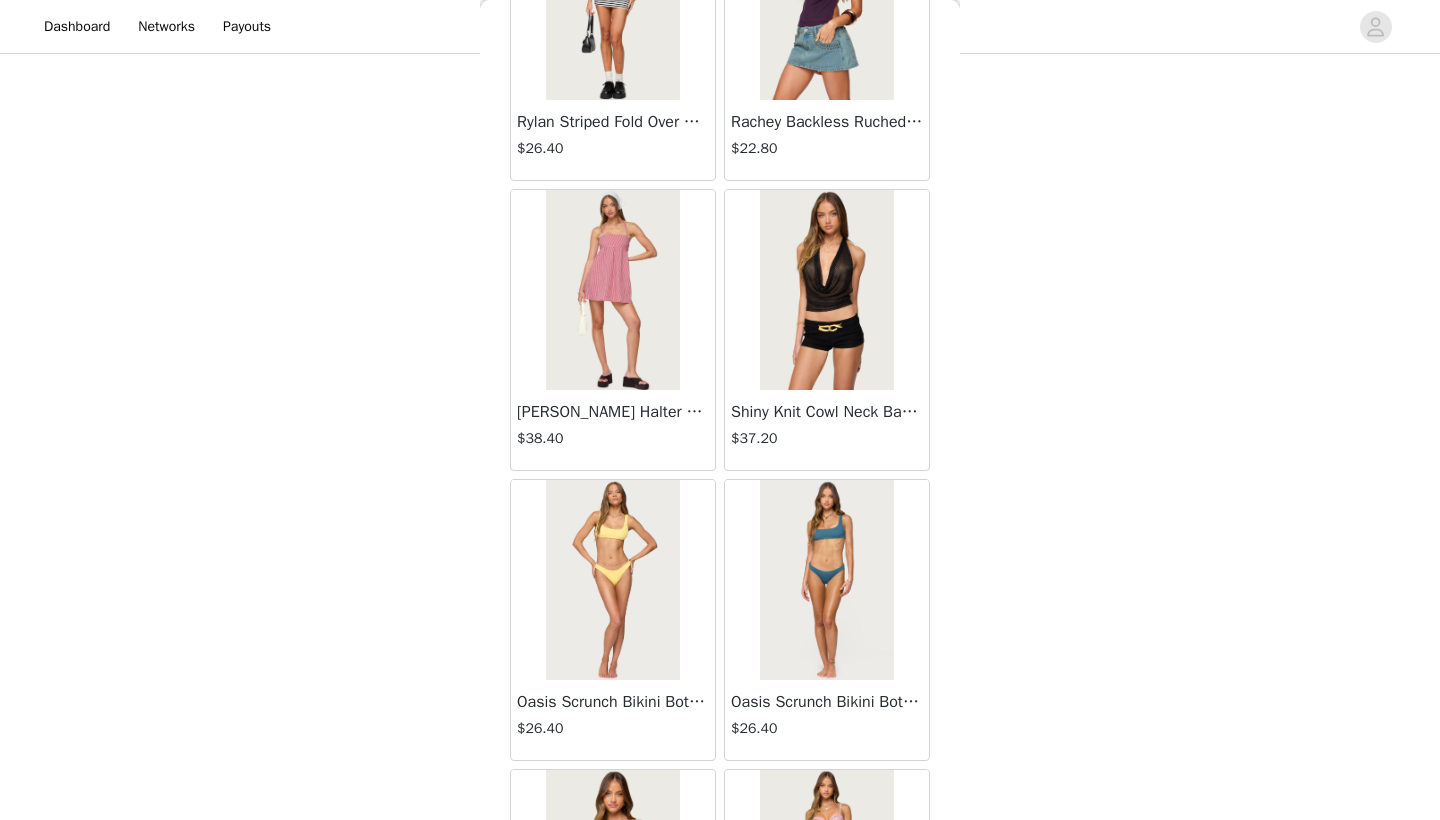 scroll, scrollTop: 622, scrollLeft: 0, axis: vertical 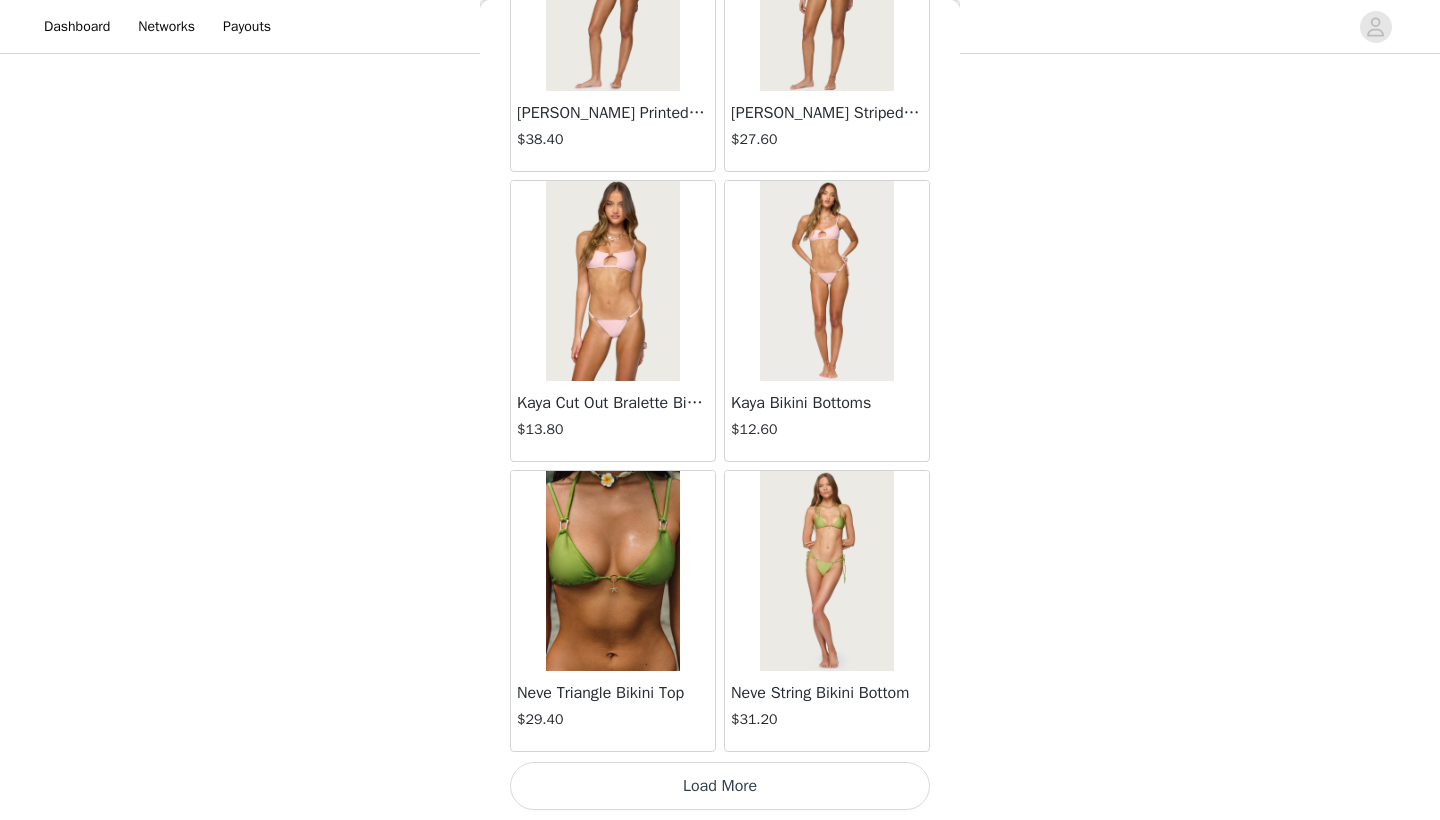 click on "Load More" at bounding box center (720, 786) 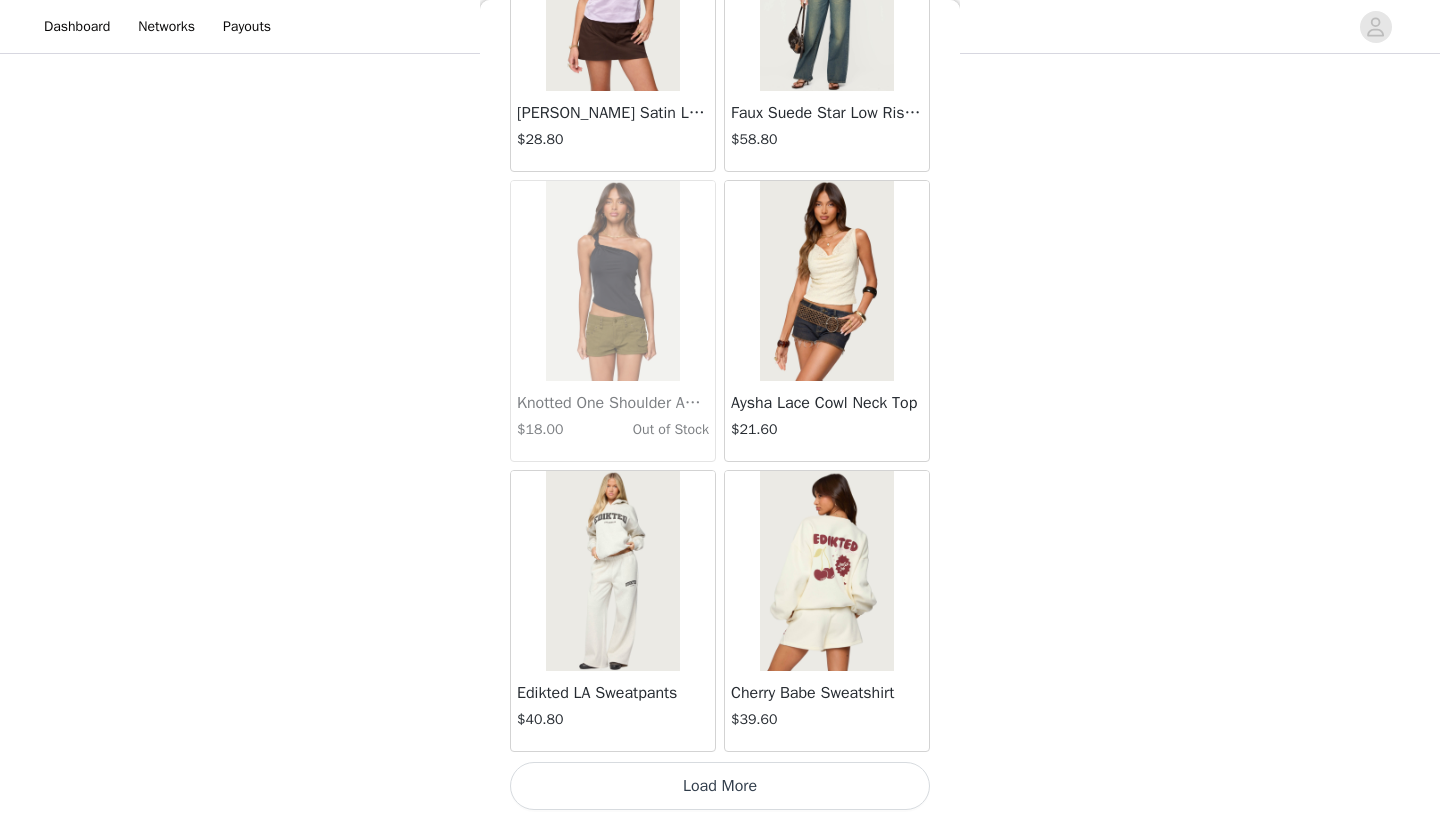 click on "Load More" at bounding box center (720, 786) 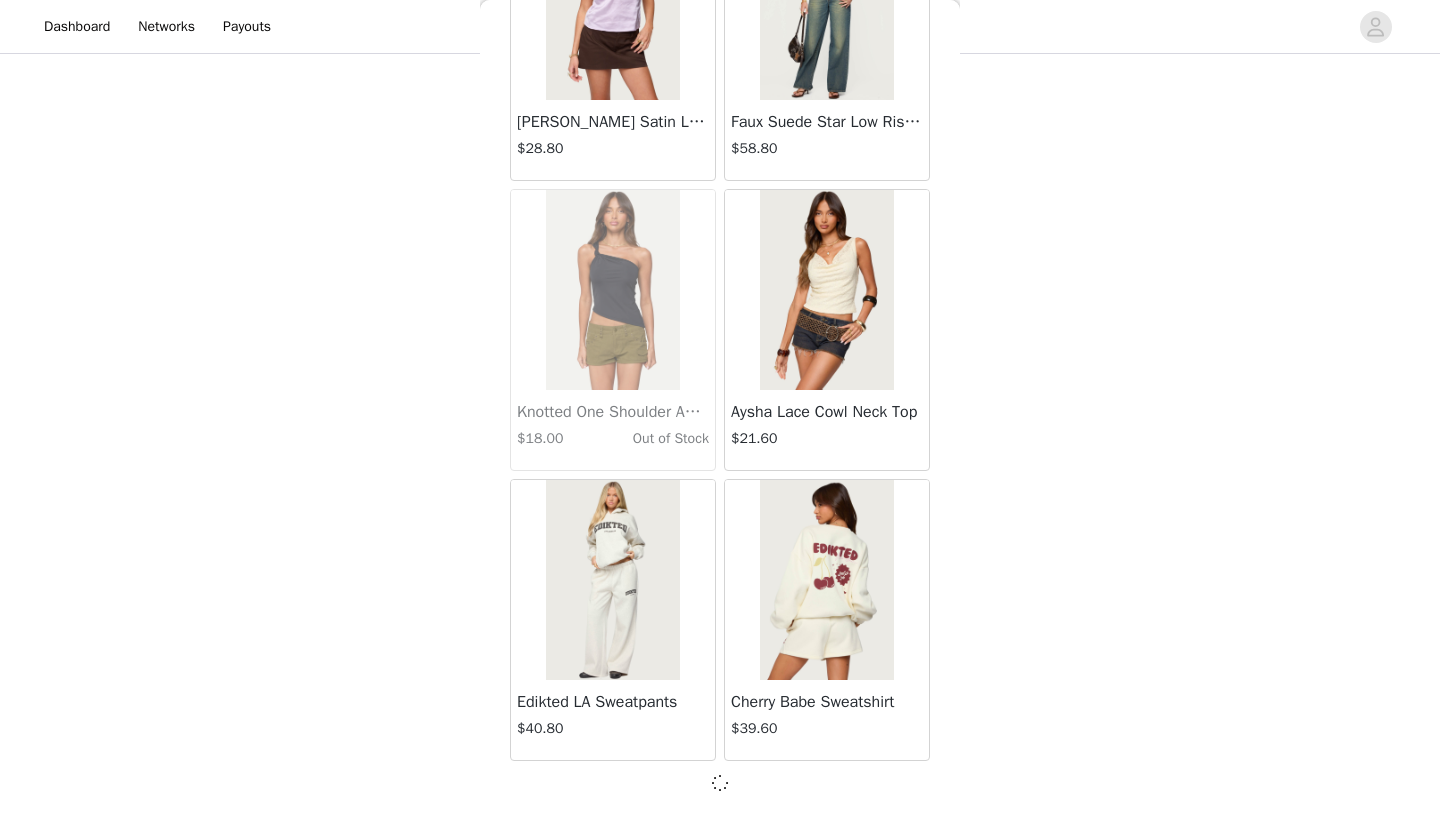 scroll, scrollTop: 631, scrollLeft: 0, axis: vertical 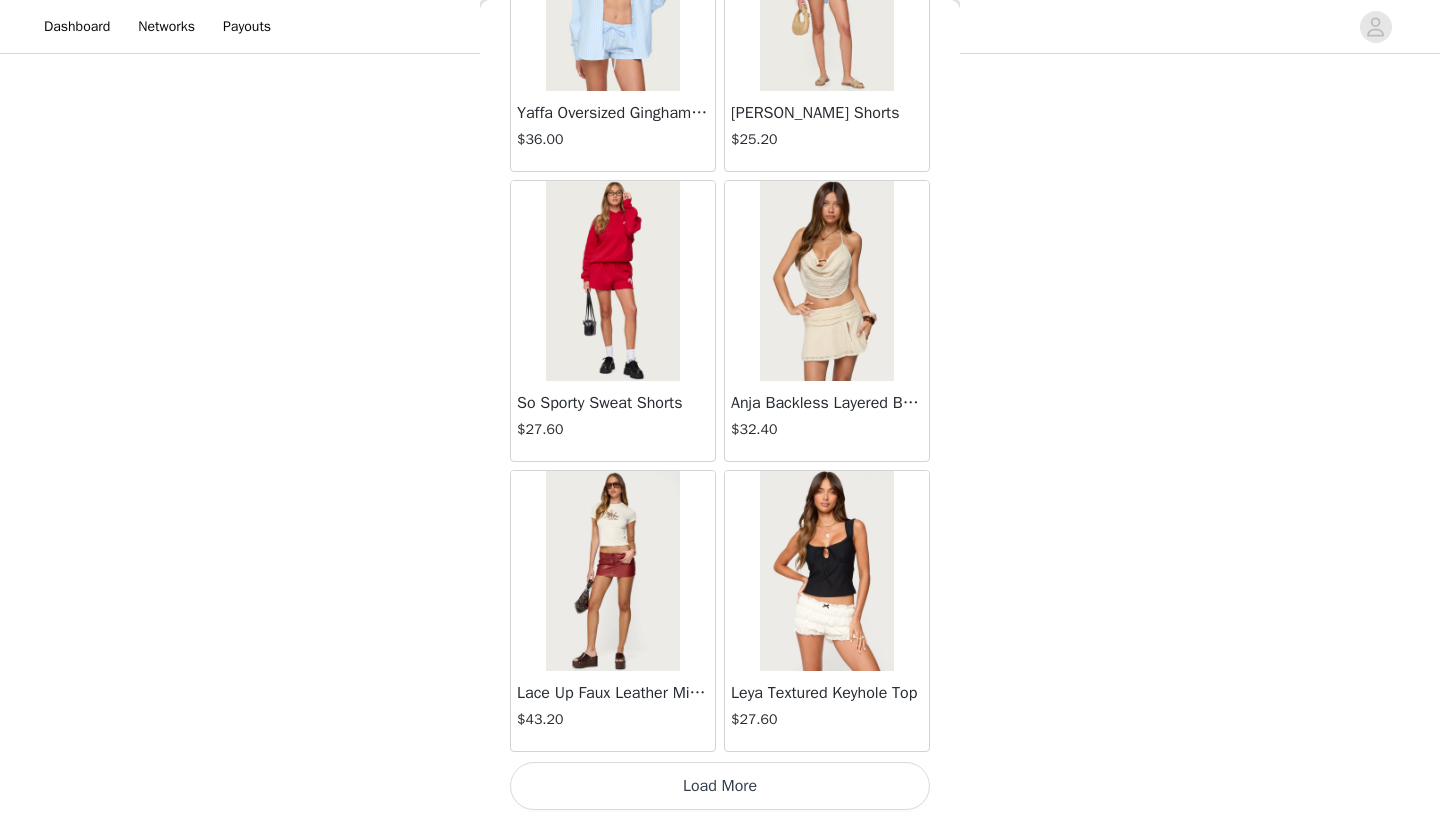 click on "Load More" at bounding box center (720, 786) 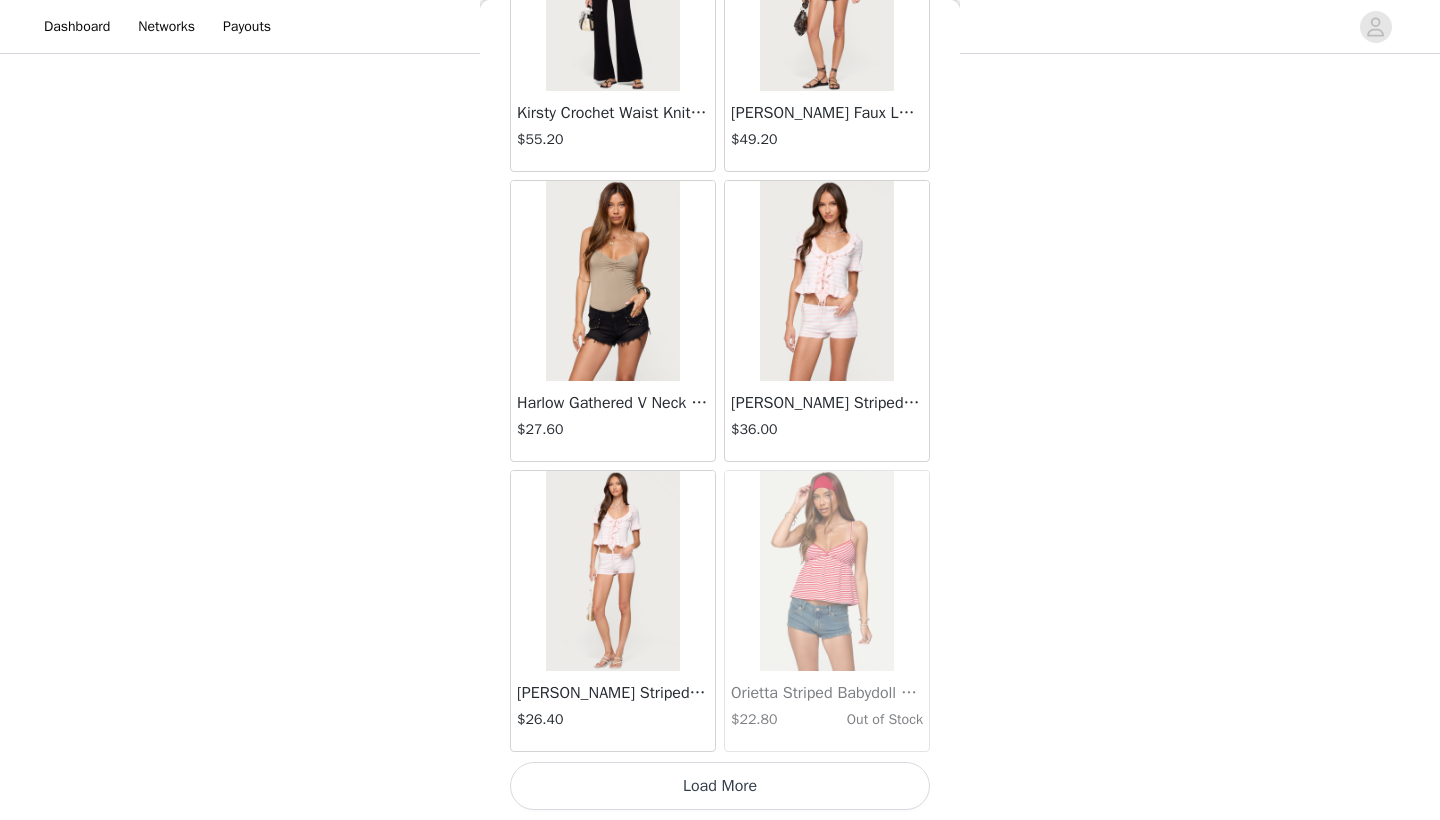 scroll, scrollTop: 37040, scrollLeft: 0, axis: vertical 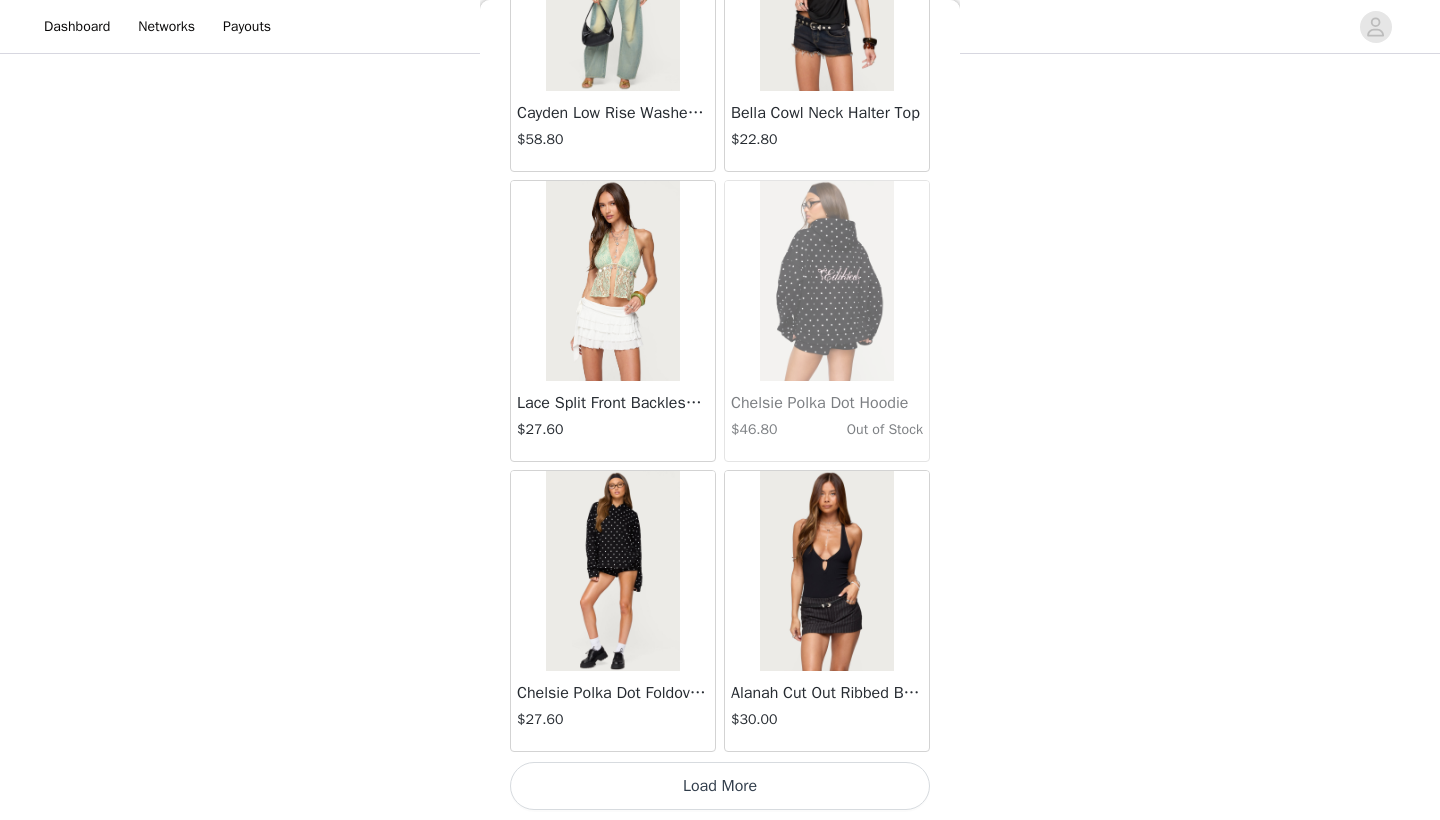 click on "Load More" at bounding box center [720, 786] 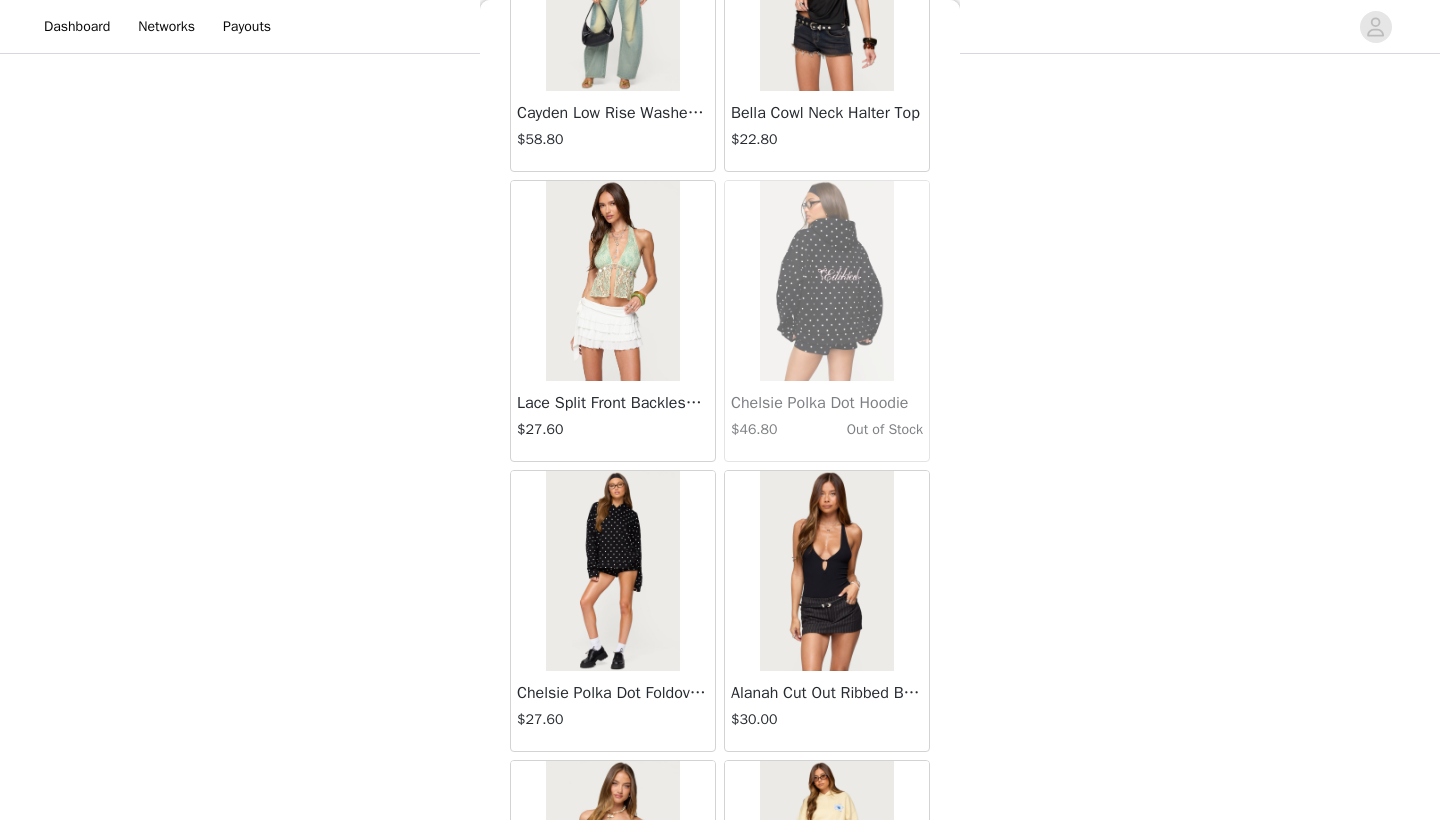 scroll, scrollTop: 660, scrollLeft: 0, axis: vertical 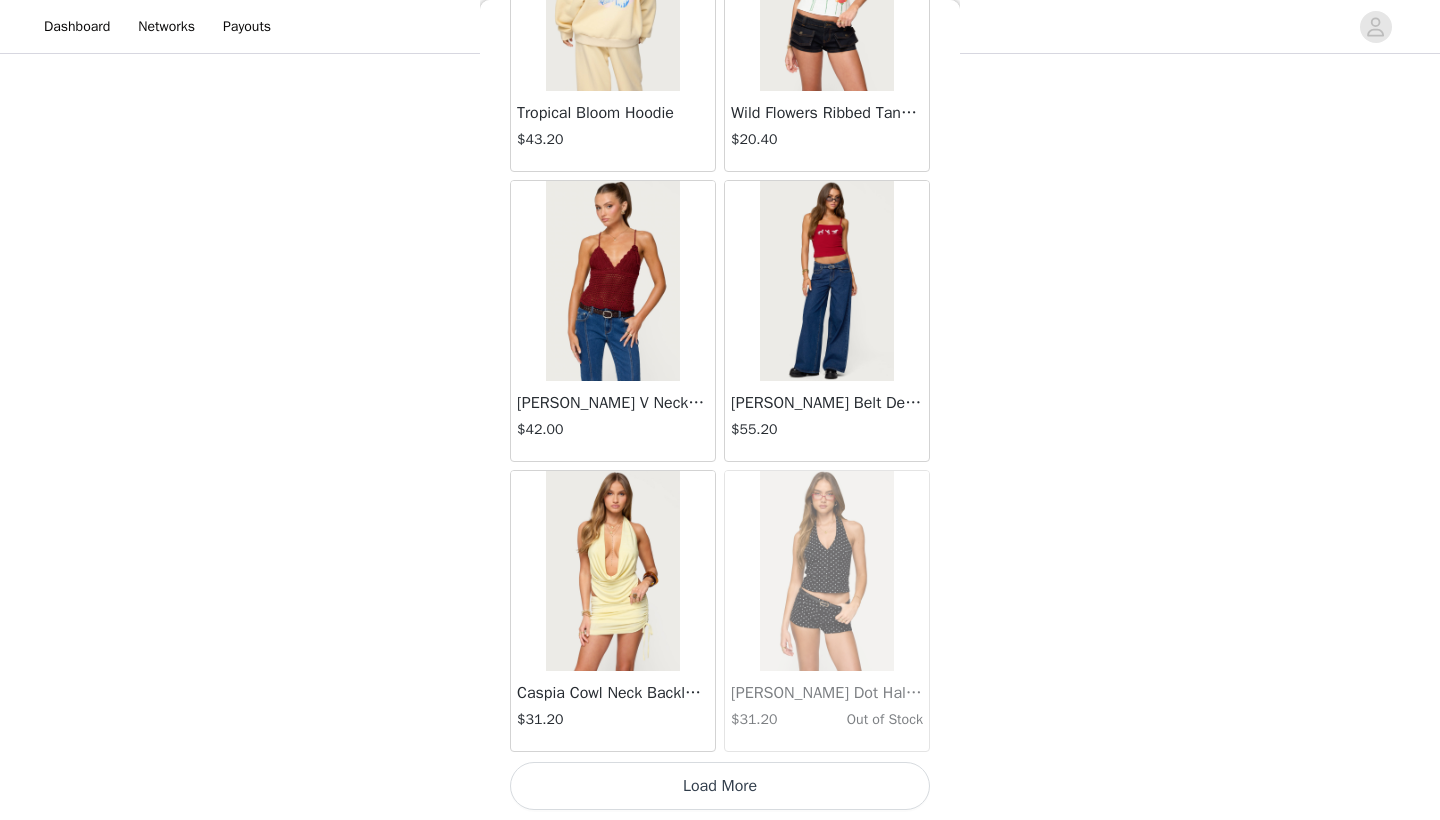 click on "Load More" at bounding box center [720, 786] 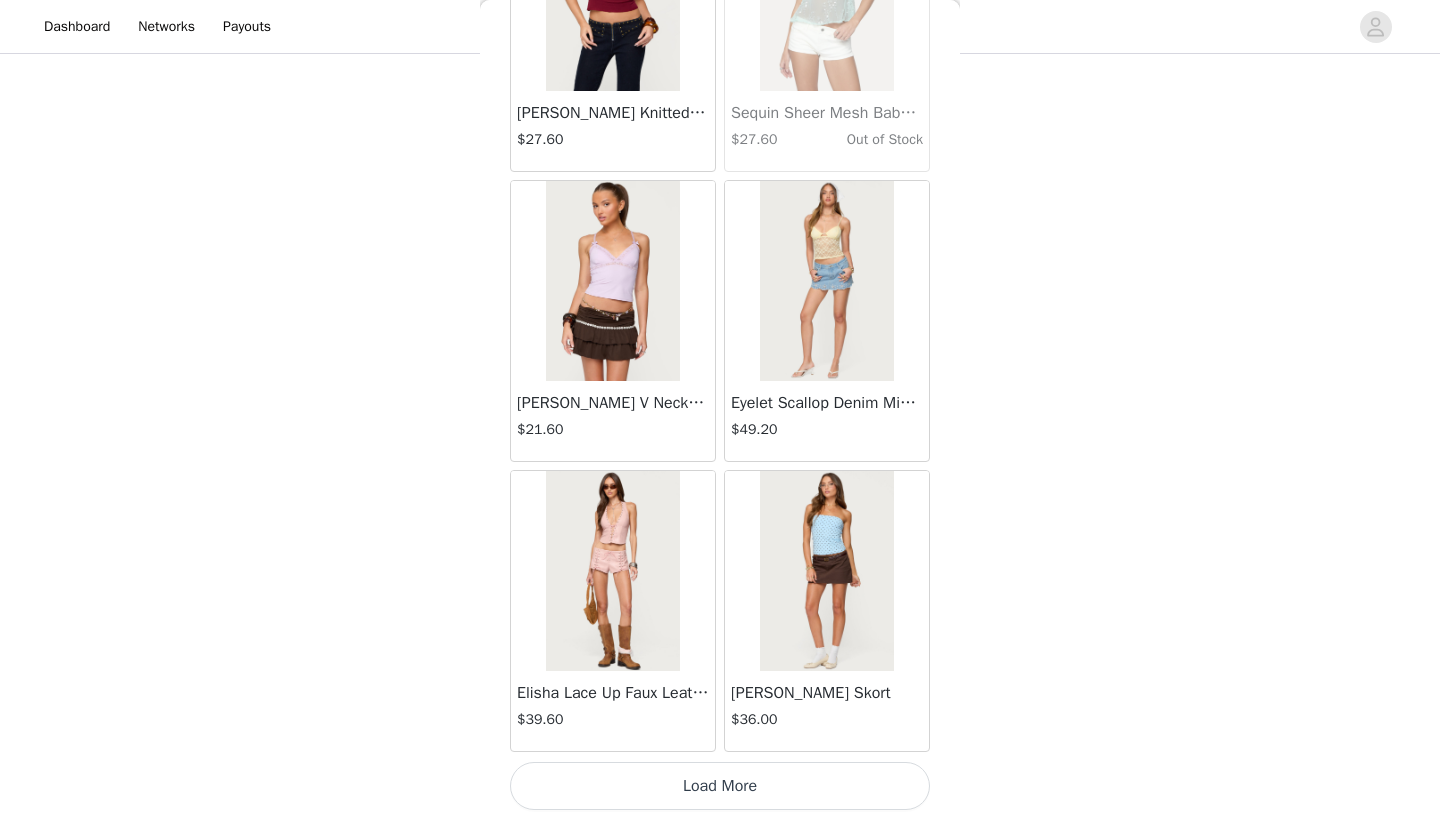 click on "Load More" at bounding box center [720, 786] 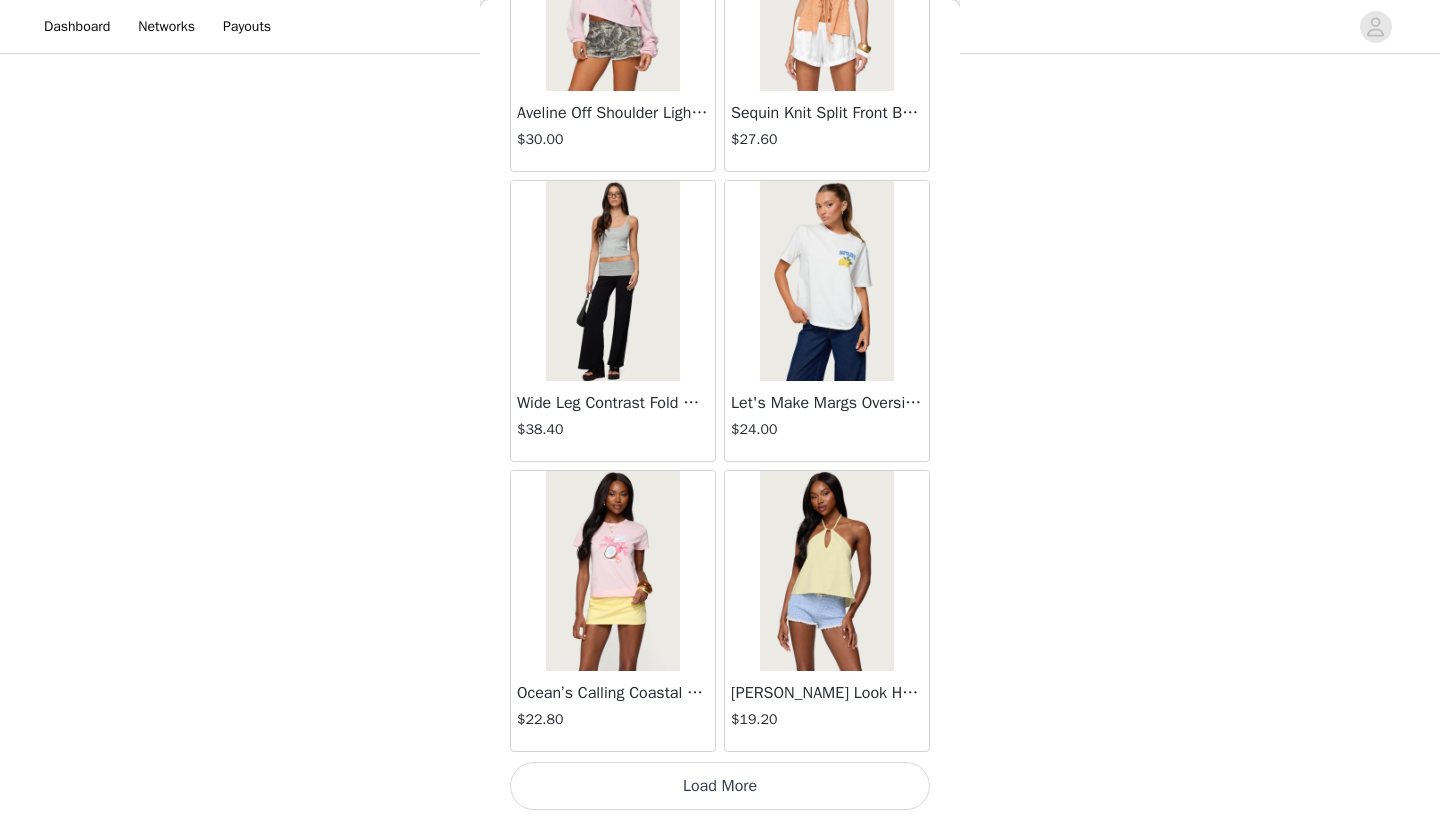 click on "Load More" at bounding box center [720, 786] 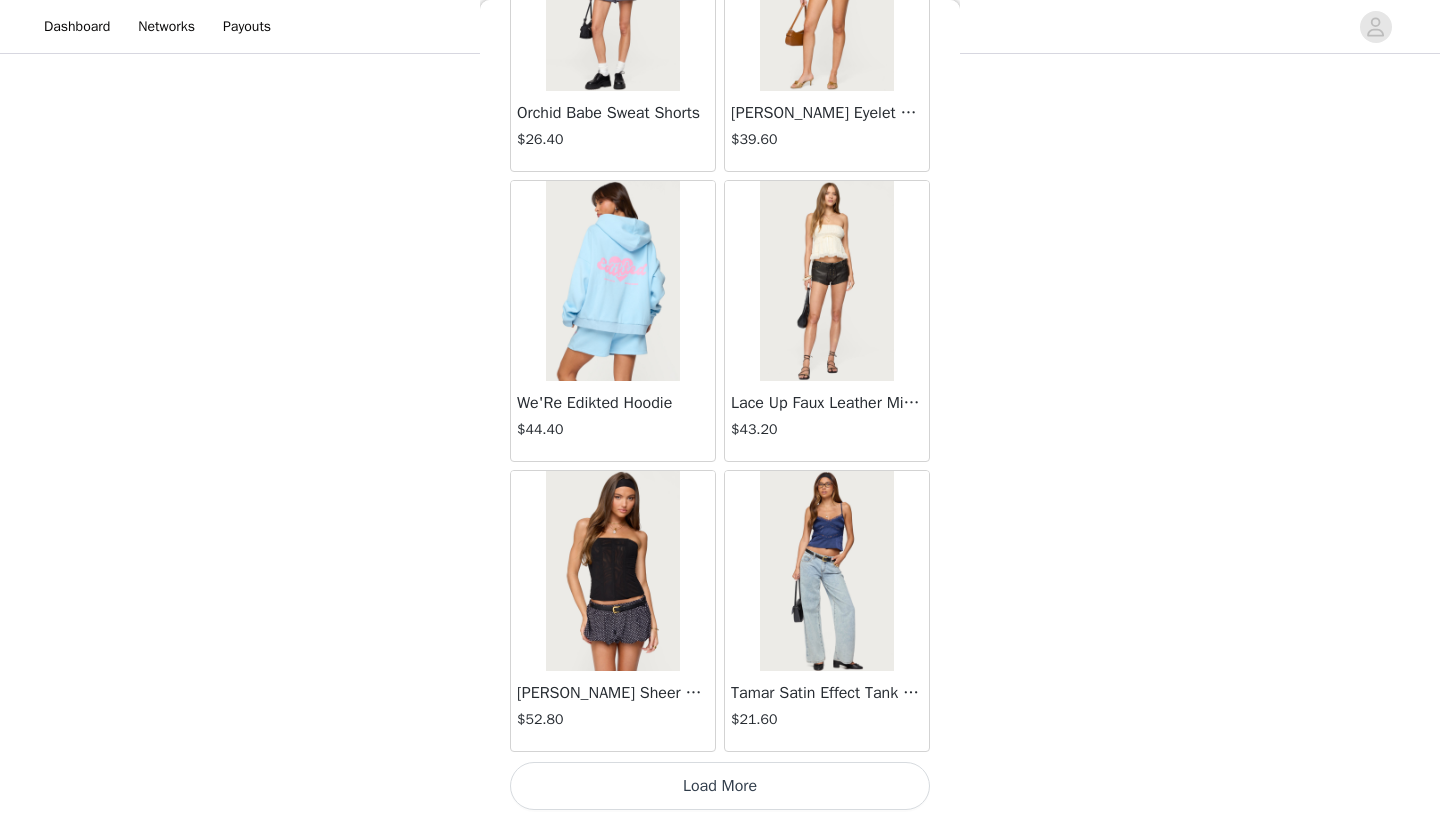 click on "Load More" at bounding box center (720, 786) 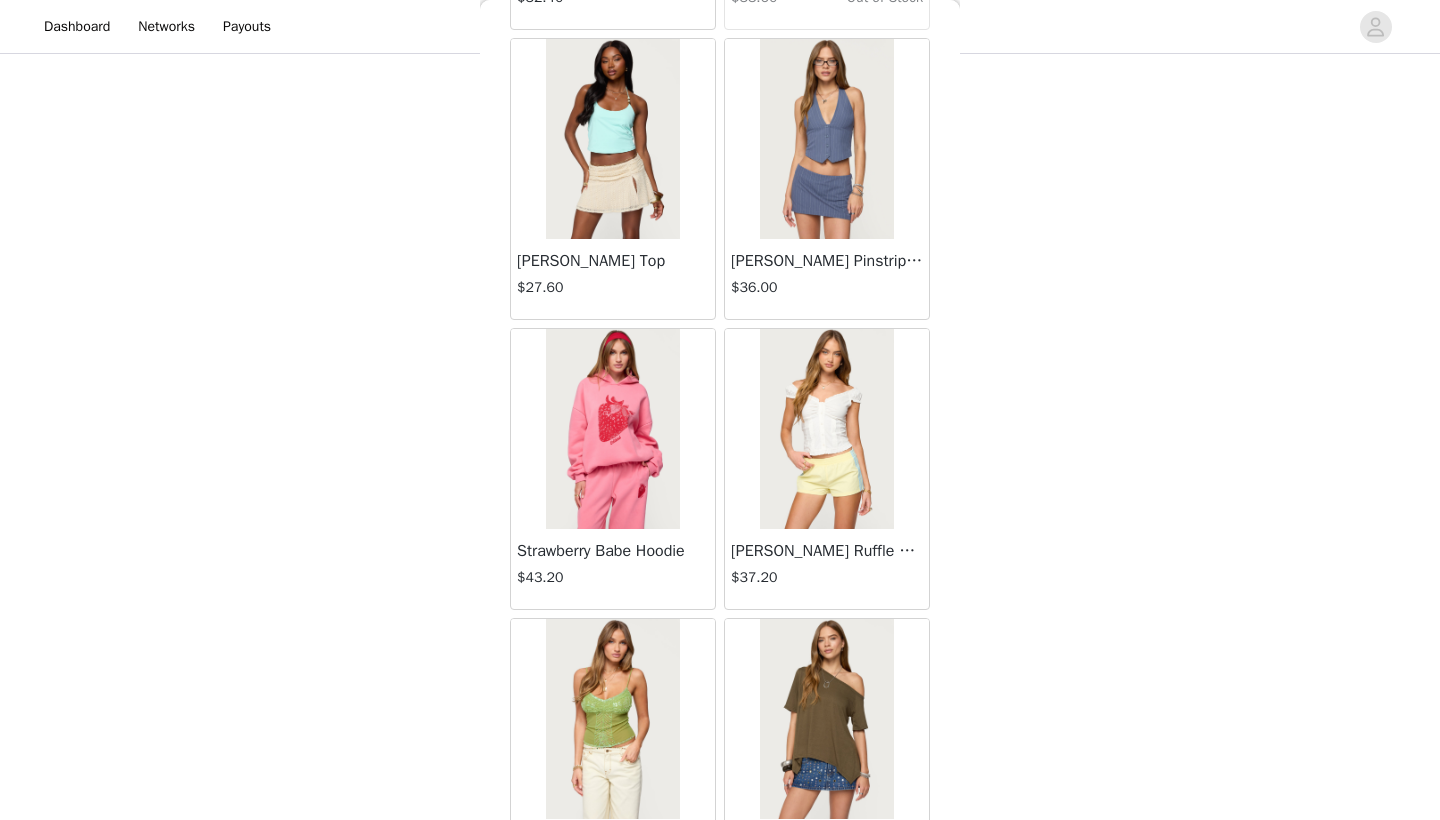 click at bounding box center [826, 429] 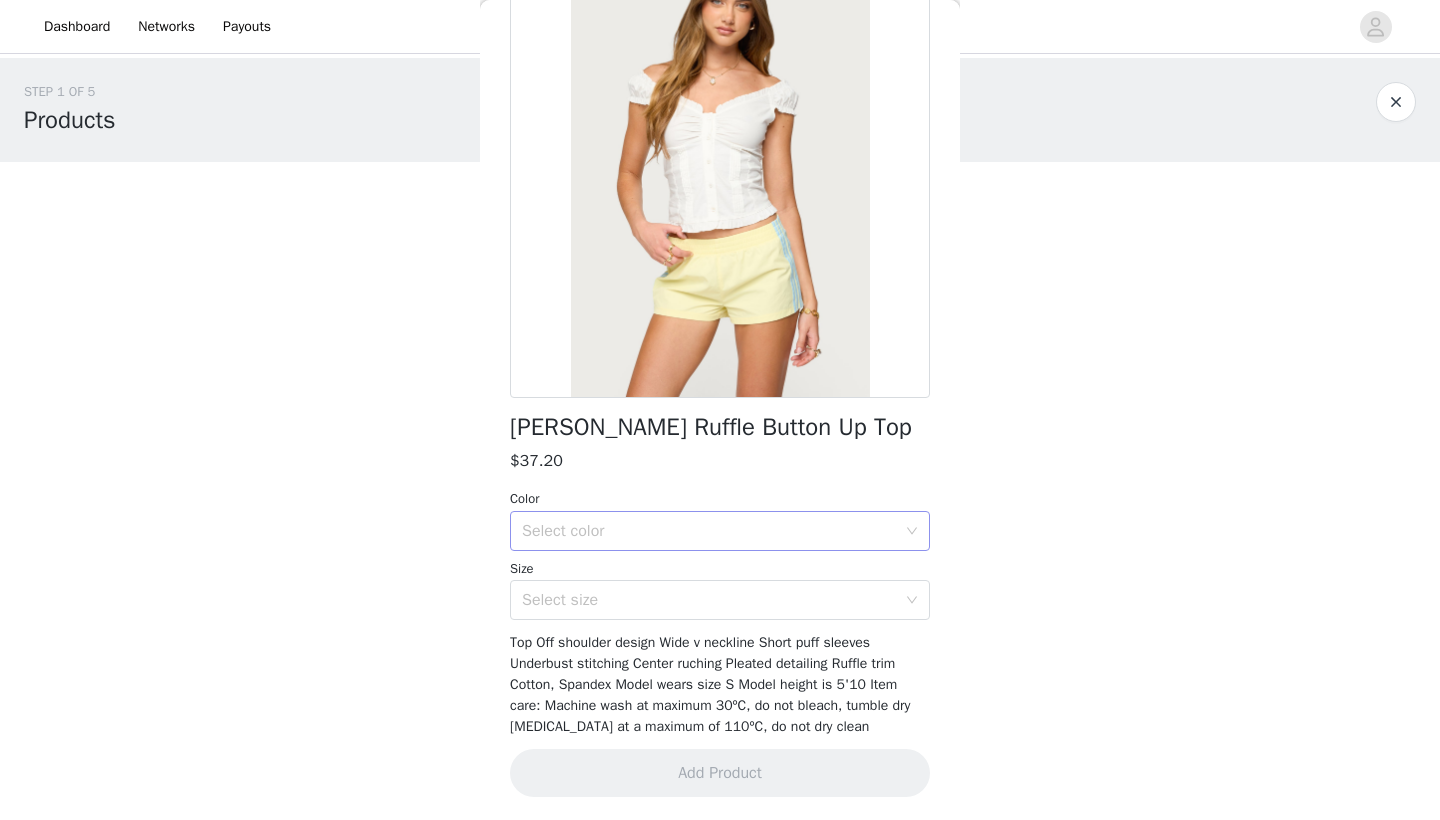 click on "Select color" at bounding box center [713, 531] 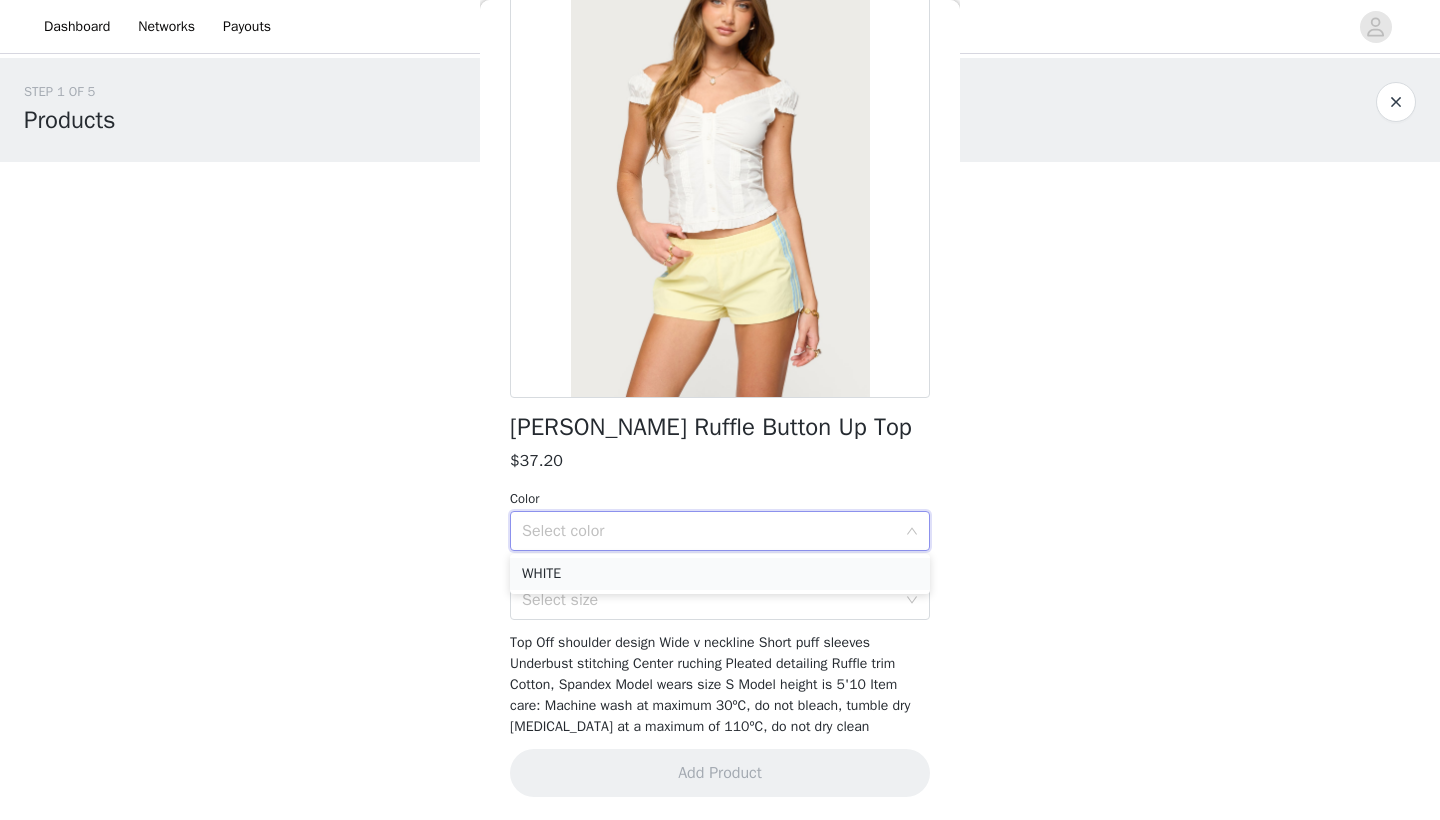 click on "WHITE" at bounding box center [720, 574] 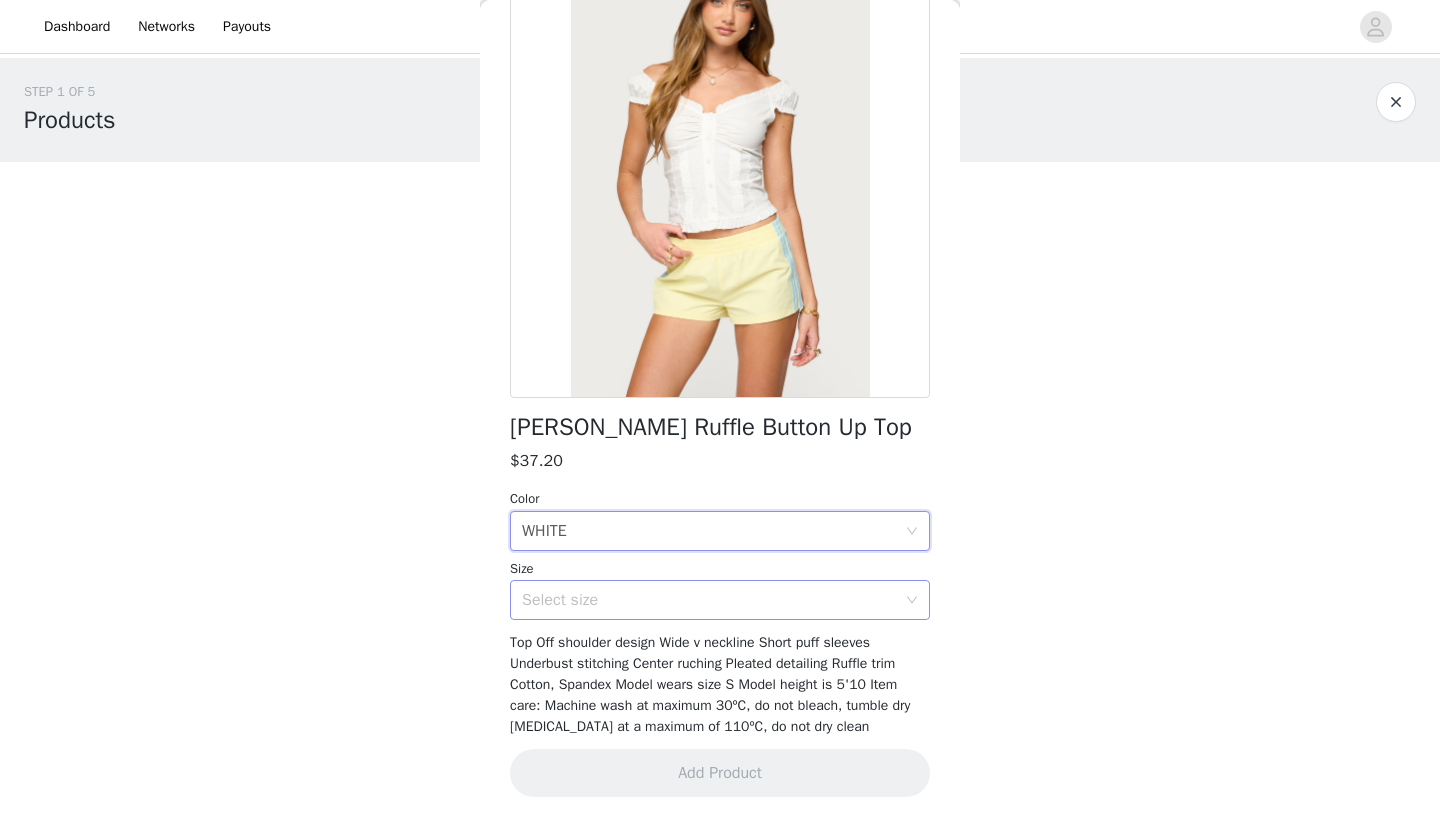 click on "Select size" at bounding box center (709, 600) 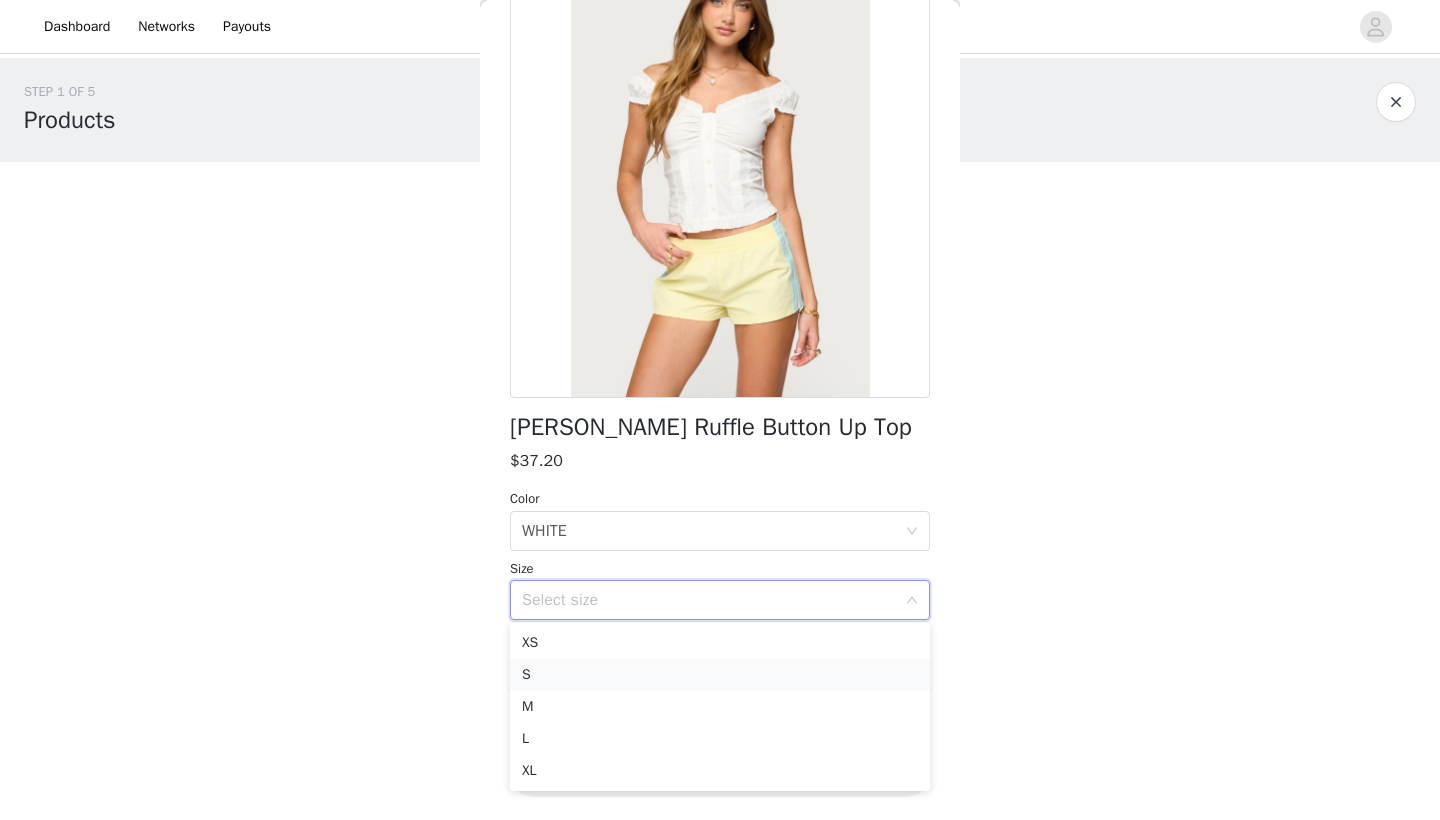 click on "S" at bounding box center (720, 675) 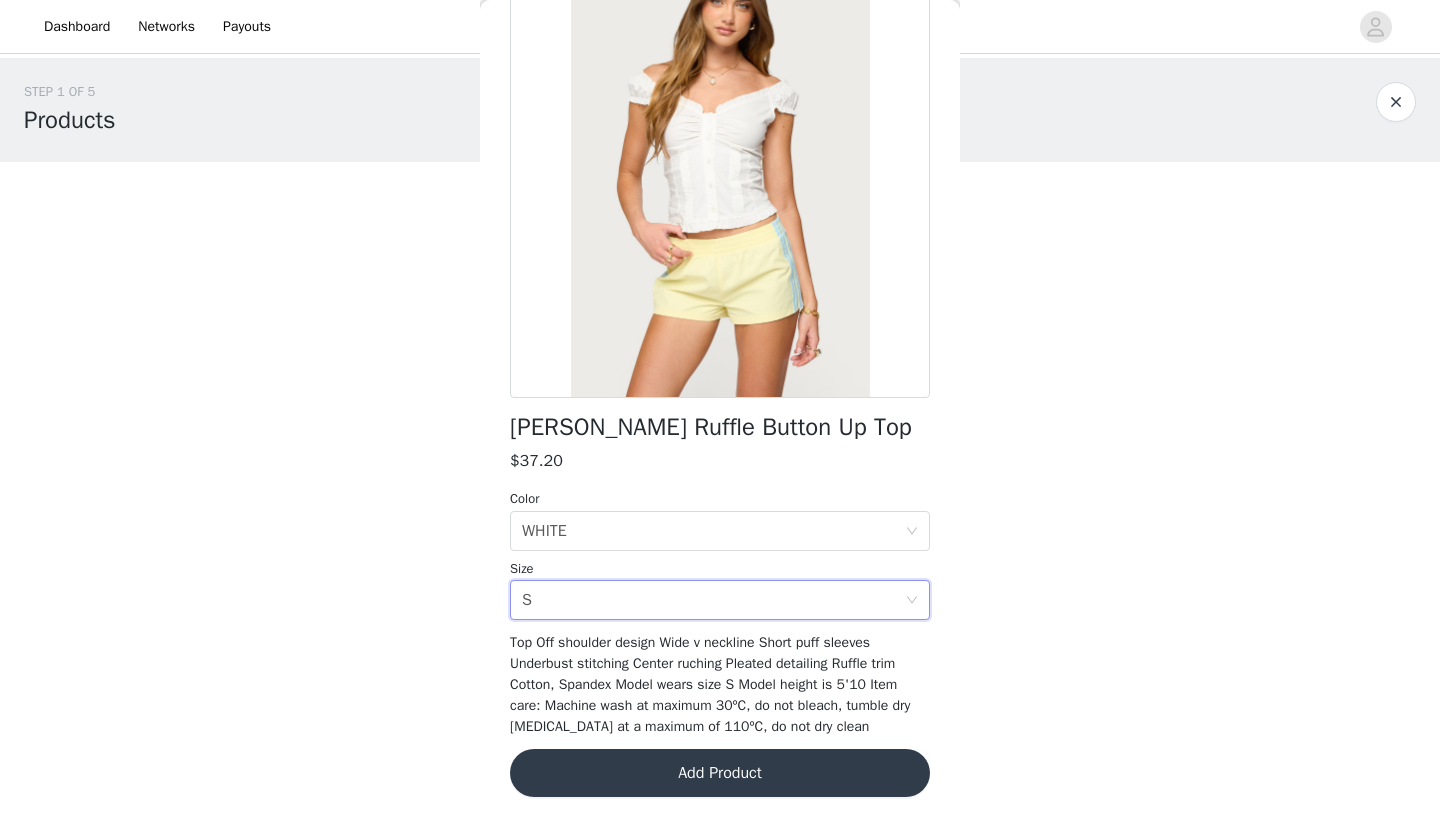 click on "Add Product" at bounding box center [720, 773] 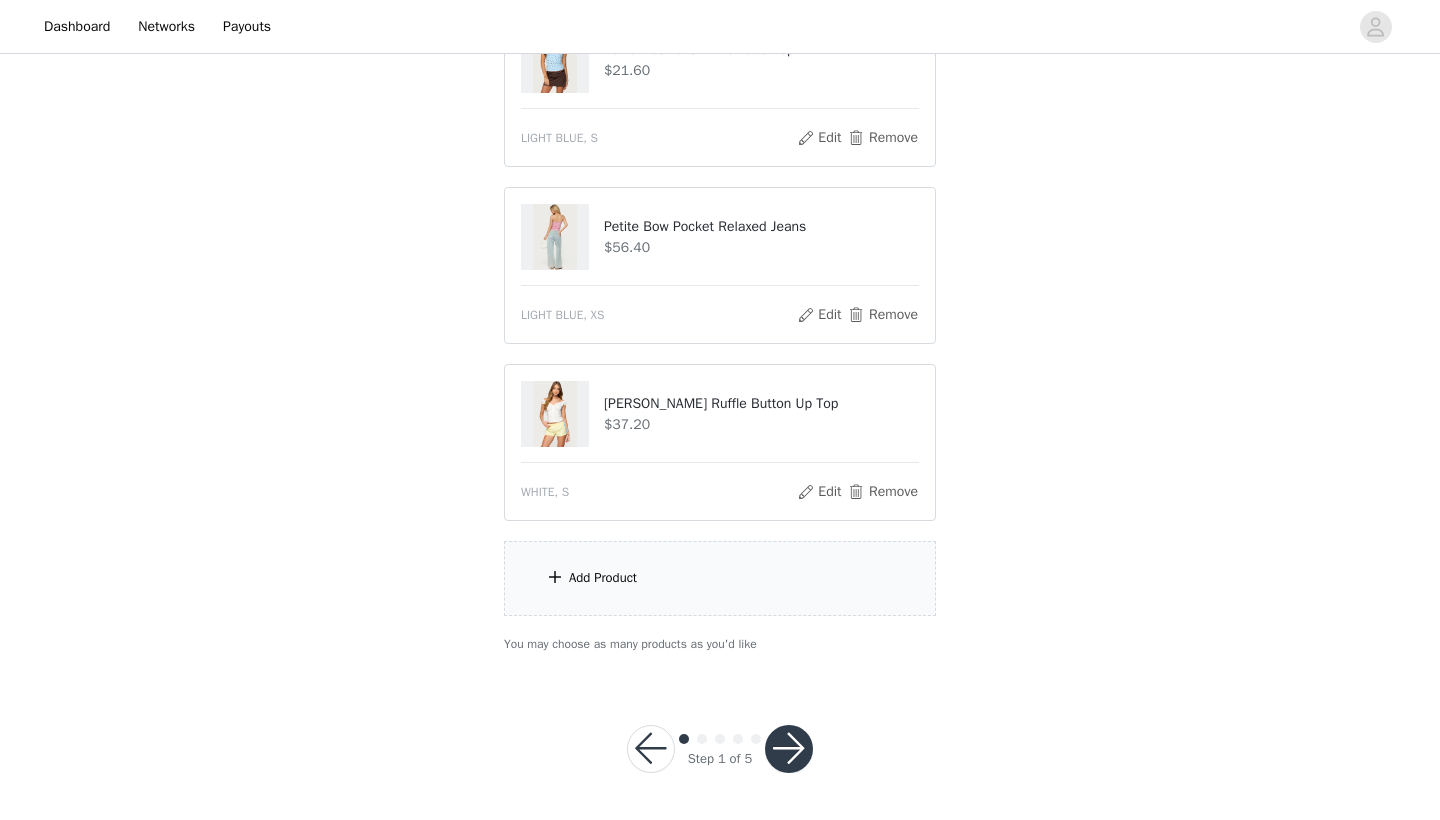 click on "Add Product" at bounding box center (720, 578) 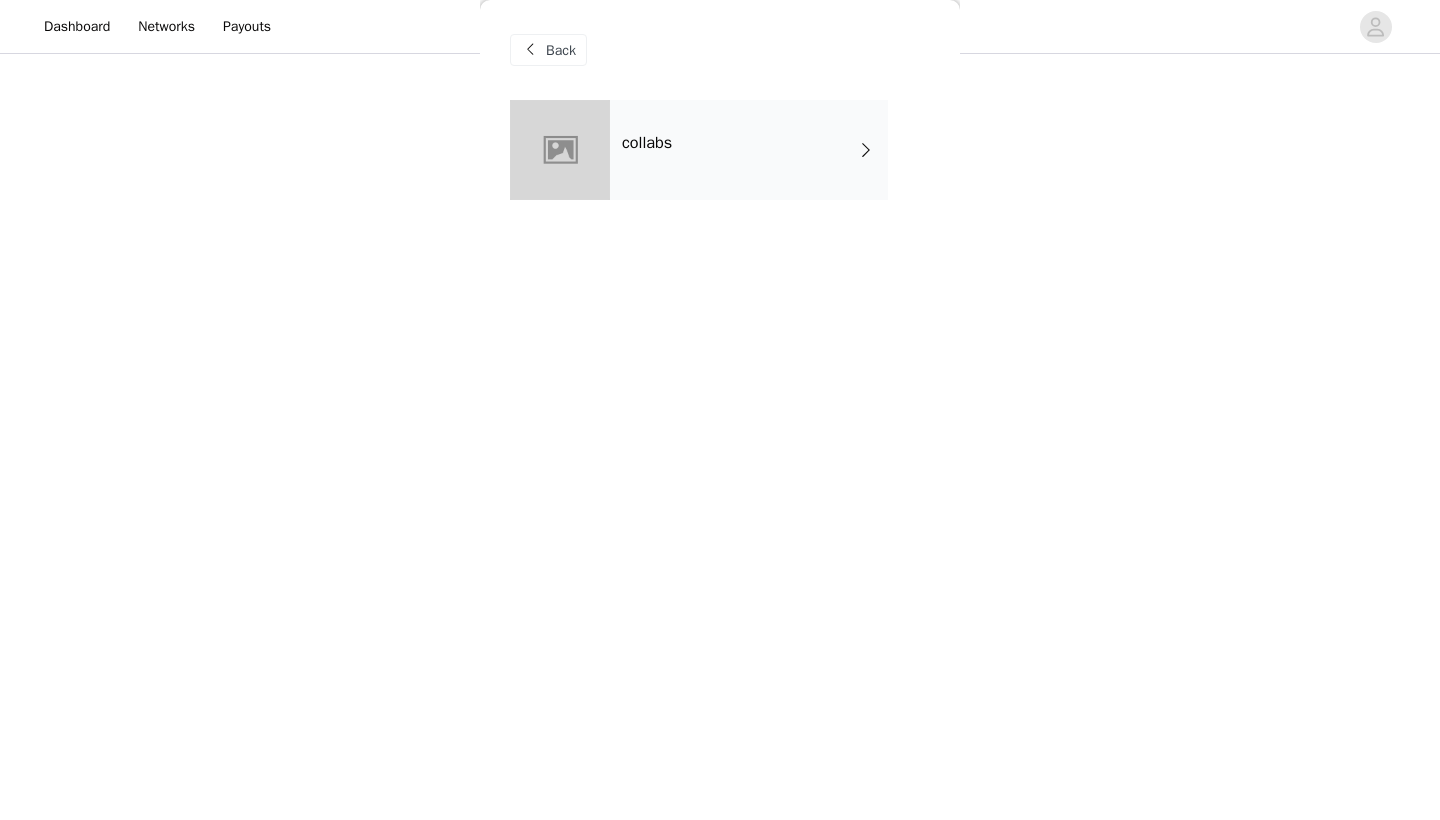 click on "collabs" at bounding box center [749, 150] 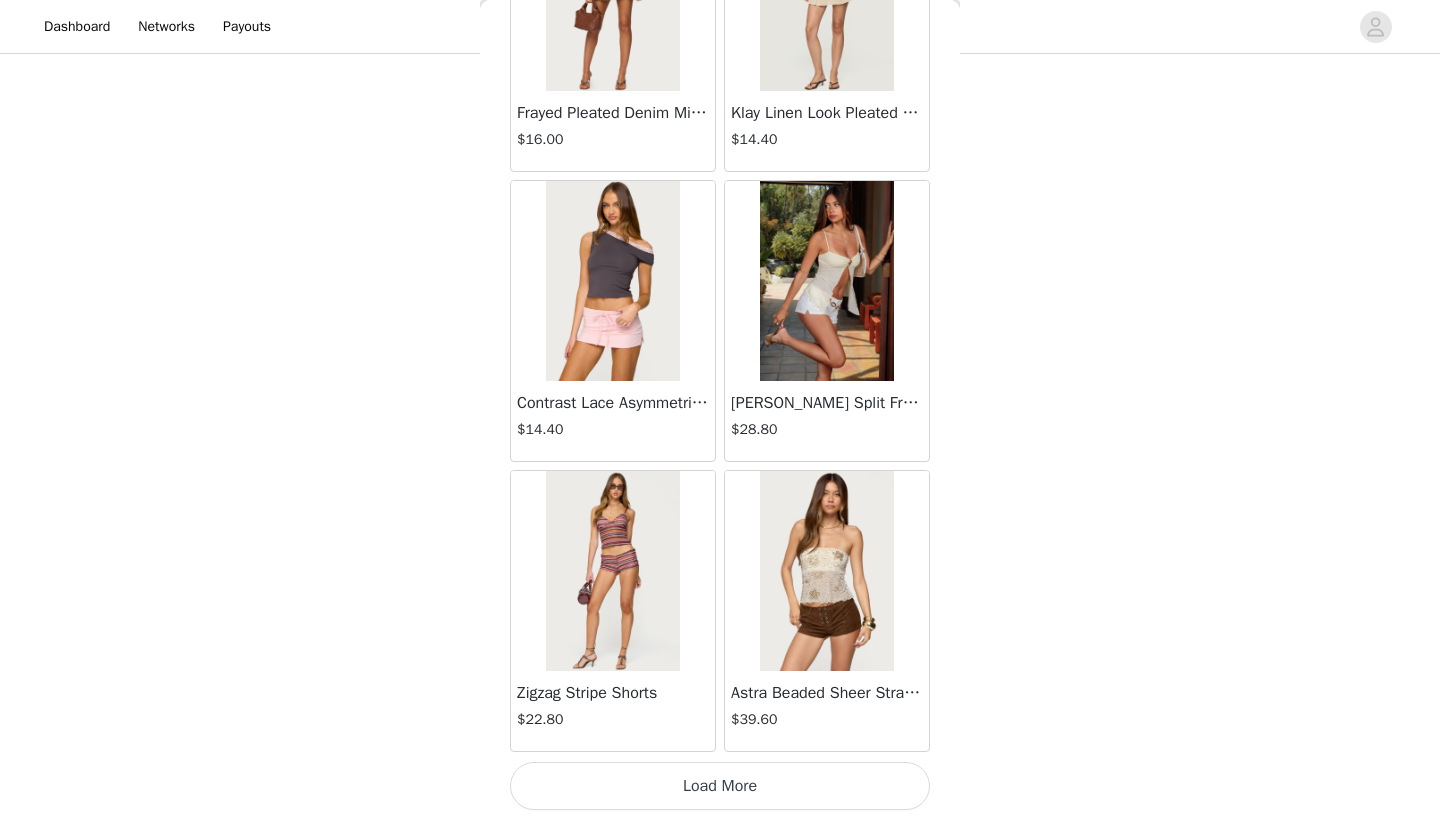 click on "Load More" at bounding box center (720, 786) 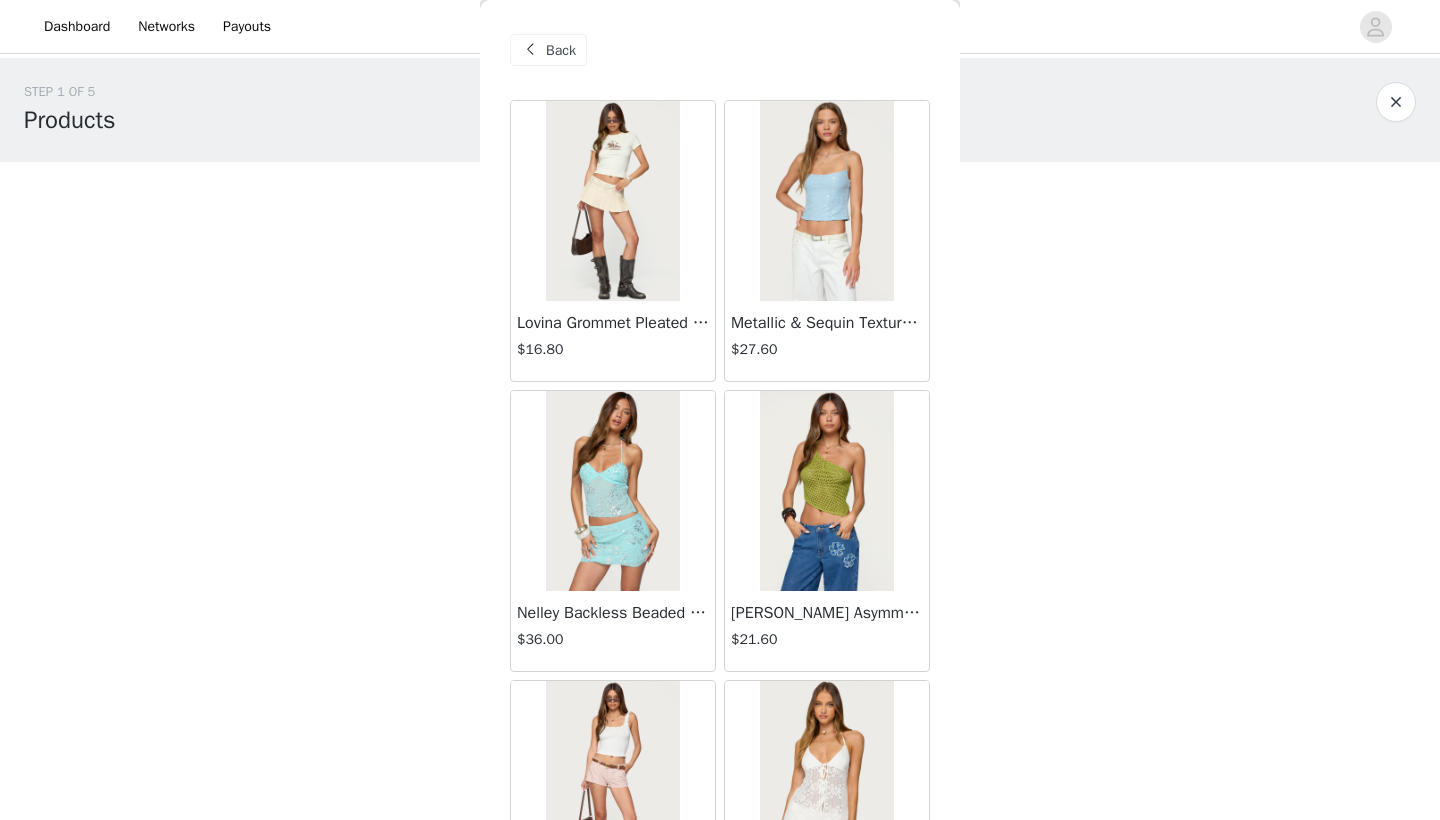 click on "Back" at bounding box center [561, 50] 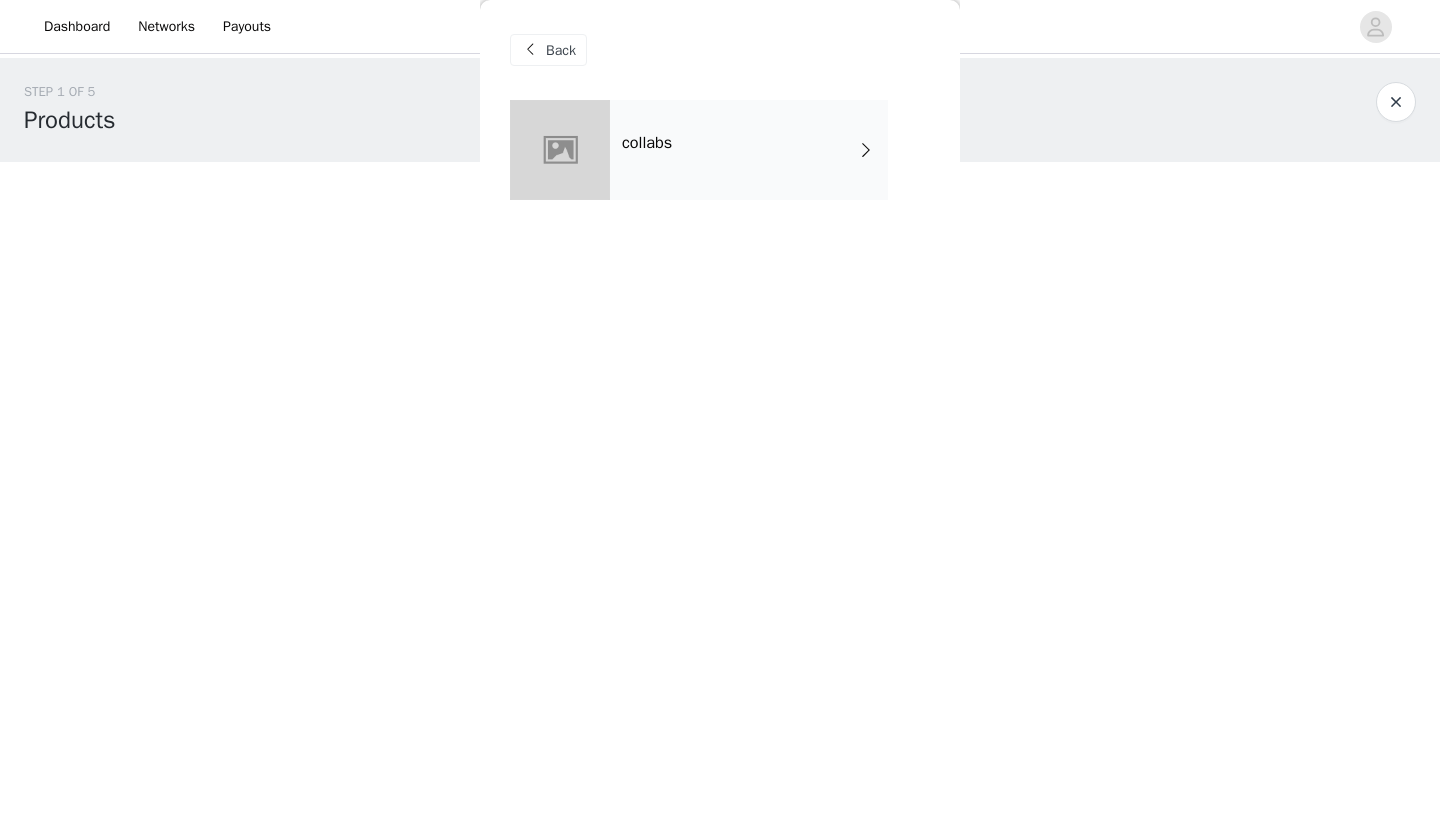 click on "collabs" at bounding box center (749, 150) 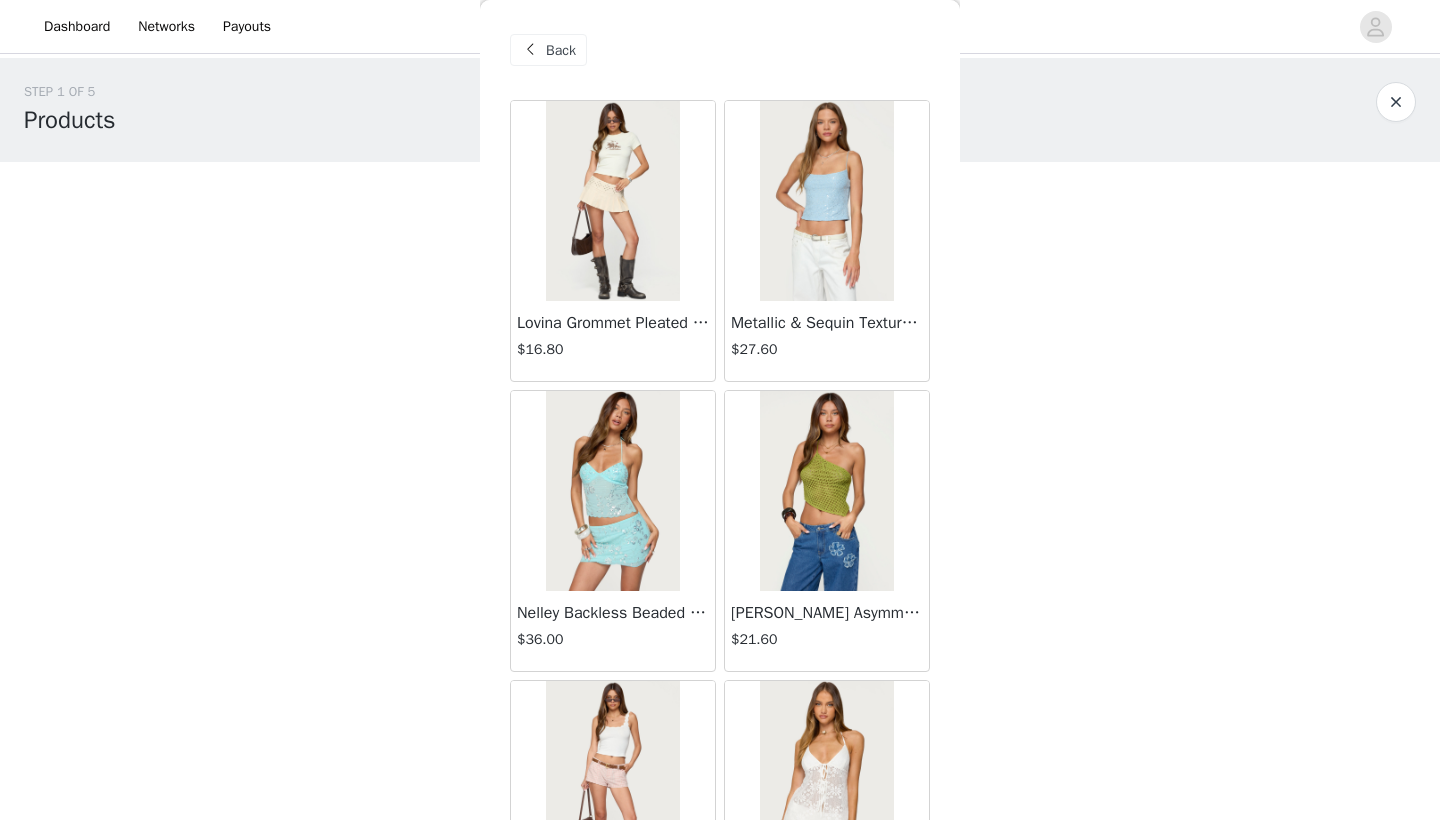 click on "Lovina Grommet Pleated Mini Skort   $16.80" at bounding box center [613, 341] 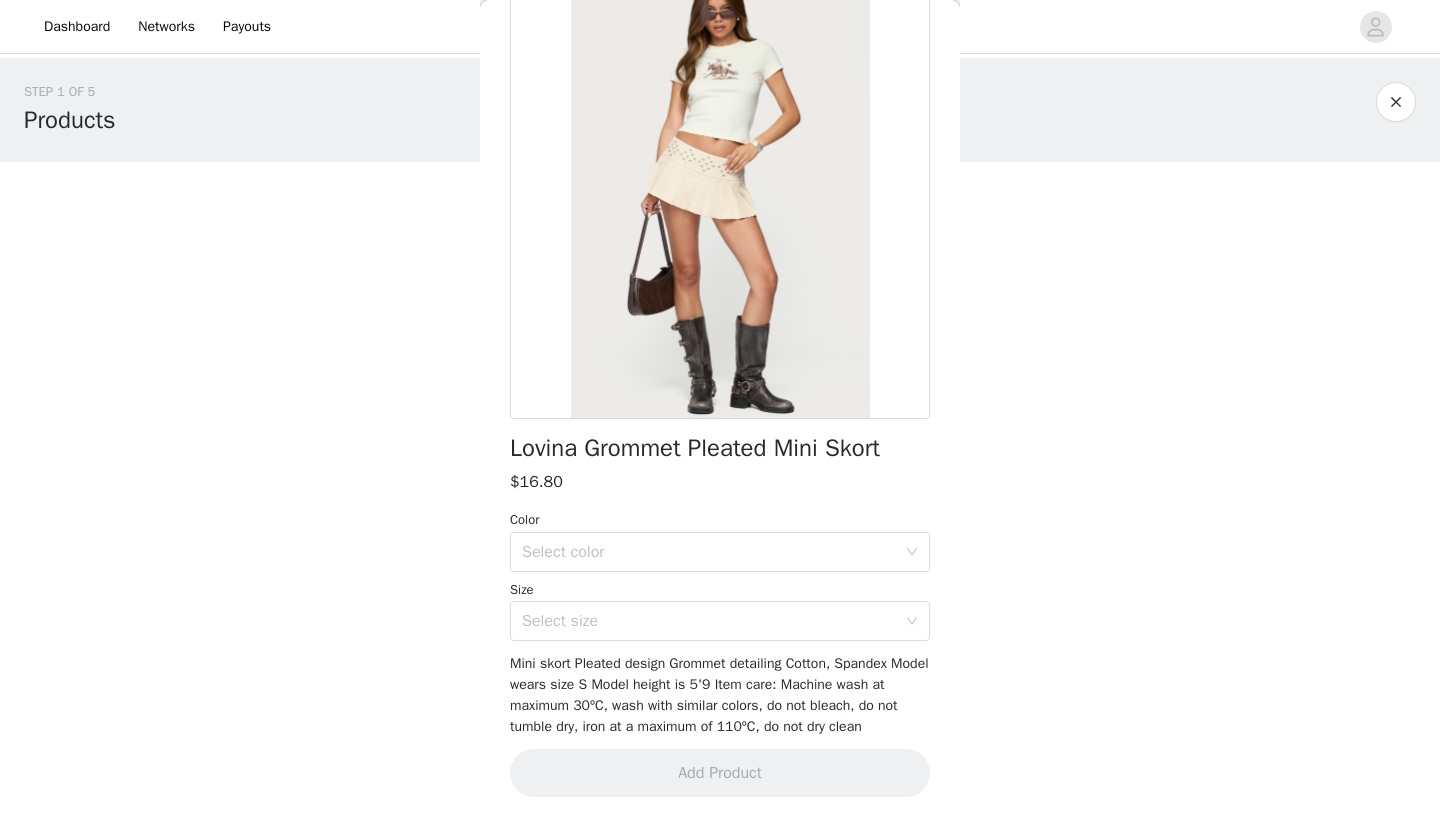click on "Color   Select color Size   Select size" at bounding box center [720, 575] 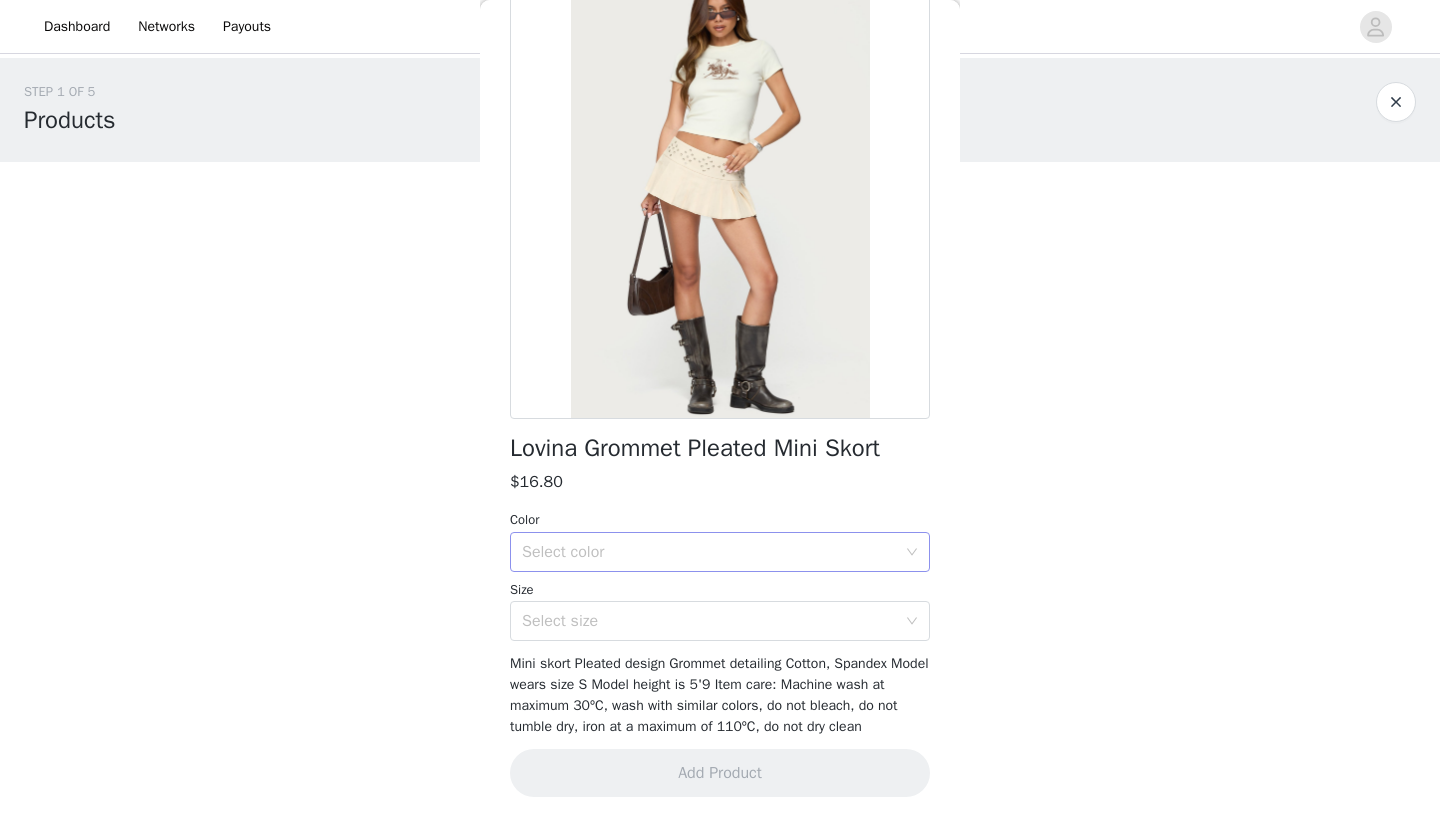 click on "Select color" at bounding box center [709, 552] 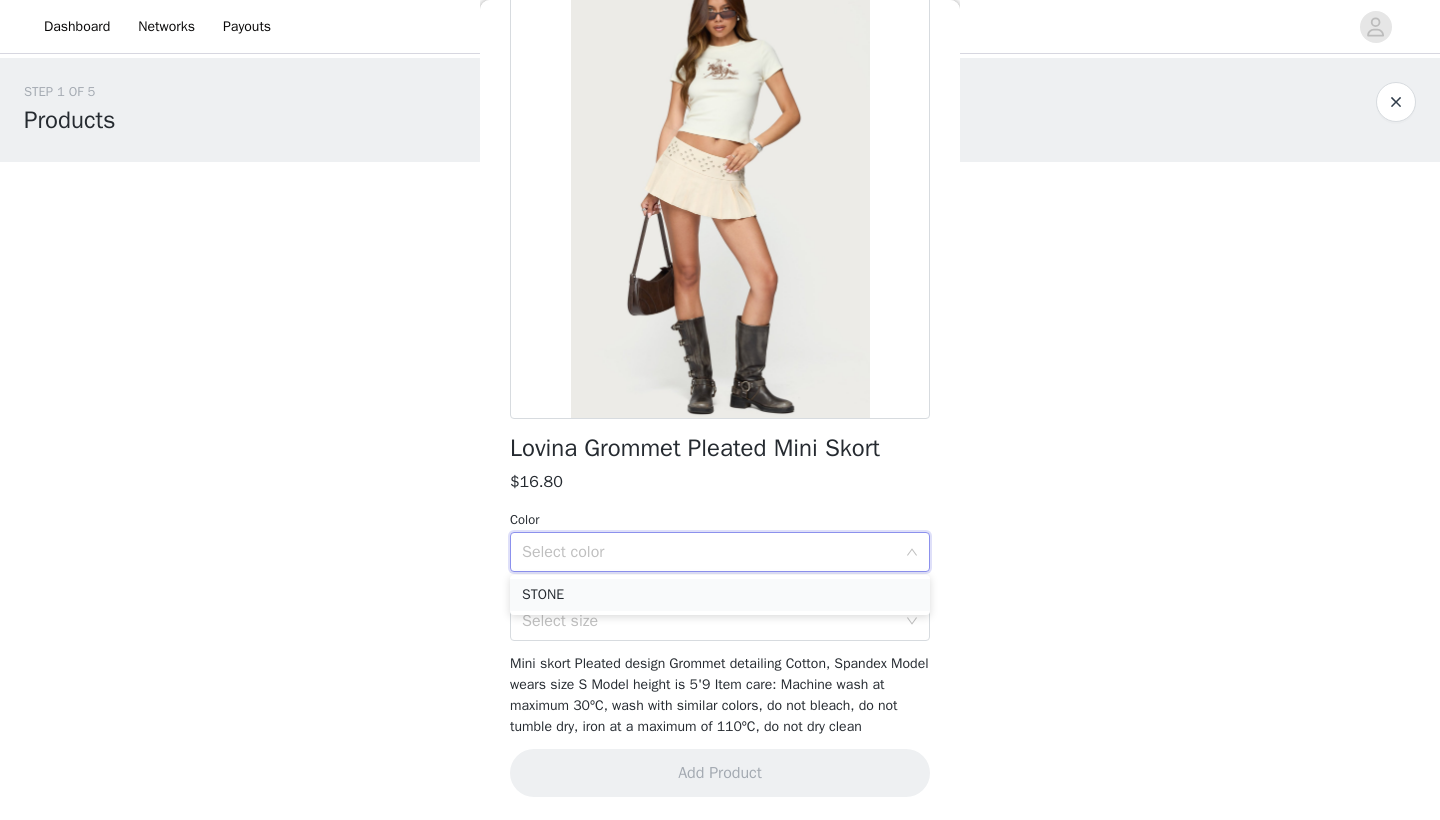 click on "STONE" at bounding box center [720, 595] 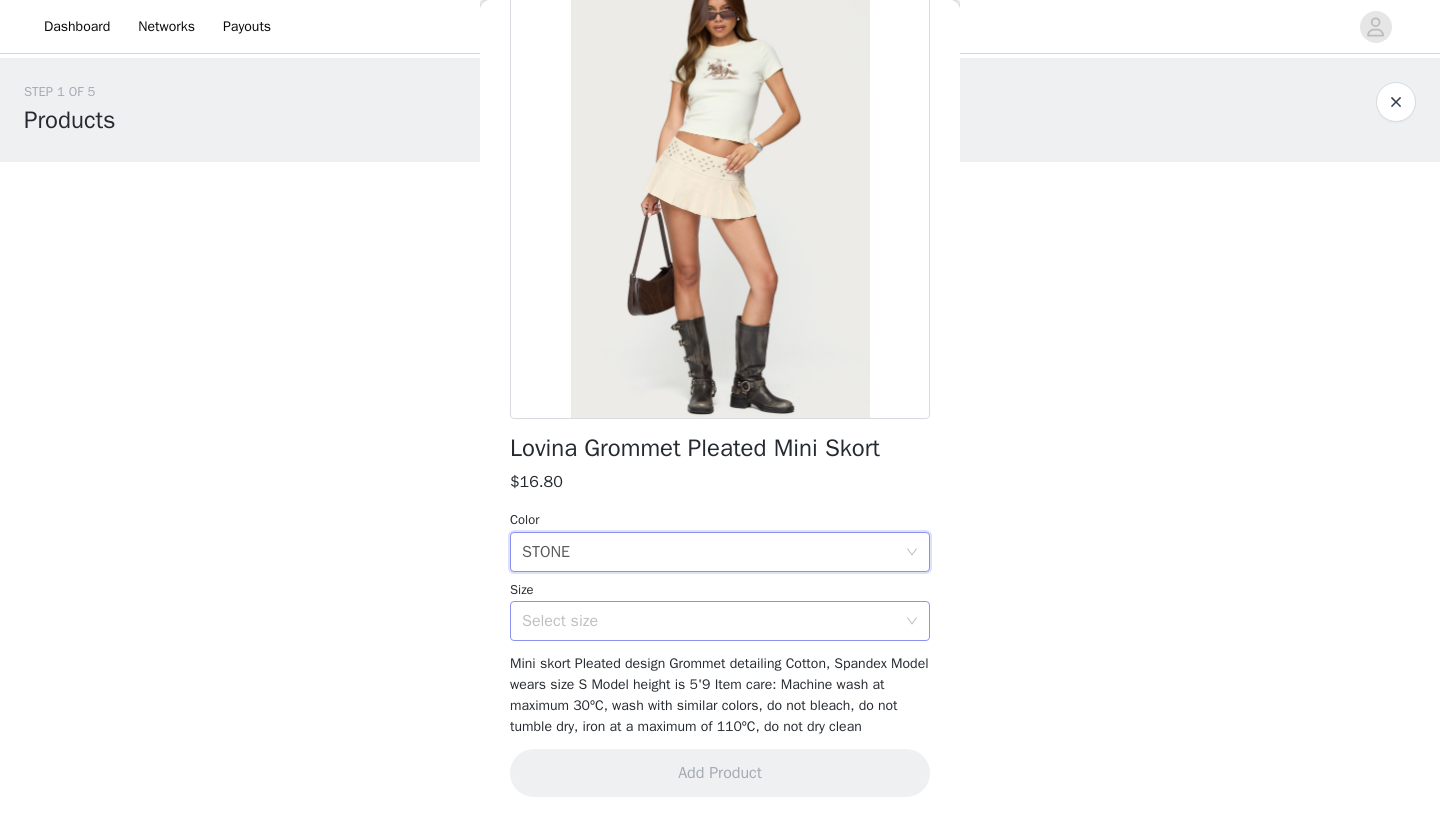 click on "Select size" at bounding box center (709, 621) 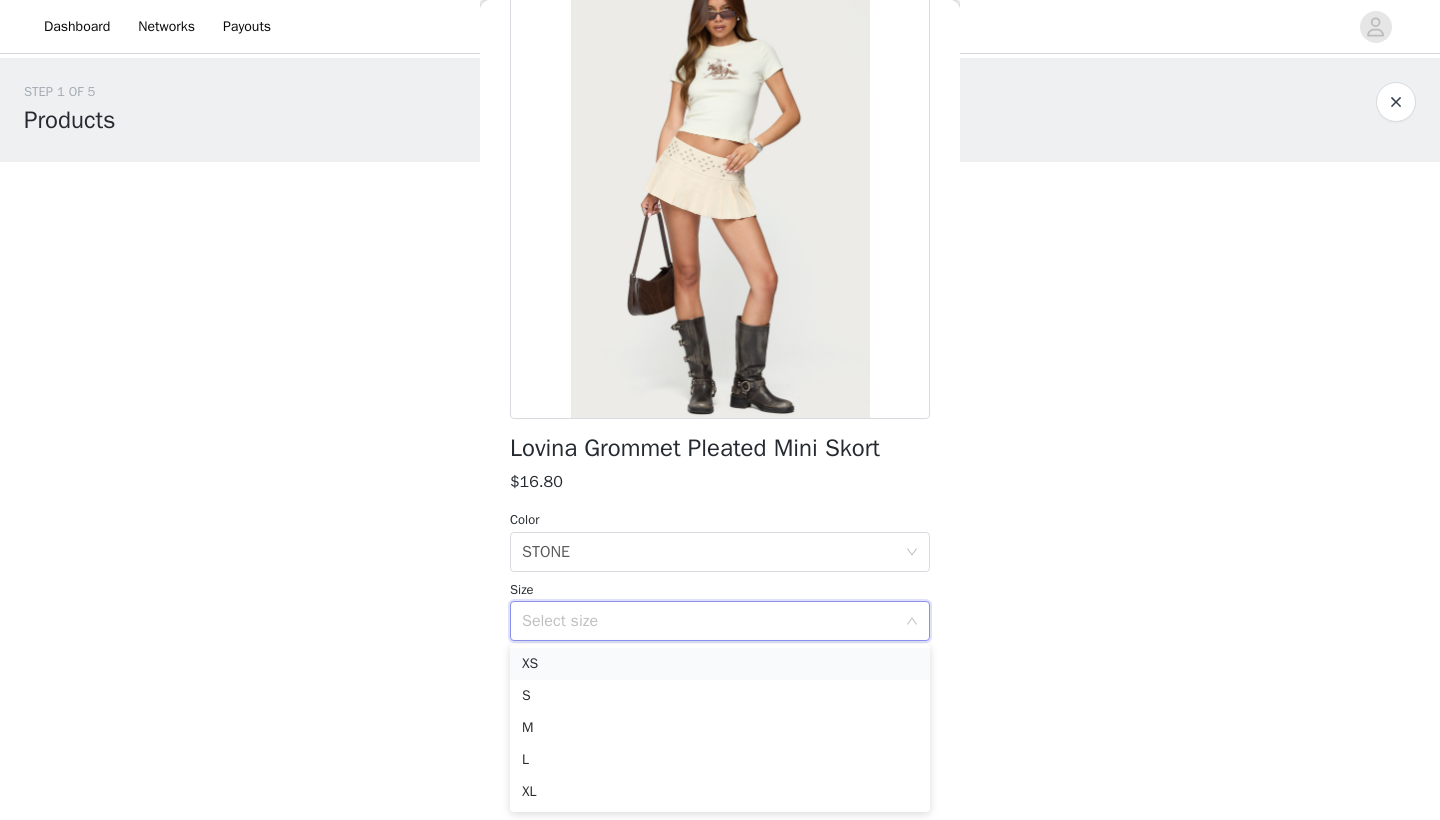 click on "XS" at bounding box center (720, 664) 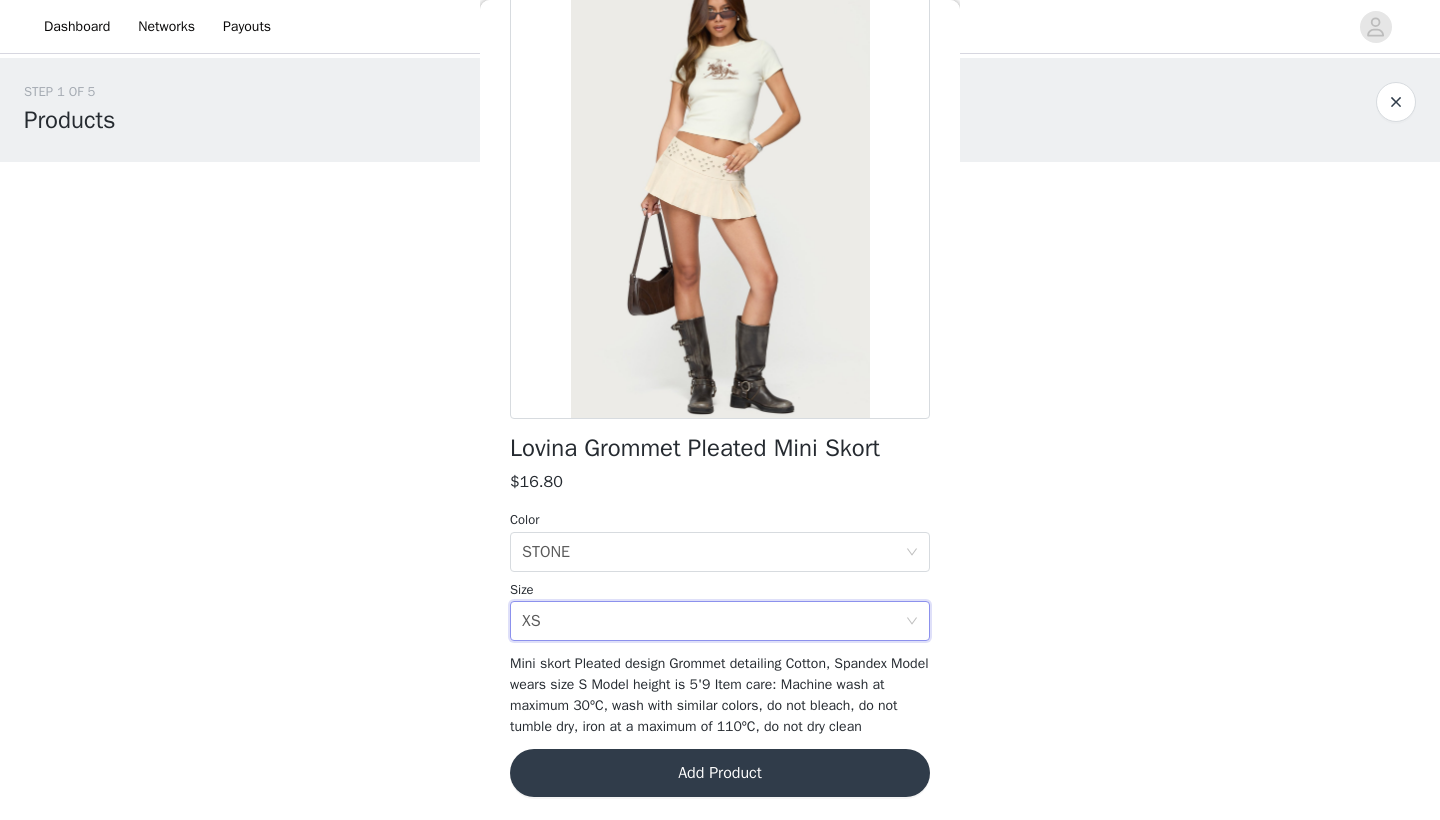 click on "Add Product" at bounding box center [720, 773] 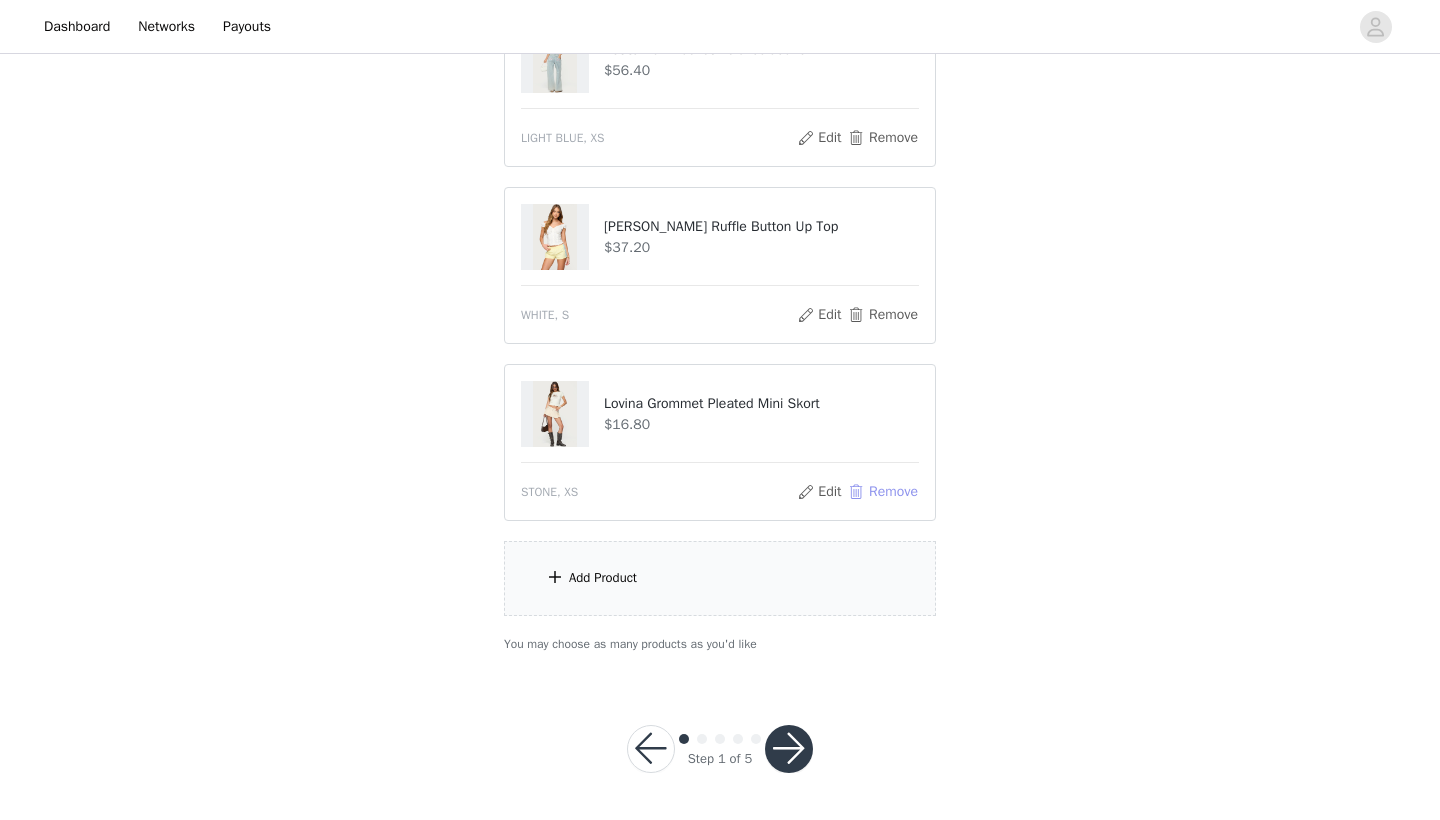 click on "Remove" at bounding box center (883, 492) 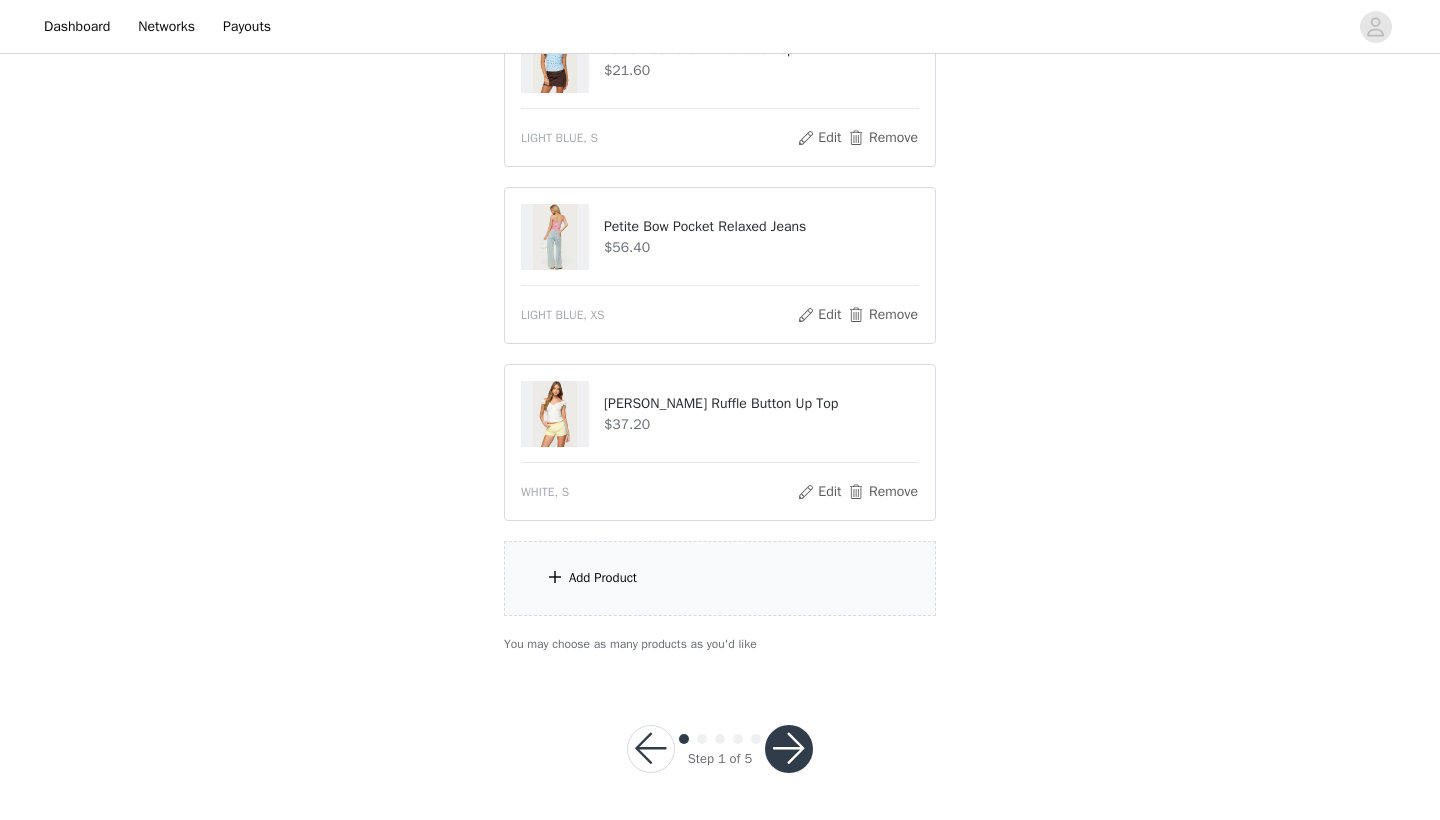 click on "Add Product" at bounding box center [720, 578] 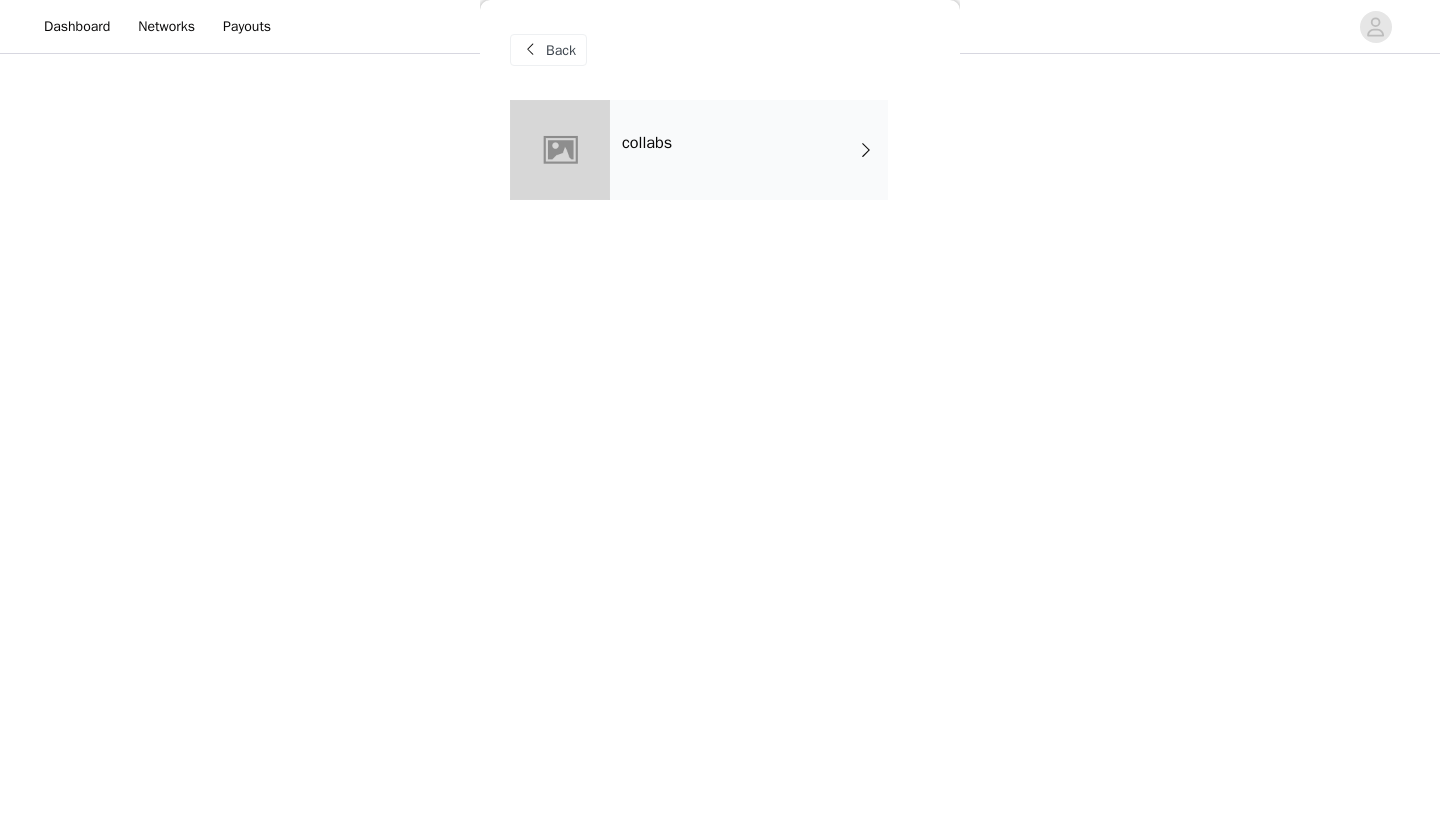 click on "collabs" at bounding box center [720, 165] 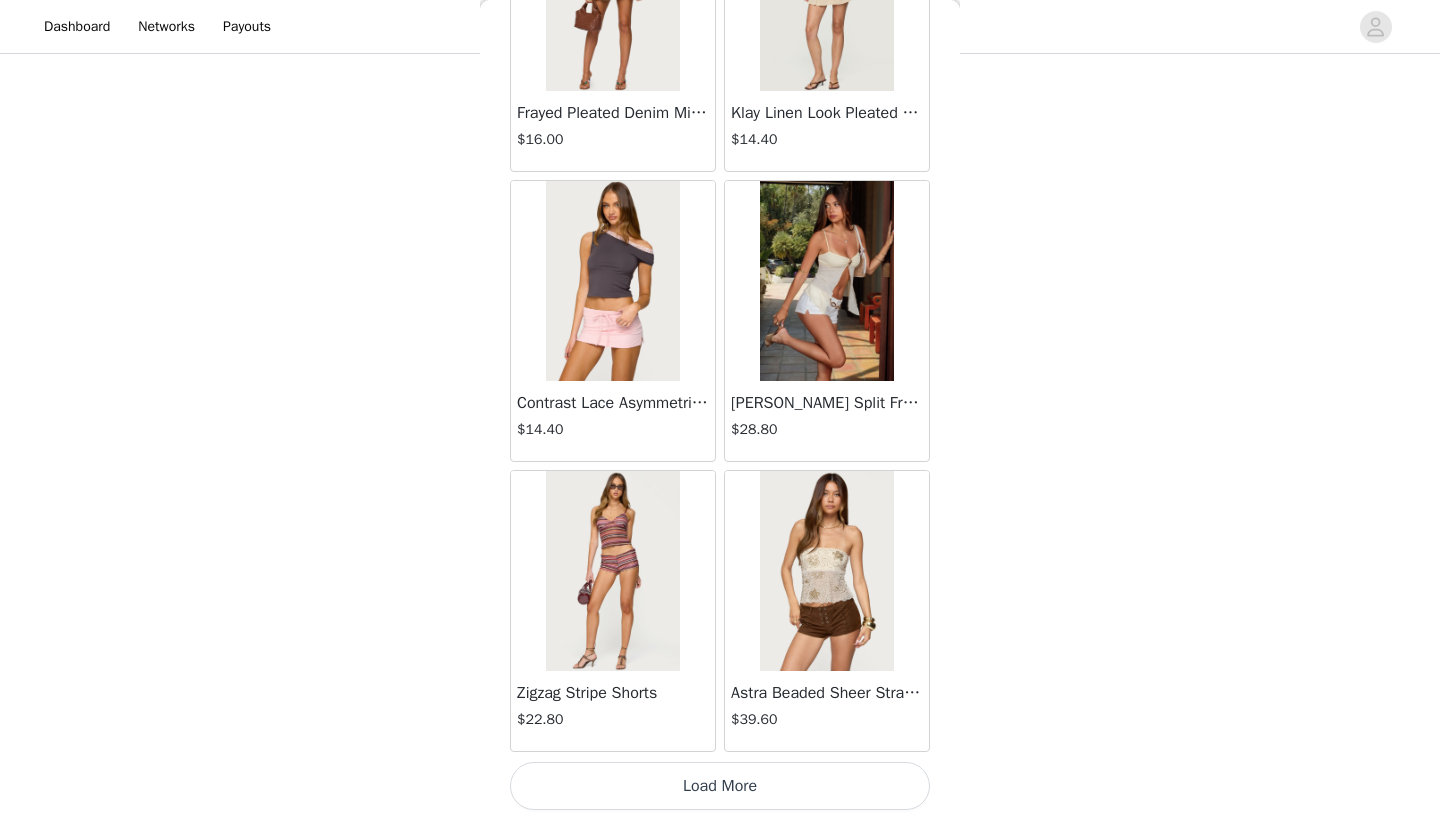 click on "Load More" at bounding box center [720, 786] 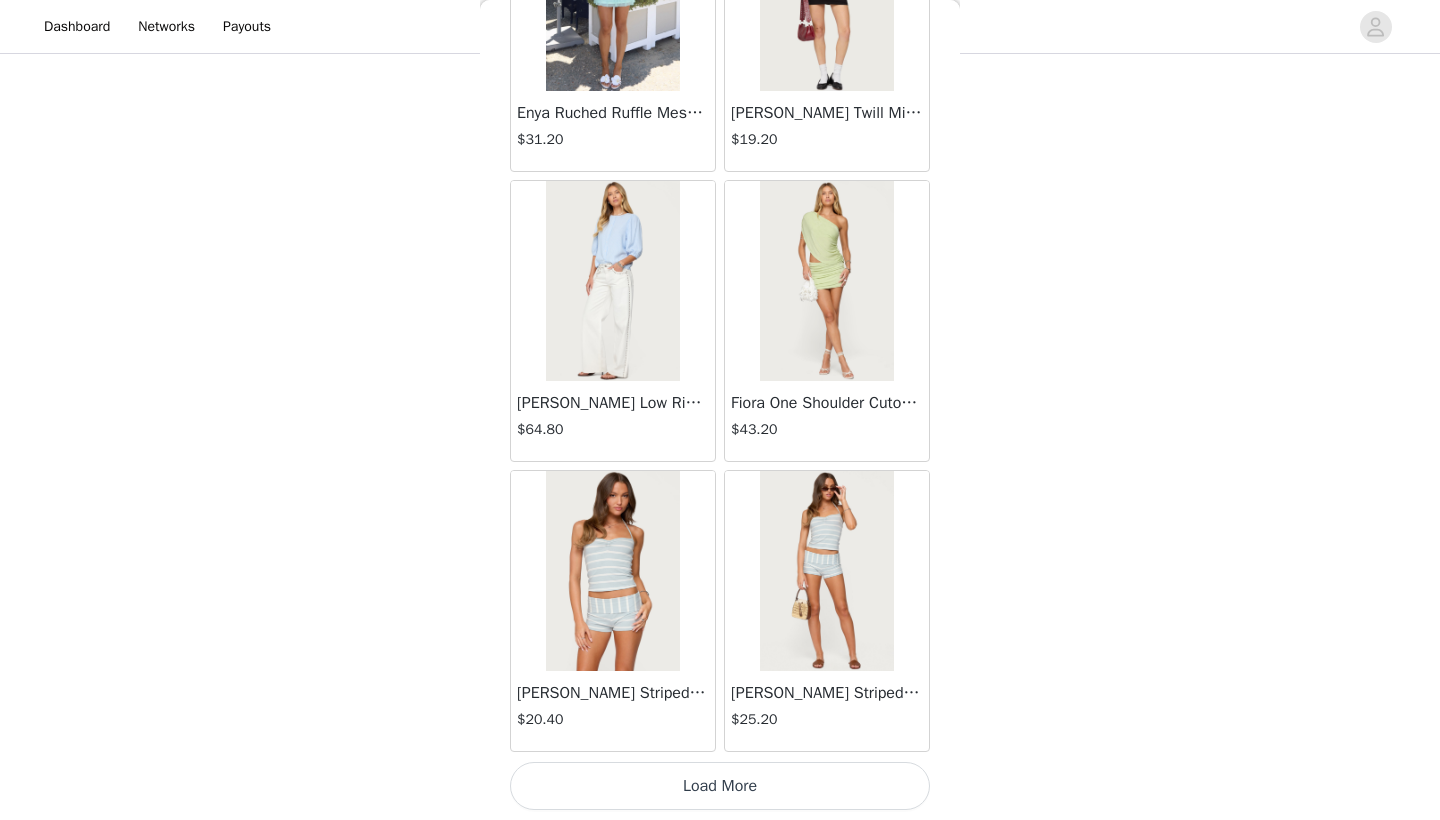 click on "Load More" at bounding box center [720, 786] 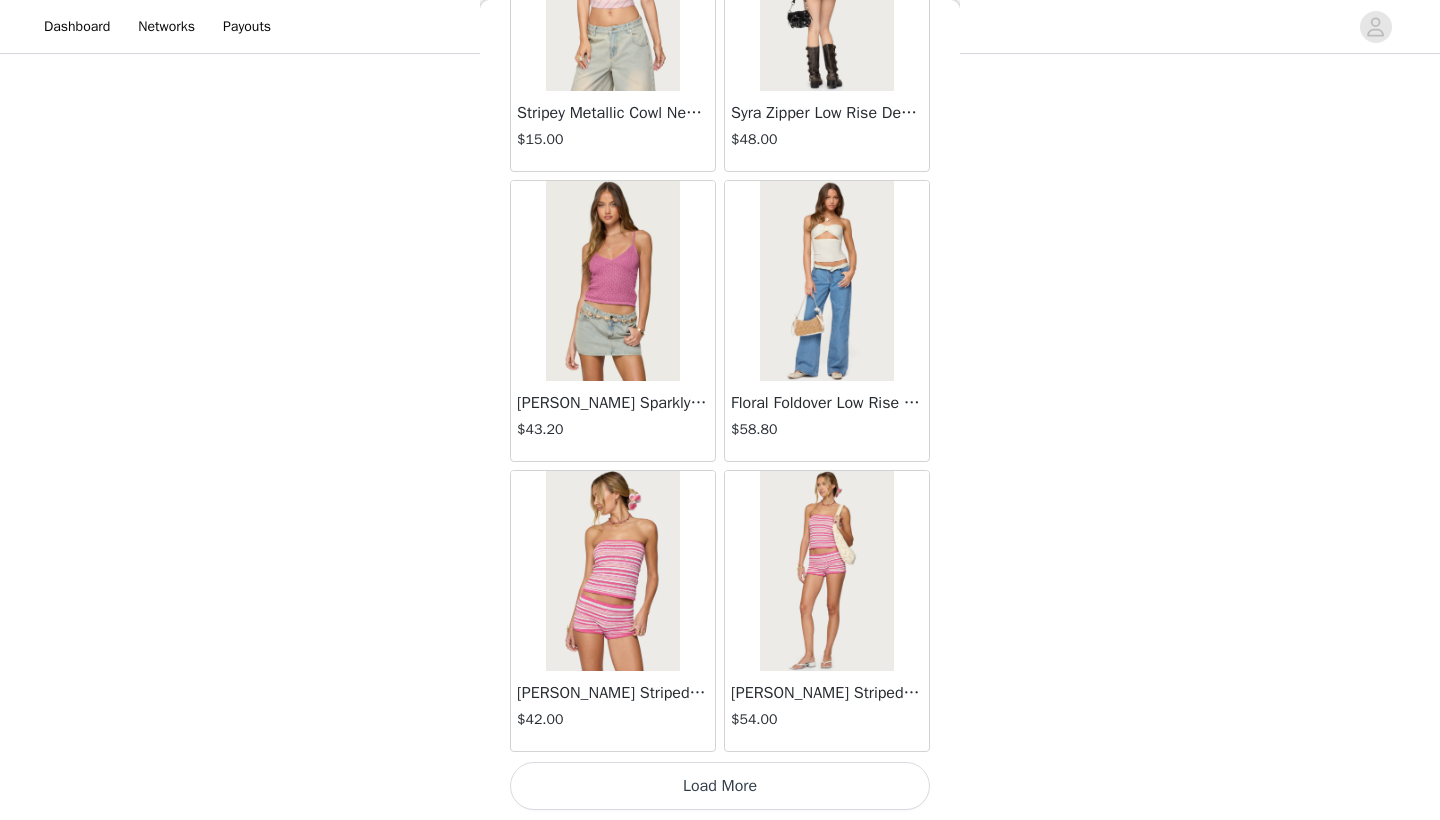 click on "Load More" at bounding box center [720, 786] 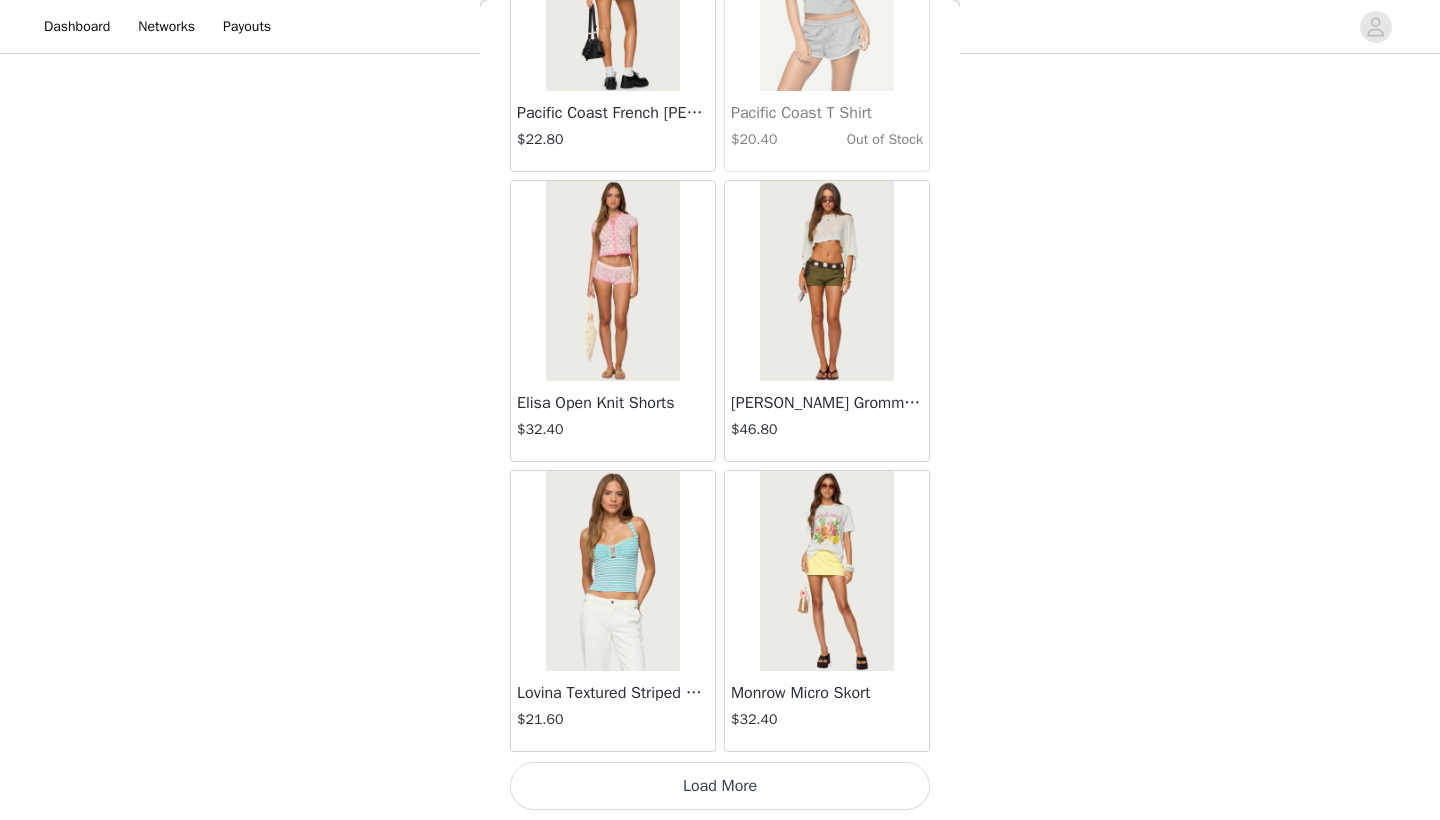 click on "Load More" at bounding box center (720, 786) 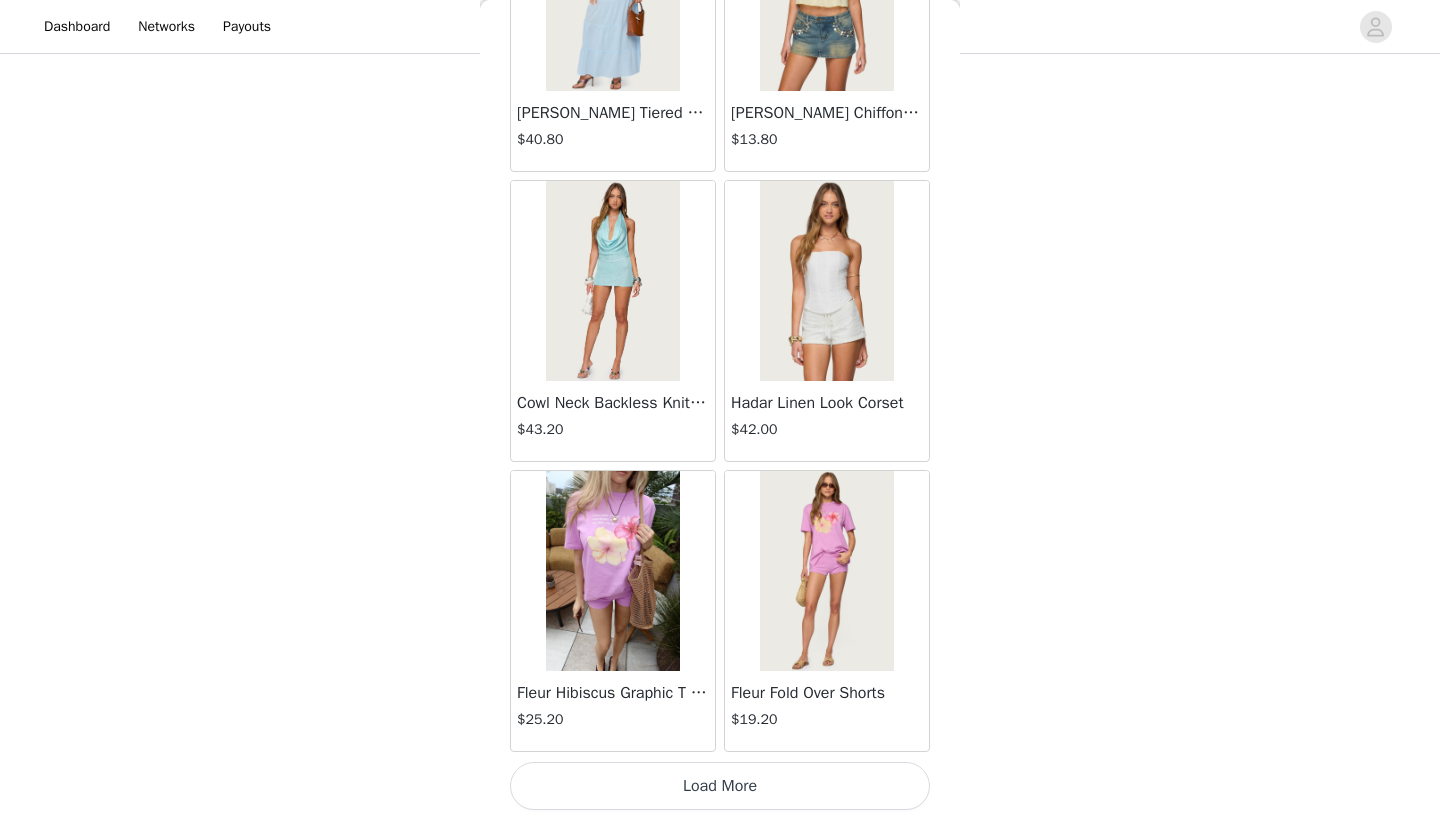 click on "Load More" at bounding box center [720, 786] 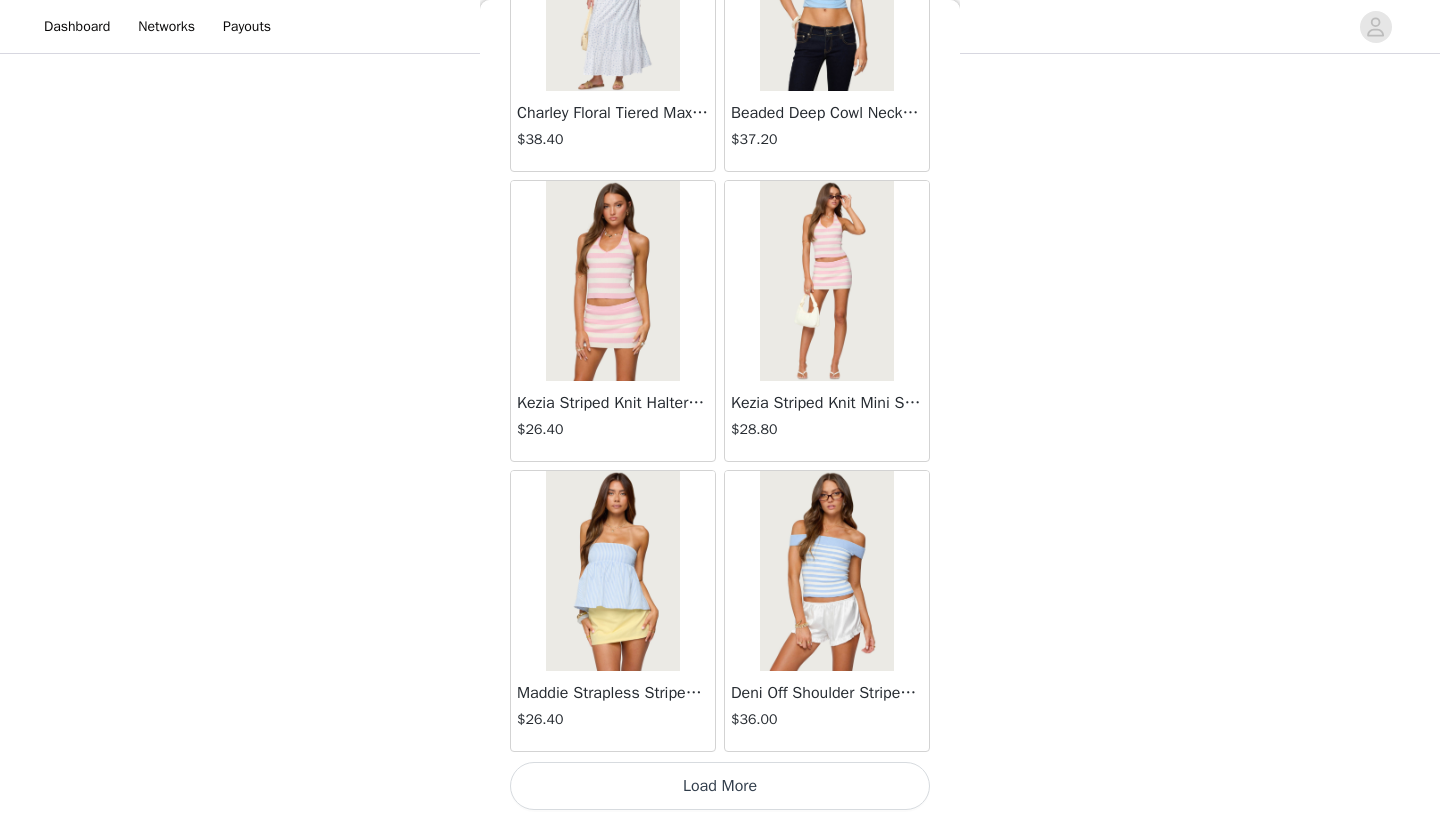 click on "Load More" at bounding box center (720, 786) 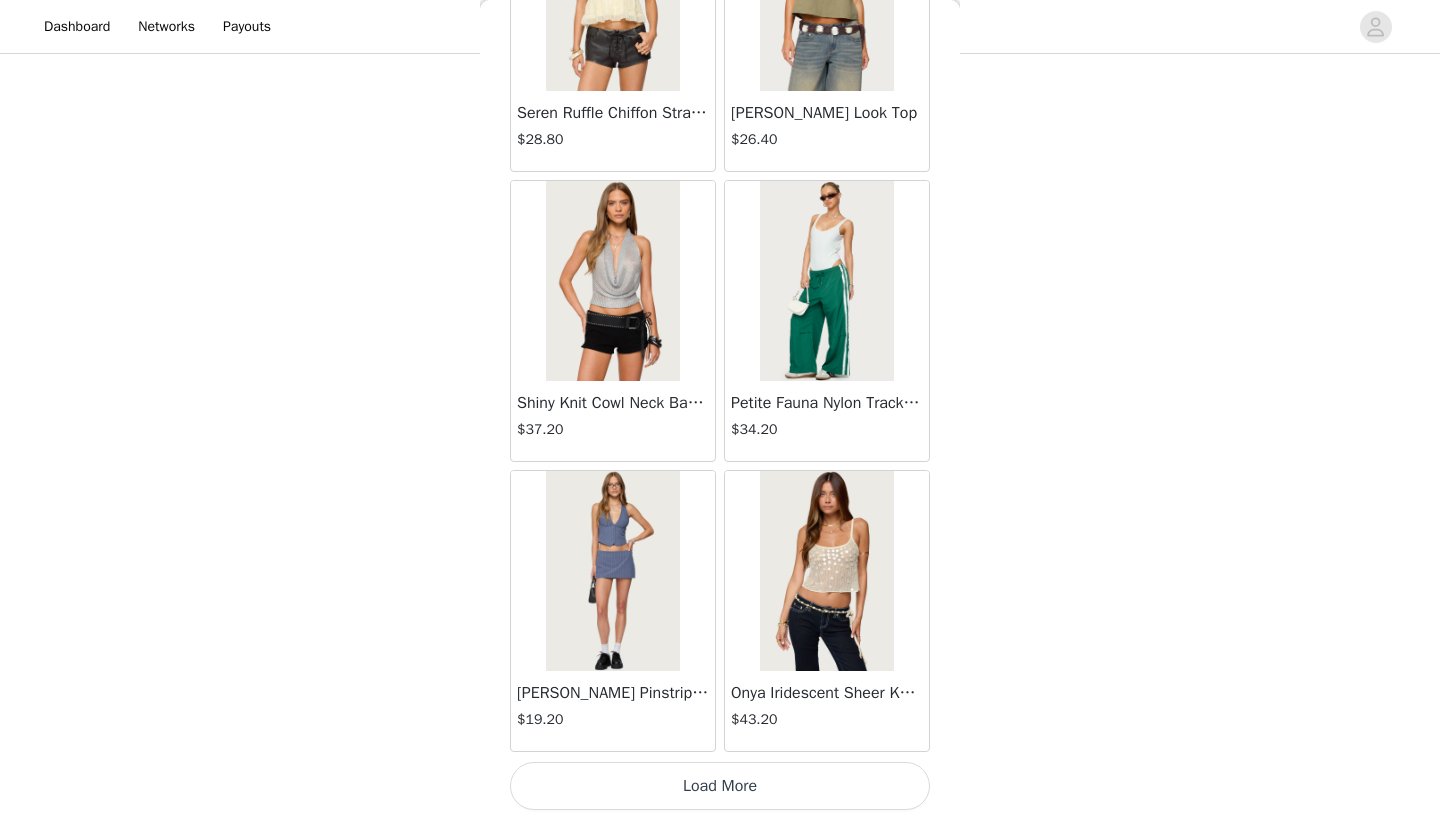 click on "Load More" at bounding box center (720, 786) 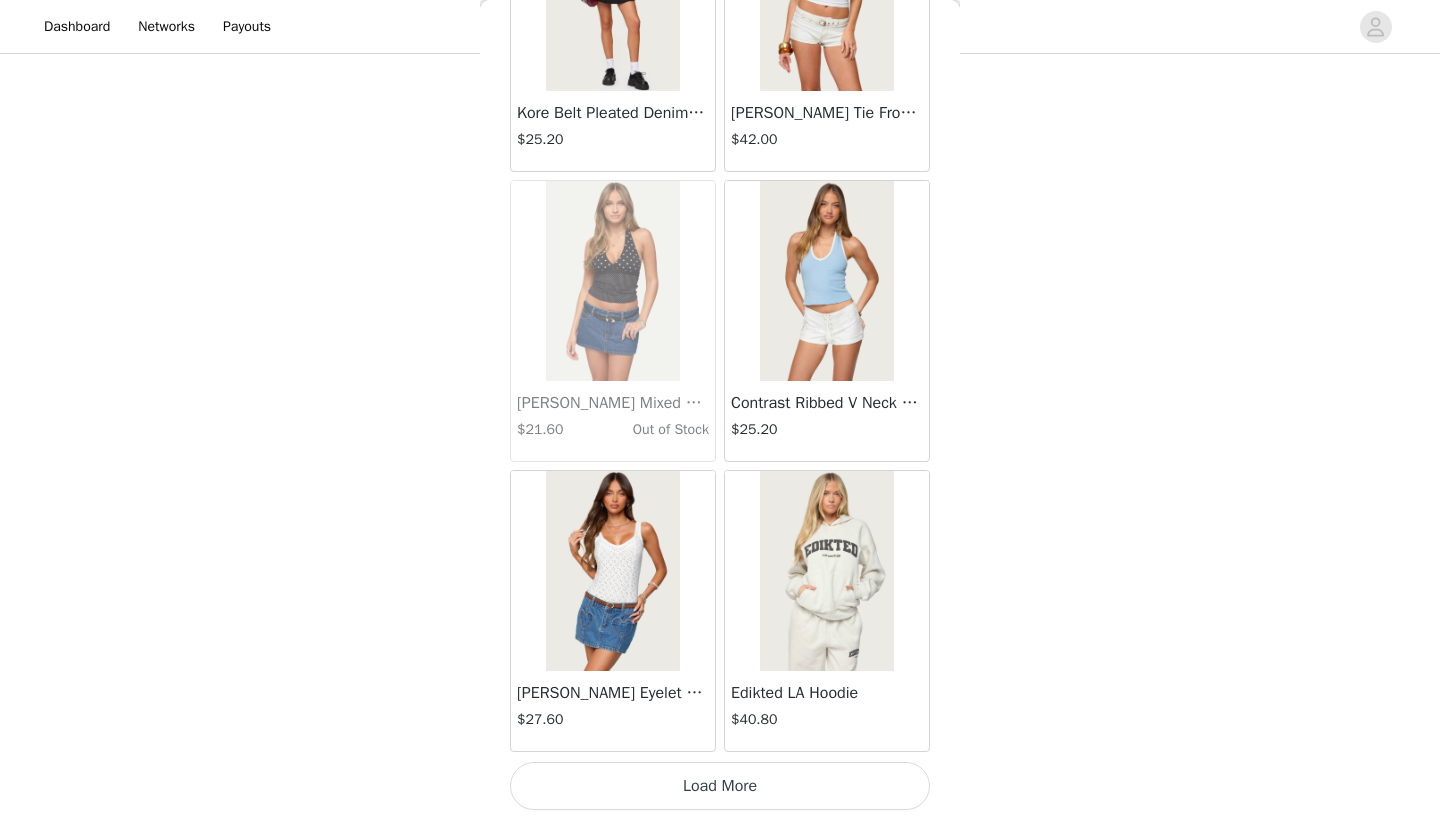 click on "Load More" at bounding box center (720, 786) 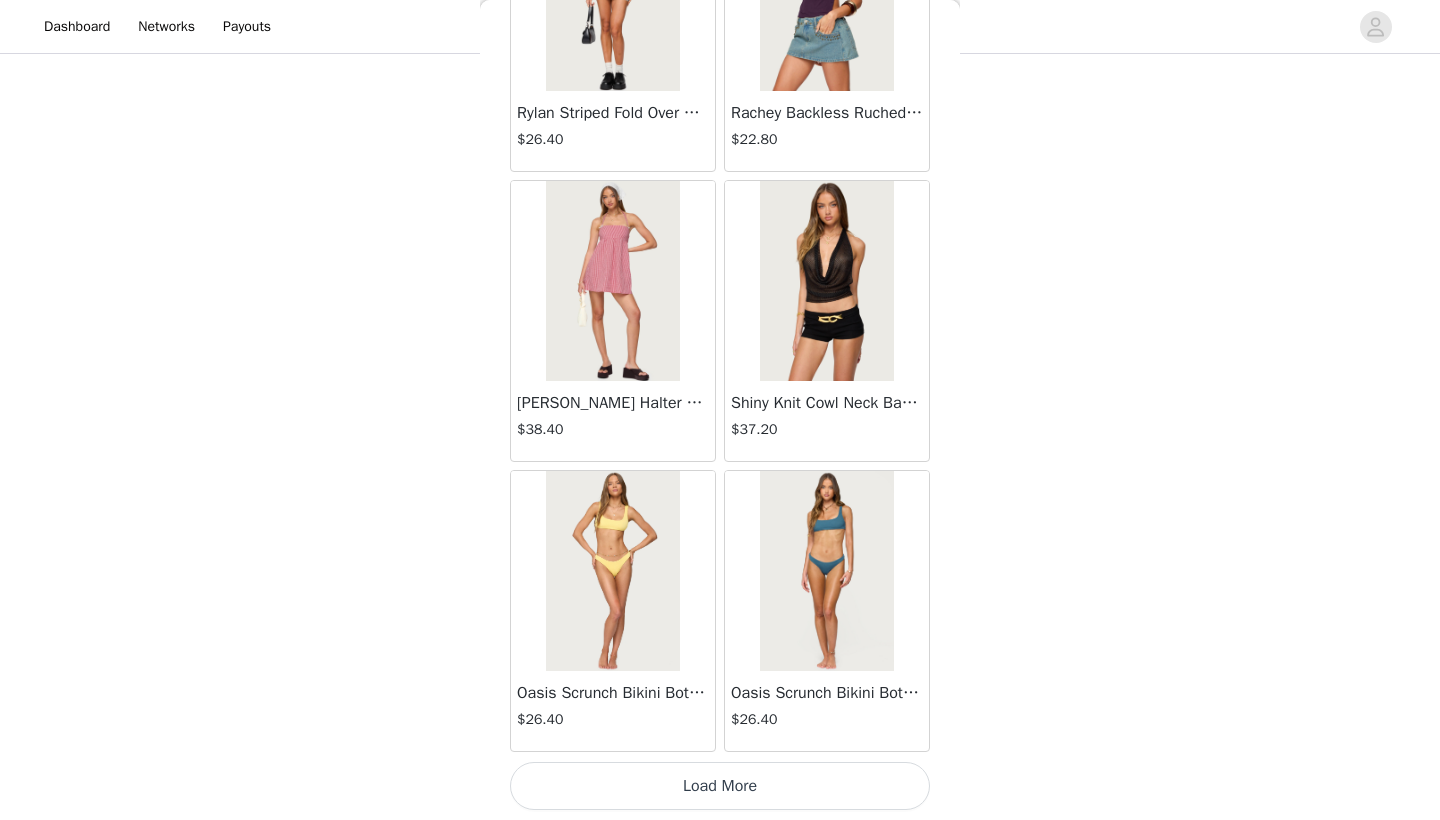 click on "Load More" at bounding box center (720, 786) 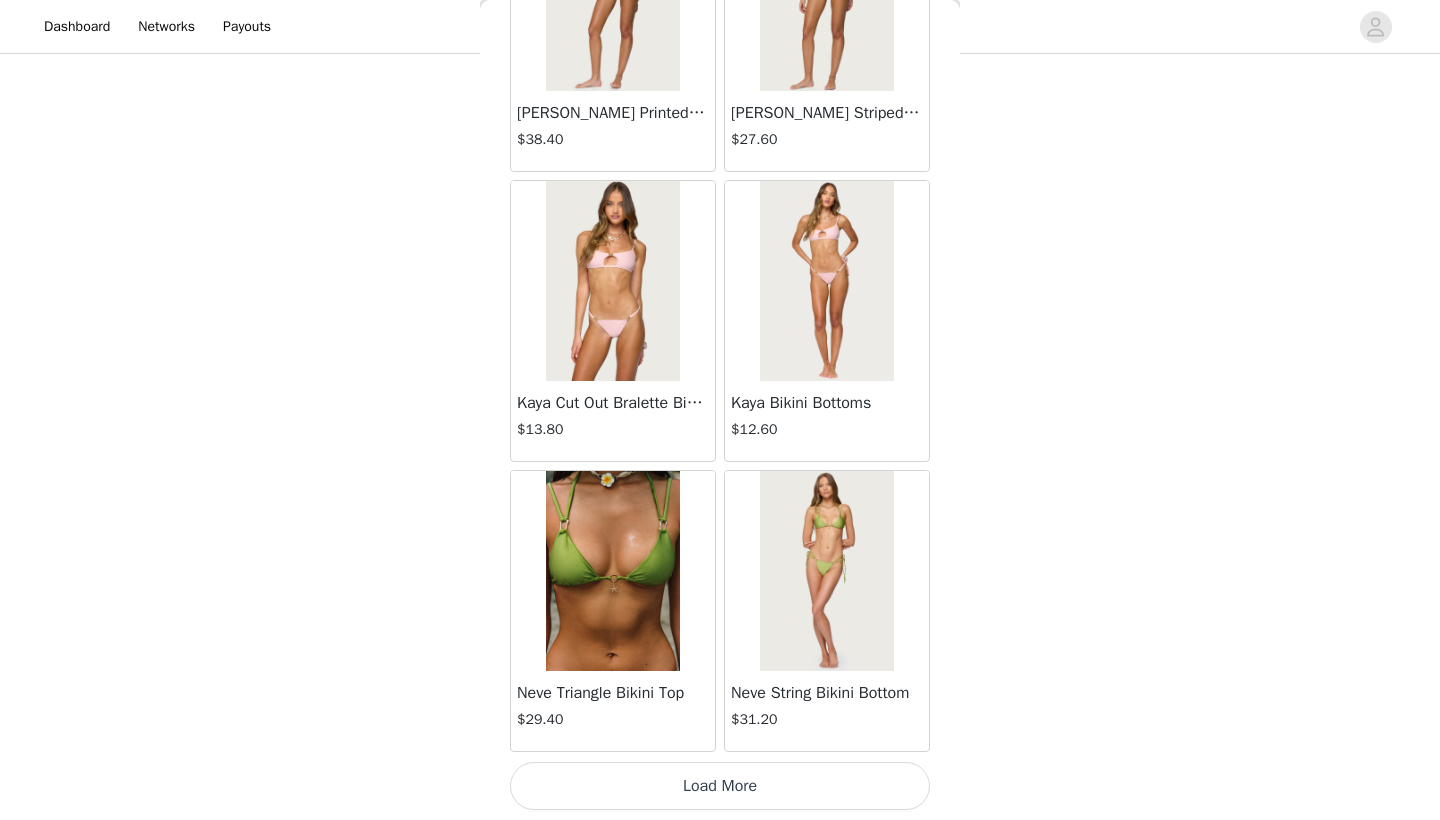 click on "Load More" at bounding box center (720, 786) 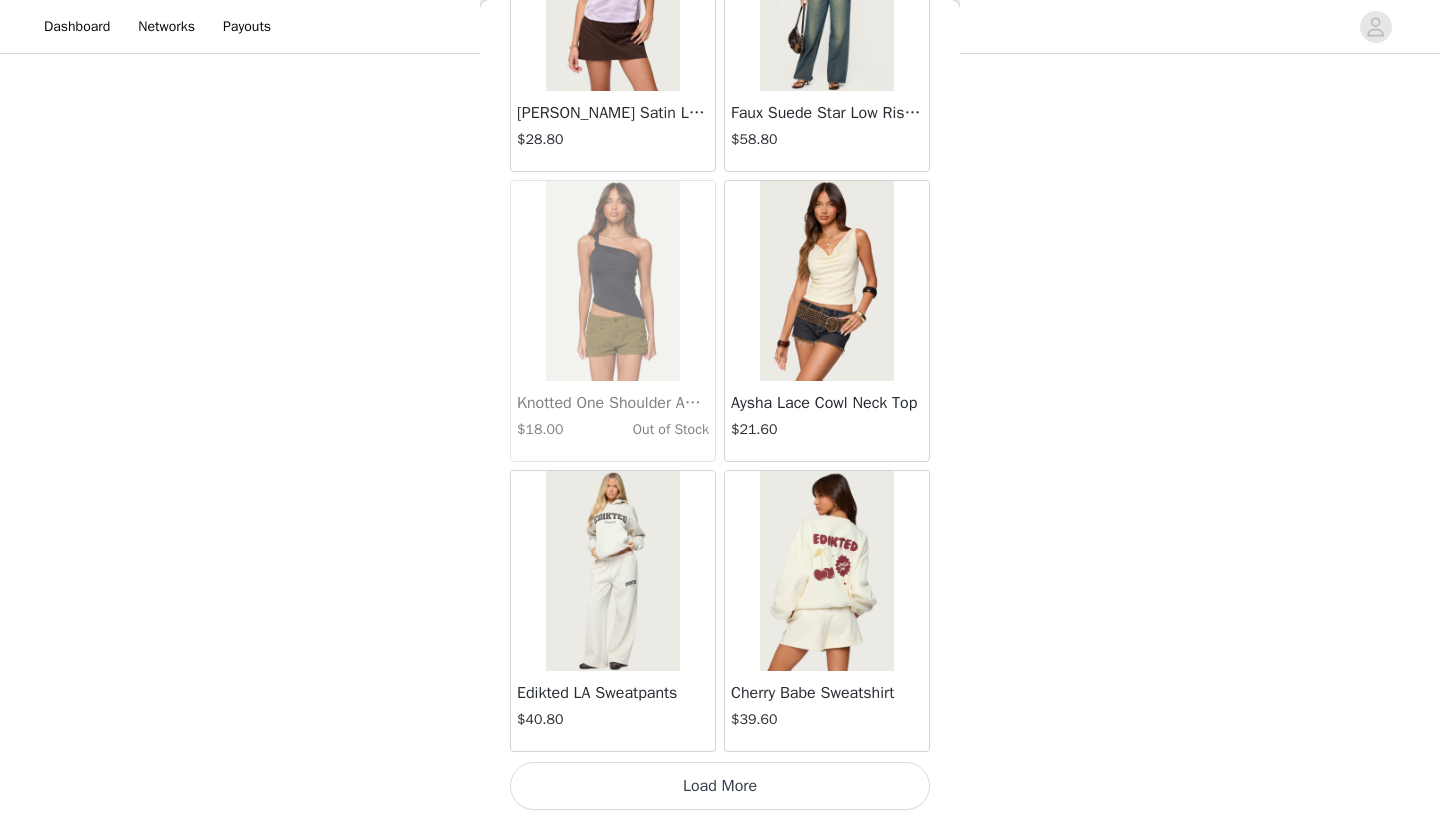 click on "Load More" at bounding box center (720, 786) 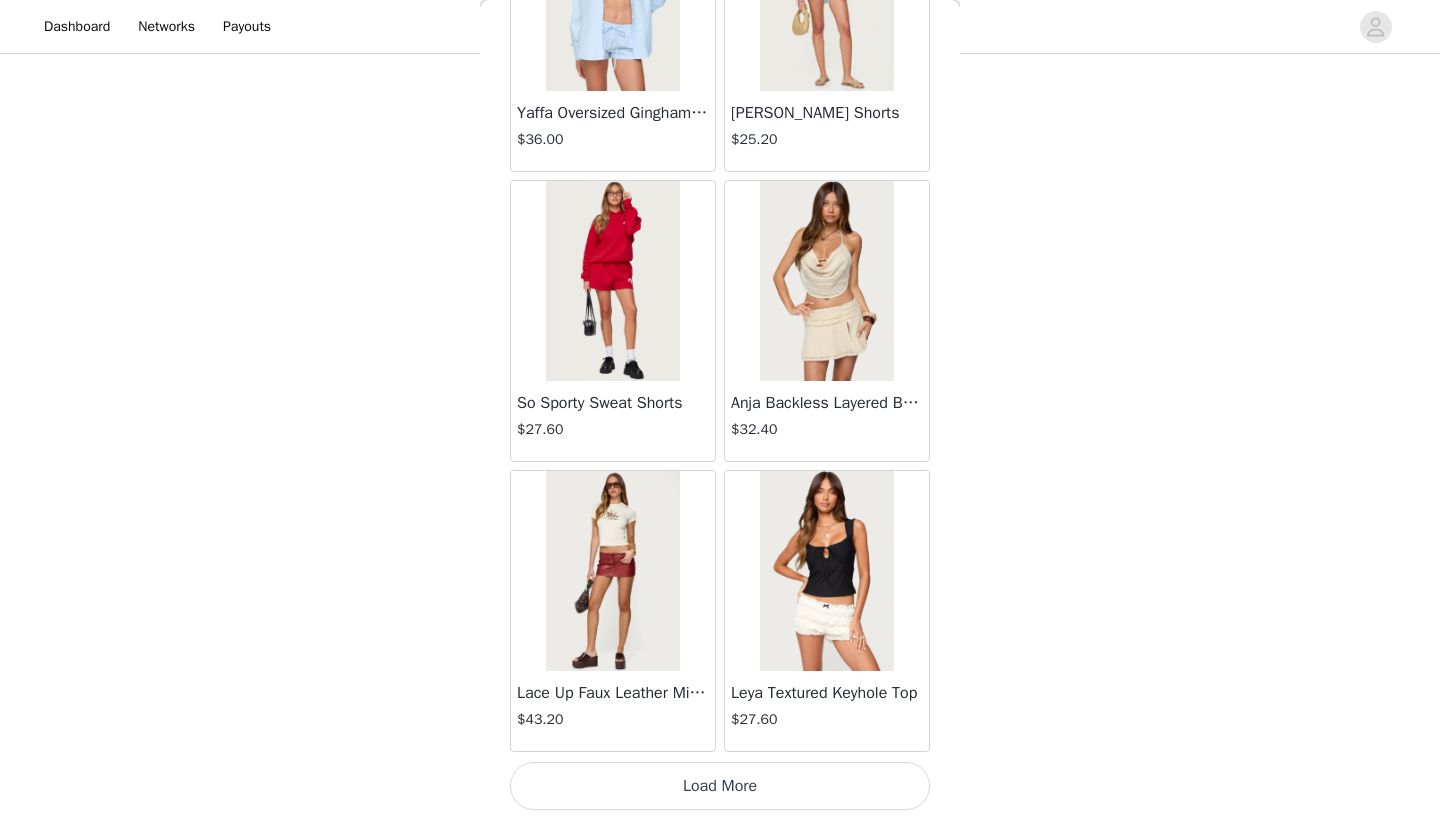 click on "Load More" at bounding box center [720, 786] 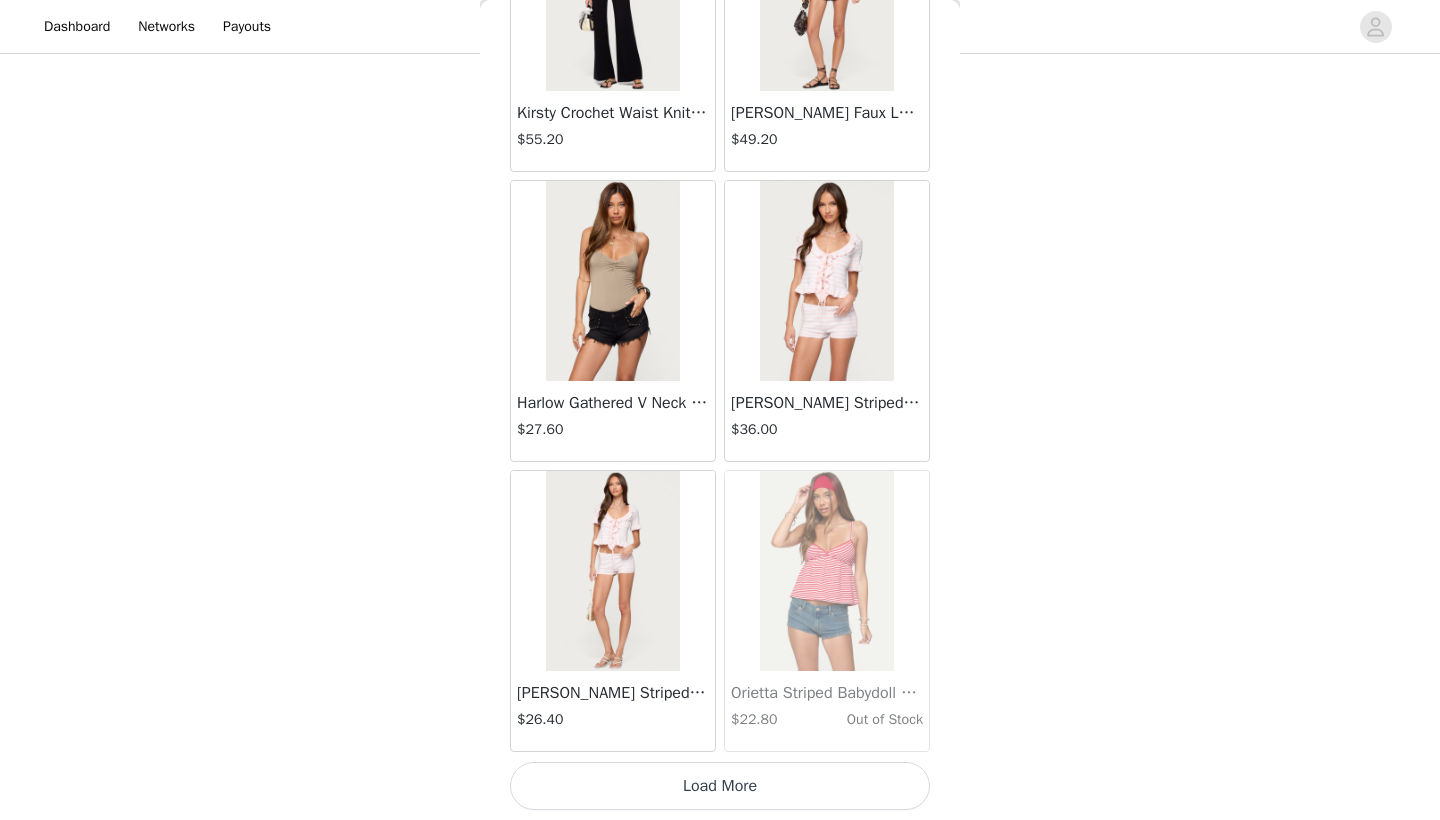click on "Load More" at bounding box center [720, 786] 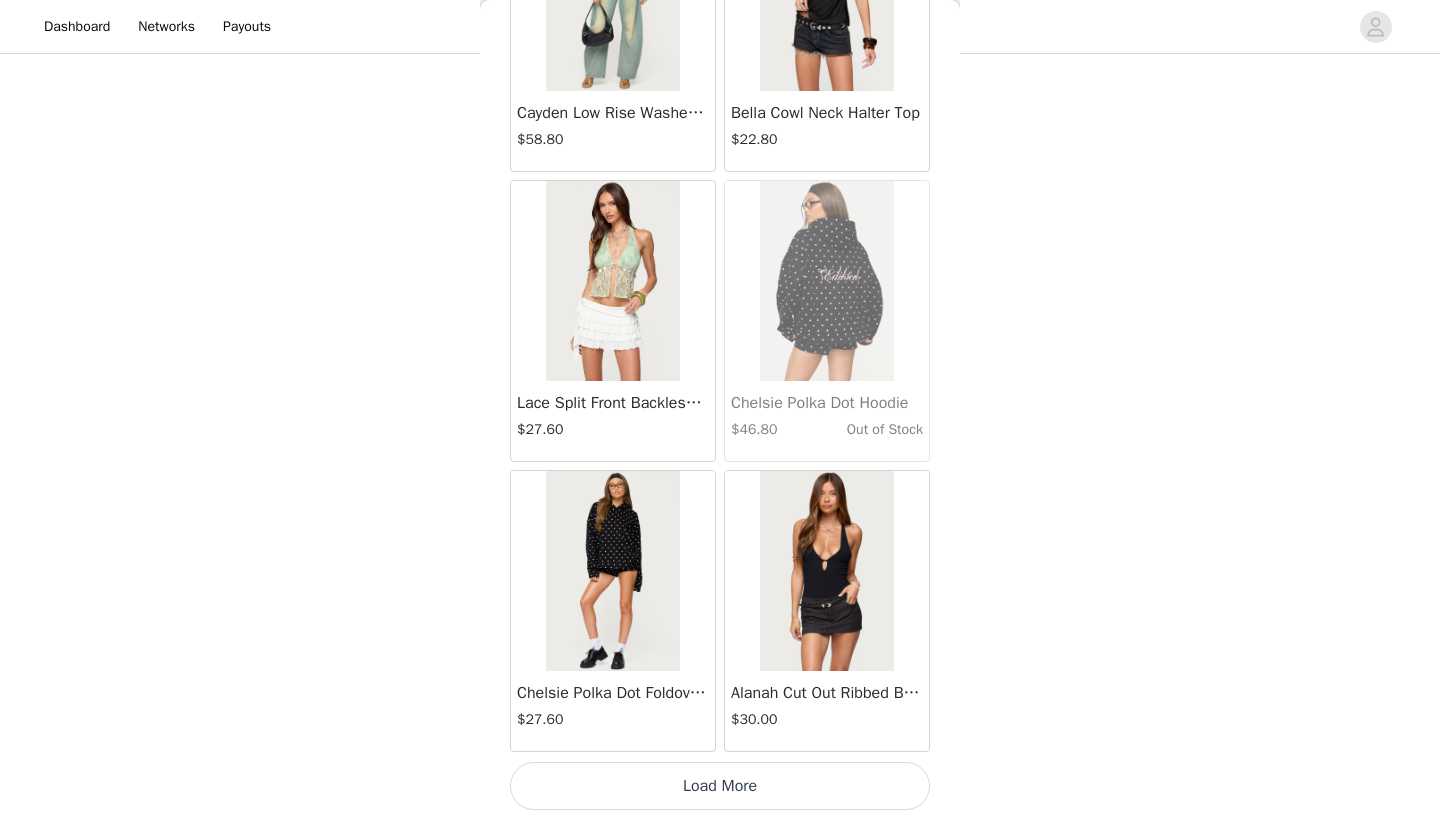 click on "Load More" at bounding box center [720, 786] 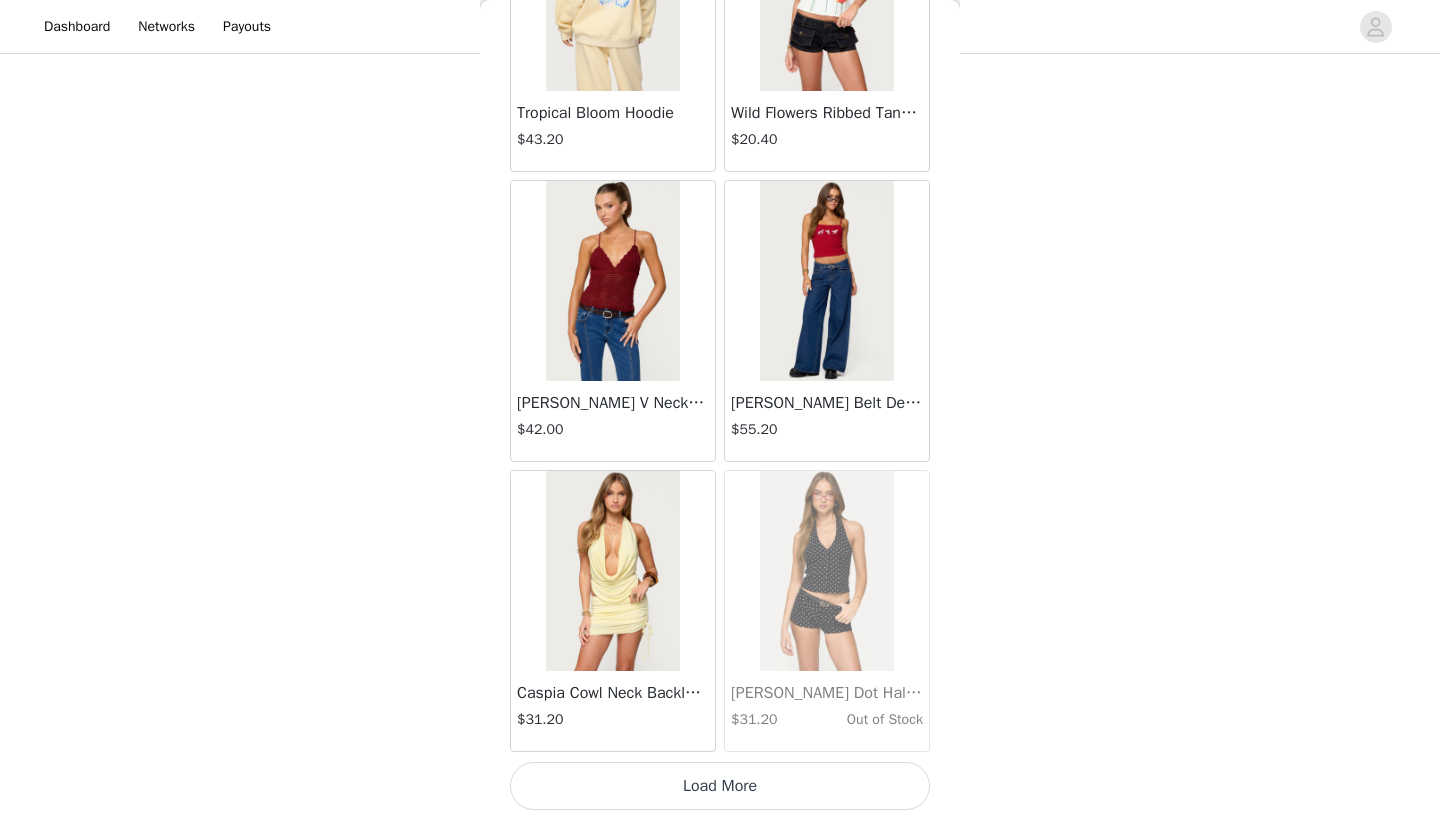 click on "Load More" at bounding box center (720, 786) 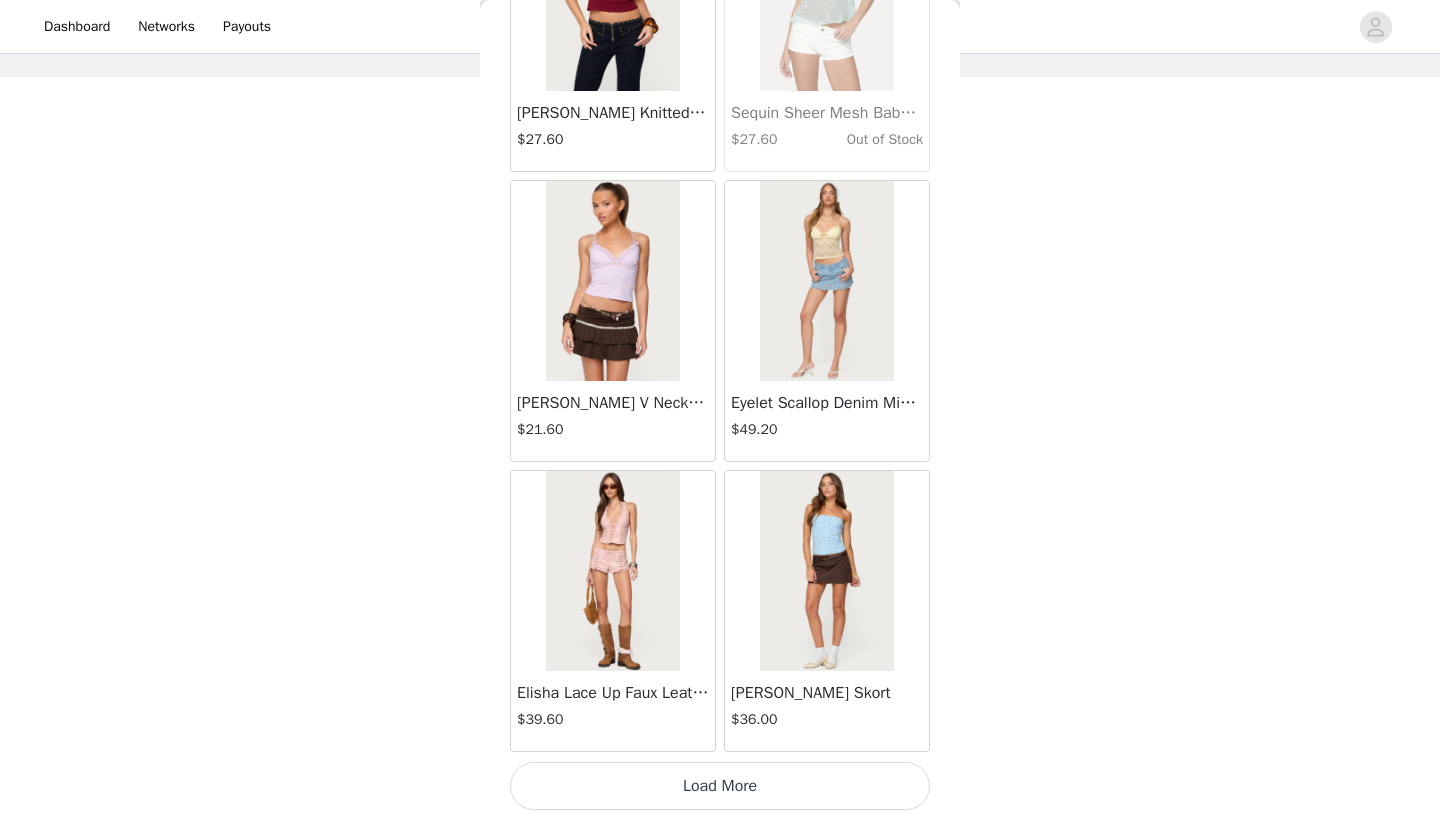 click on "Load More" at bounding box center [720, 786] 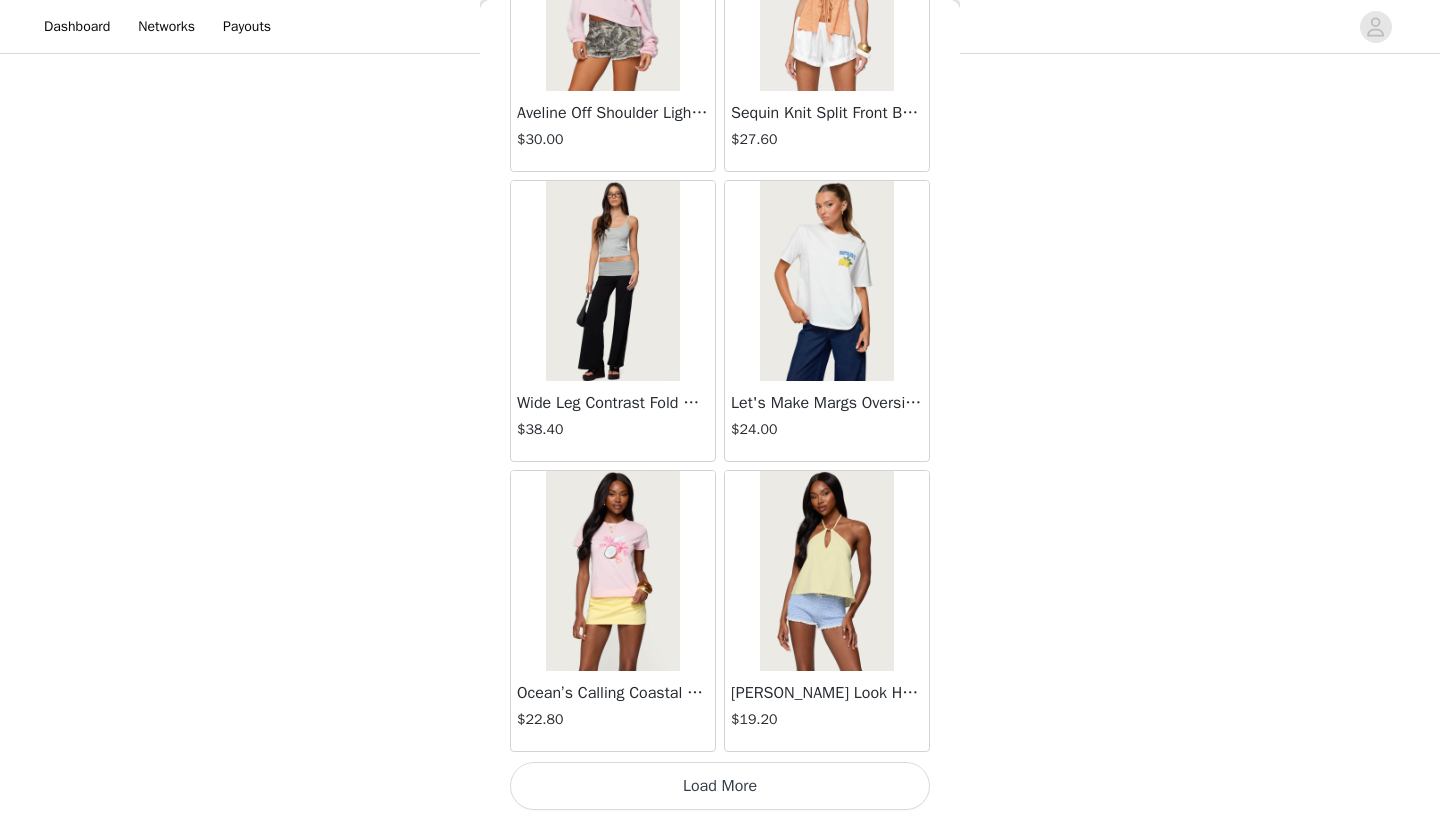 click on "Load More" at bounding box center (720, 786) 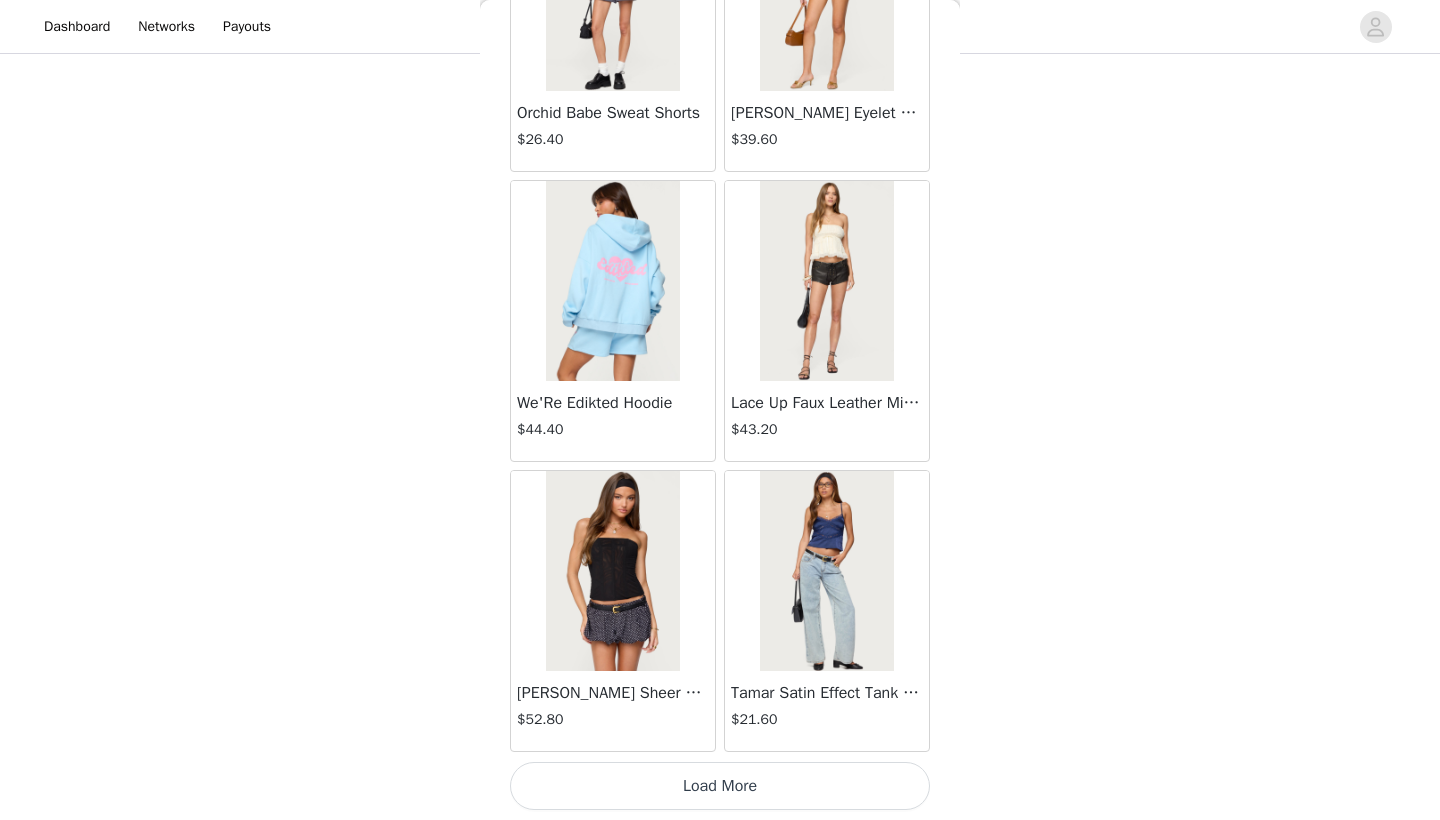 click on "Load More" at bounding box center [720, 786] 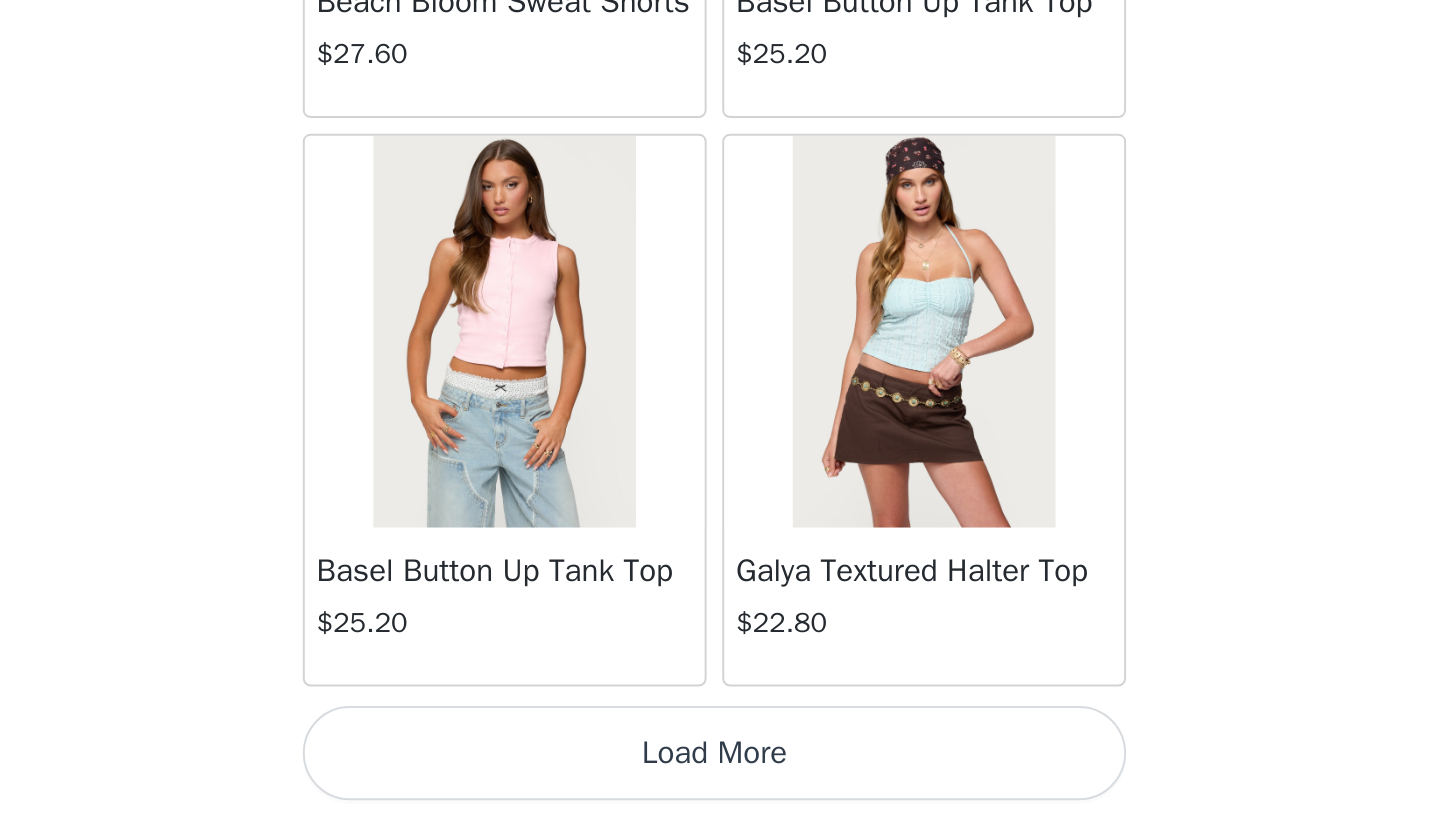 click on "Load More" at bounding box center [720, 786] 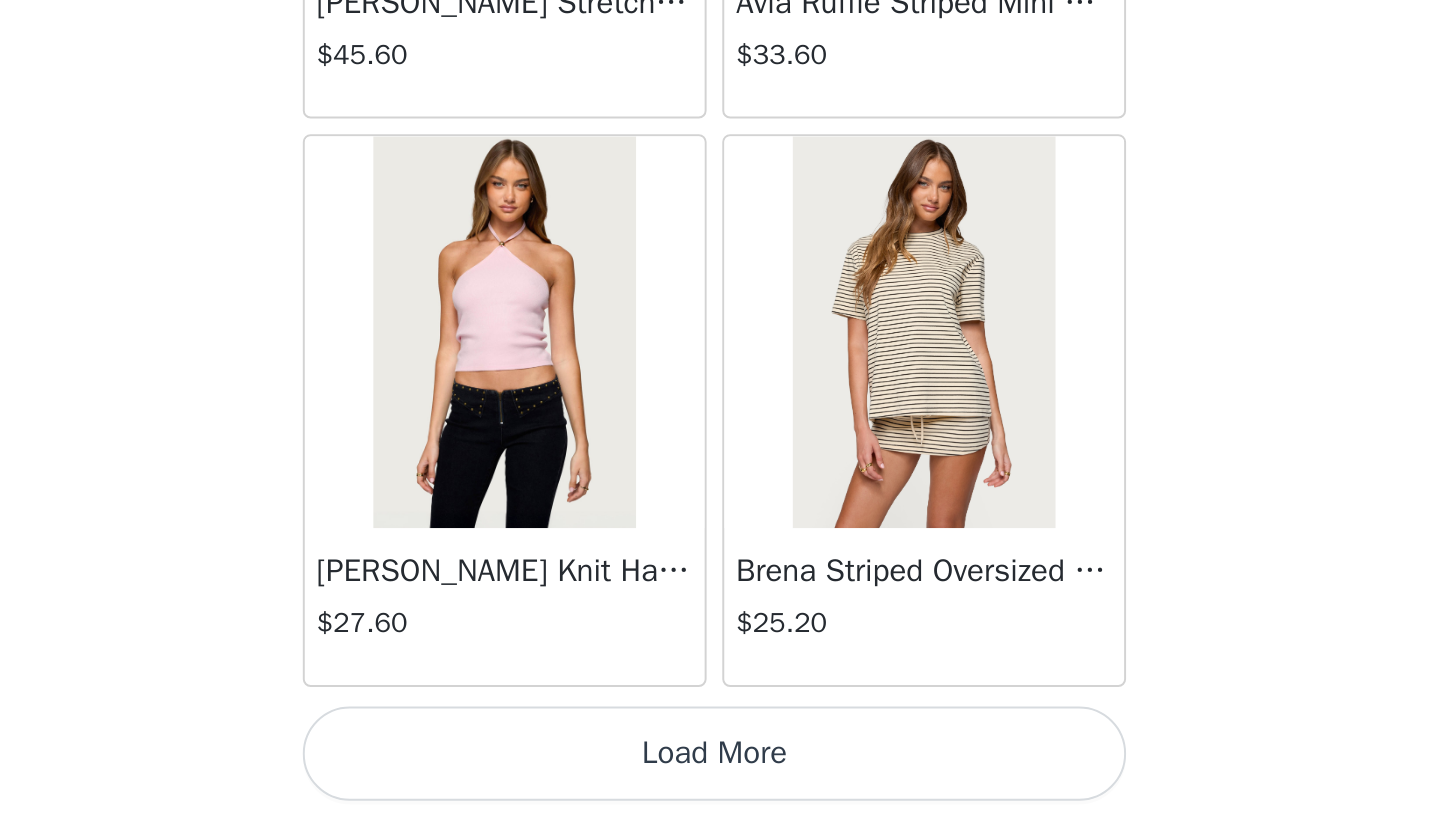 click on "Load More" at bounding box center (720, 786) 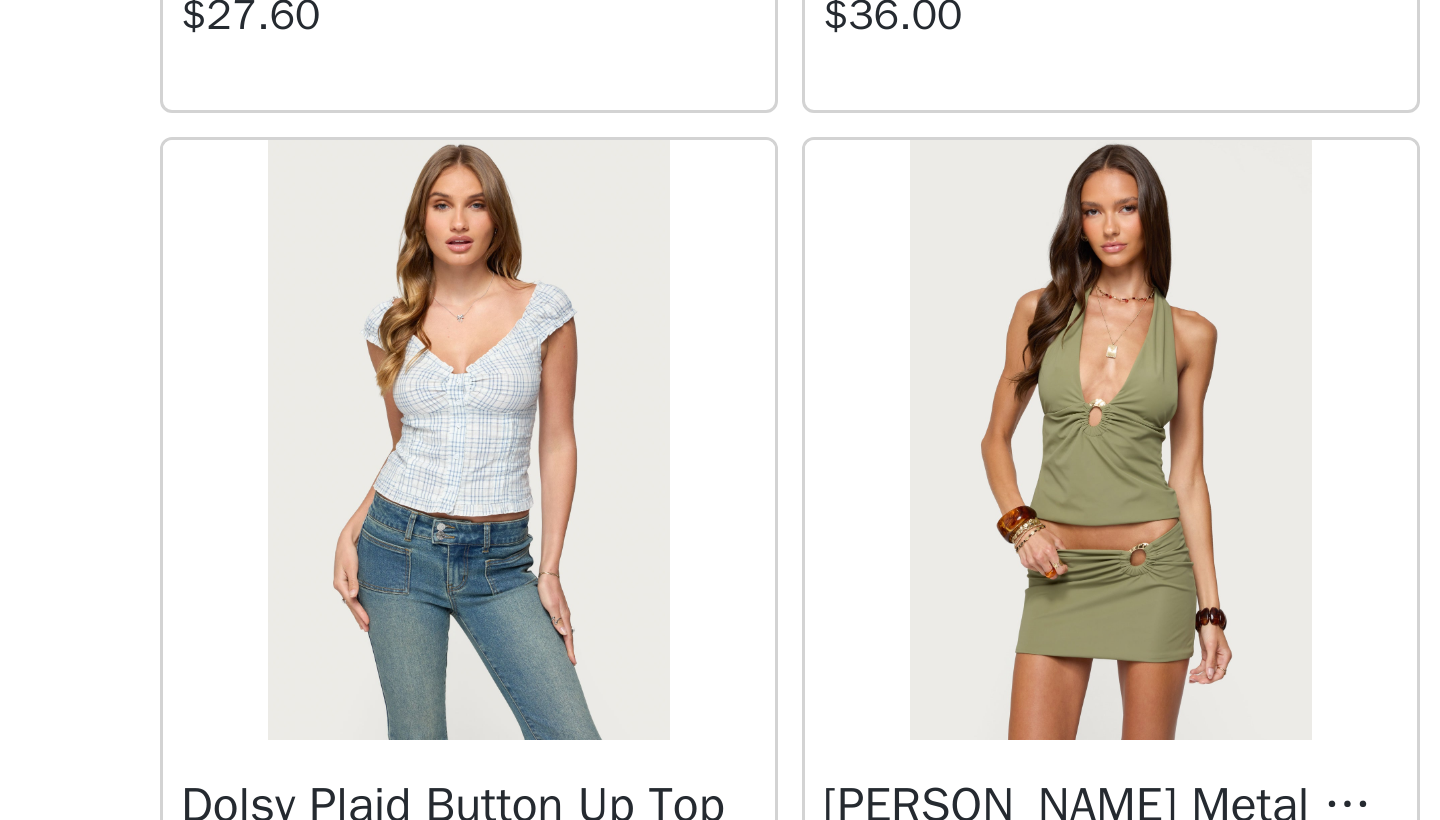 scroll, scrollTop: 59903, scrollLeft: 0, axis: vertical 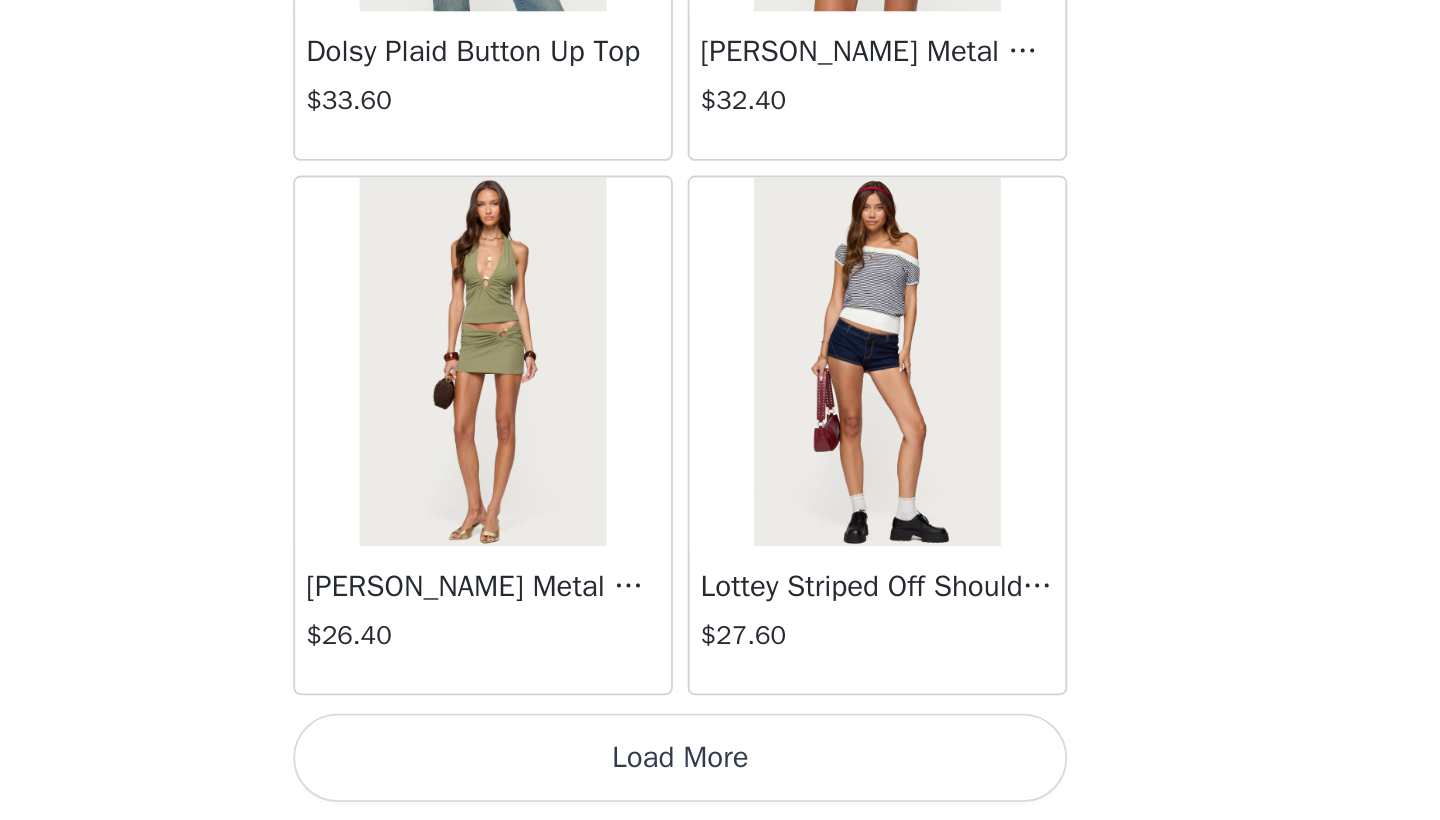 click on "Load More" at bounding box center [720, 786] 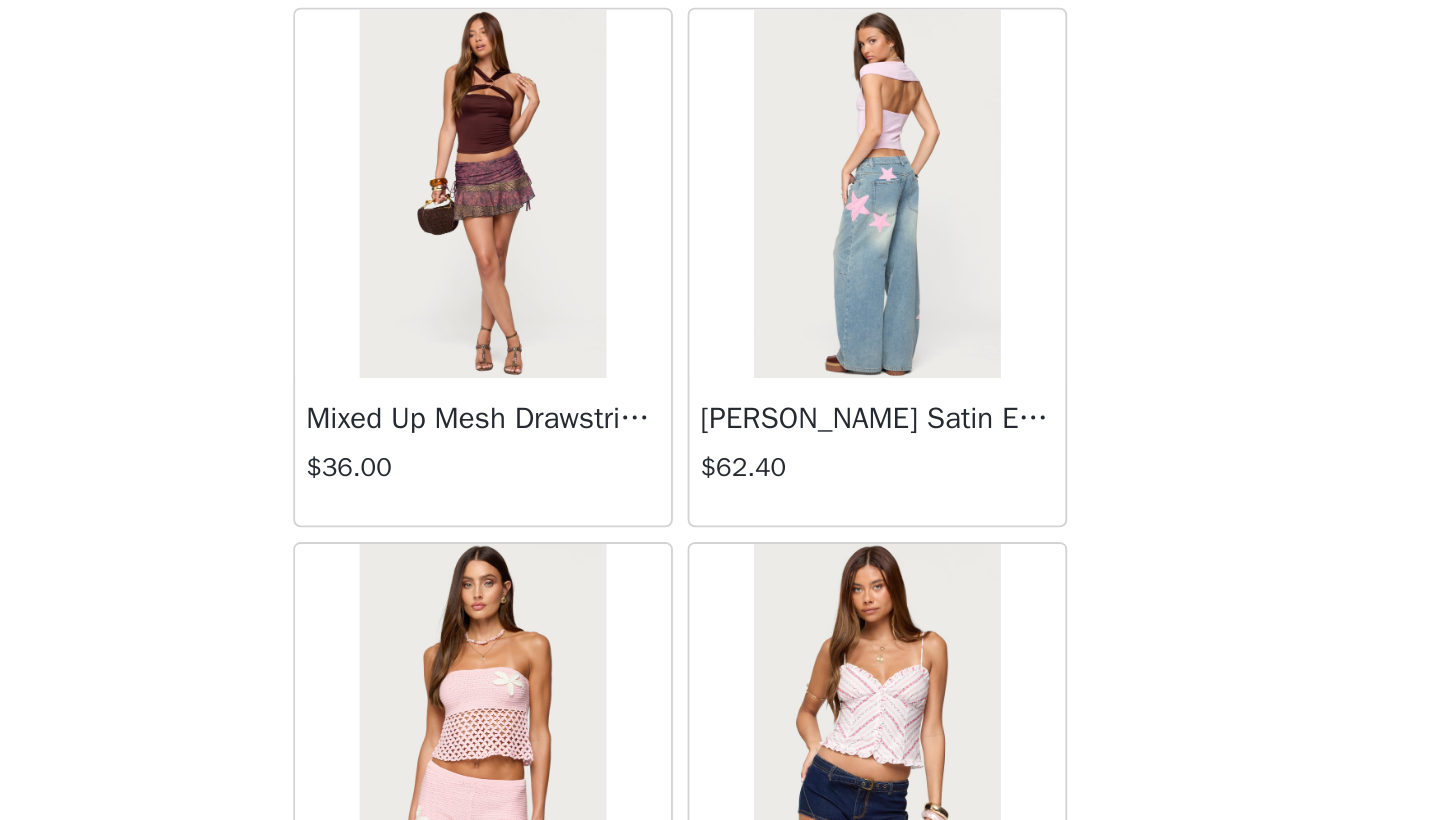 scroll, scrollTop: 62617, scrollLeft: 0, axis: vertical 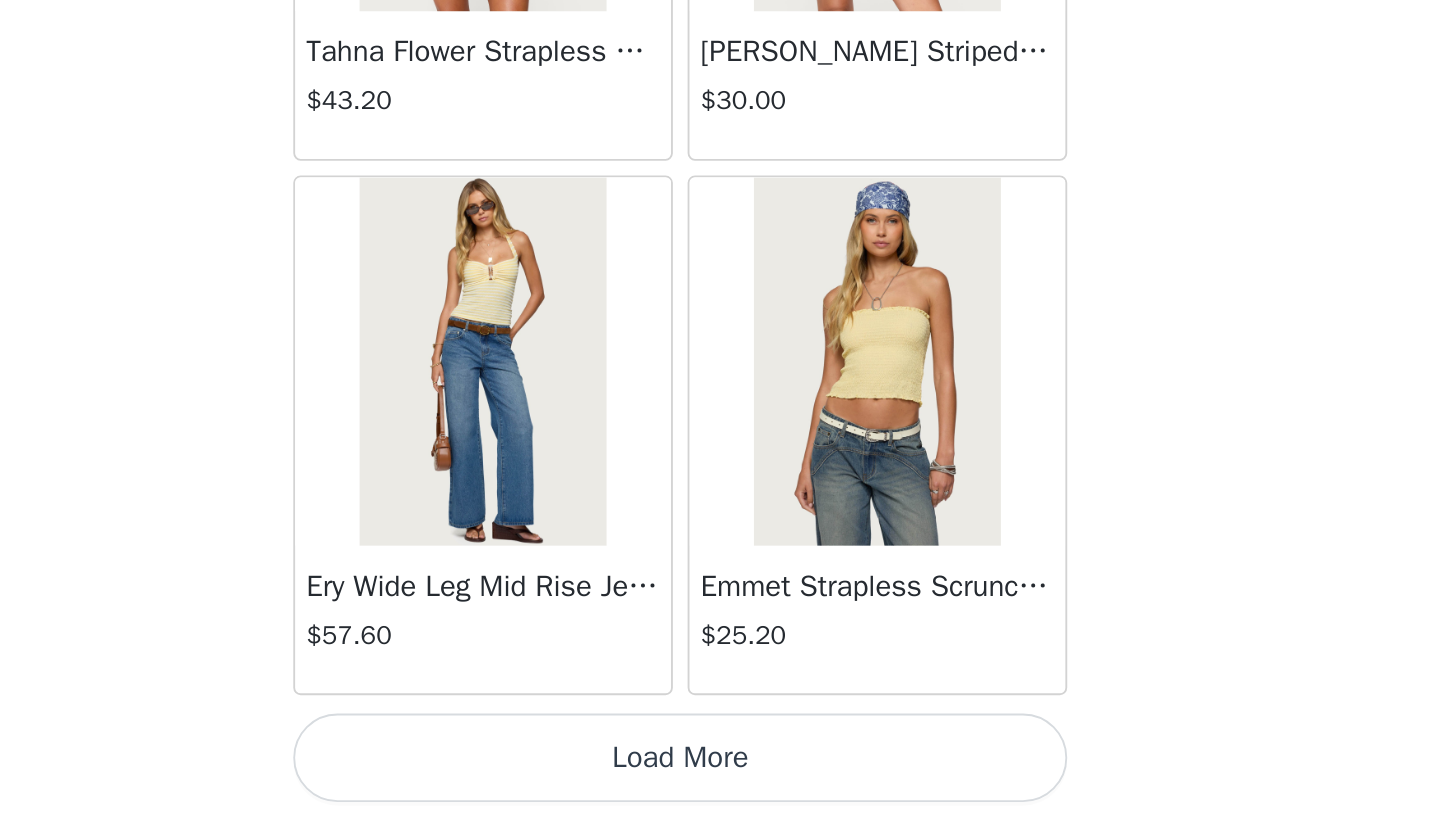 click on "Load More" at bounding box center (720, 786) 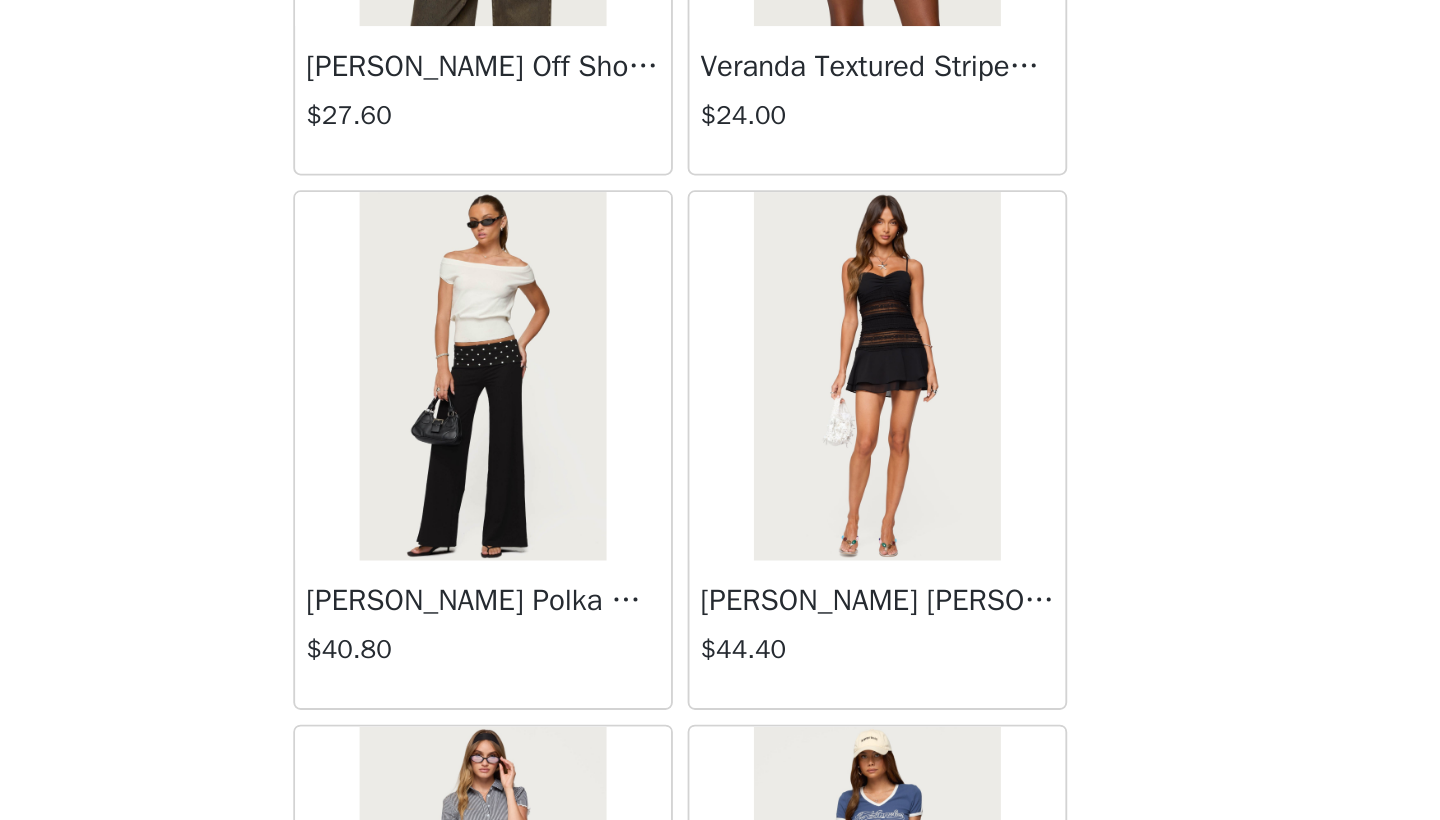 scroll, scrollTop: 63731, scrollLeft: 0, axis: vertical 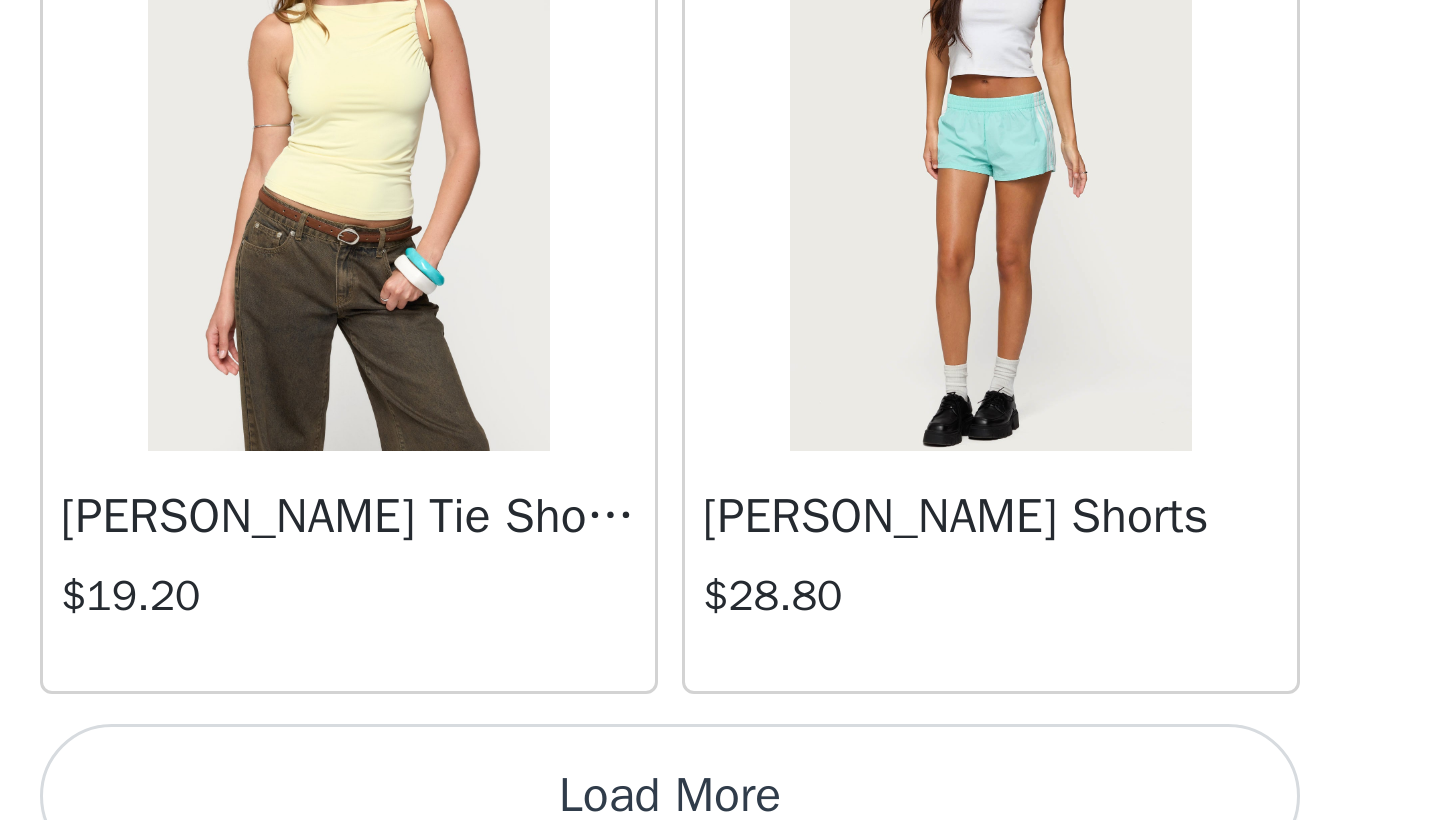 click on "Load More" at bounding box center (720, 786) 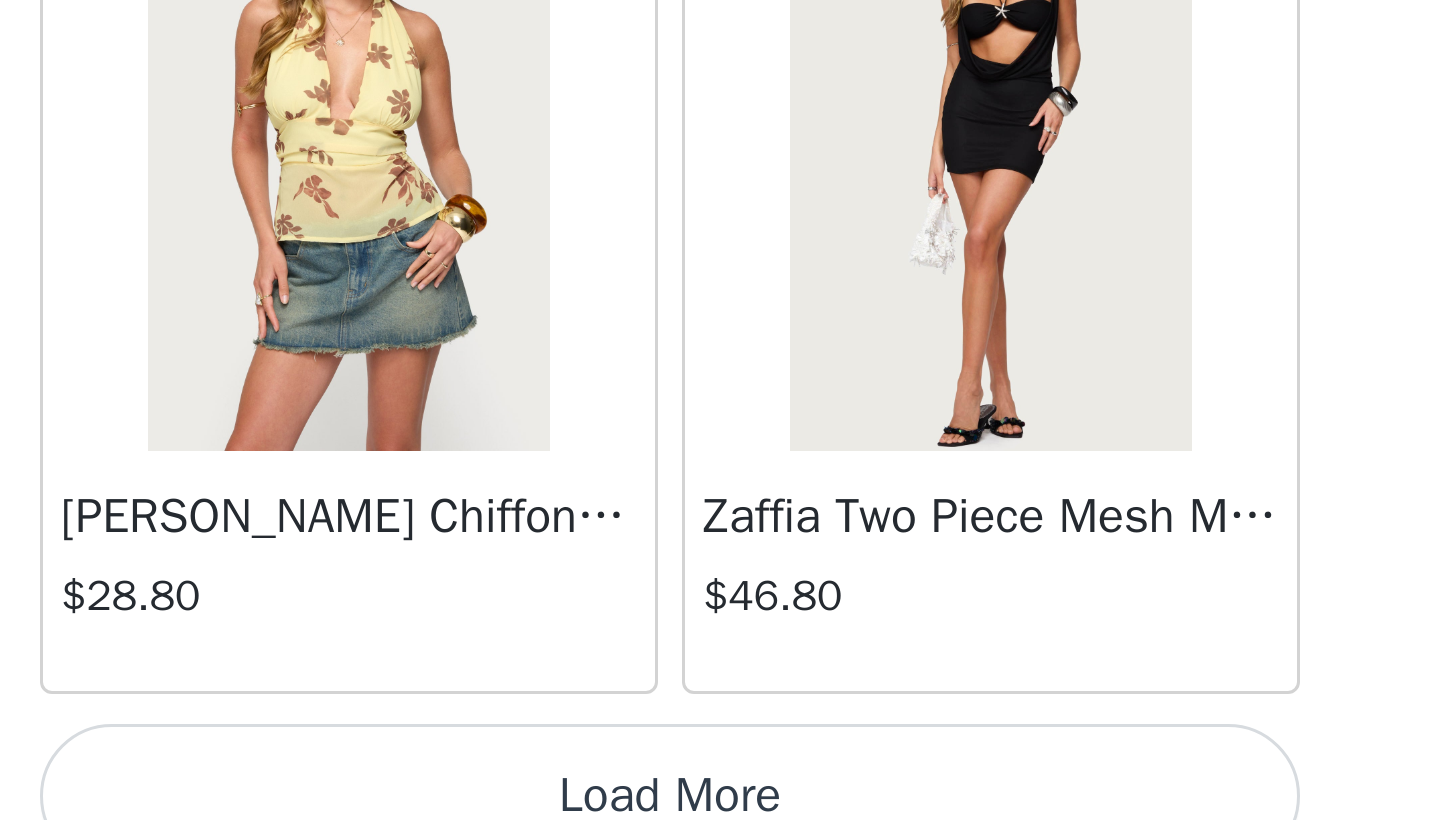 scroll, scrollTop: 68940, scrollLeft: 0, axis: vertical 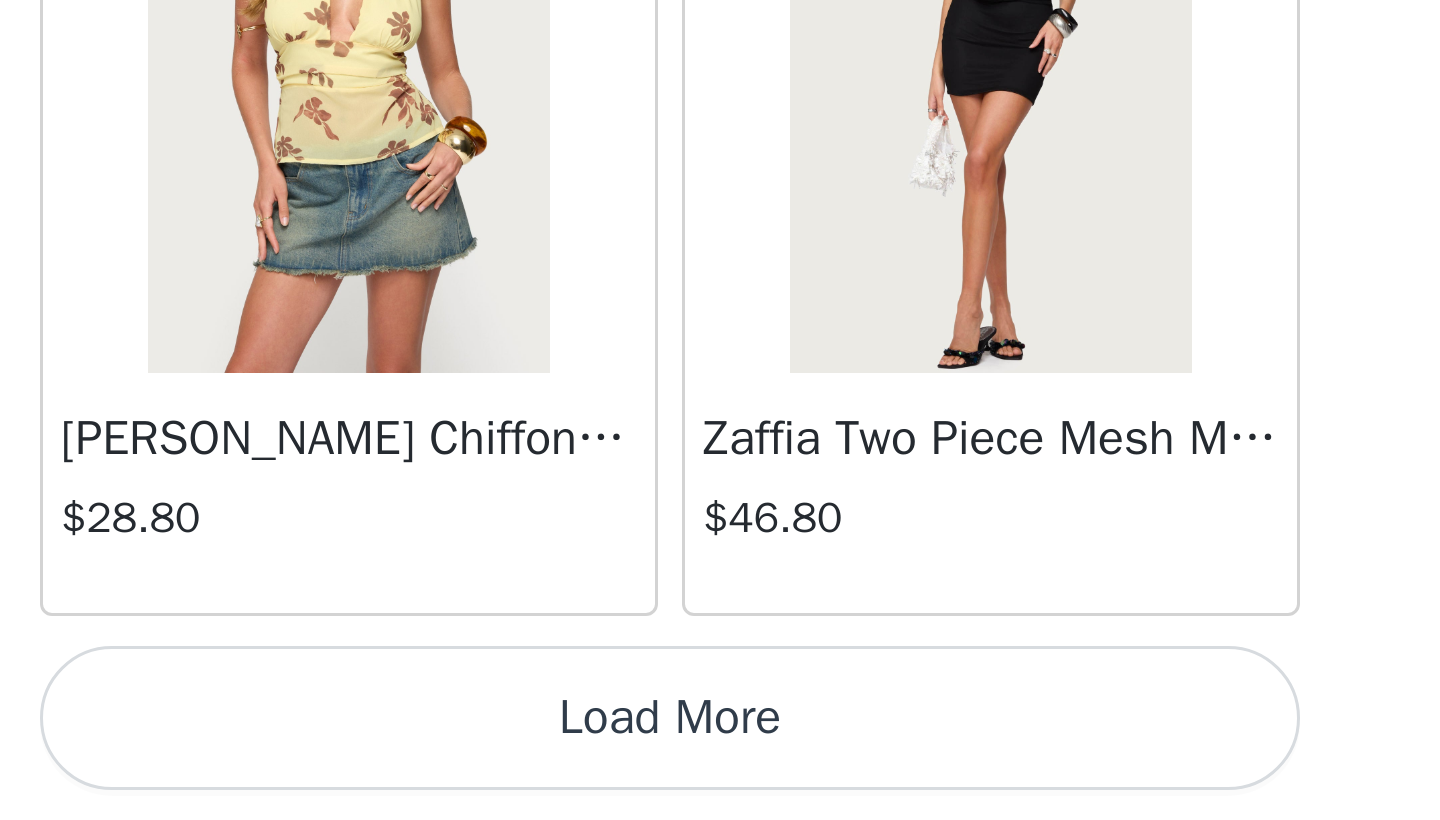 click on "Load More" at bounding box center (720, 786) 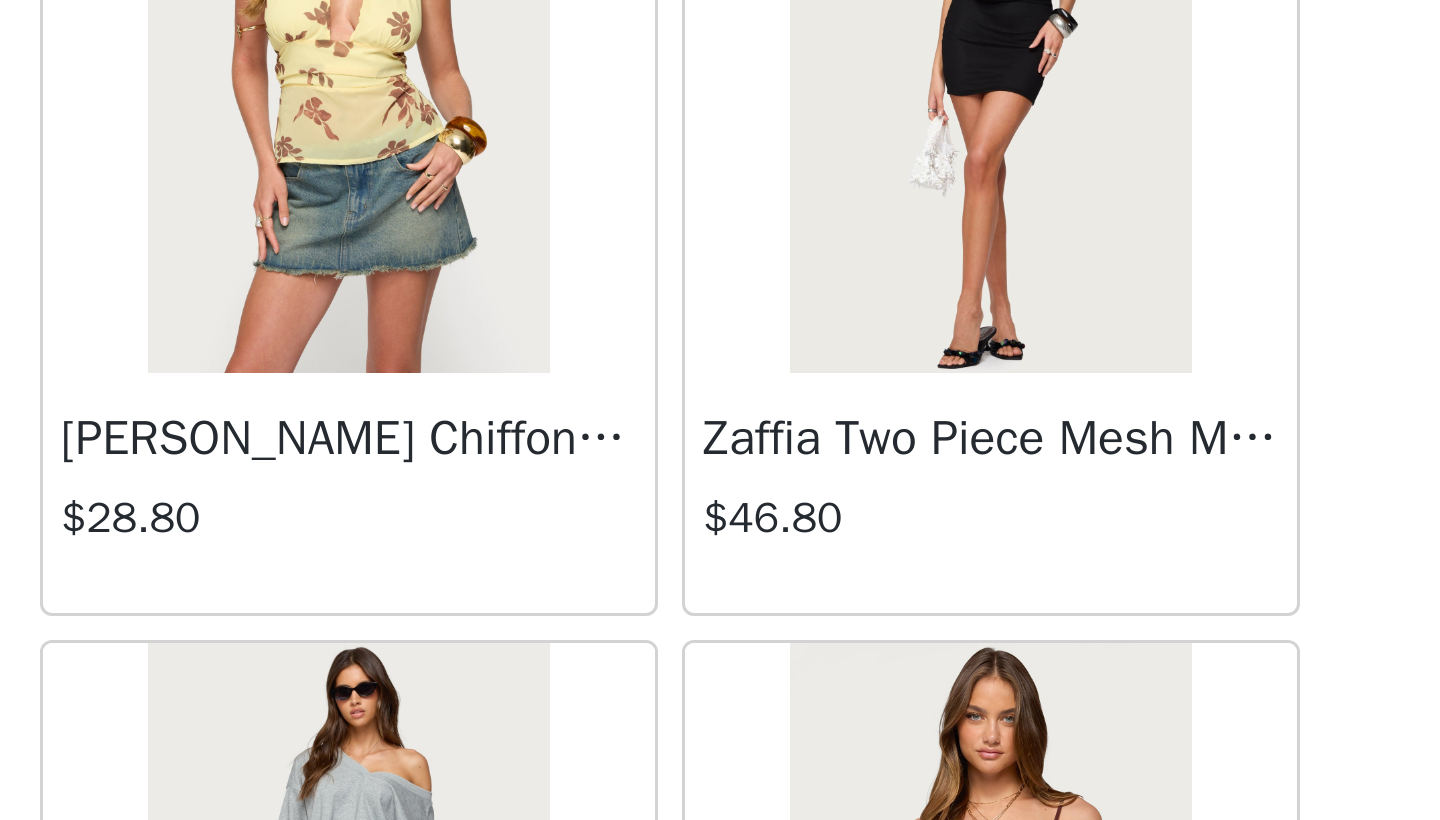 scroll, scrollTop: 797, scrollLeft: 0, axis: vertical 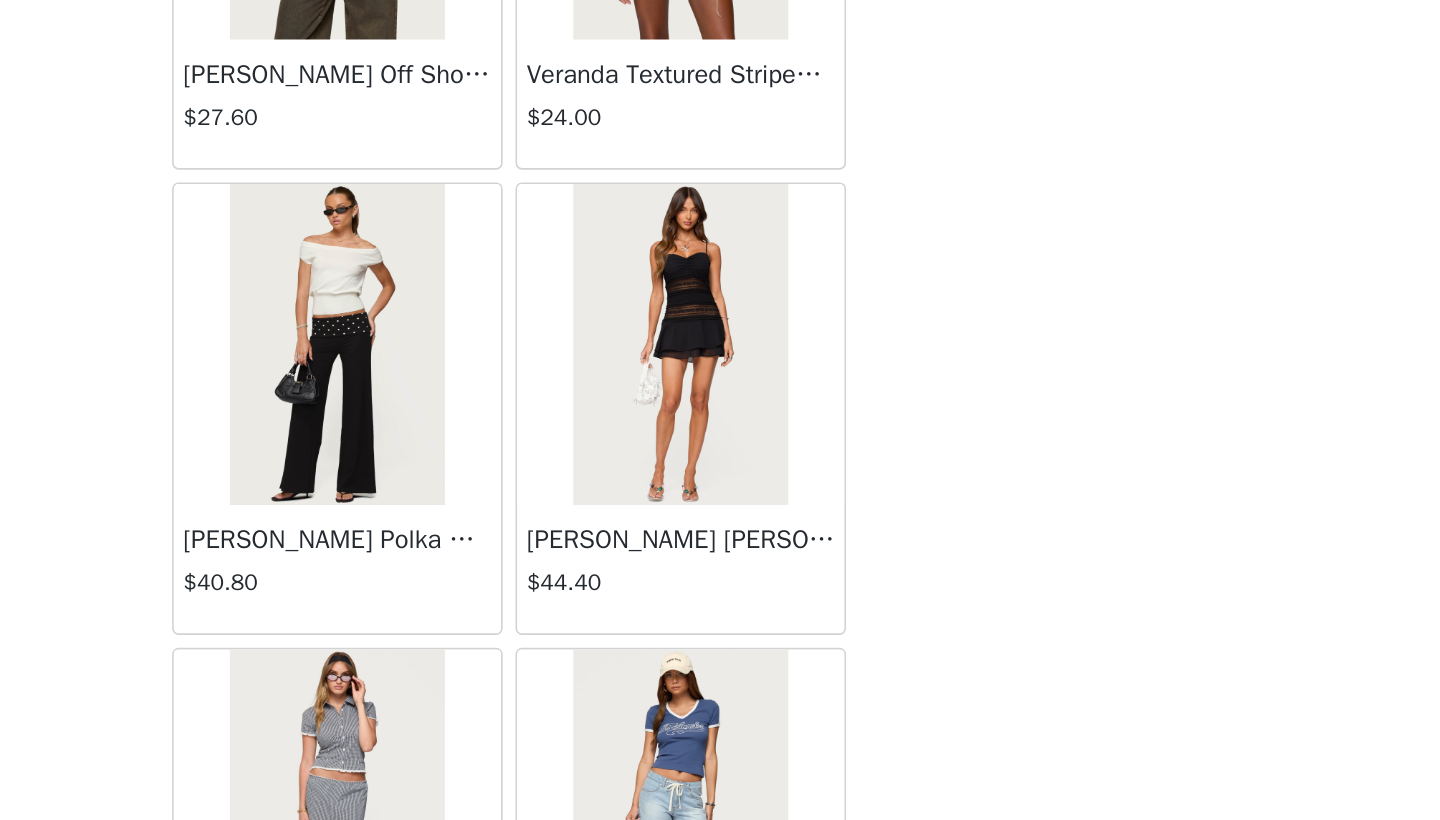 click at bounding box center [612, 329] 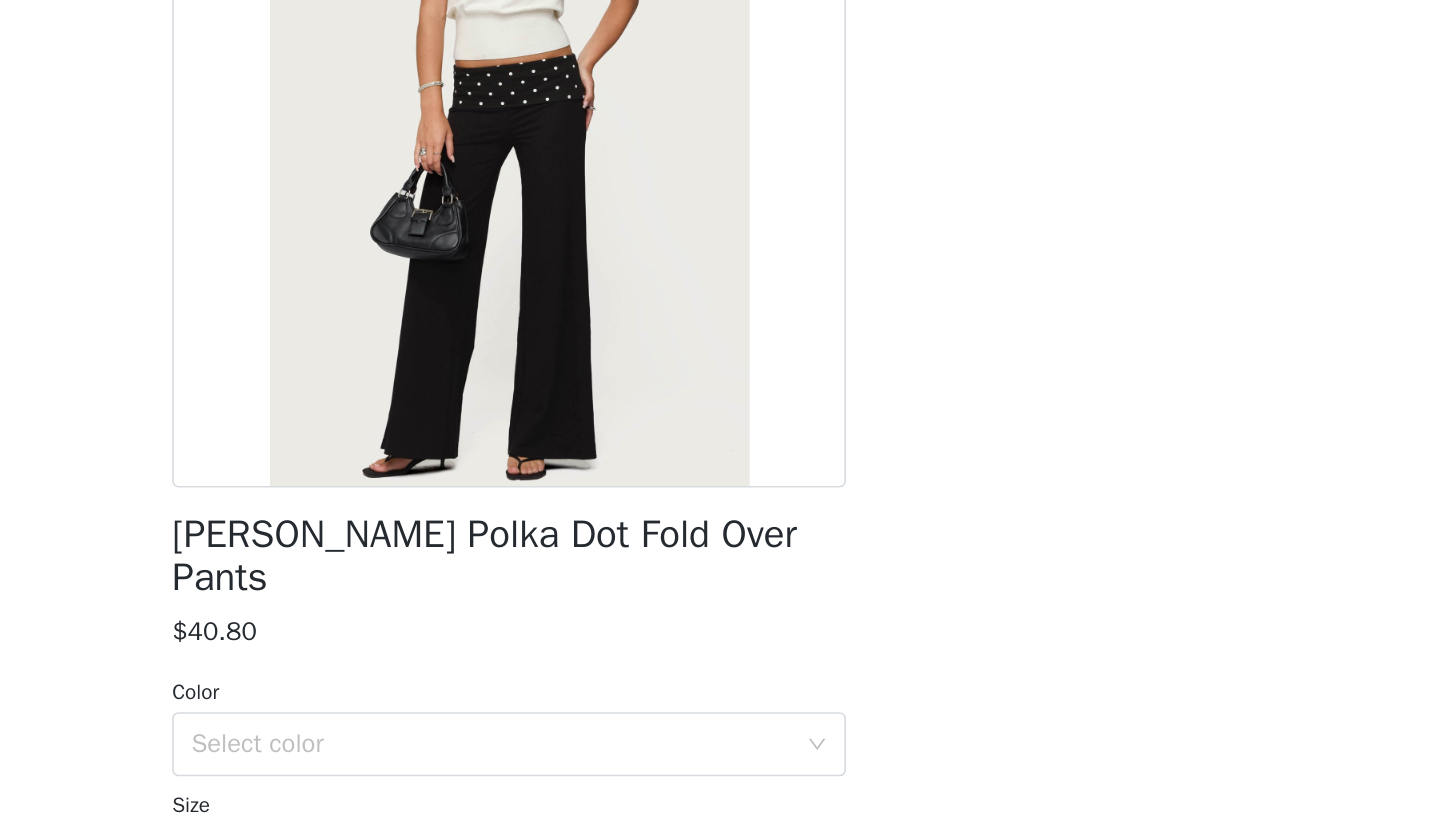 scroll, scrollTop: 131, scrollLeft: 0, axis: vertical 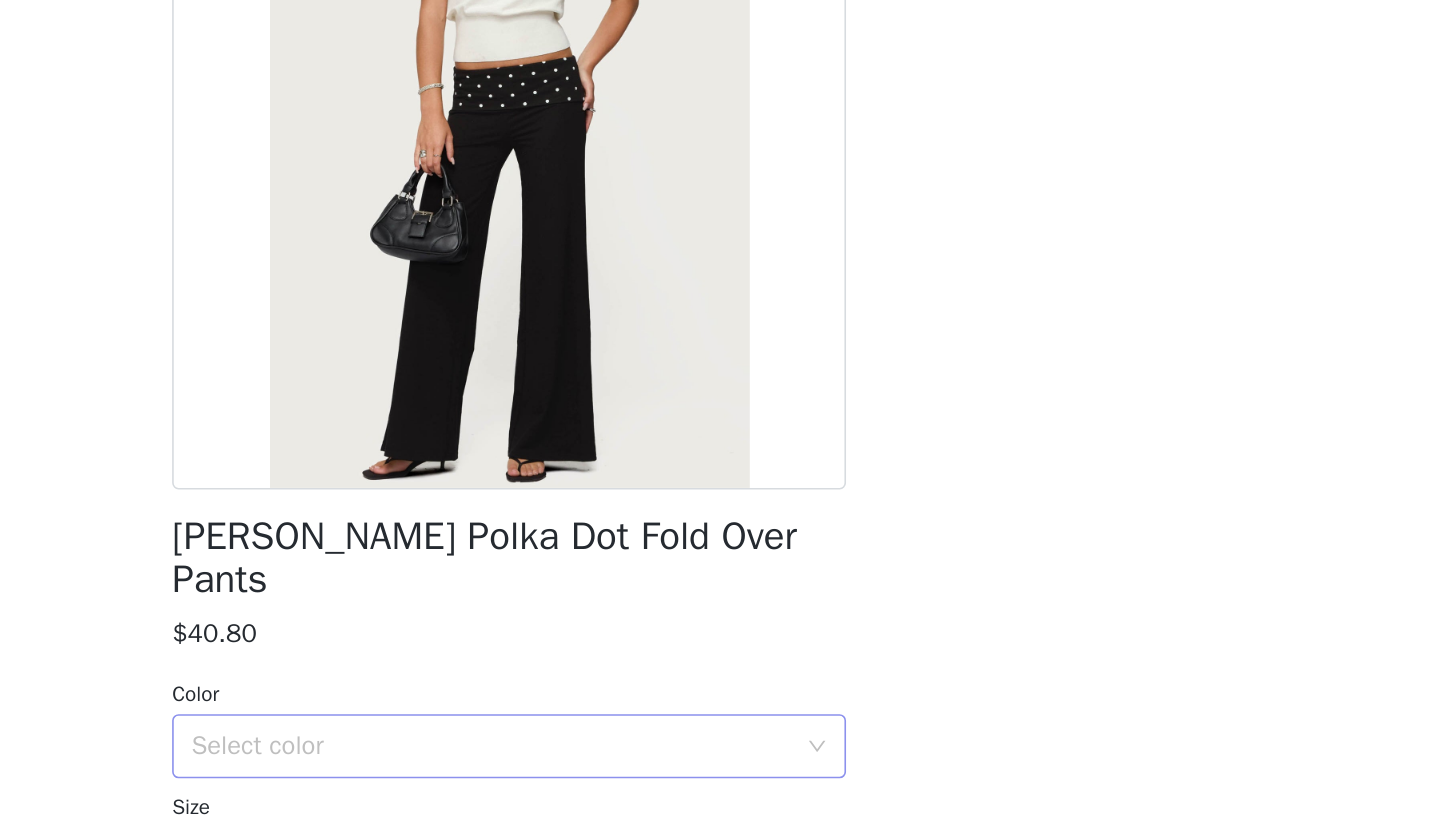 click on "Select color" at bounding box center [713, 579] 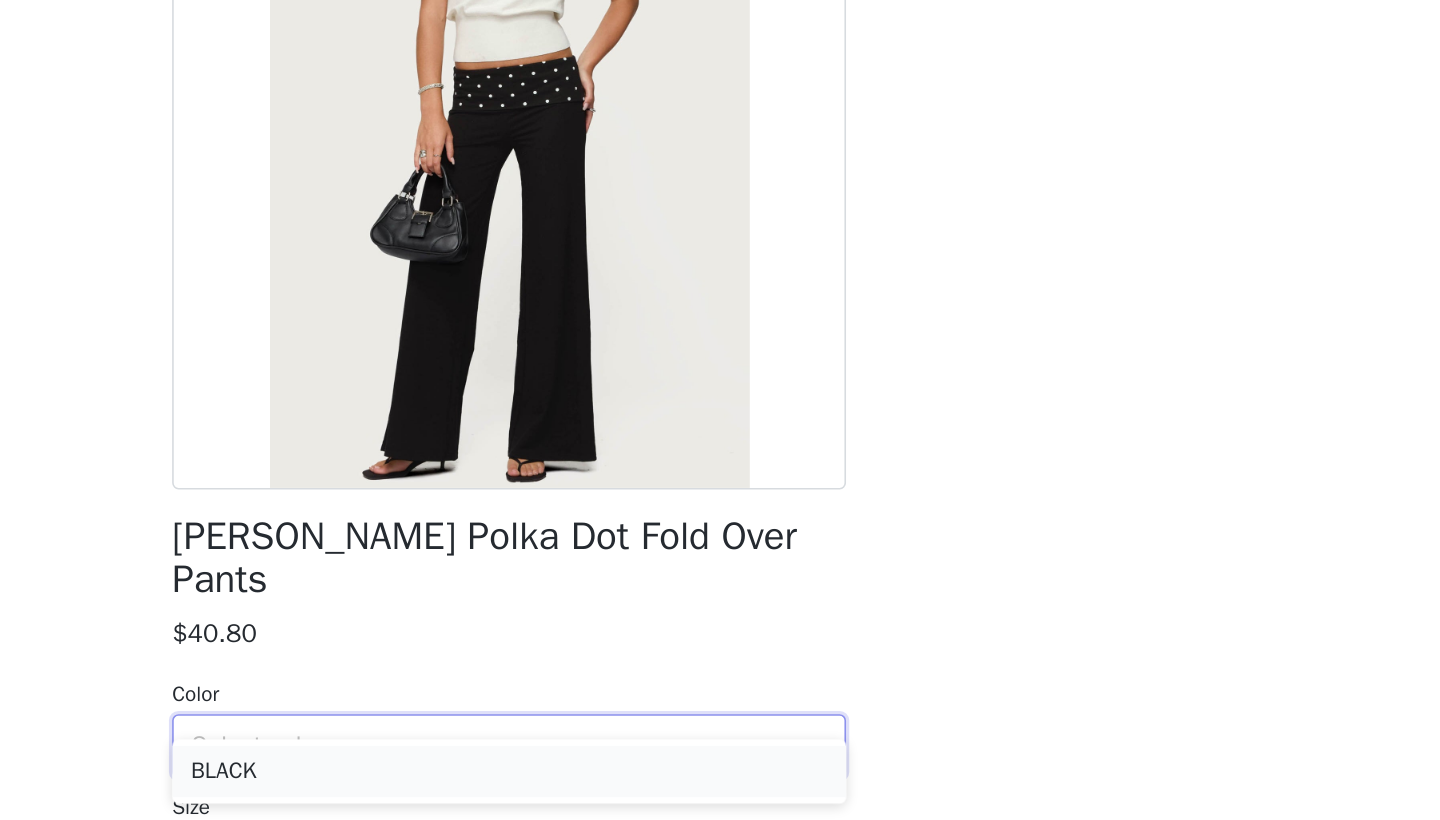 click on "BLACK" at bounding box center [720, 595] 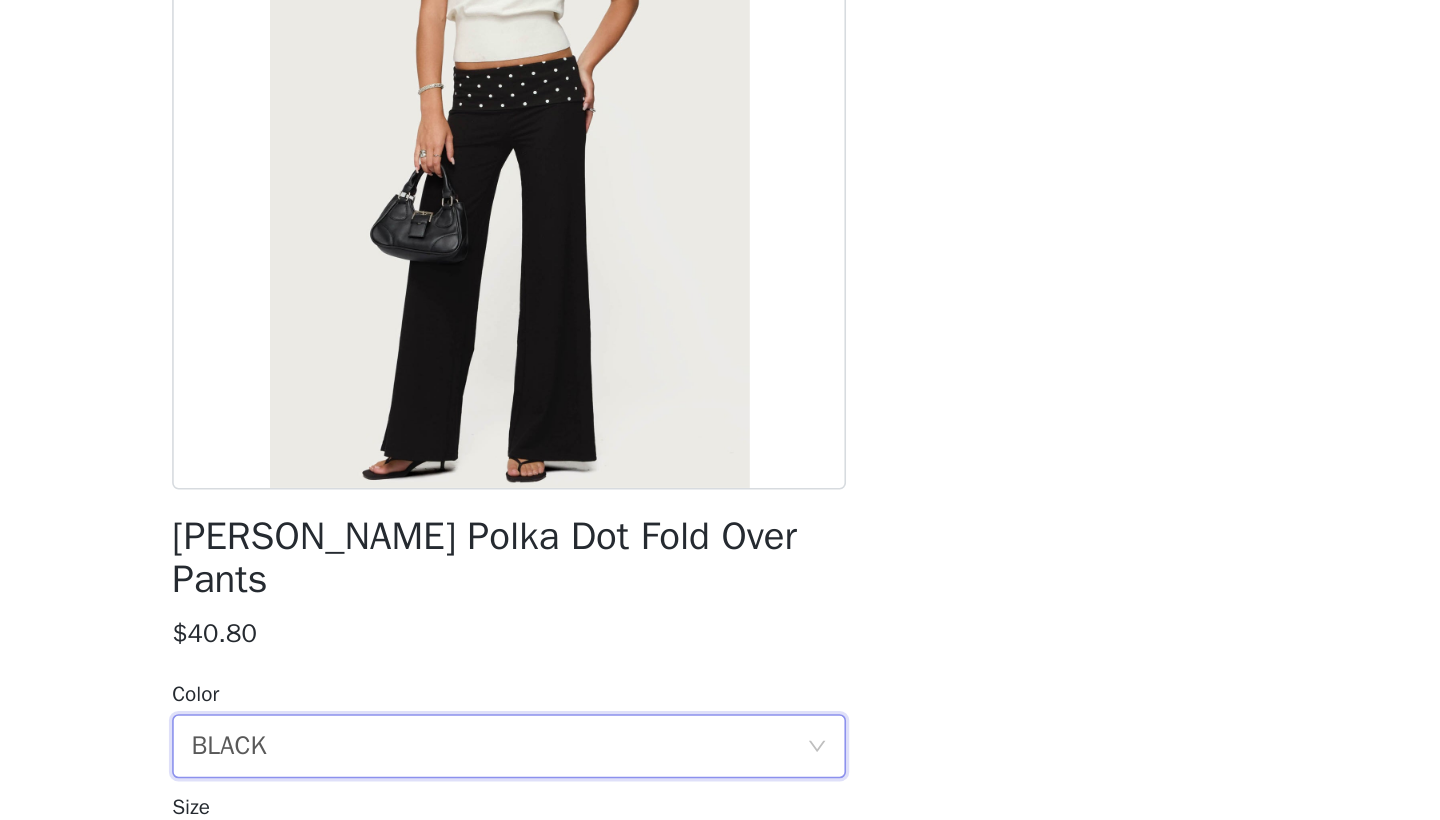 click on "Select size" at bounding box center (713, 648) 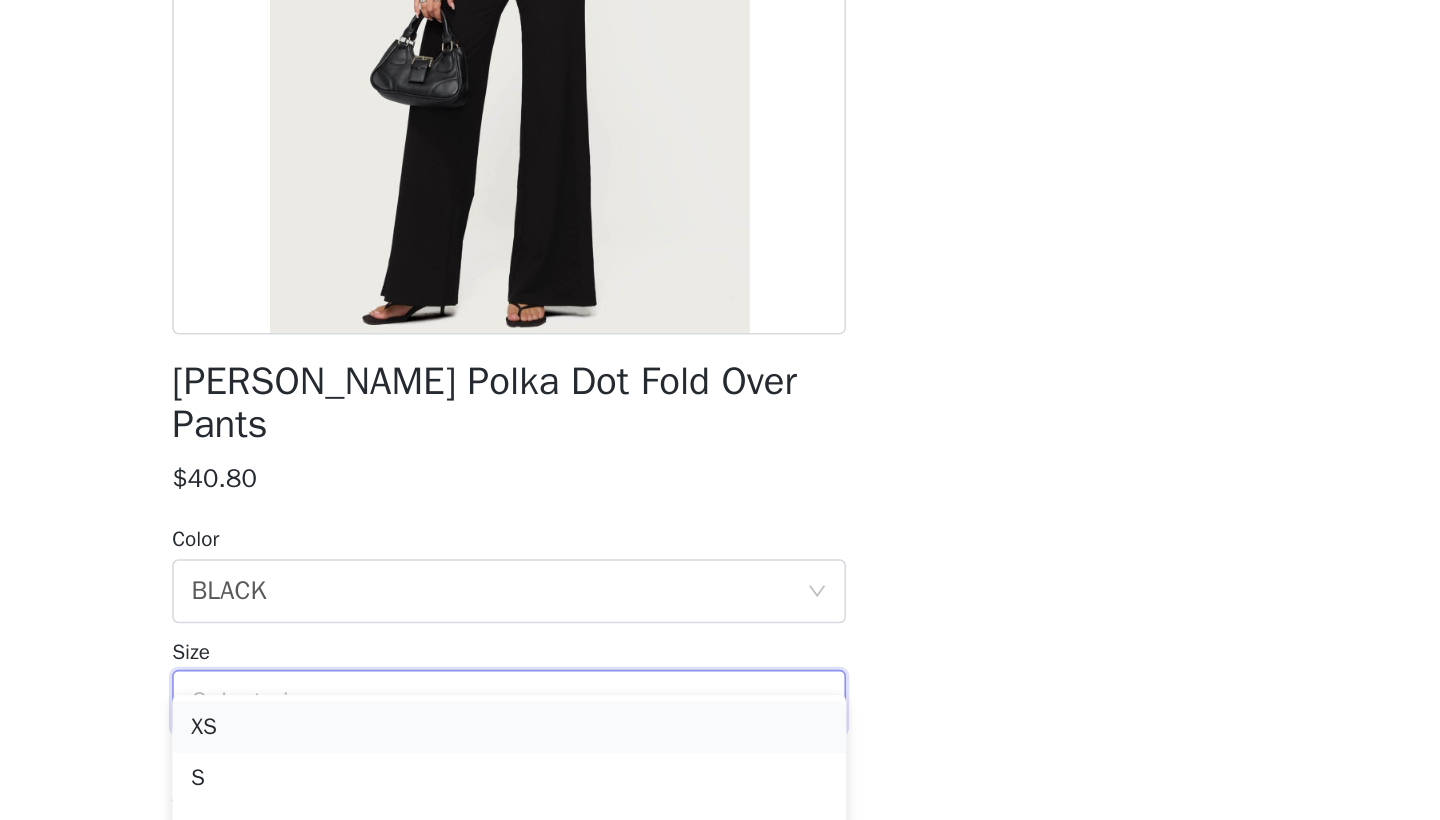 click on "XS" at bounding box center [720, 664] 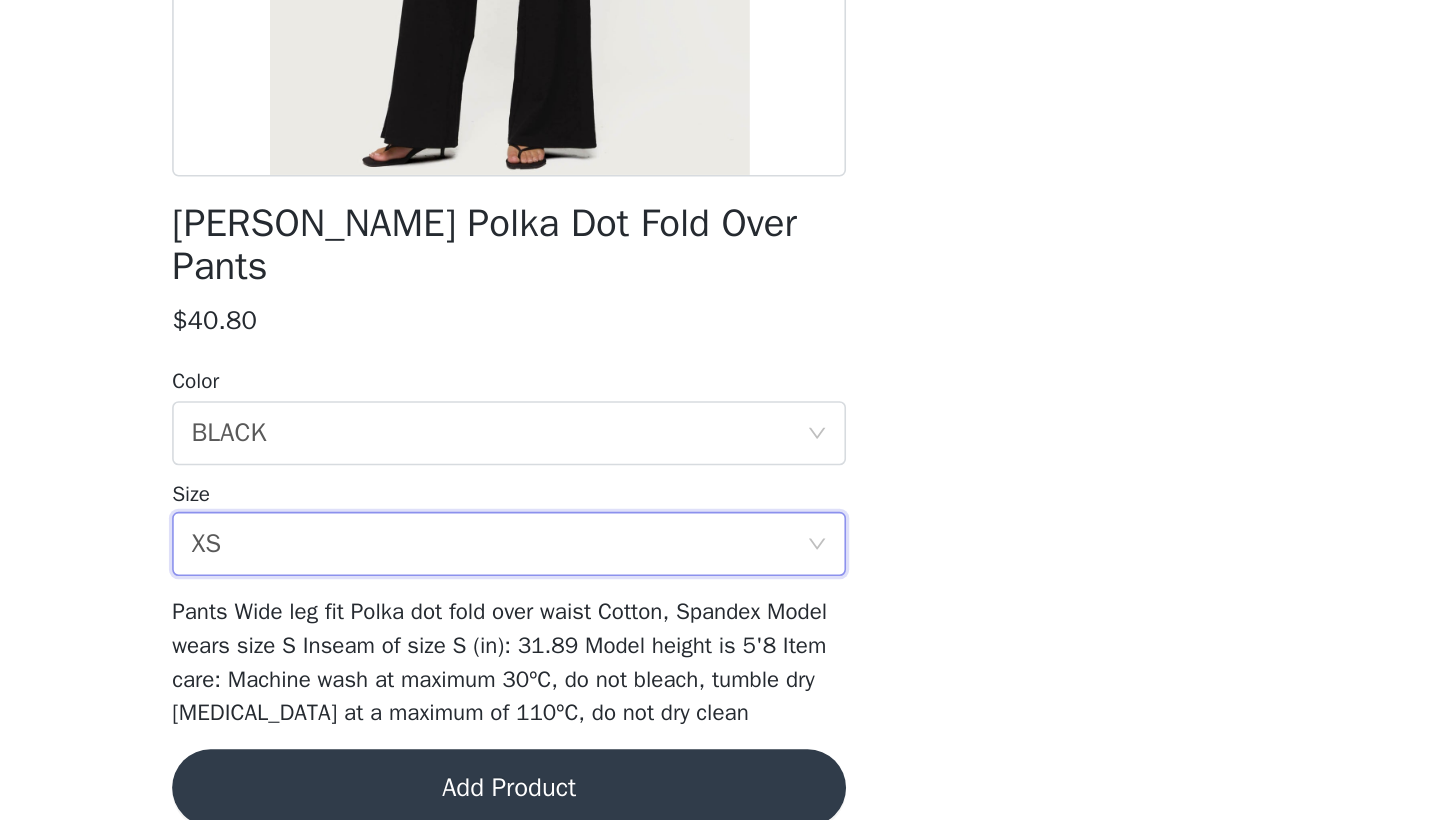 scroll, scrollTop: 797, scrollLeft: 0, axis: vertical 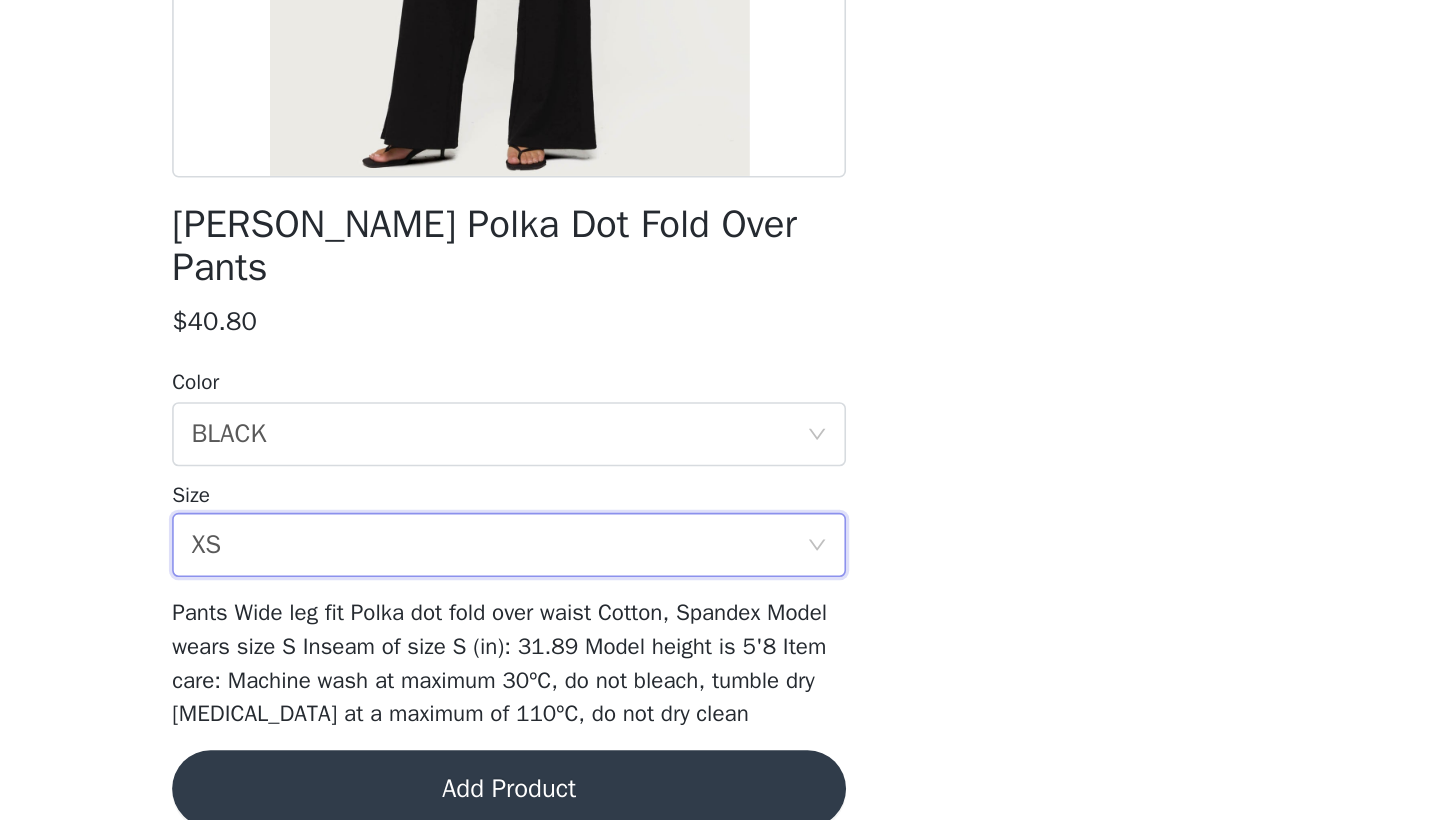 click on "Add Product" at bounding box center [720, 800] 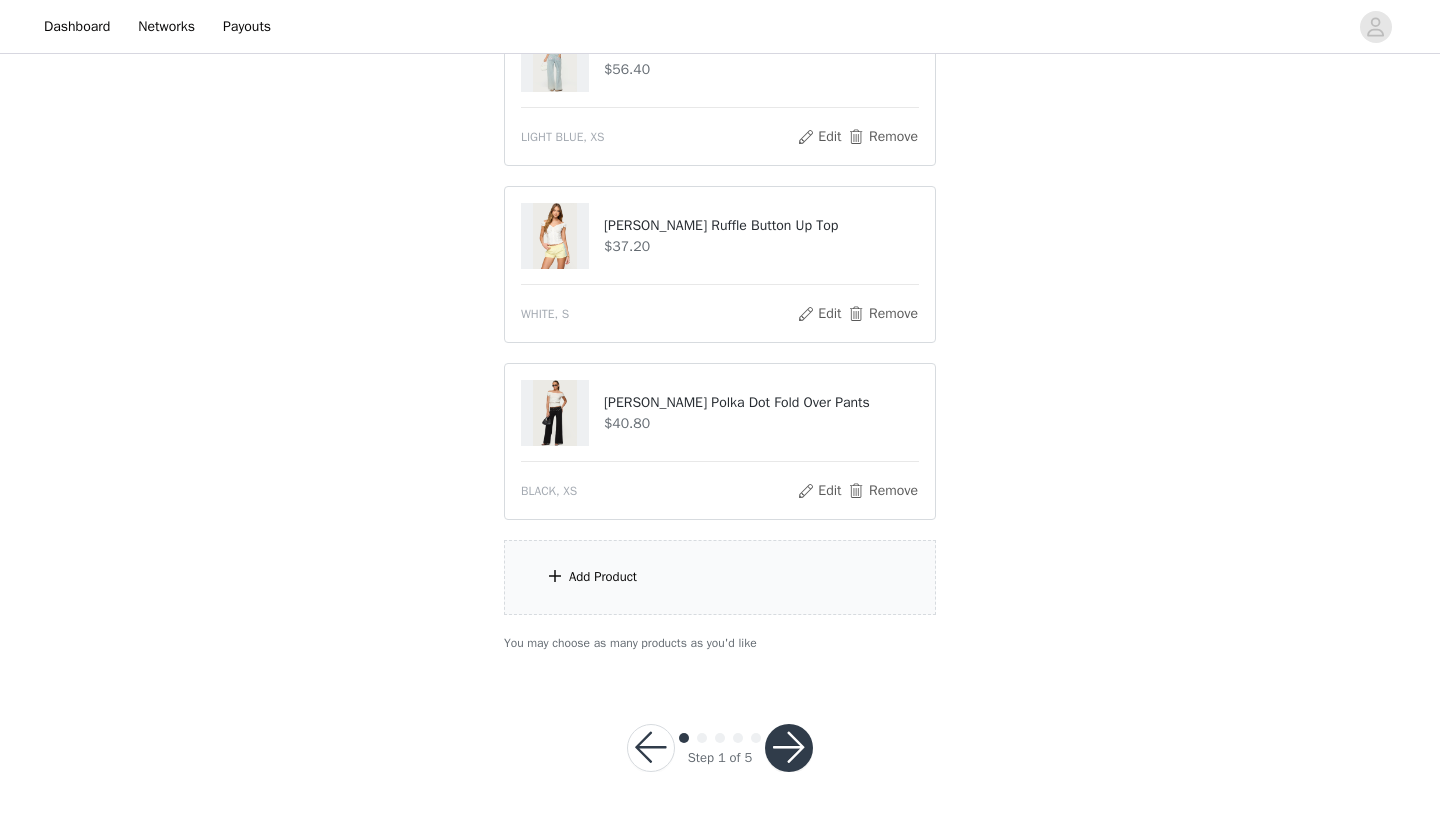 scroll, scrollTop: 974, scrollLeft: 0, axis: vertical 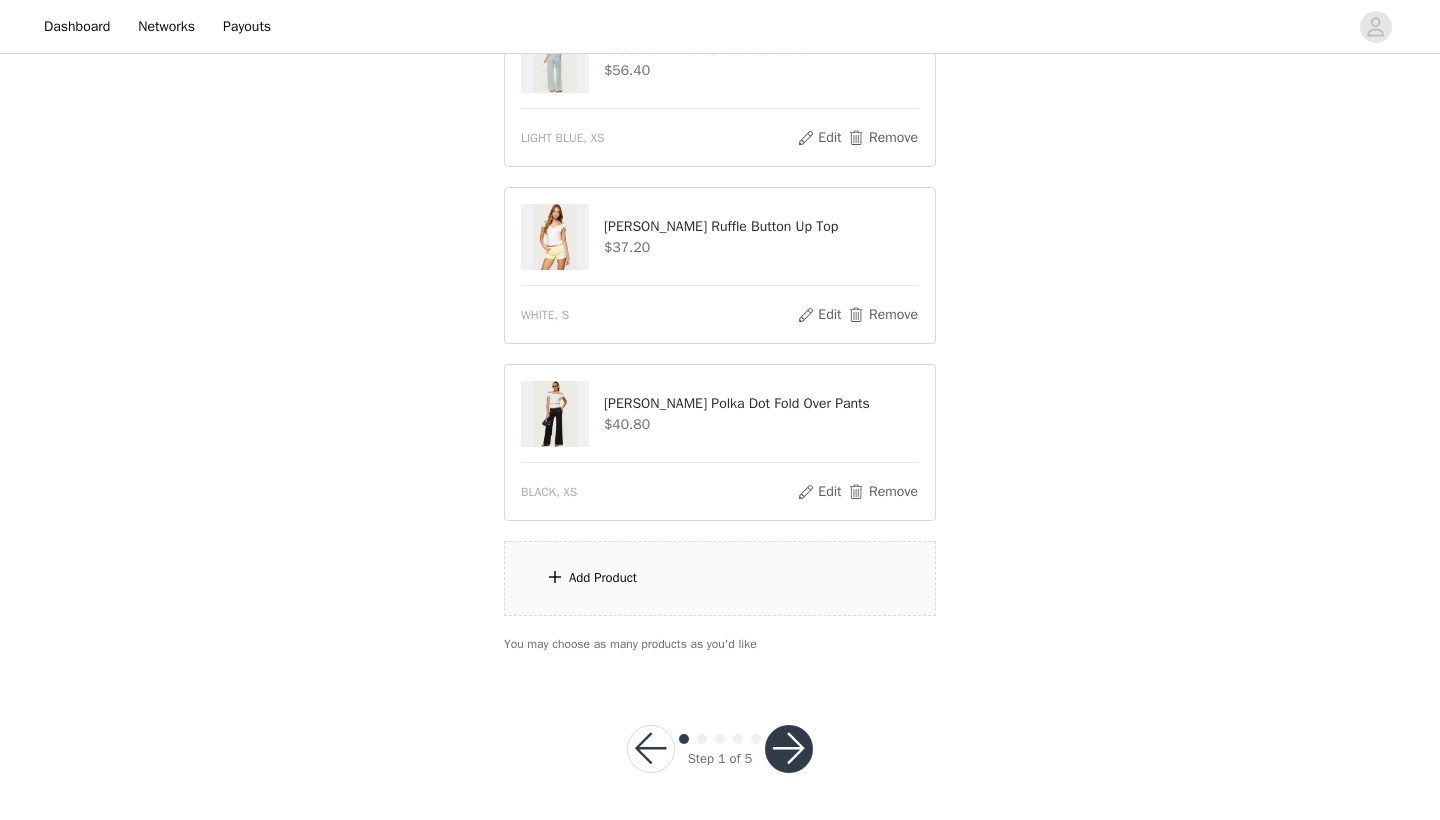 click on "Add Product" at bounding box center (720, 578) 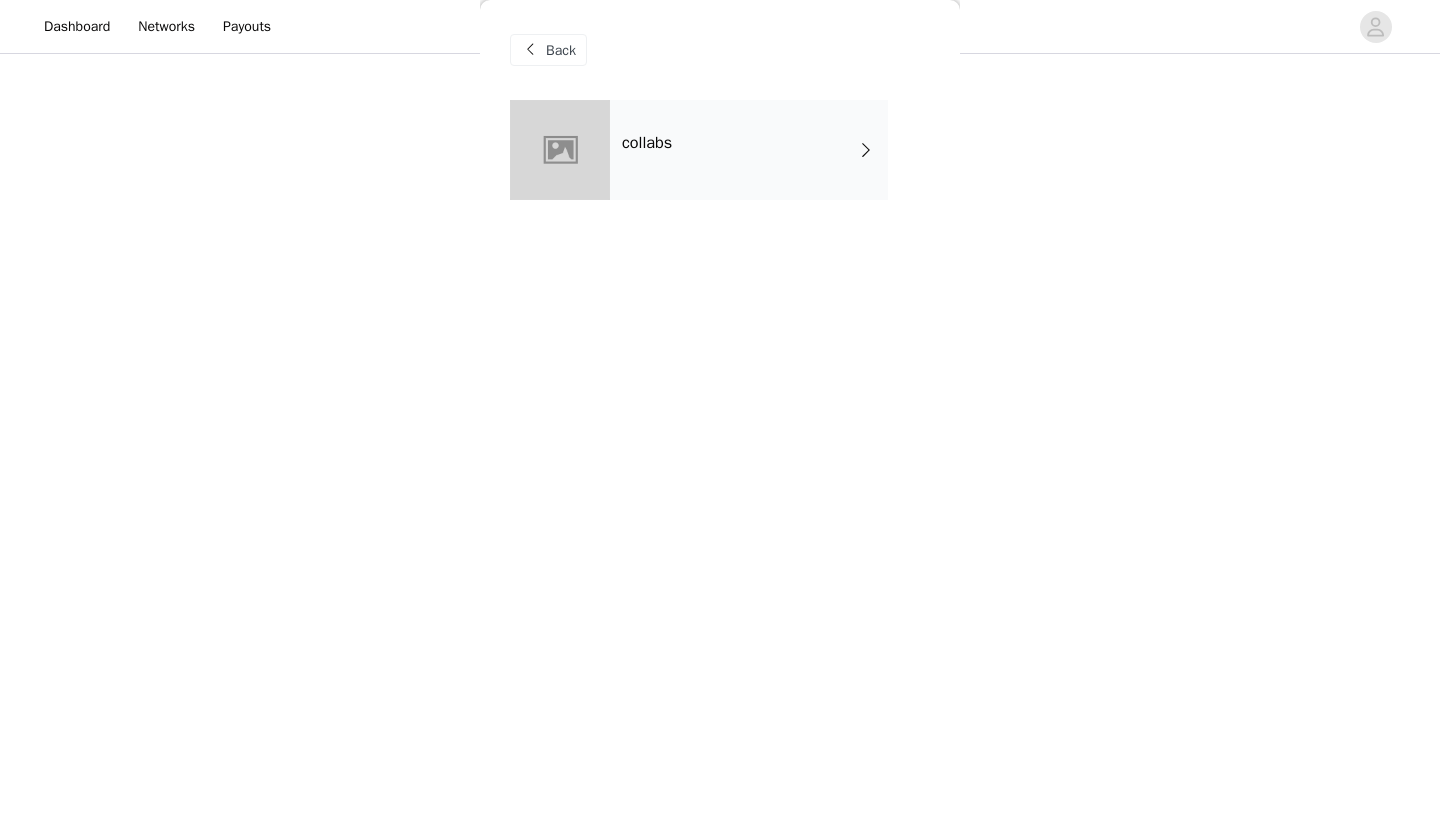 click on "collabs" at bounding box center [749, 150] 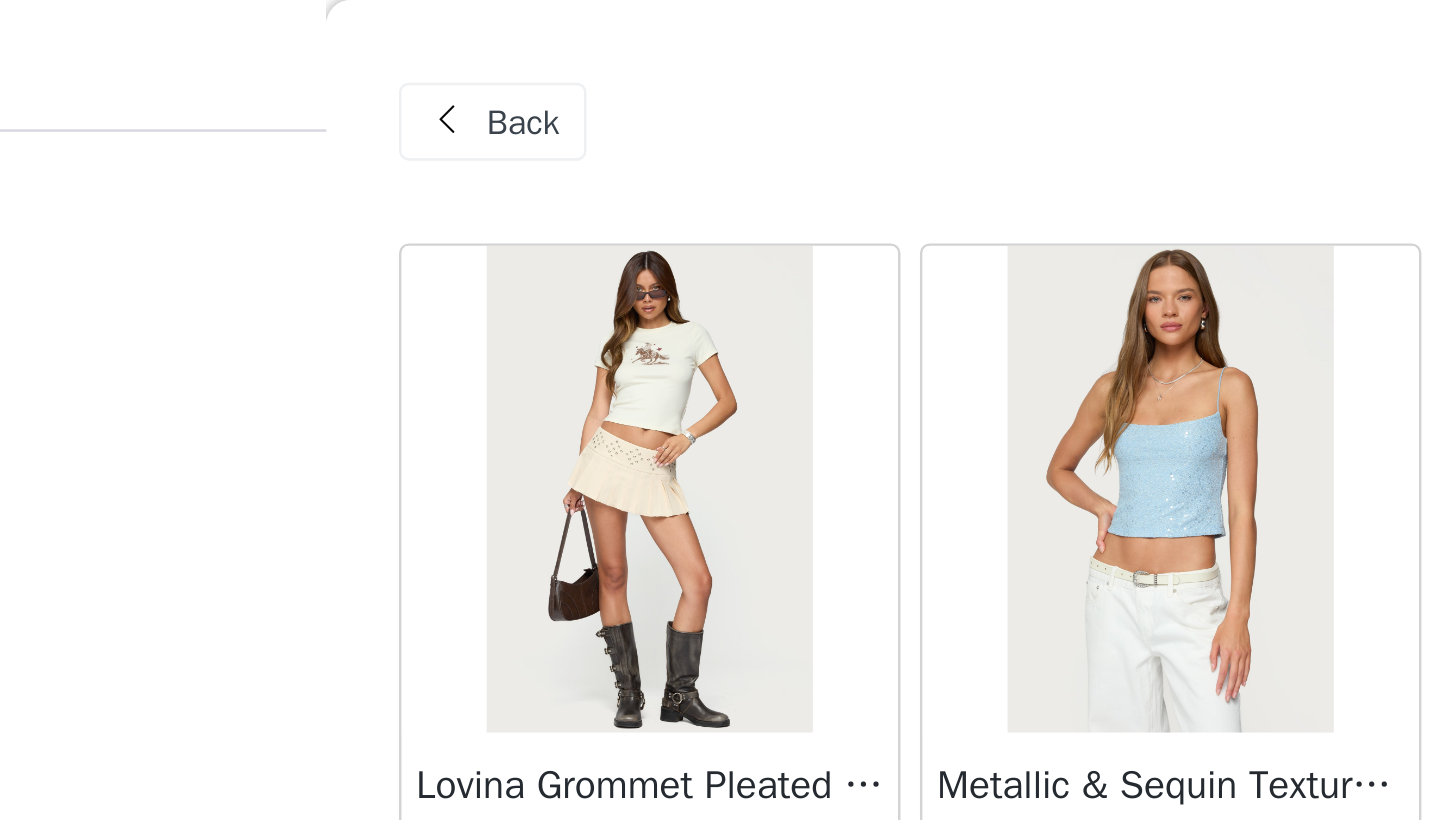 scroll, scrollTop: 522, scrollLeft: 0, axis: vertical 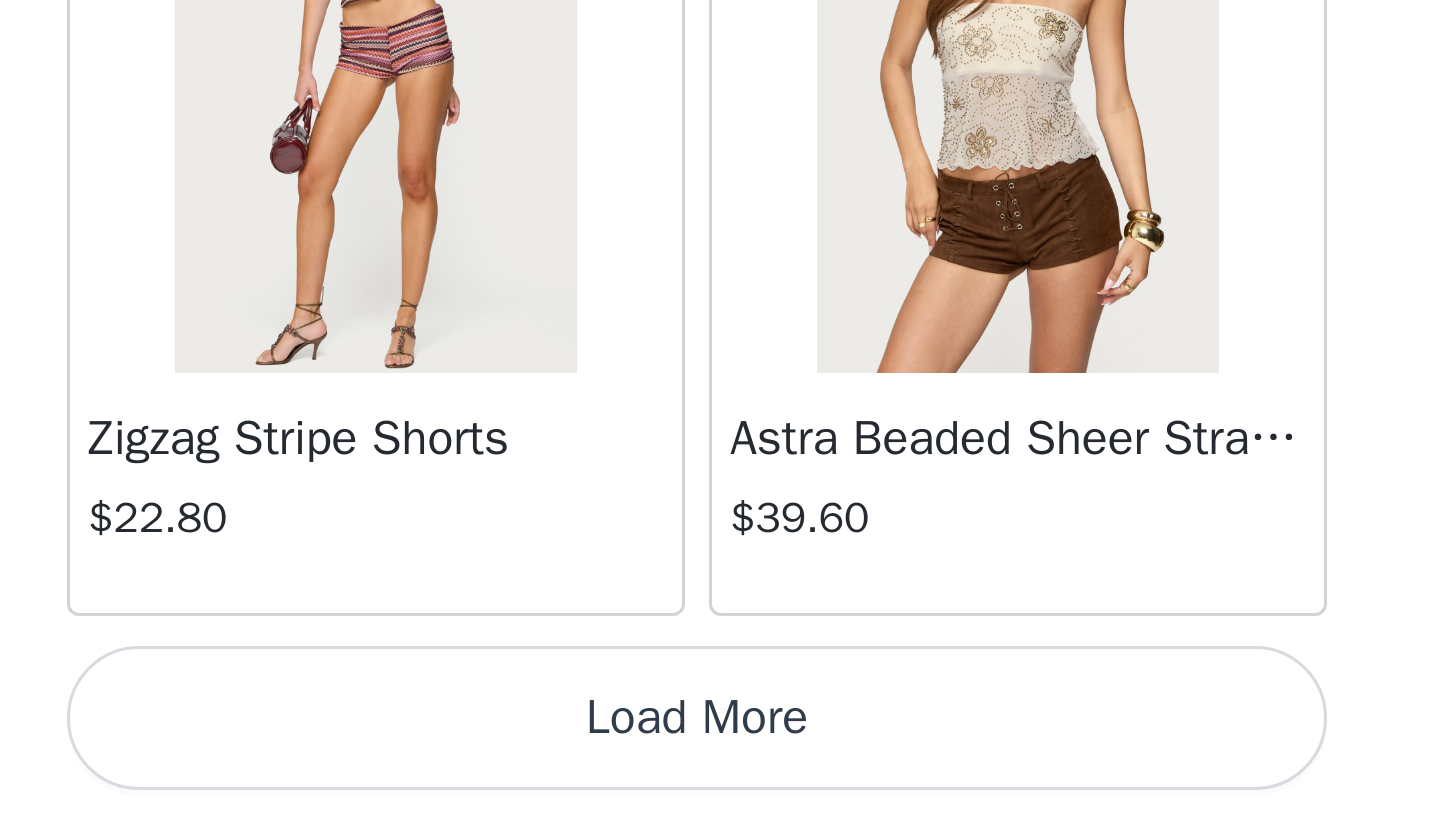 click on "Load More" at bounding box center [720, 786] 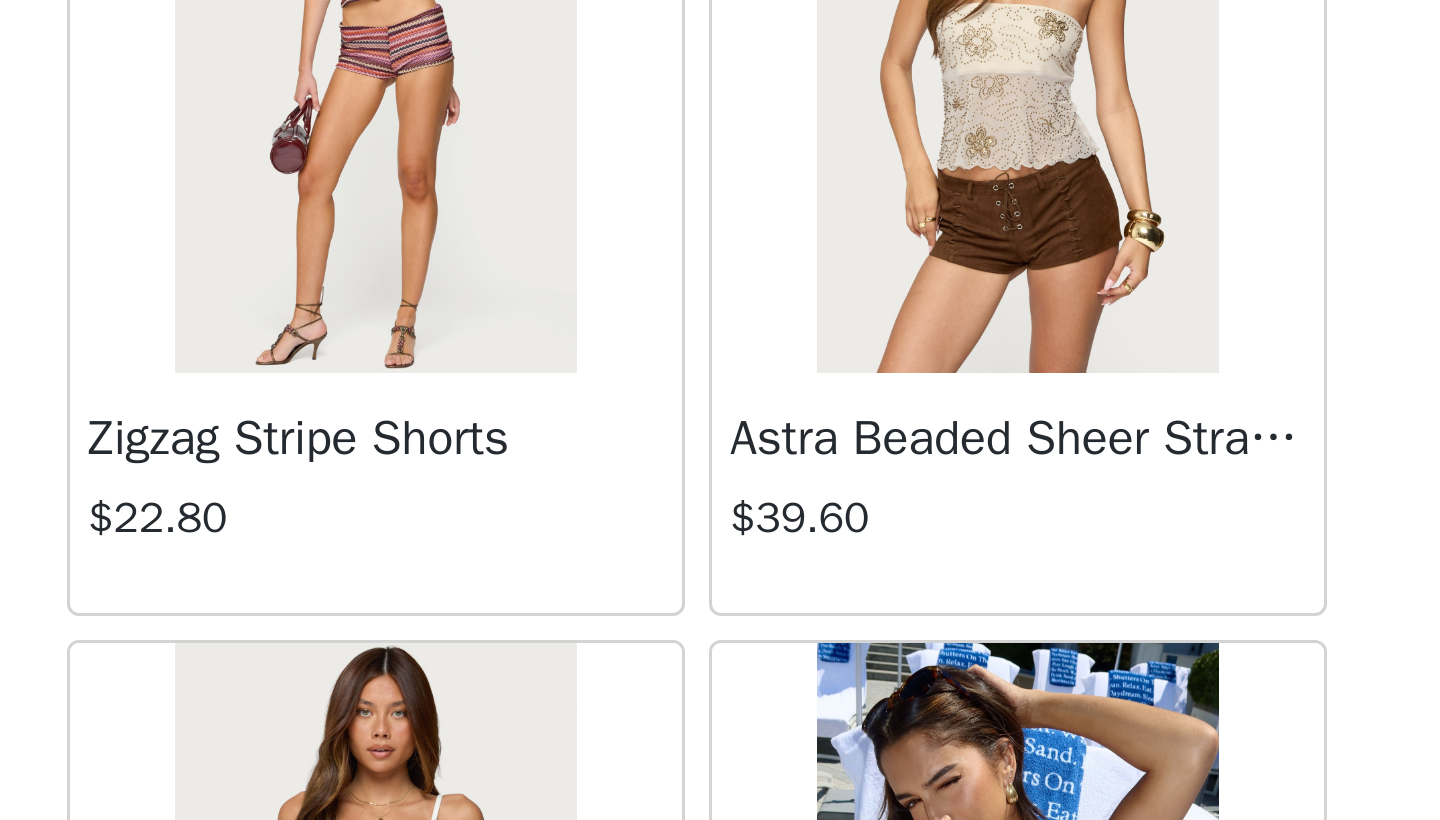 scroll, scrollTop: 600, scrollLeft: 0, axis: vertical 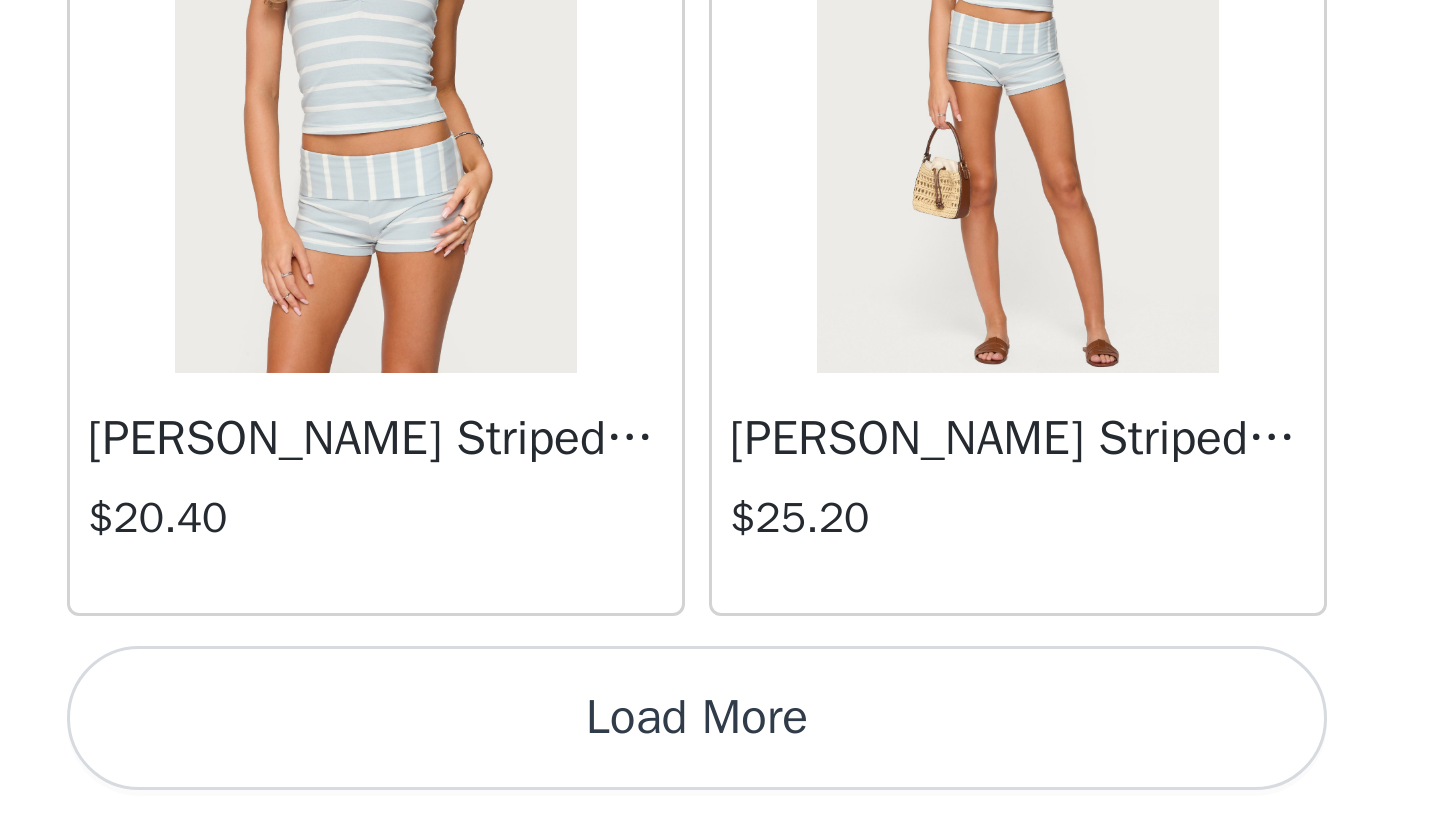 click on "Load More" at bounding box center [720, 786] 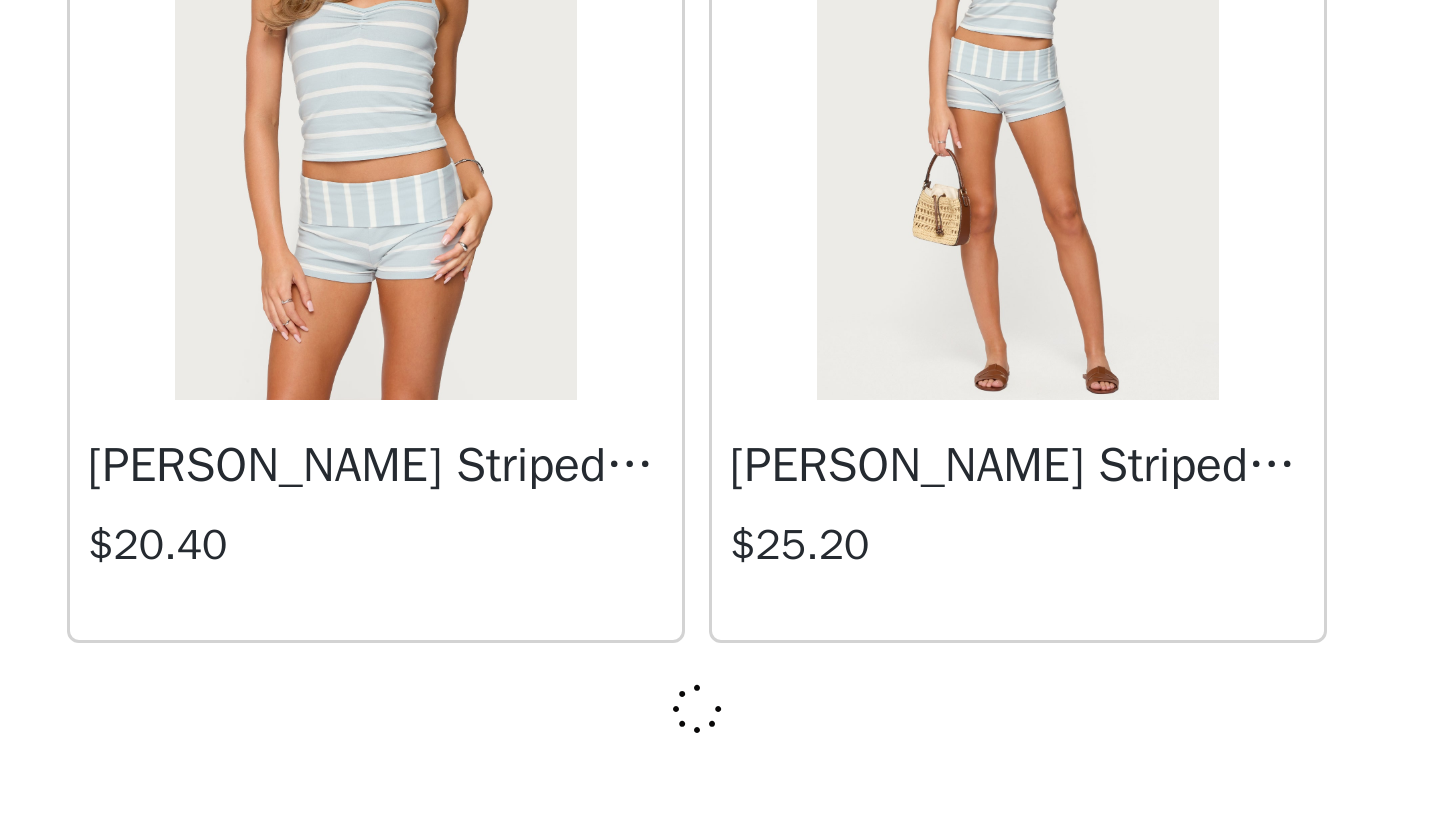 scroll, scrollTop: 5131, scrollLeft: 0, axis: vertical 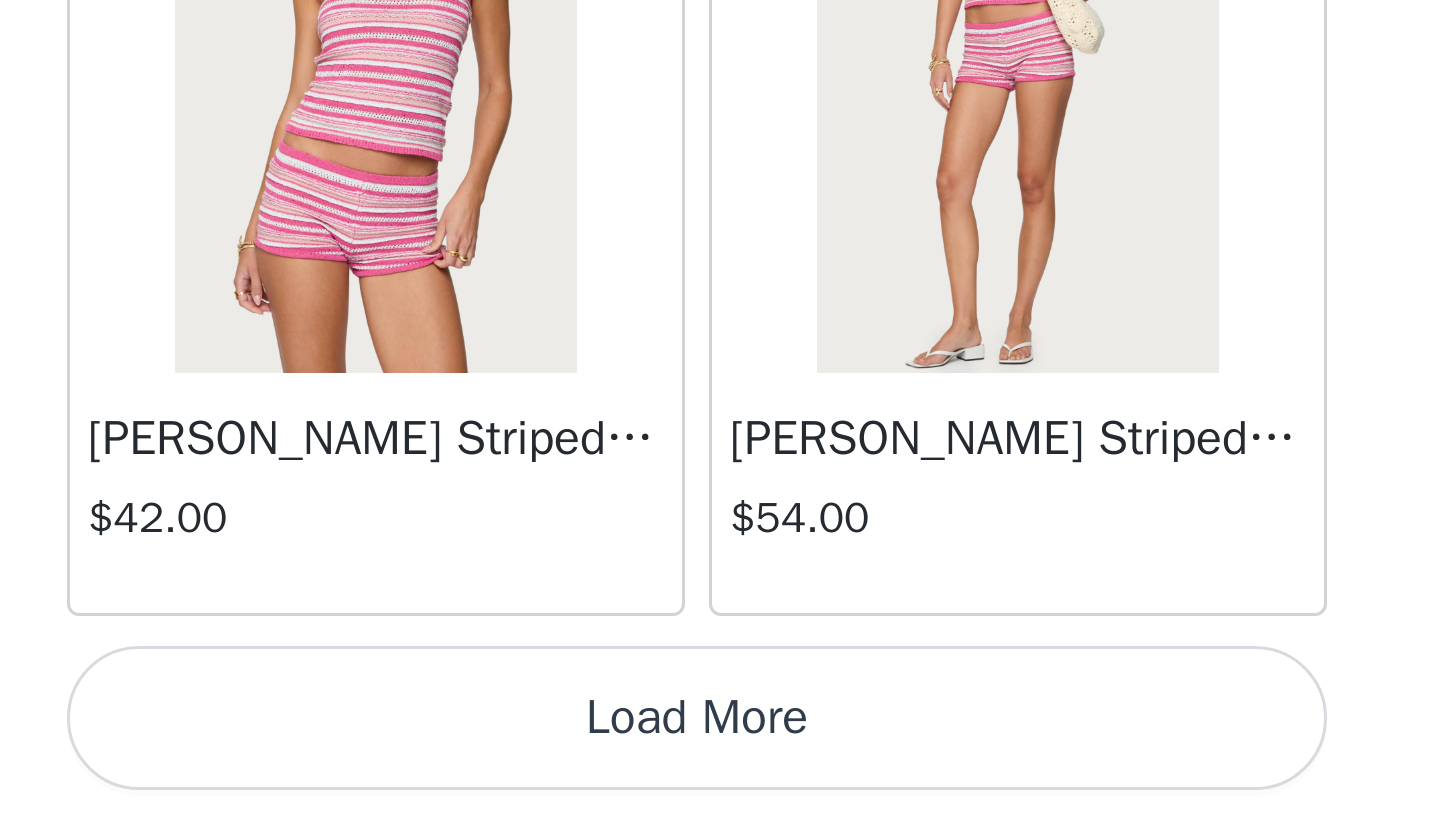 click on "Load More" at bounding box center (720, 786) 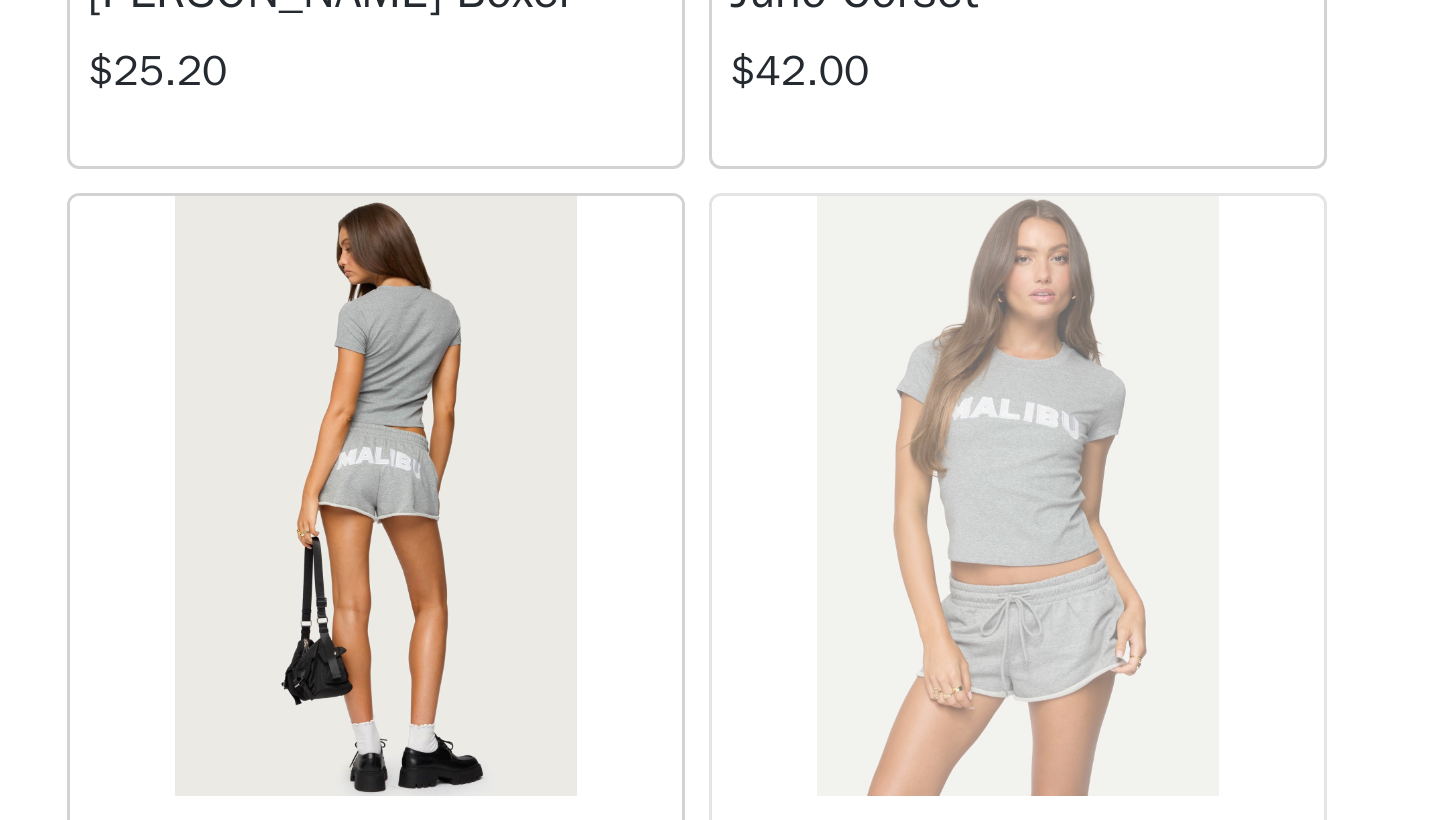 scroll, scrollTop: 10217, scrollLeft: 0, axis: vertical 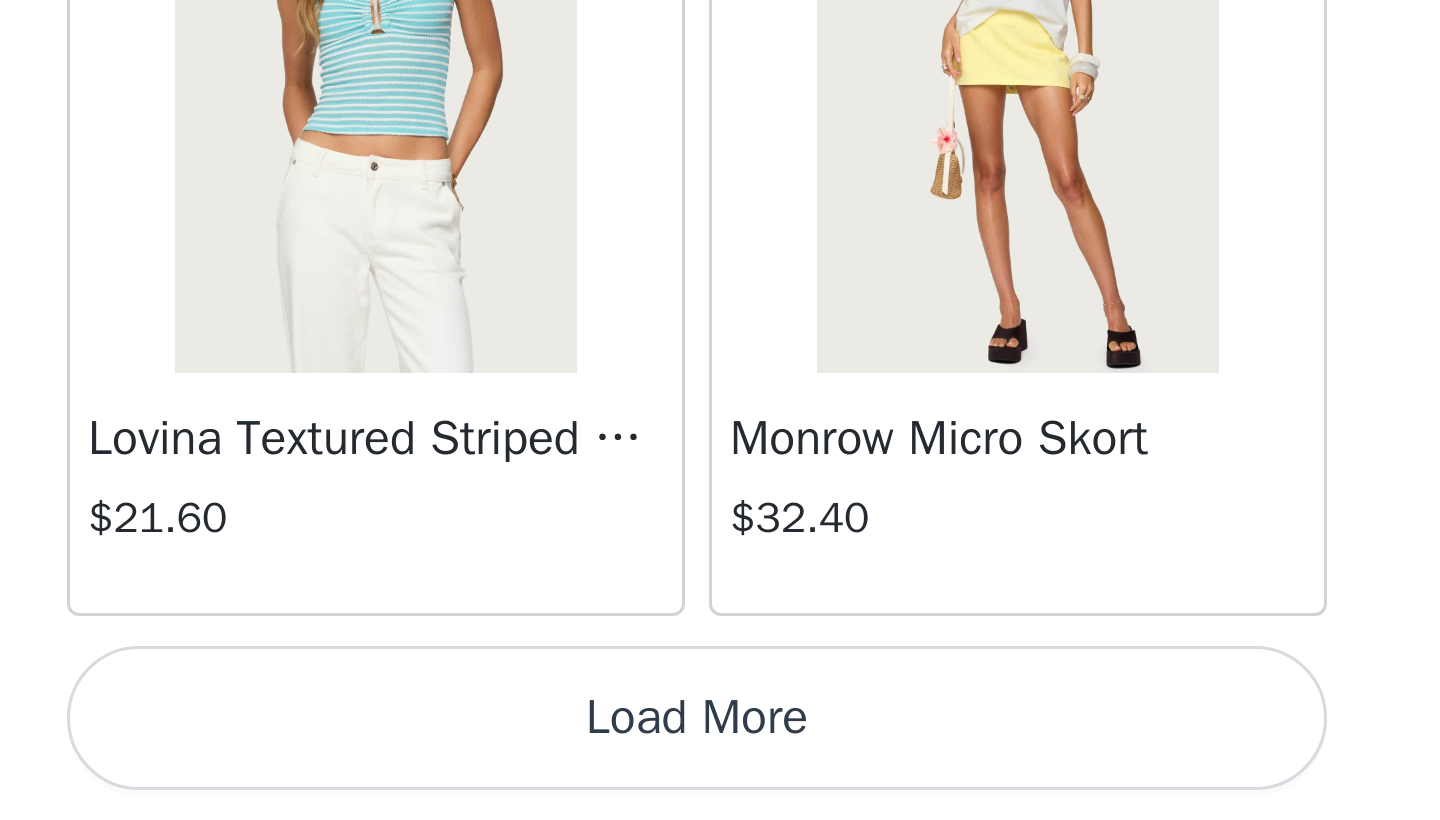 click on "Load More" at bounding box center [720, 786] 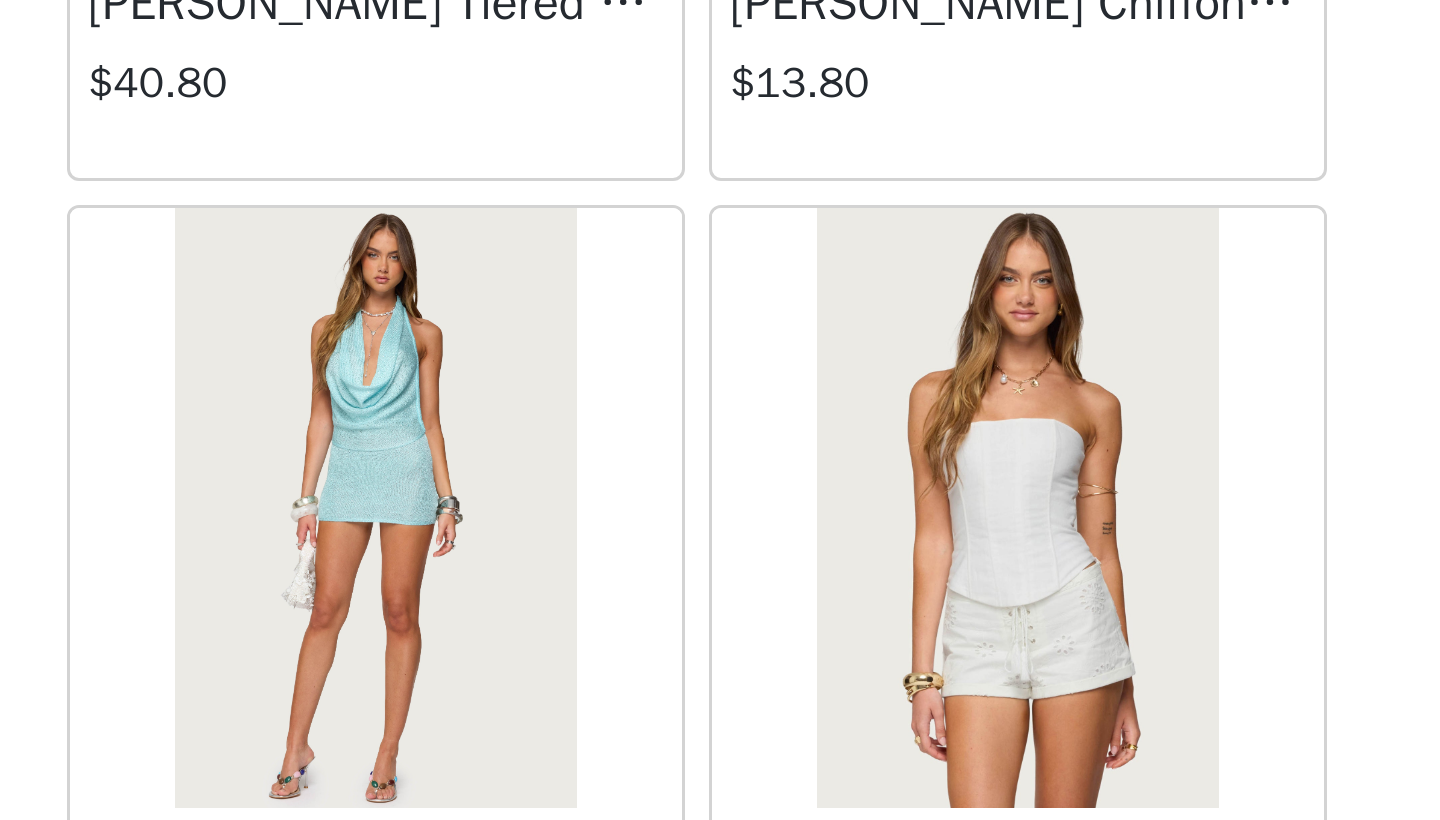 scroll, scrollTop: 13439, scrollLeft: 0, axis: vertical 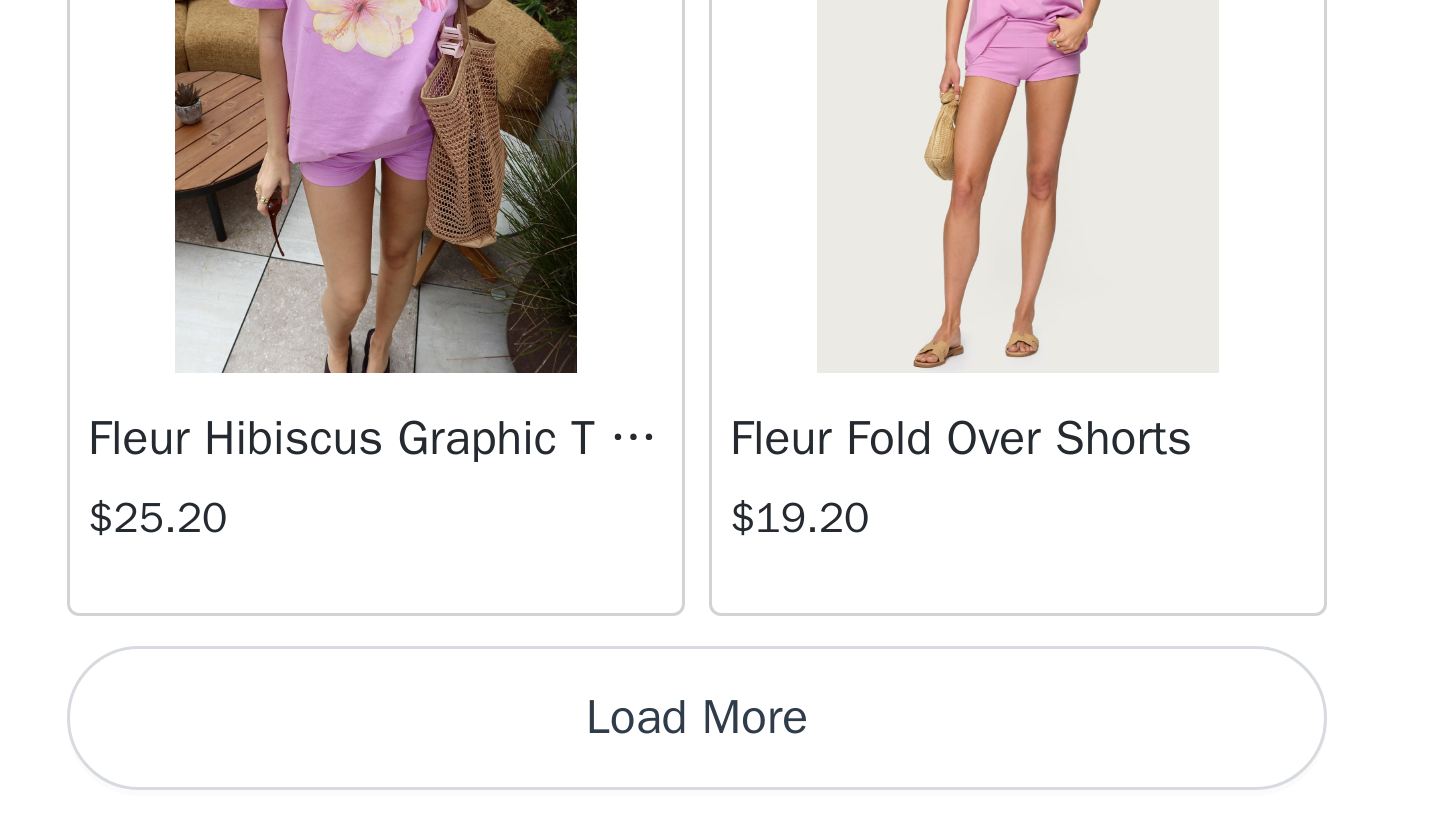 click on "Load More" at bounding box center (720, 786) 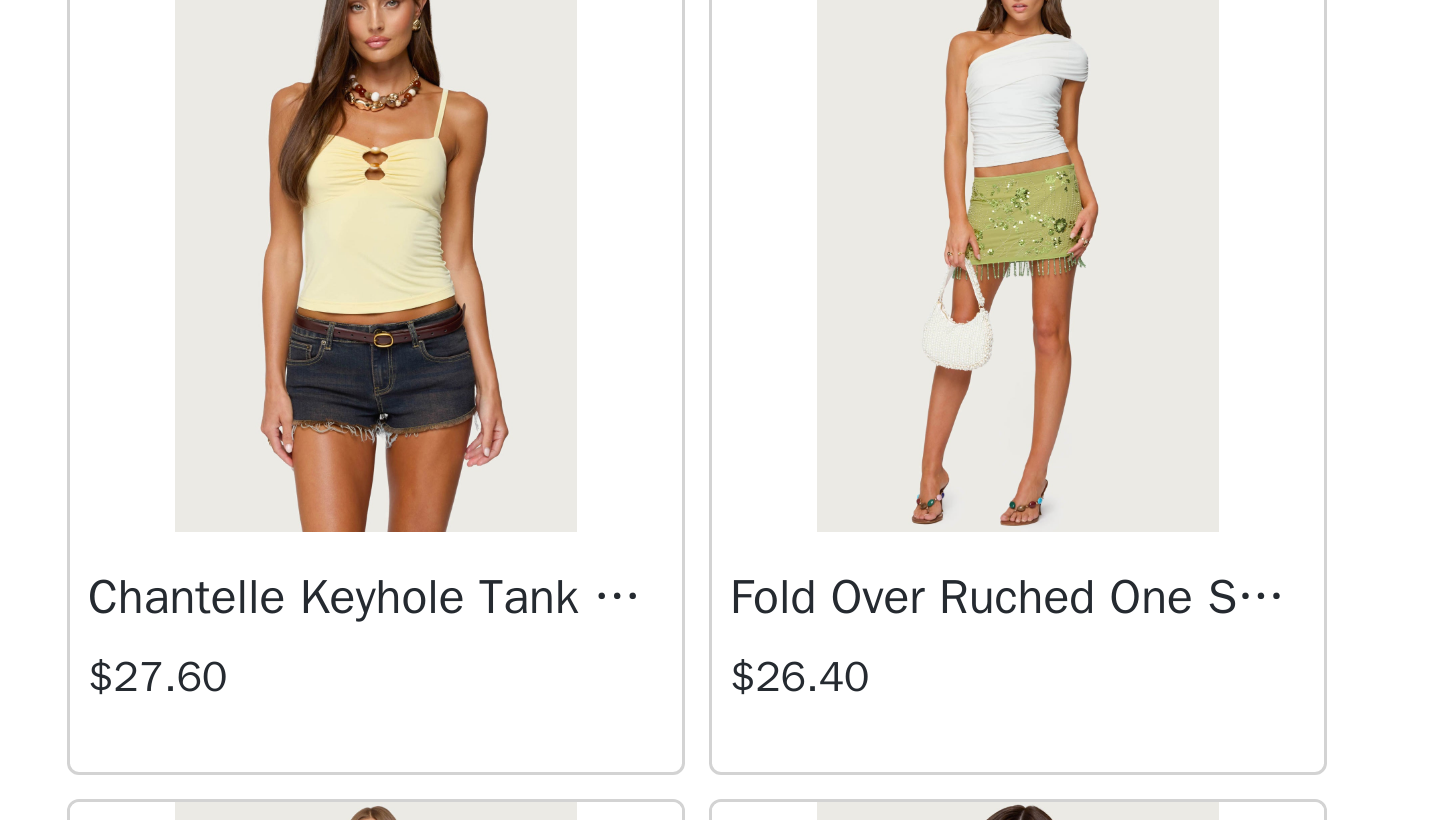 scroll, scrollTop: 14932, scrollLeft: 0, axis: vertical 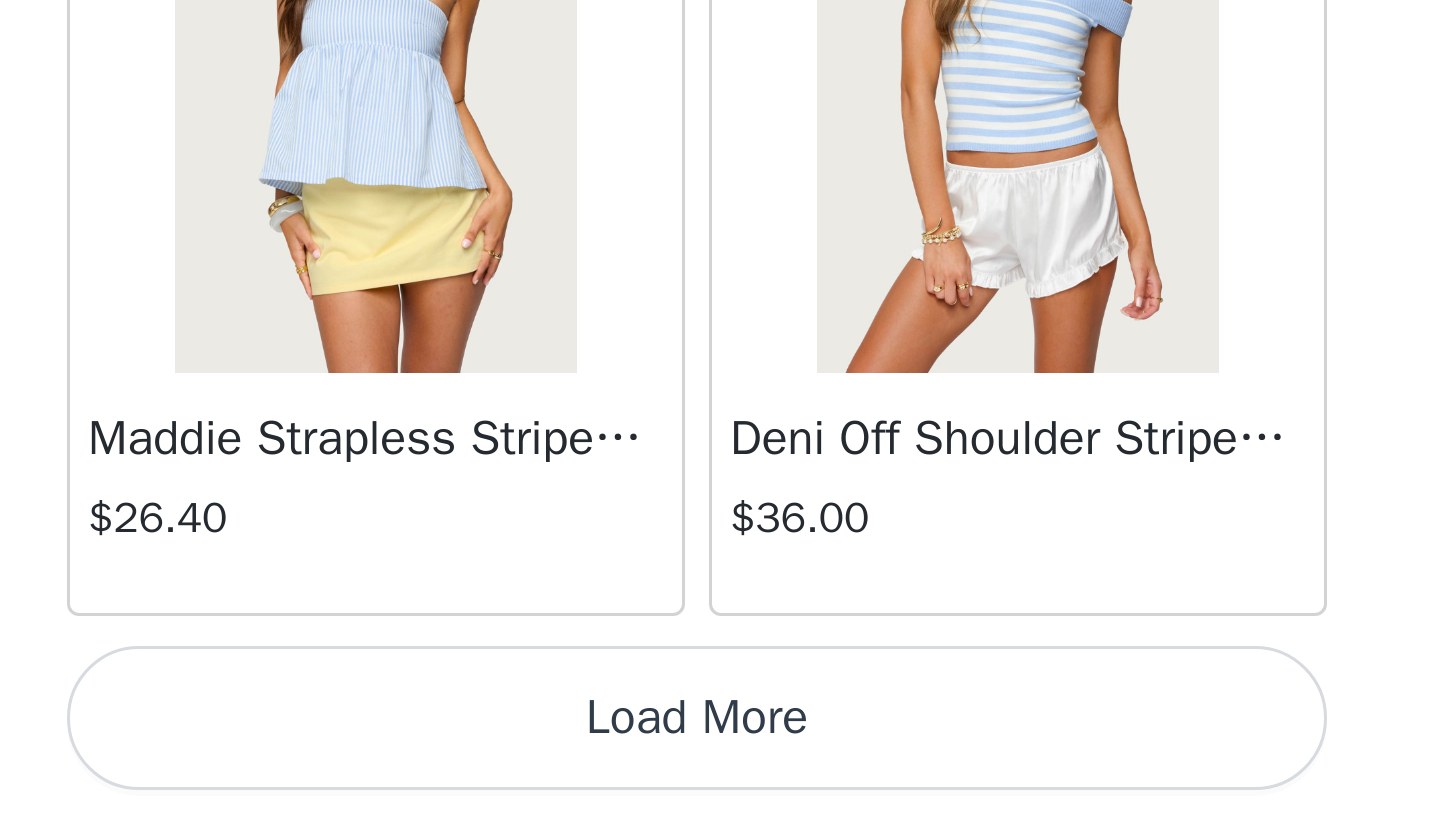 click on "Load More" at bounding box center [720, 786] 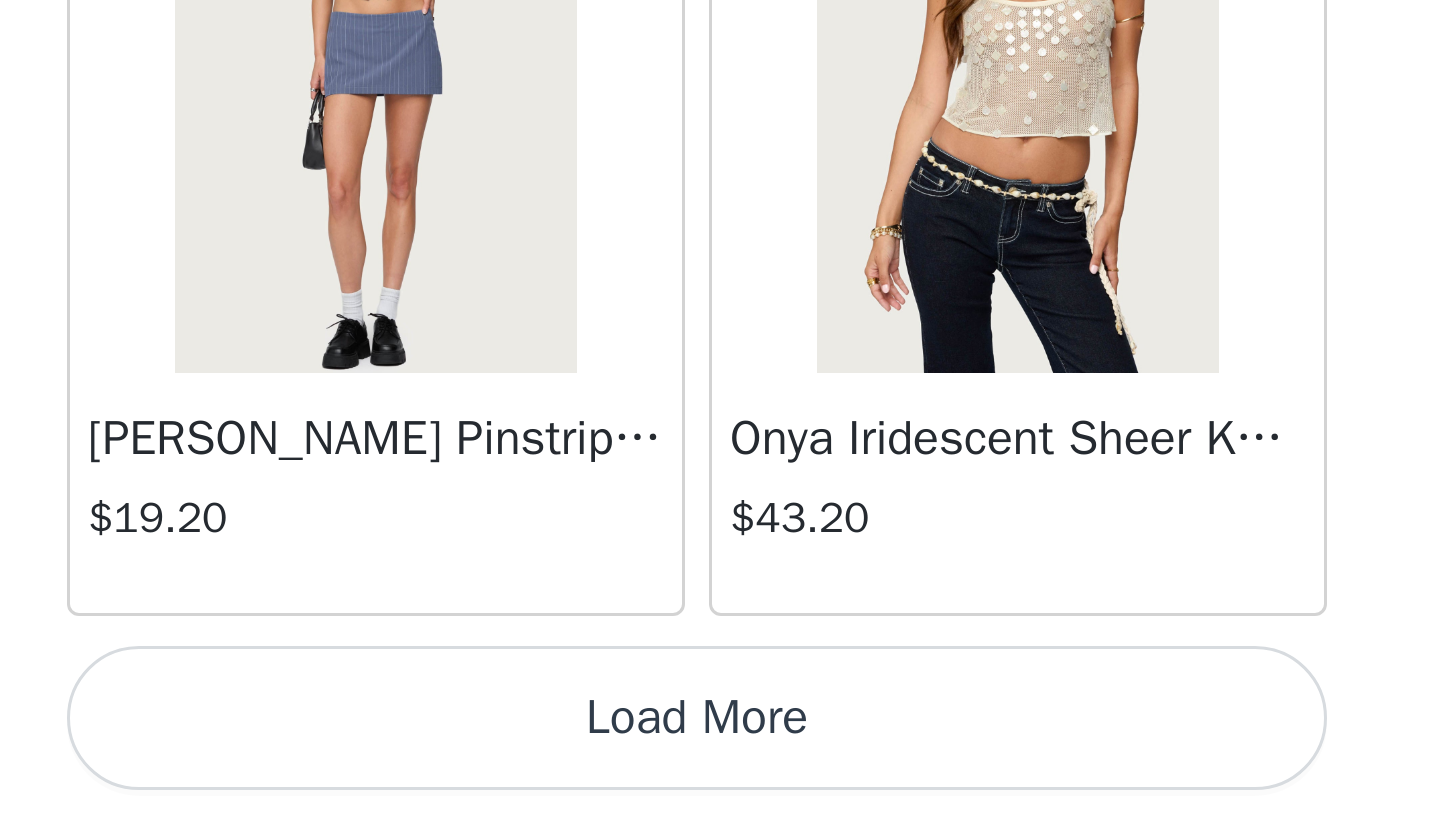 scroll, scrollTop: 19640, scrollLeft: 0, axis: vertical 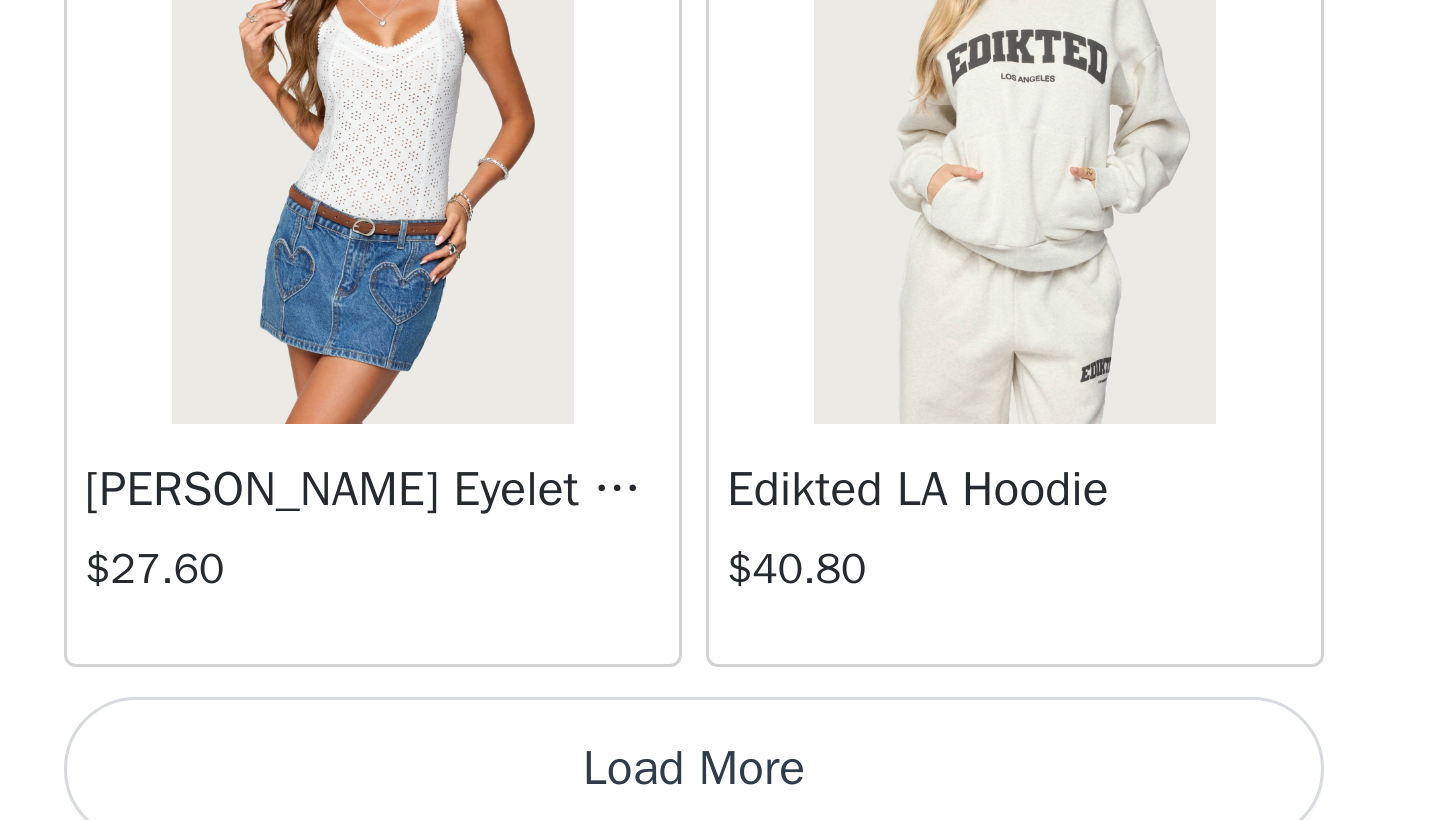click on "Load More" at bounding box center [720, 786] 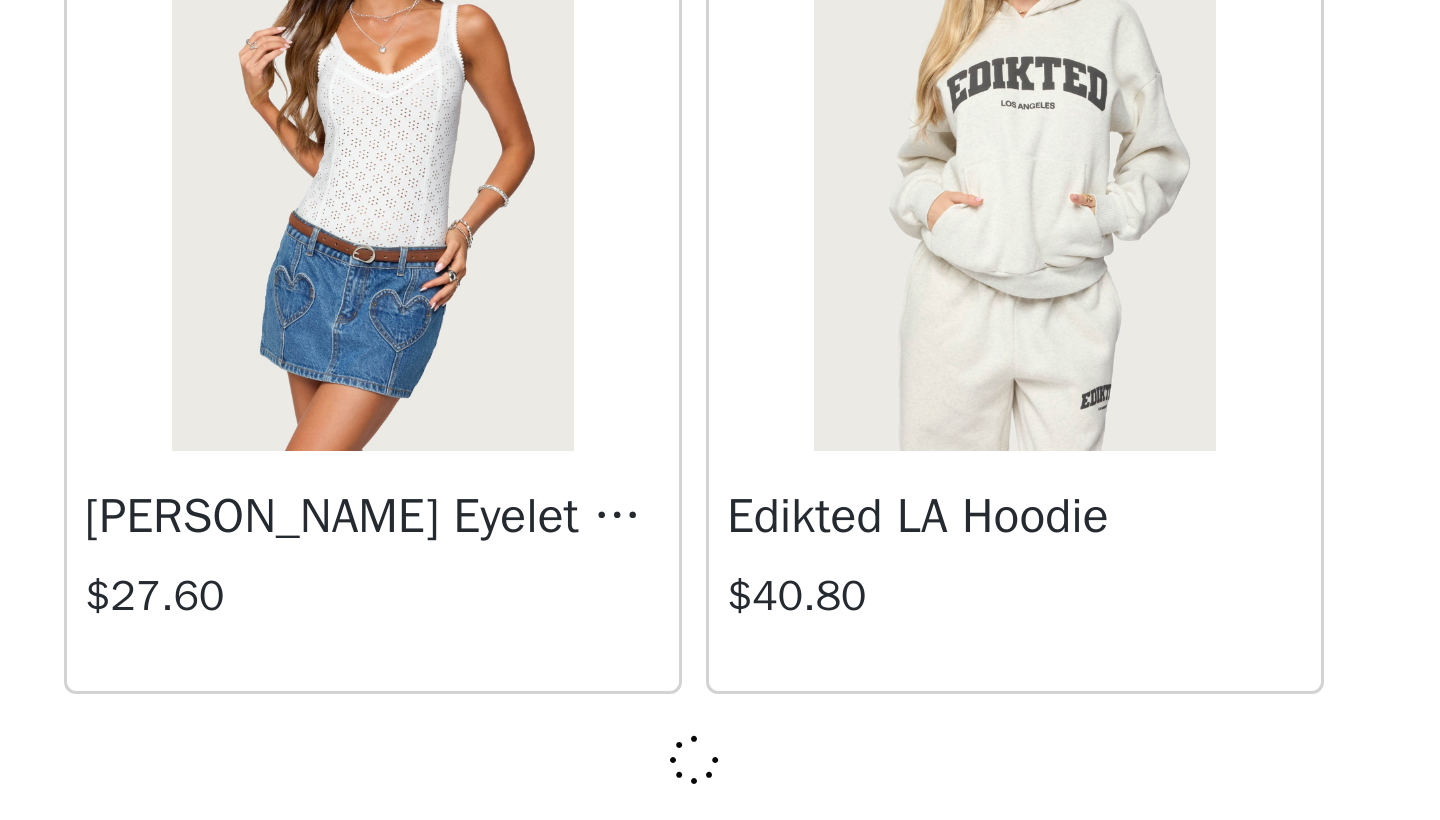 scroll, scrollTop: 978, scrollLeft: 0, axis: vertical 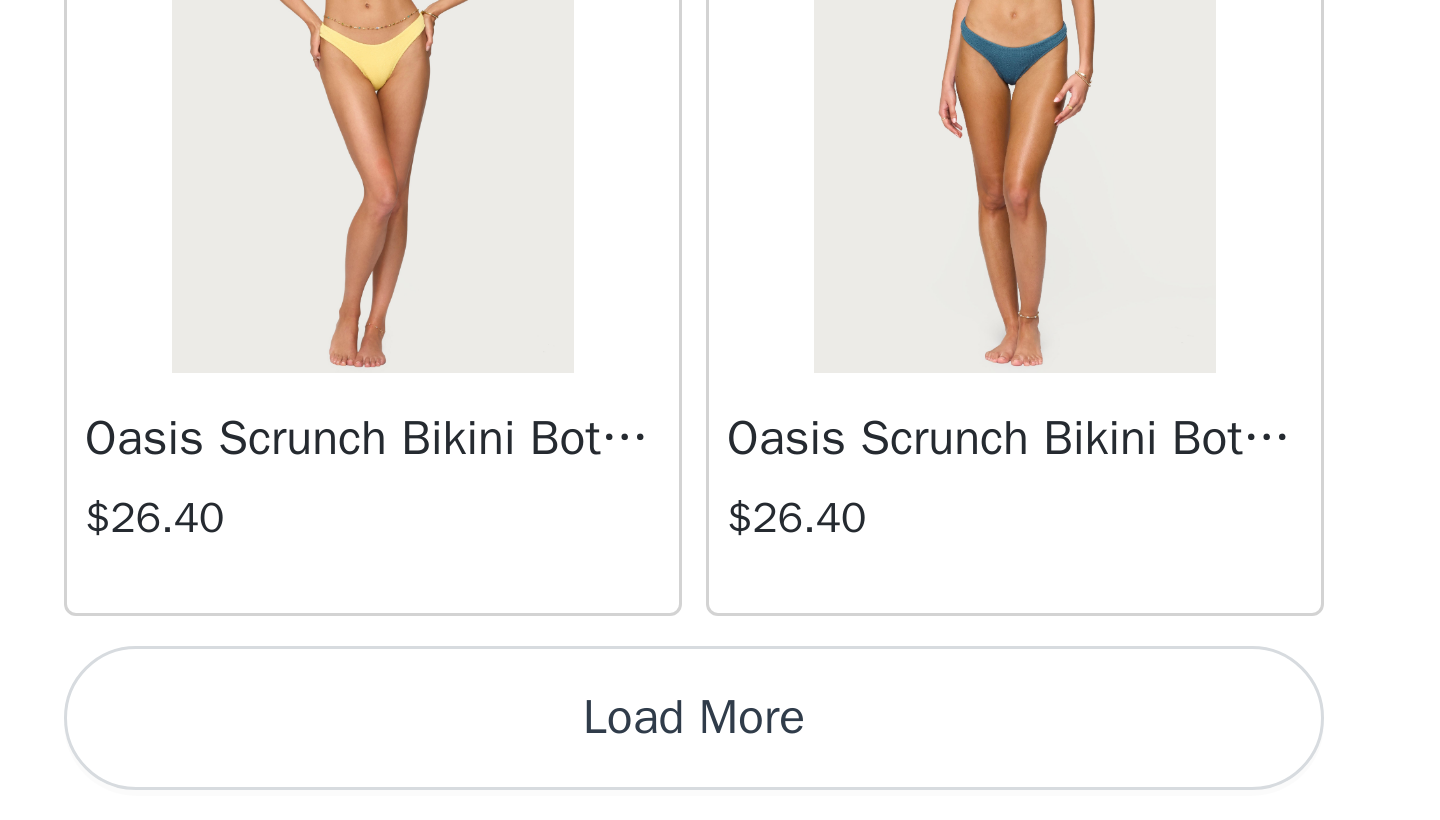 click on "Load More" at bounding box center (720, 786) 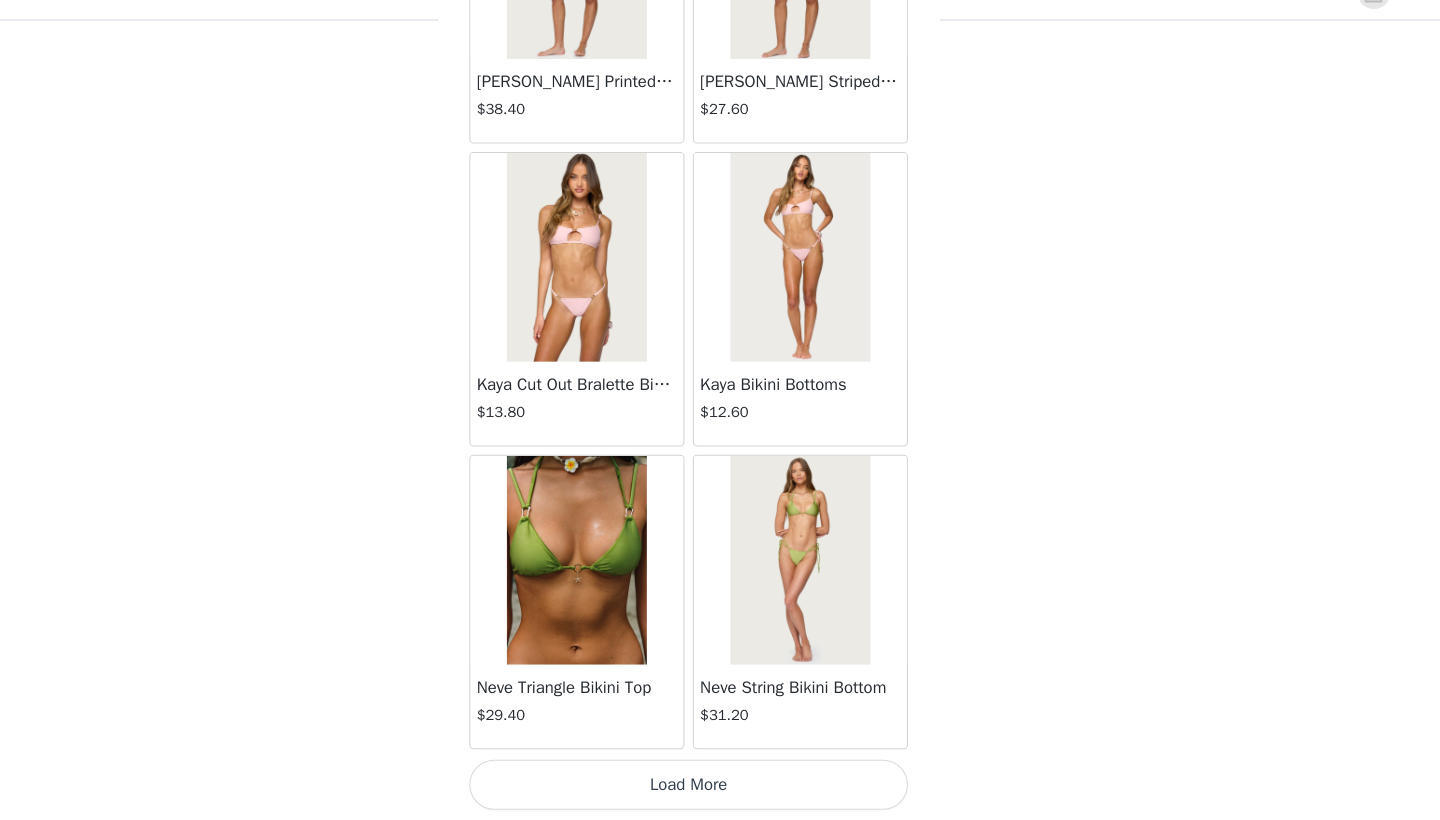 click on "Load More" at bounding box center [720, 786] 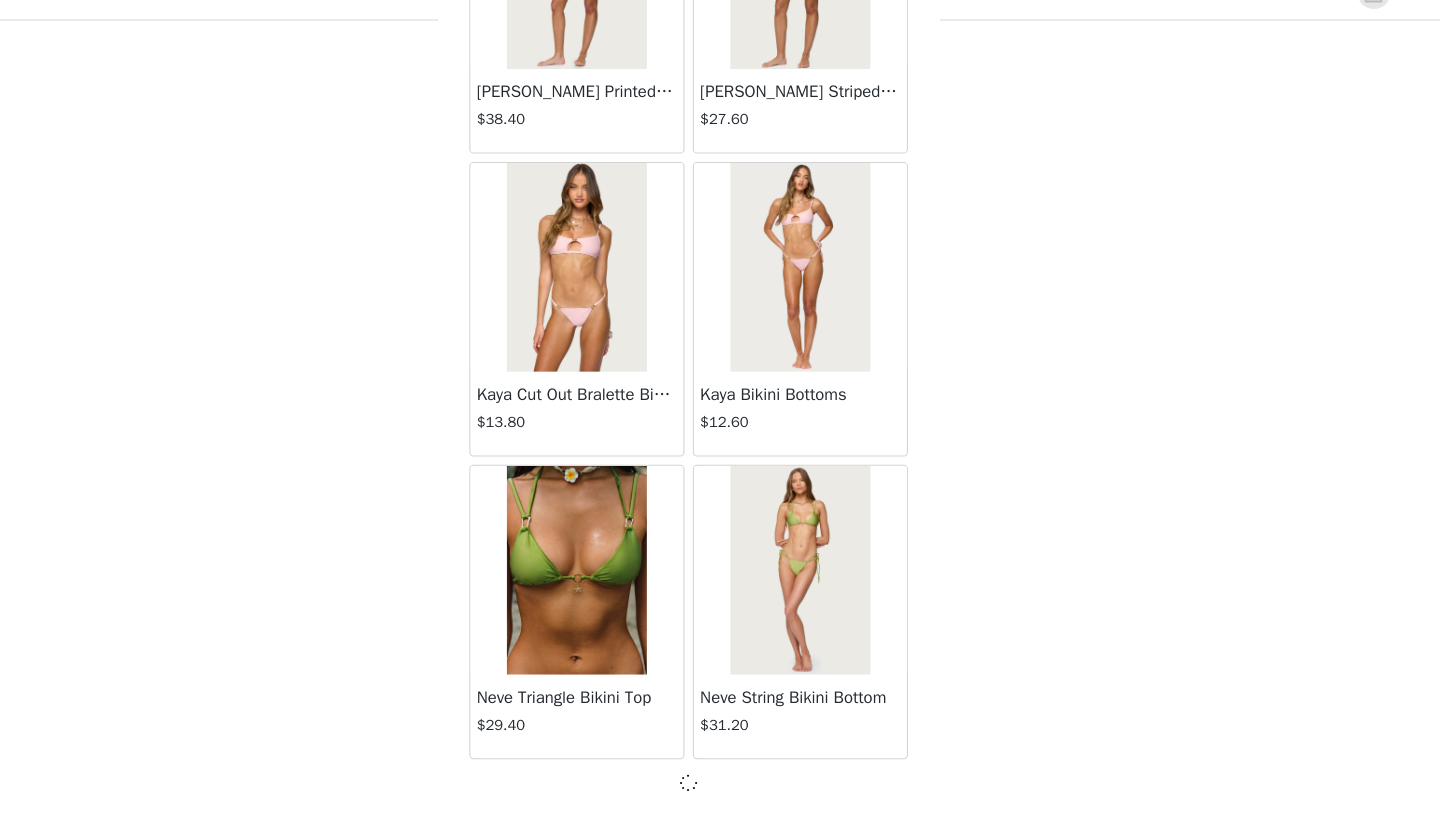 scroll, scrollTop: 28331, scrollLeft: 0, axis: vertical 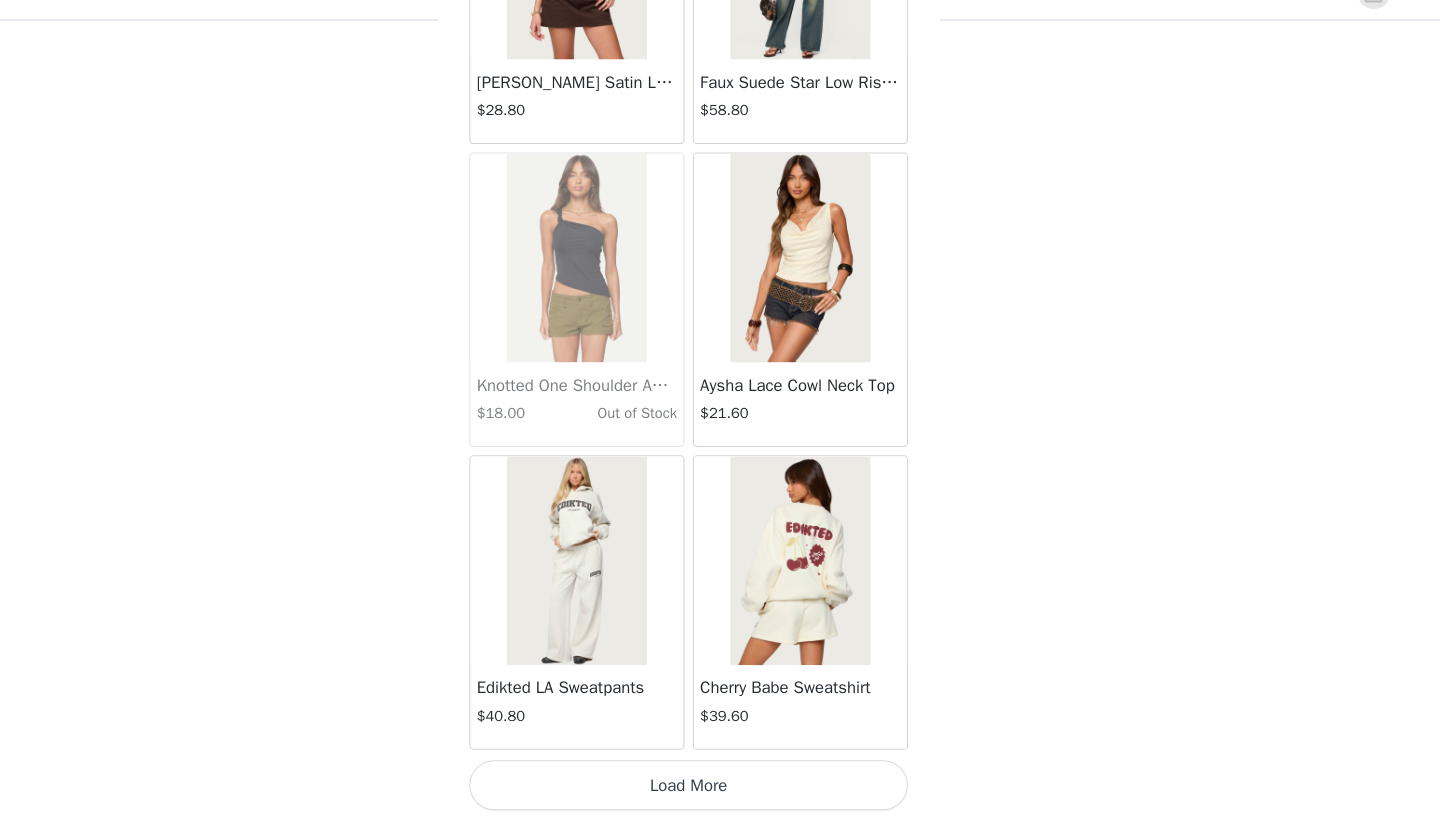 click on "Load More" at bounding box center (720, 786) 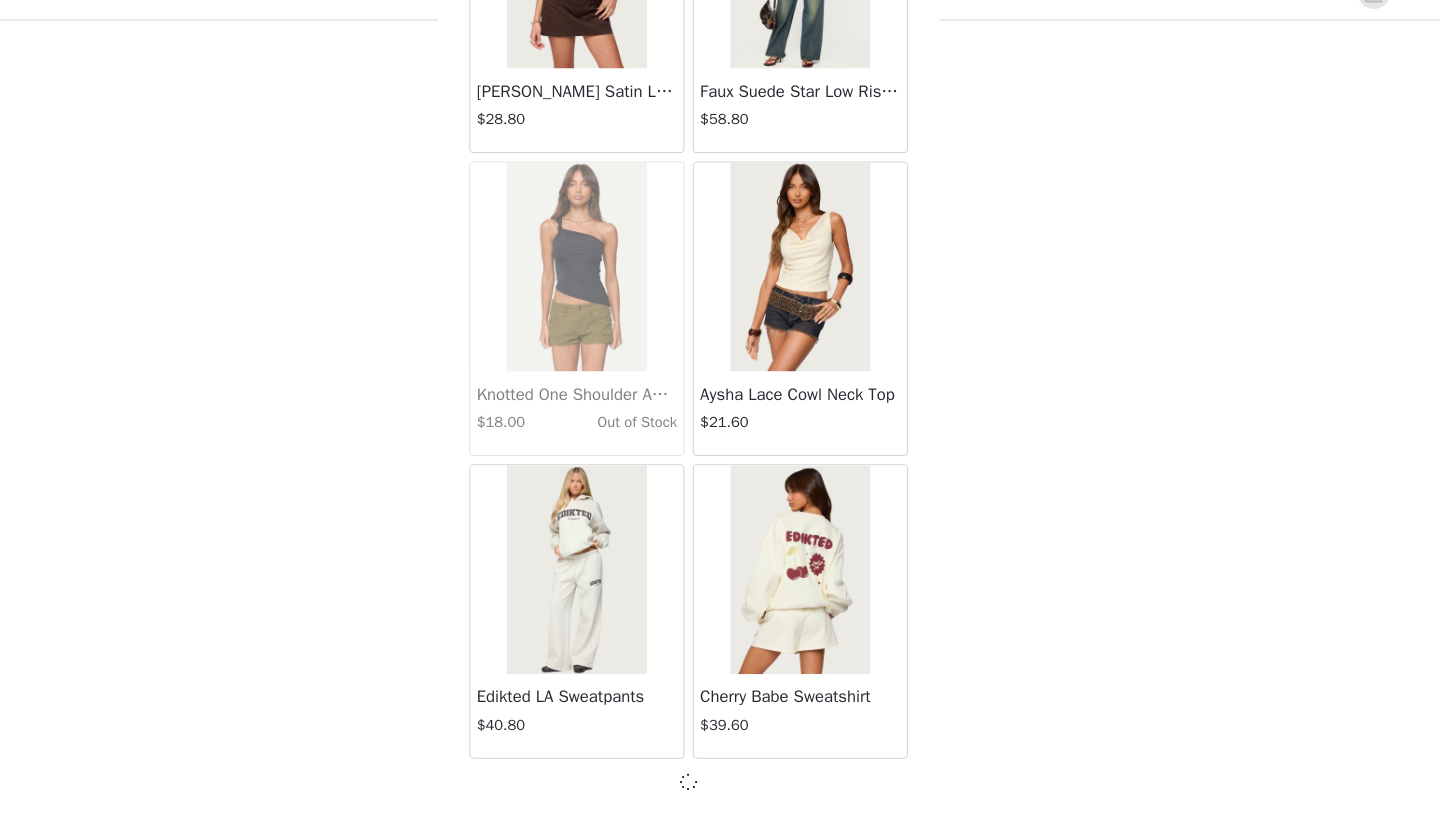 scroll, scrollTop: 31231, scrollLeft: 0, axis: vertical 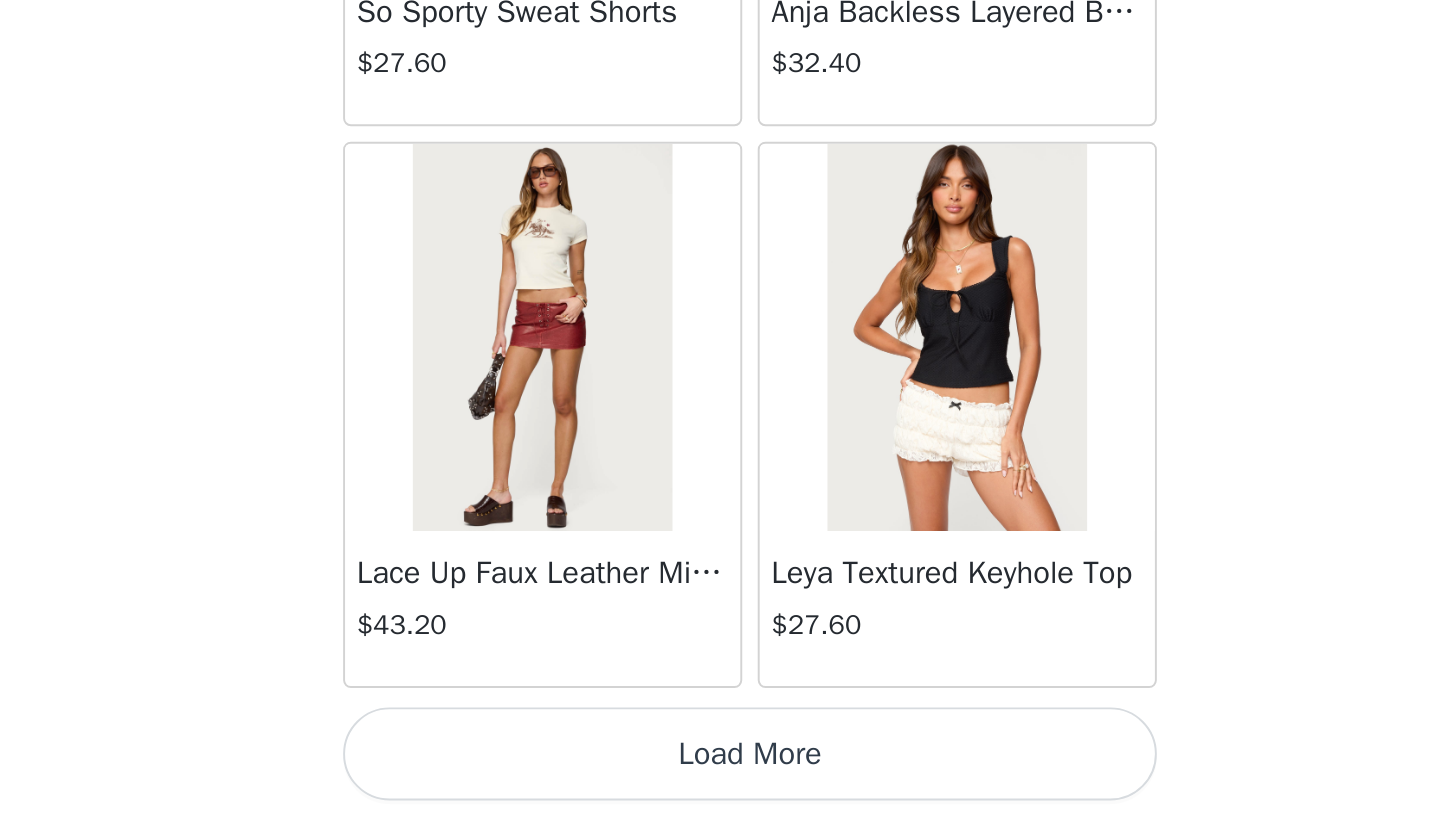 click on "Load More" at bounding box center (720, 786) 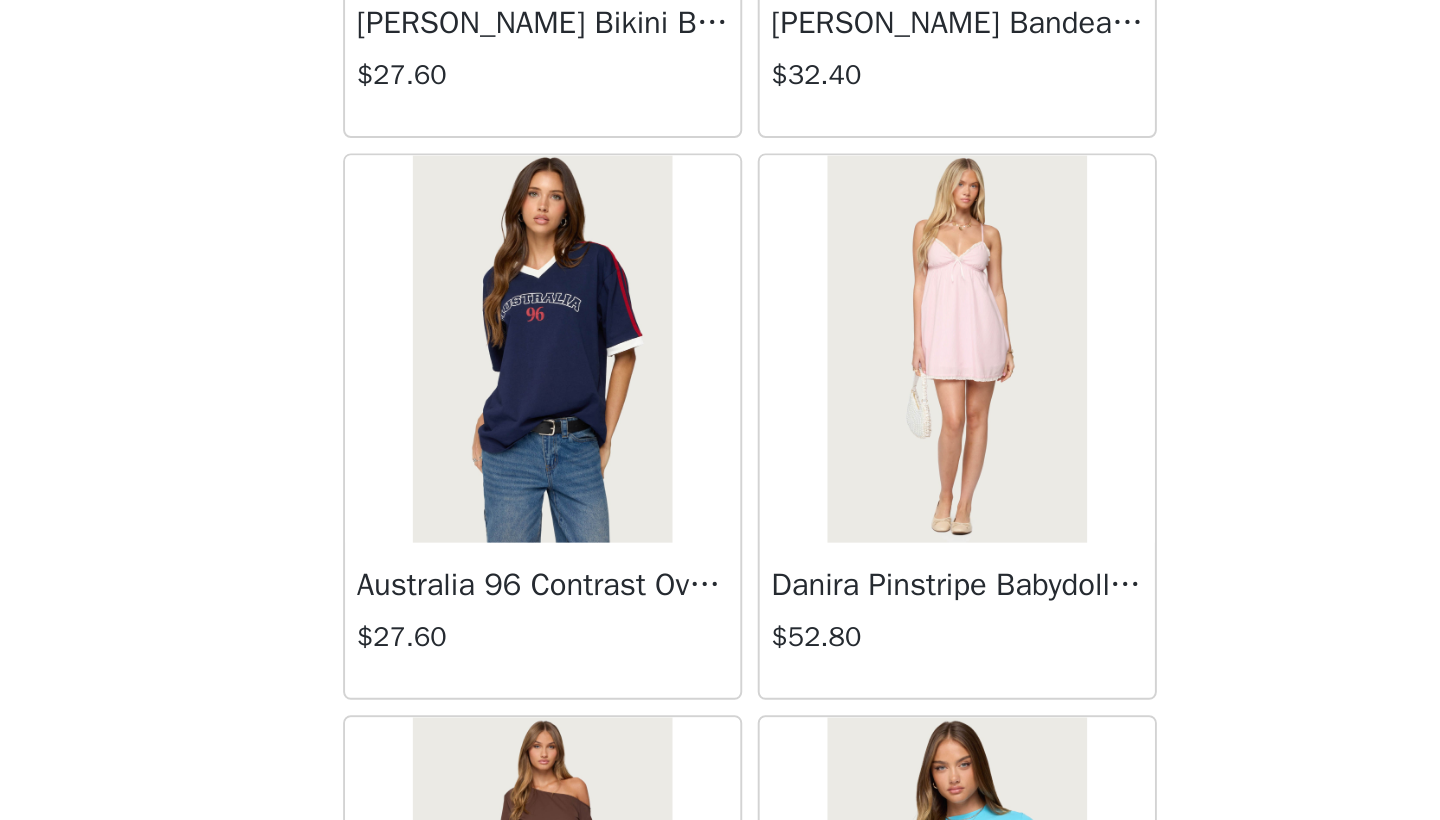 scroll, scrollTop: 34732, scrollLeft: 0, axis: vertical 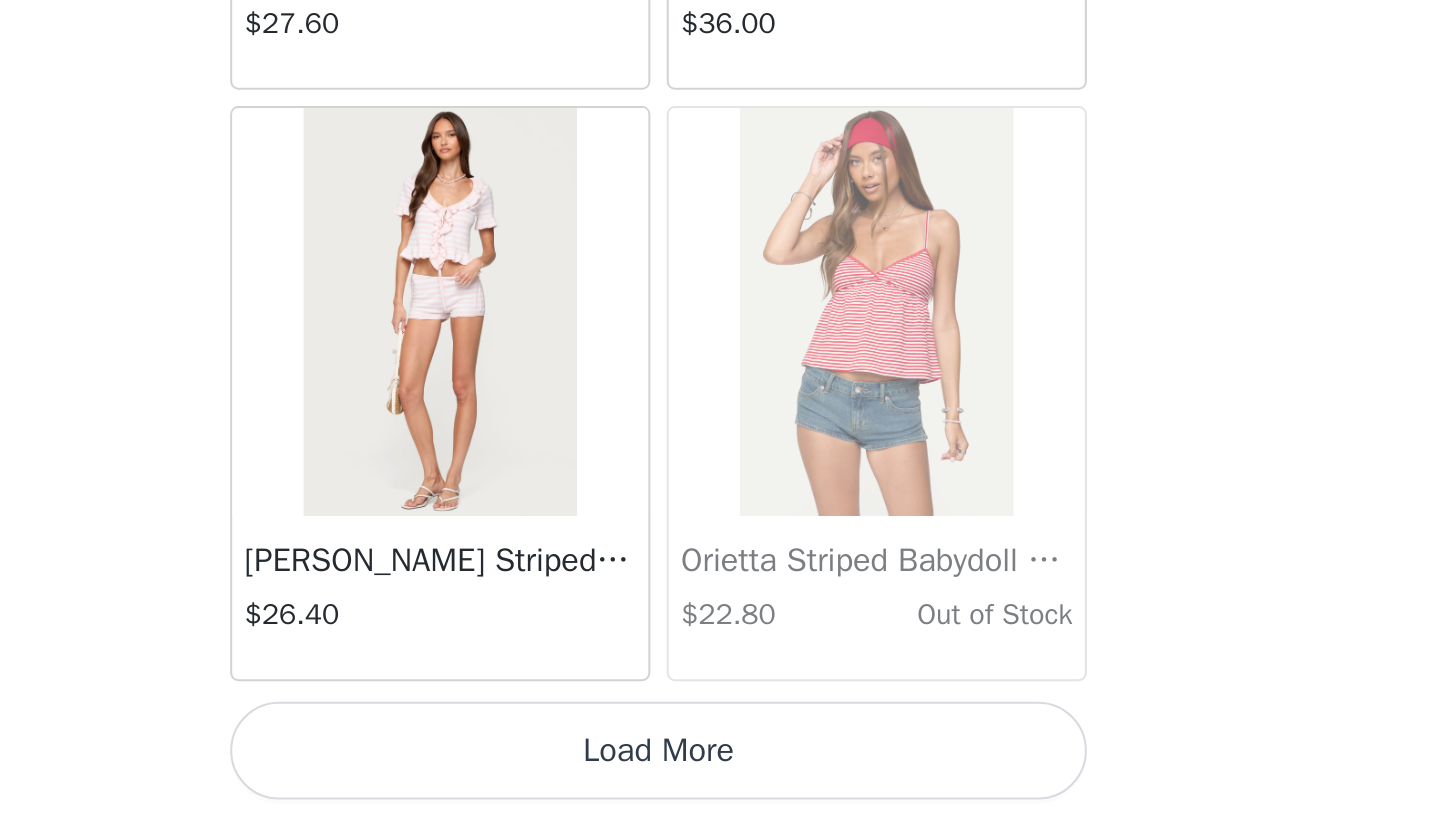 click on "Load More" at bounding box center [720, 786] 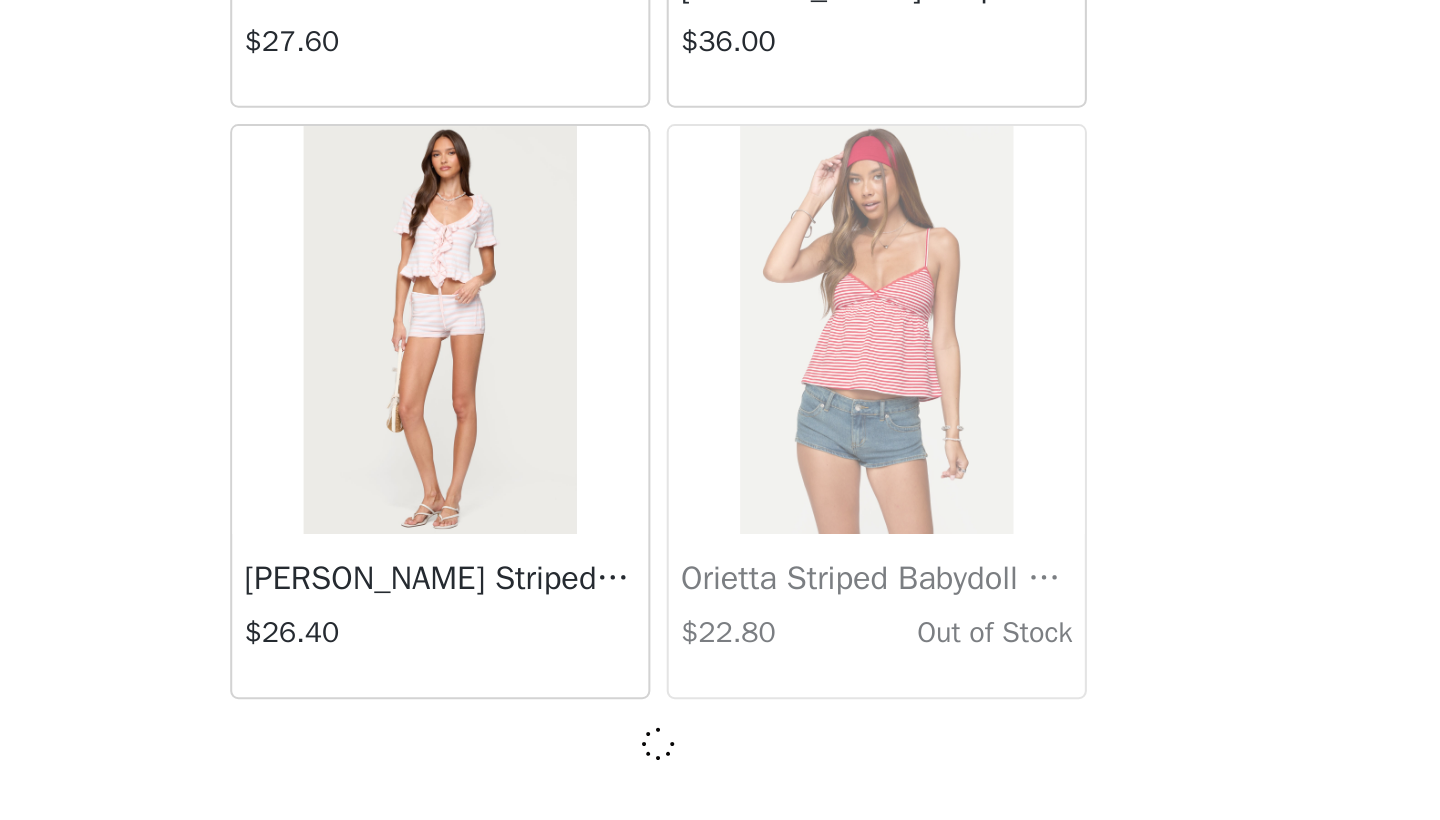 scroll, scrollTop: 561, scrollLeft: 0, axis: vertical 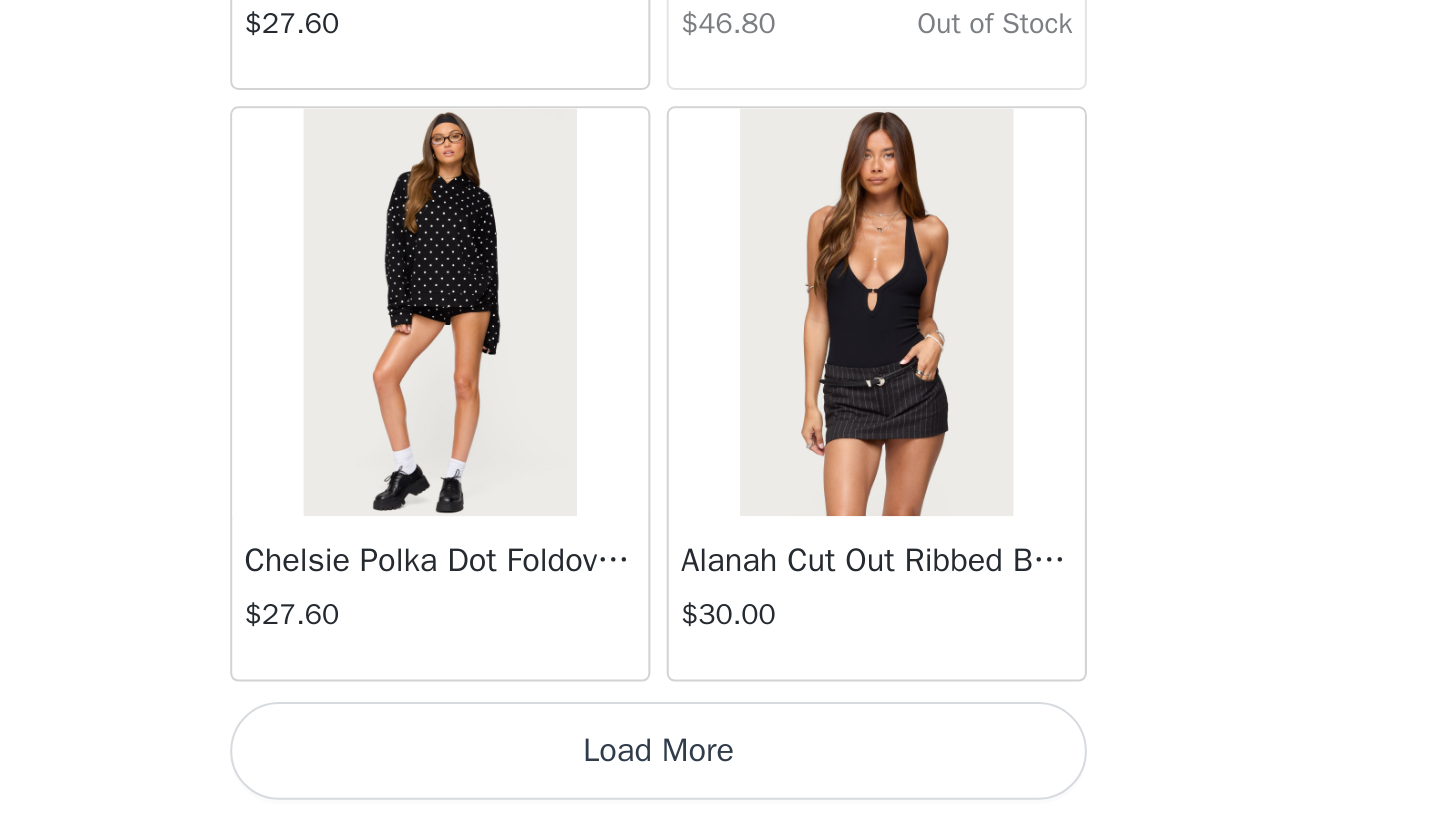 click on "Load More" at bounding box center (720, 786) 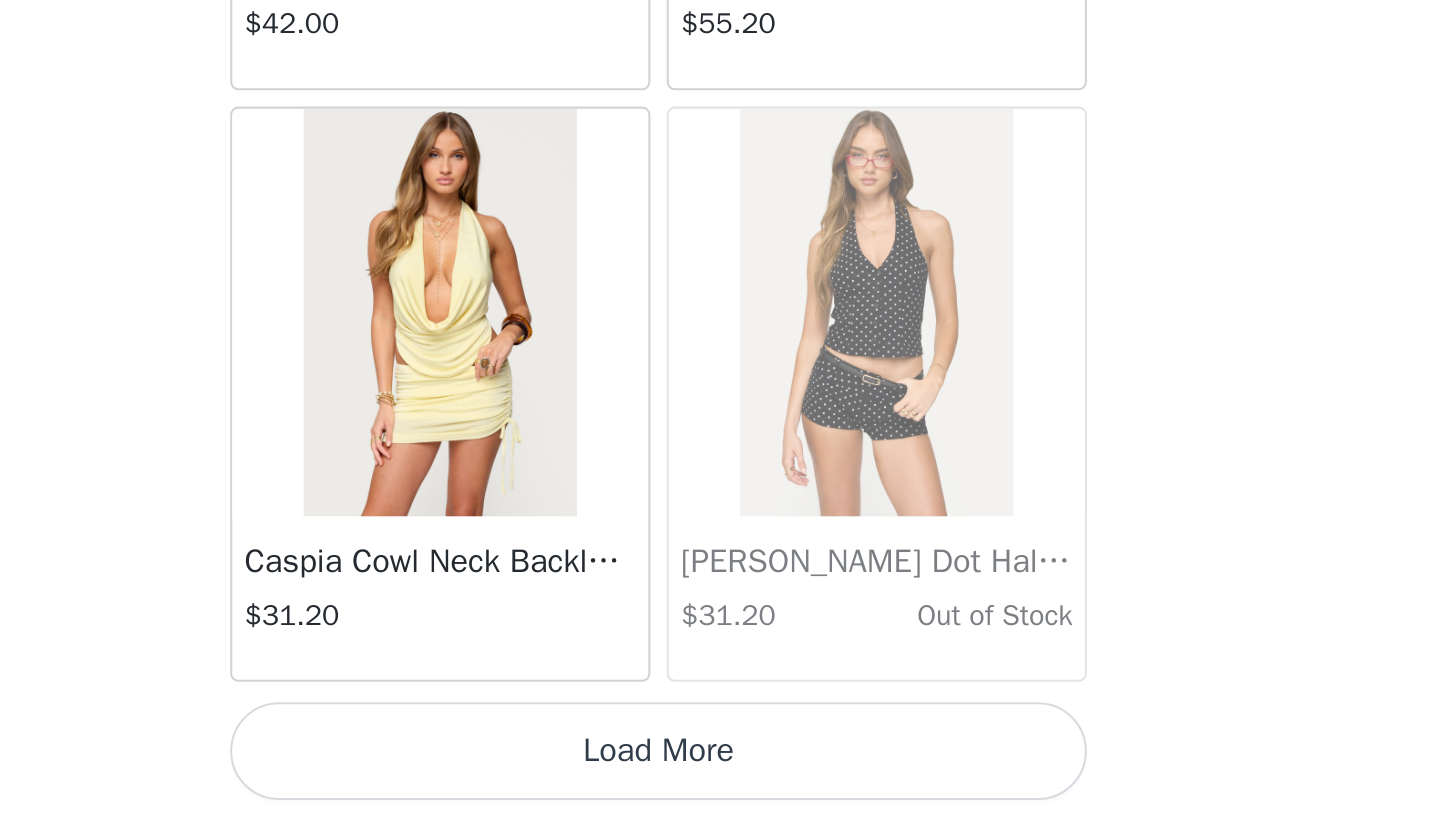 click on "Load More" at bounding box center (720, 786) 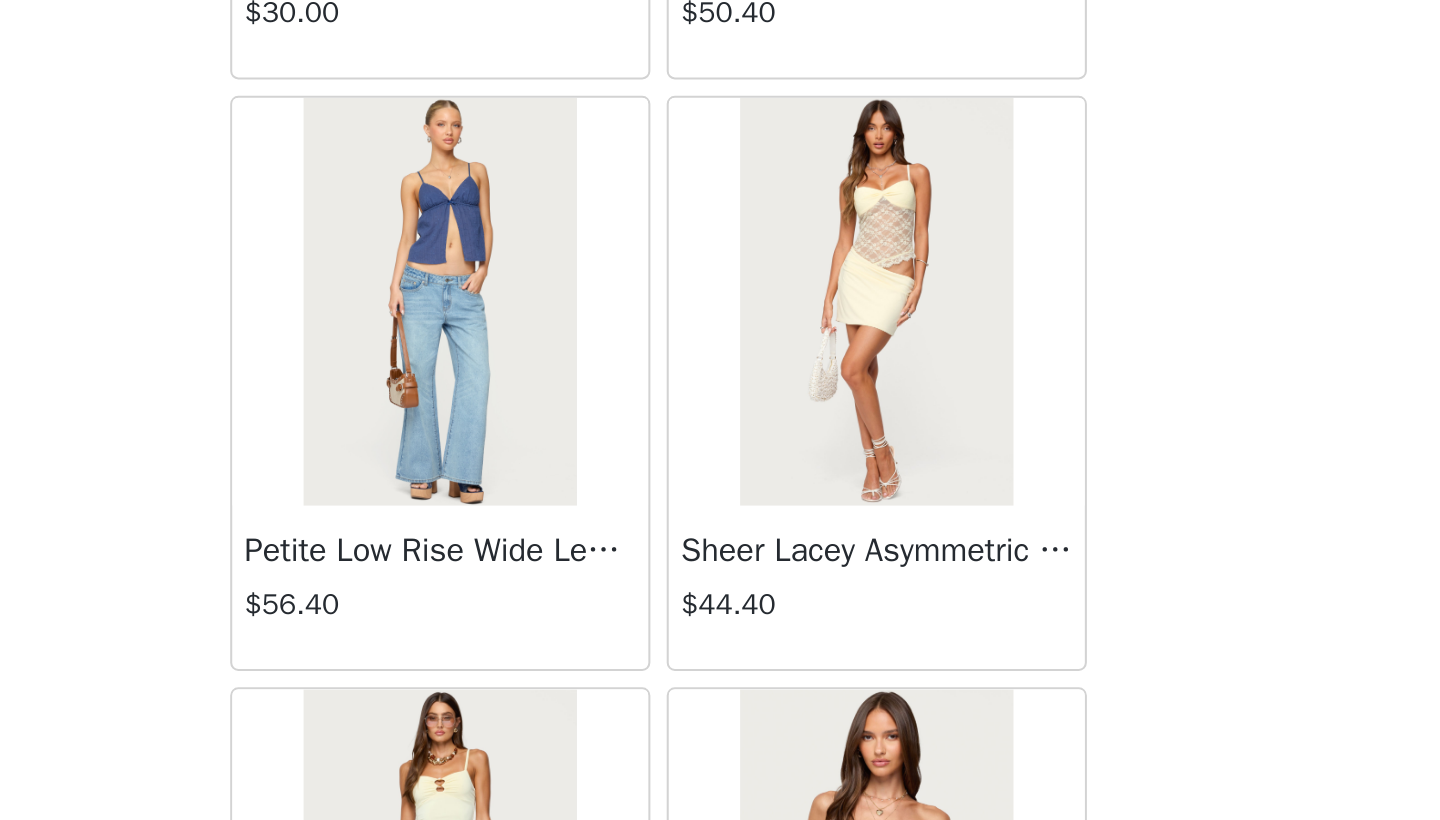 scroll, scrollTop: 44581, scrollLeft: 0, axis: vertical 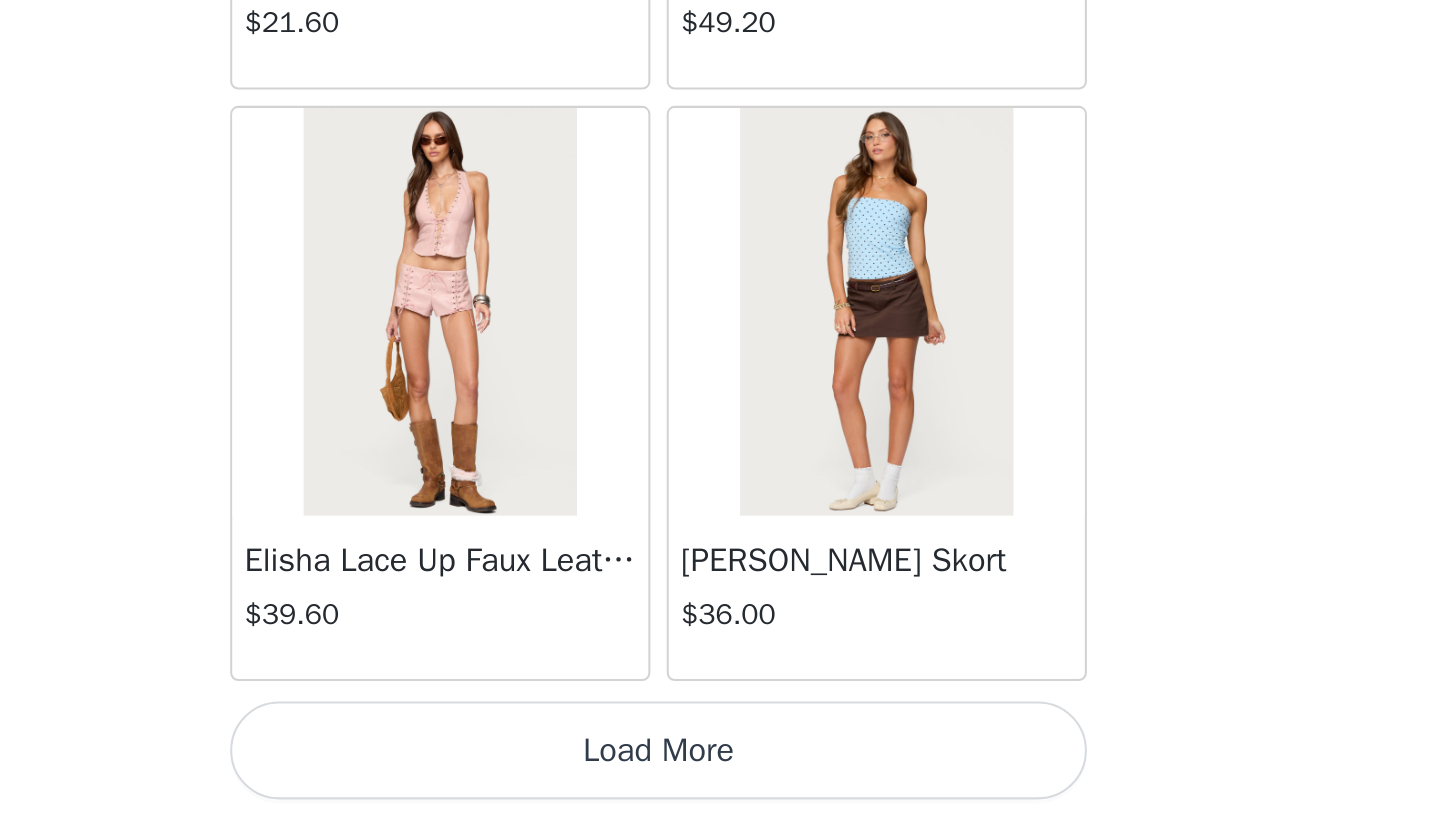 click on "Load More" at bounding box center [720, 786] 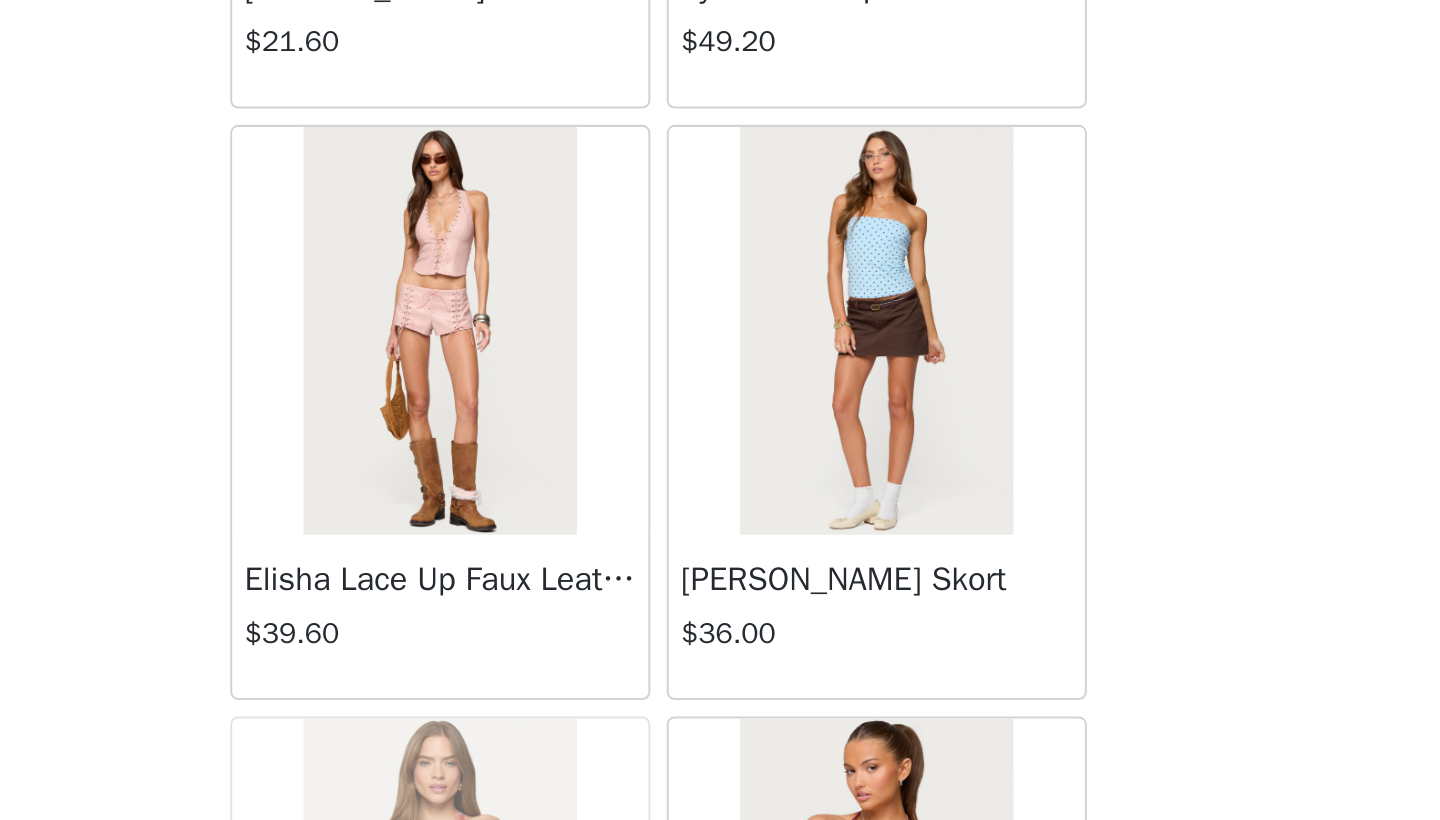 scroll, scrollTop: 910, scrollLeft: 0, axis: vertical 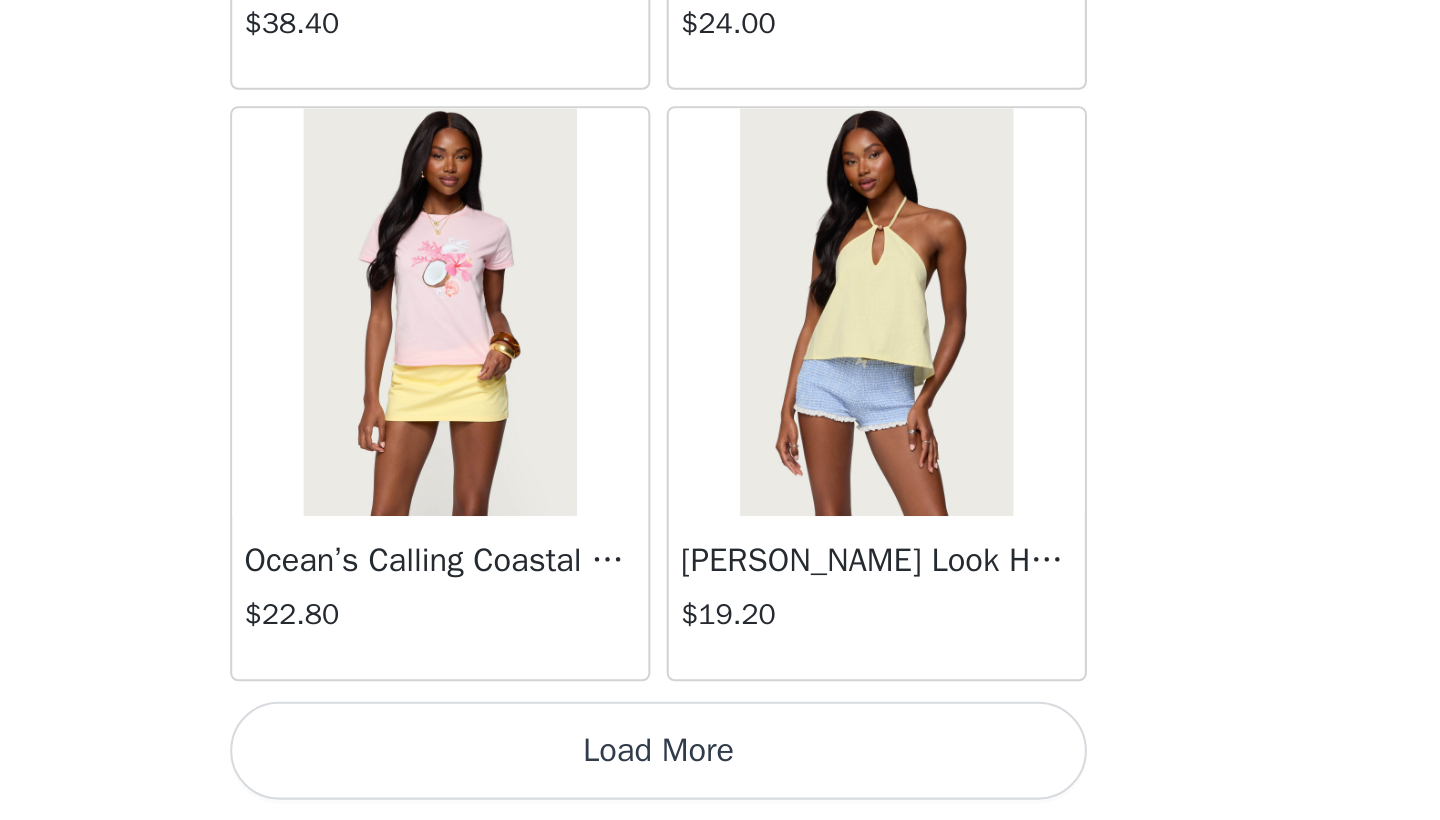 click on "Load More" at bounding box center (720, 786) 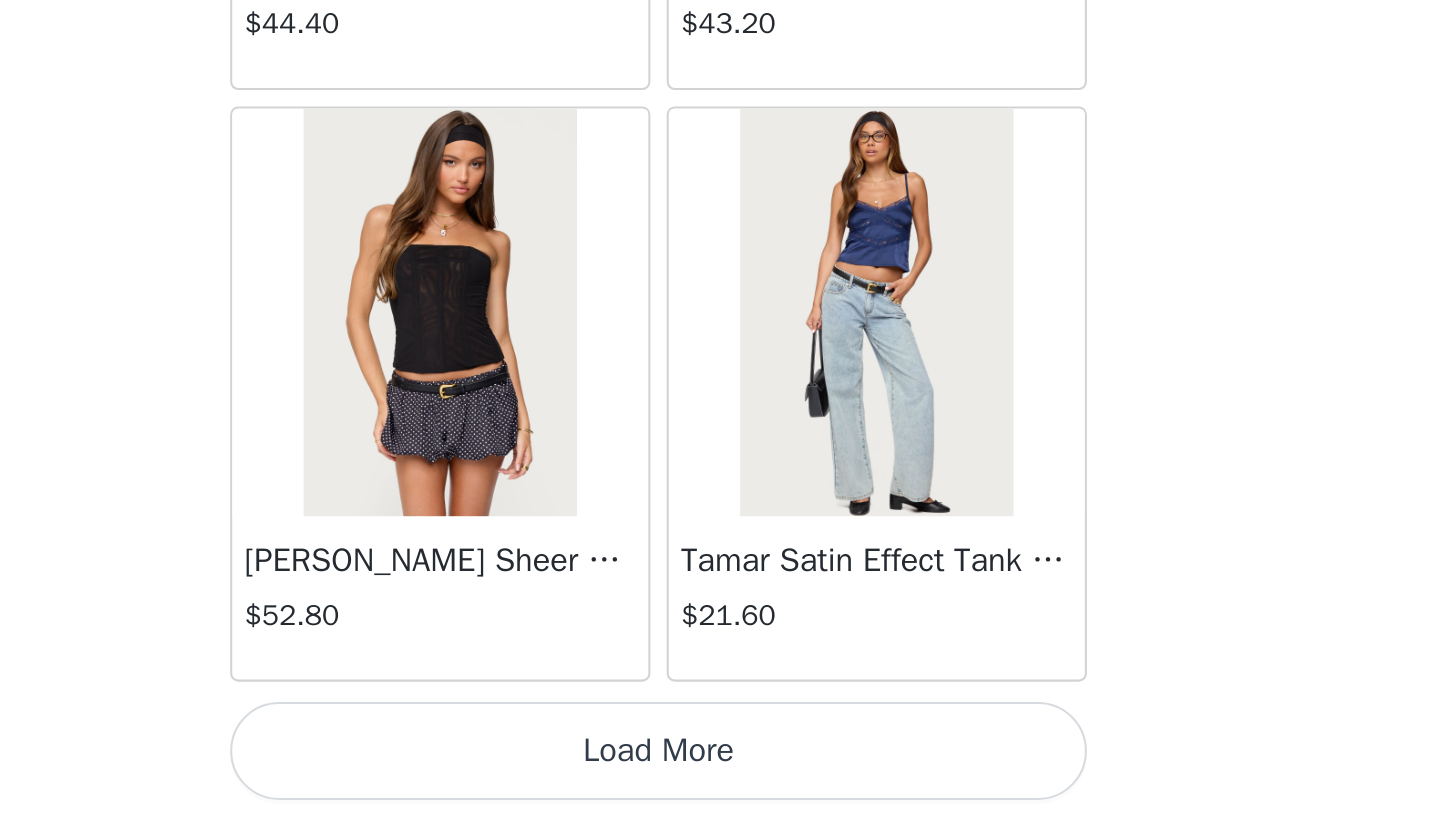 scroll, scrollTop: 51540, scrollLeft: 0, axis: vertical 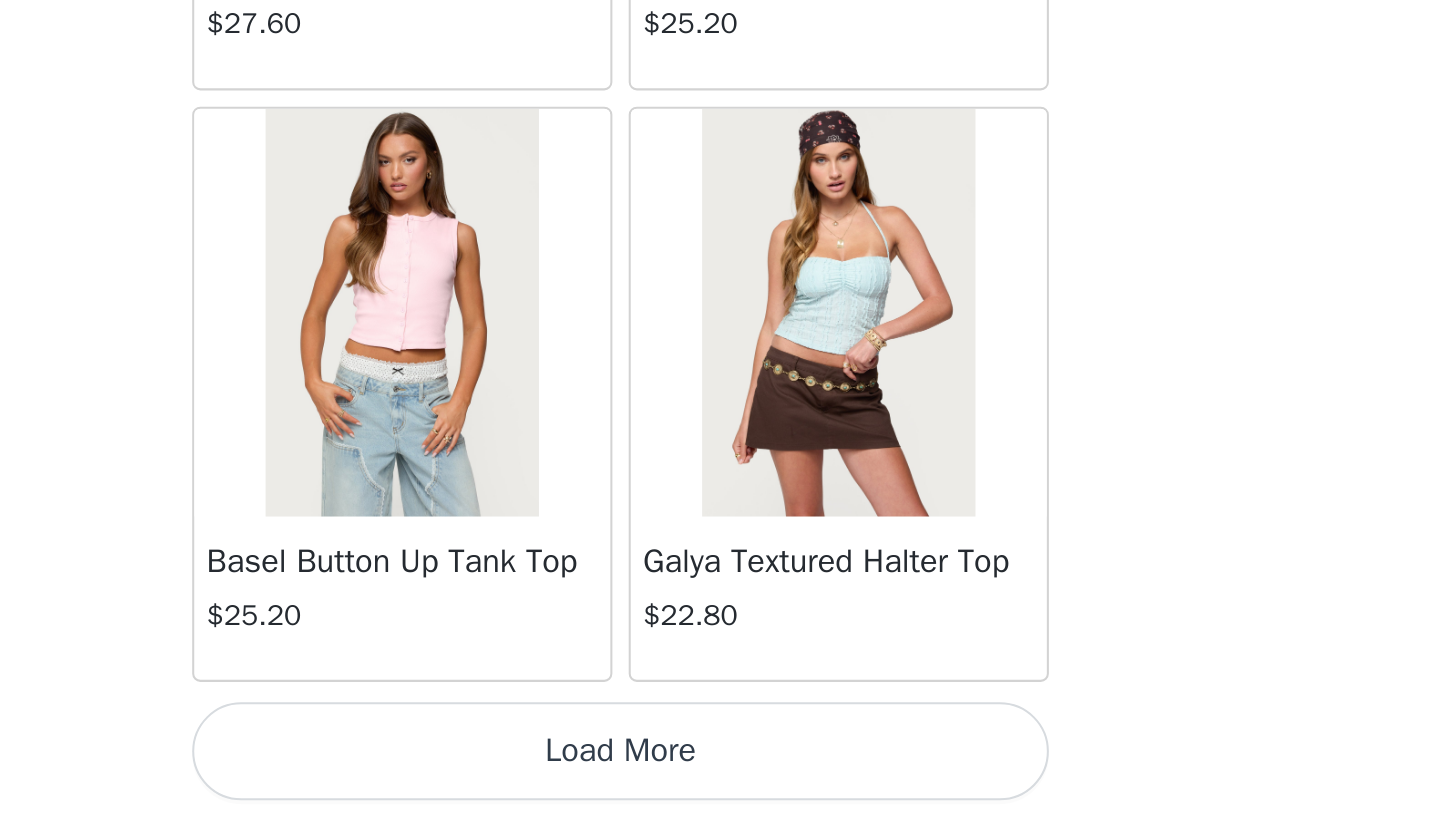 click on "Load More" at bounding box center (720, 786) 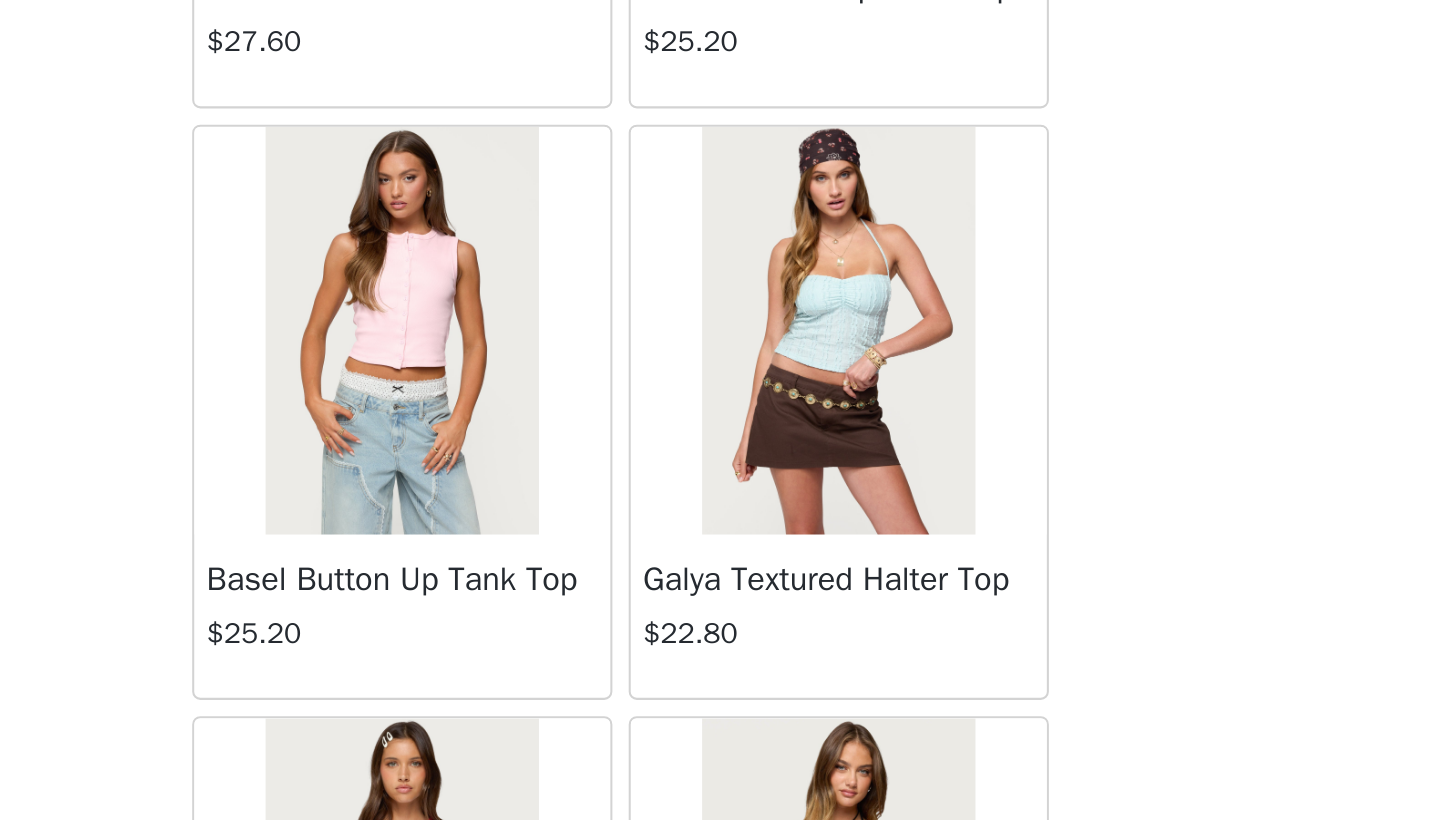 scroll, scrollTop: 974, scrollLeft: 0, axis: vertical 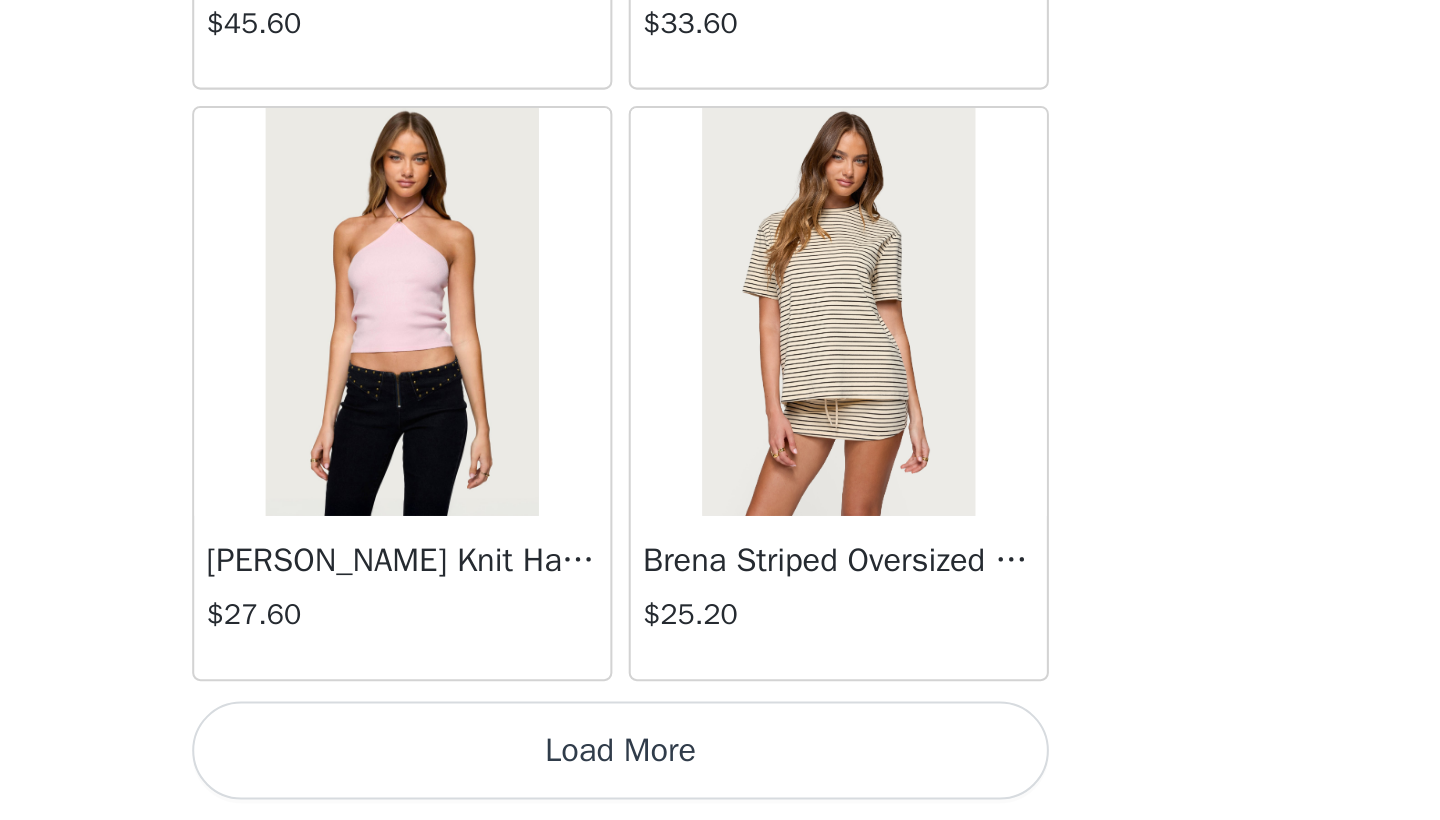 click on "Load More" at bounding box center [720, 786] 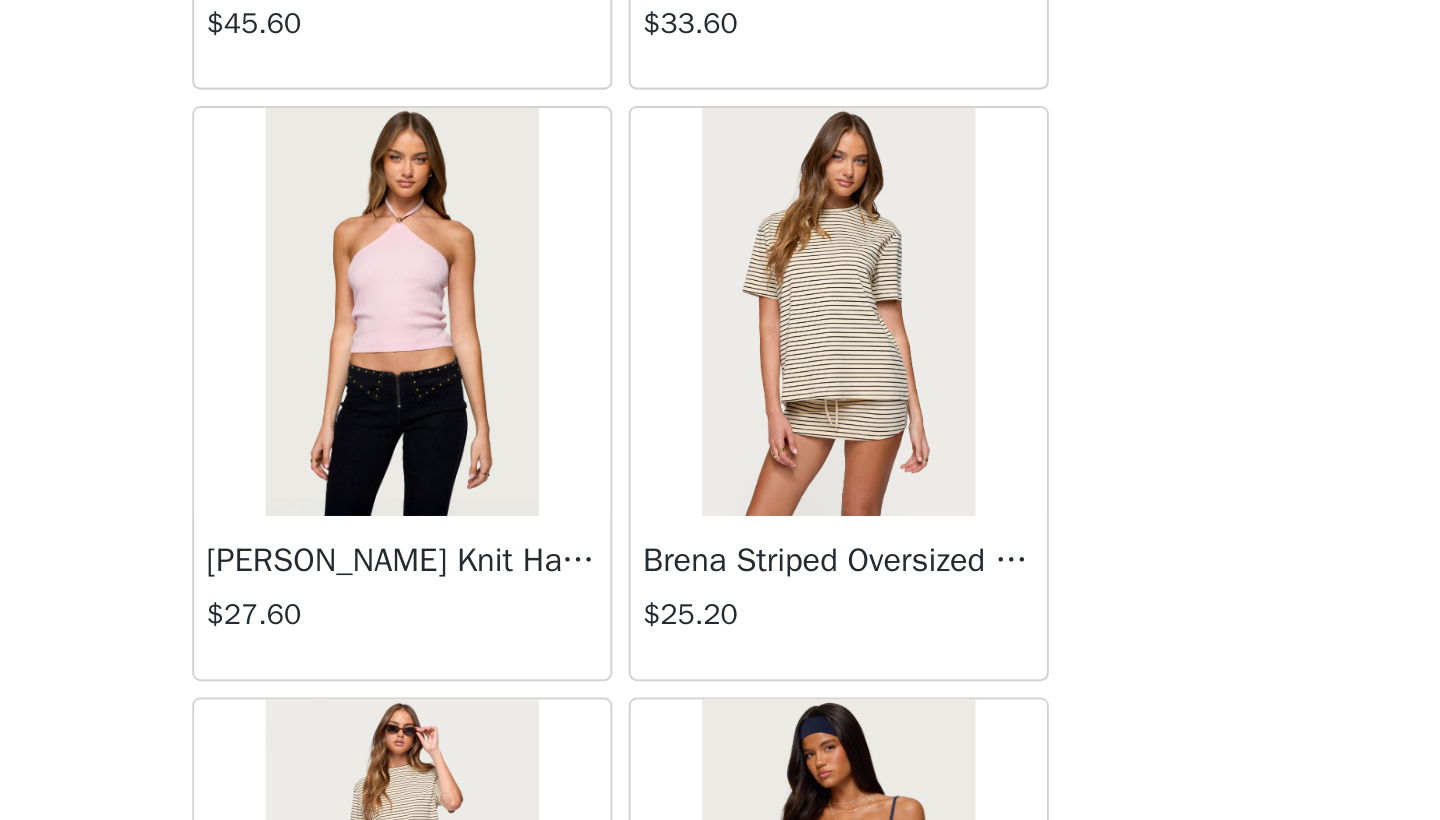 scroll, scrollTop: 57331, scrollLeft: 0, axis: vertical 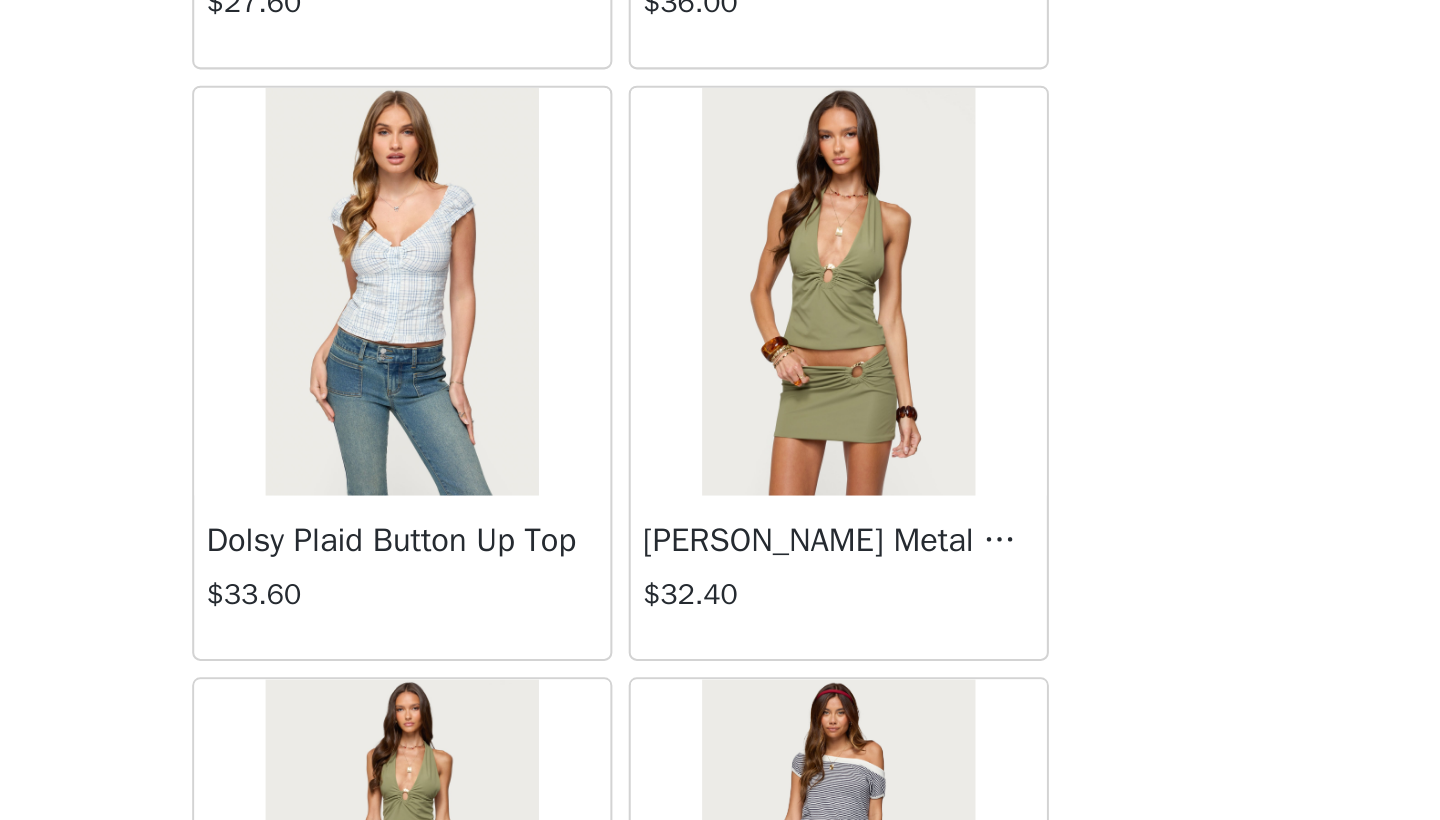 click at bounding box center [612, 561] 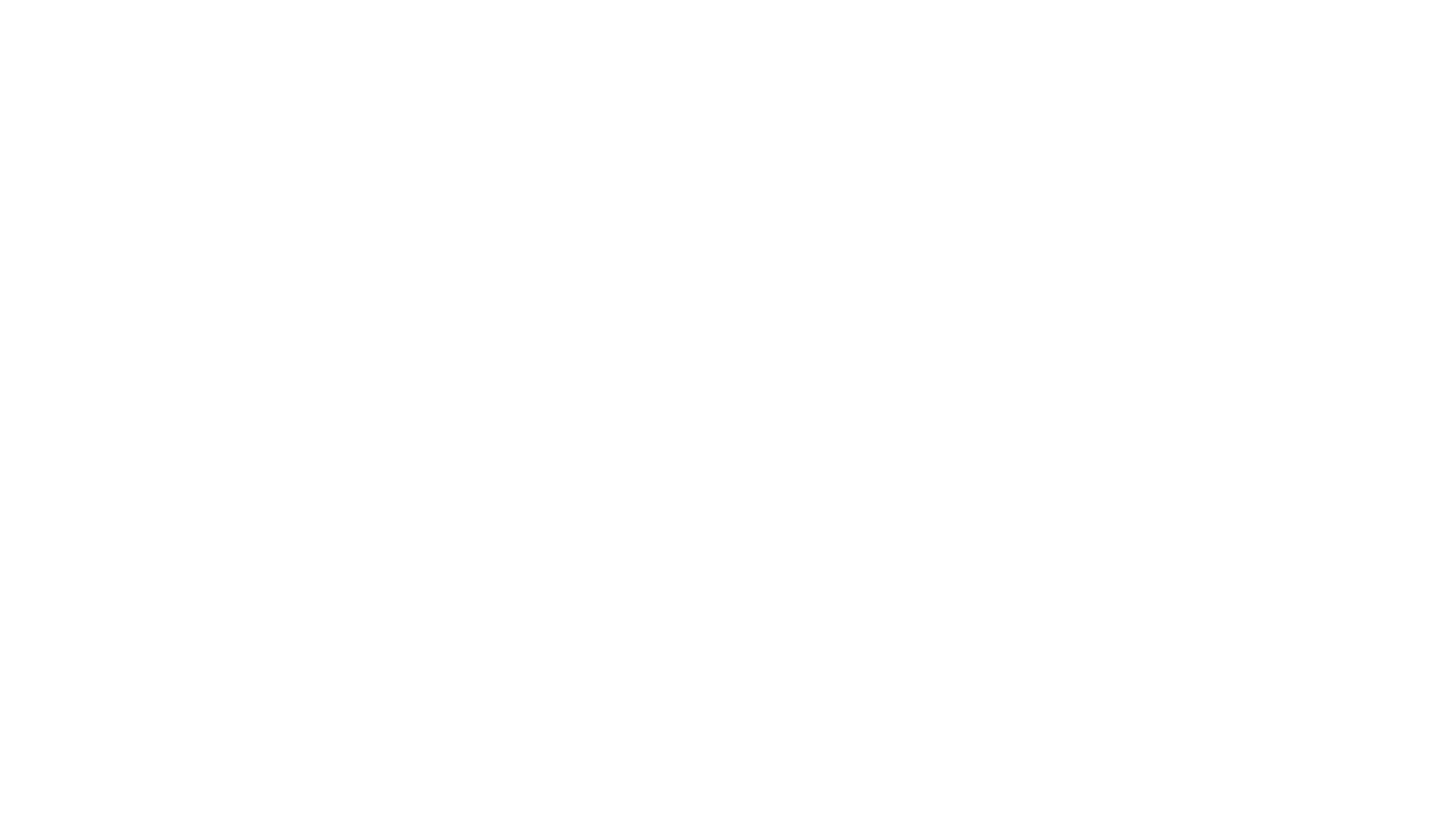scroll, scrollTop: 0, scrollLeft: 0, axis: both 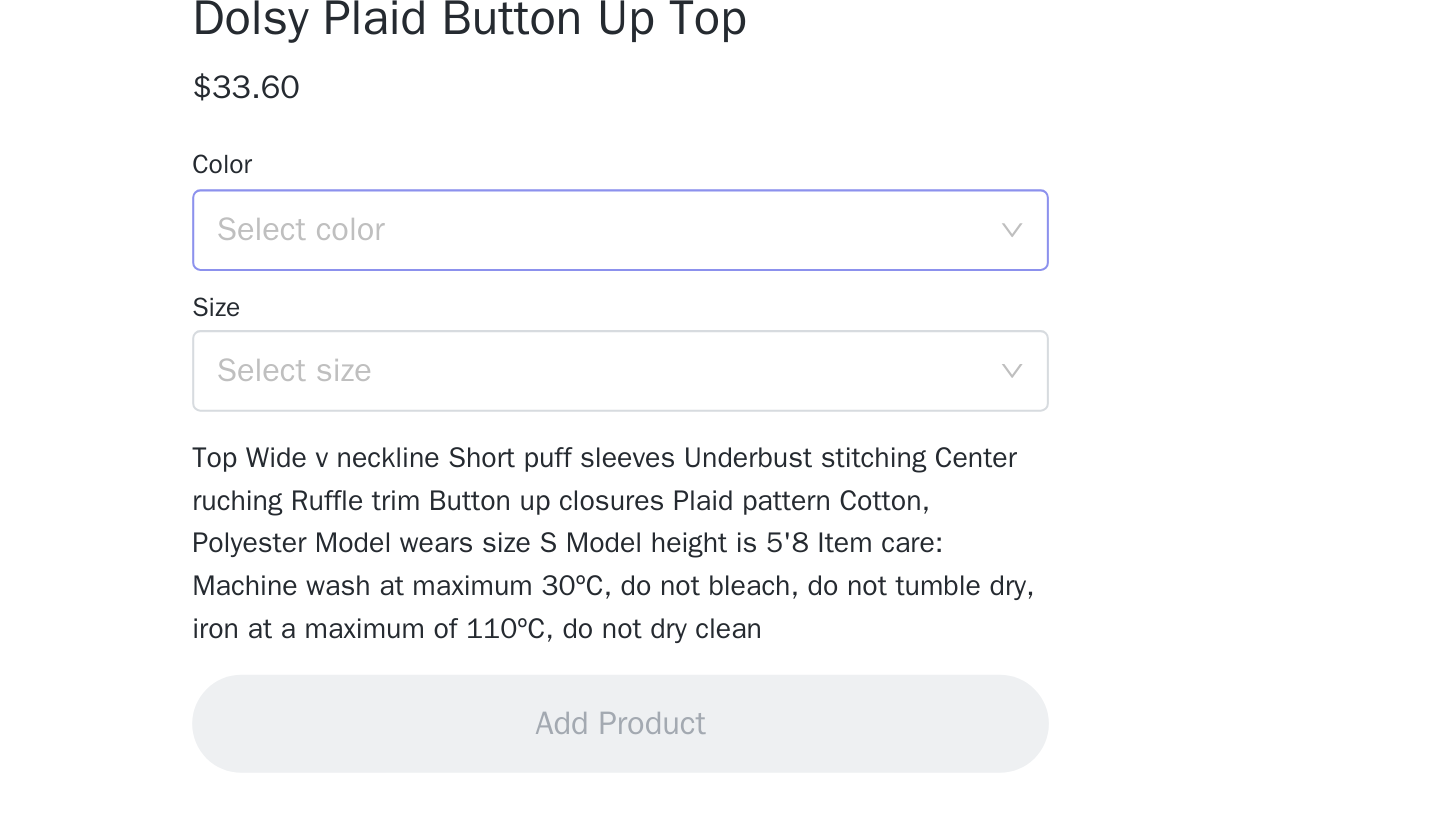 click on "Select color" at bounding box center (709, 531) 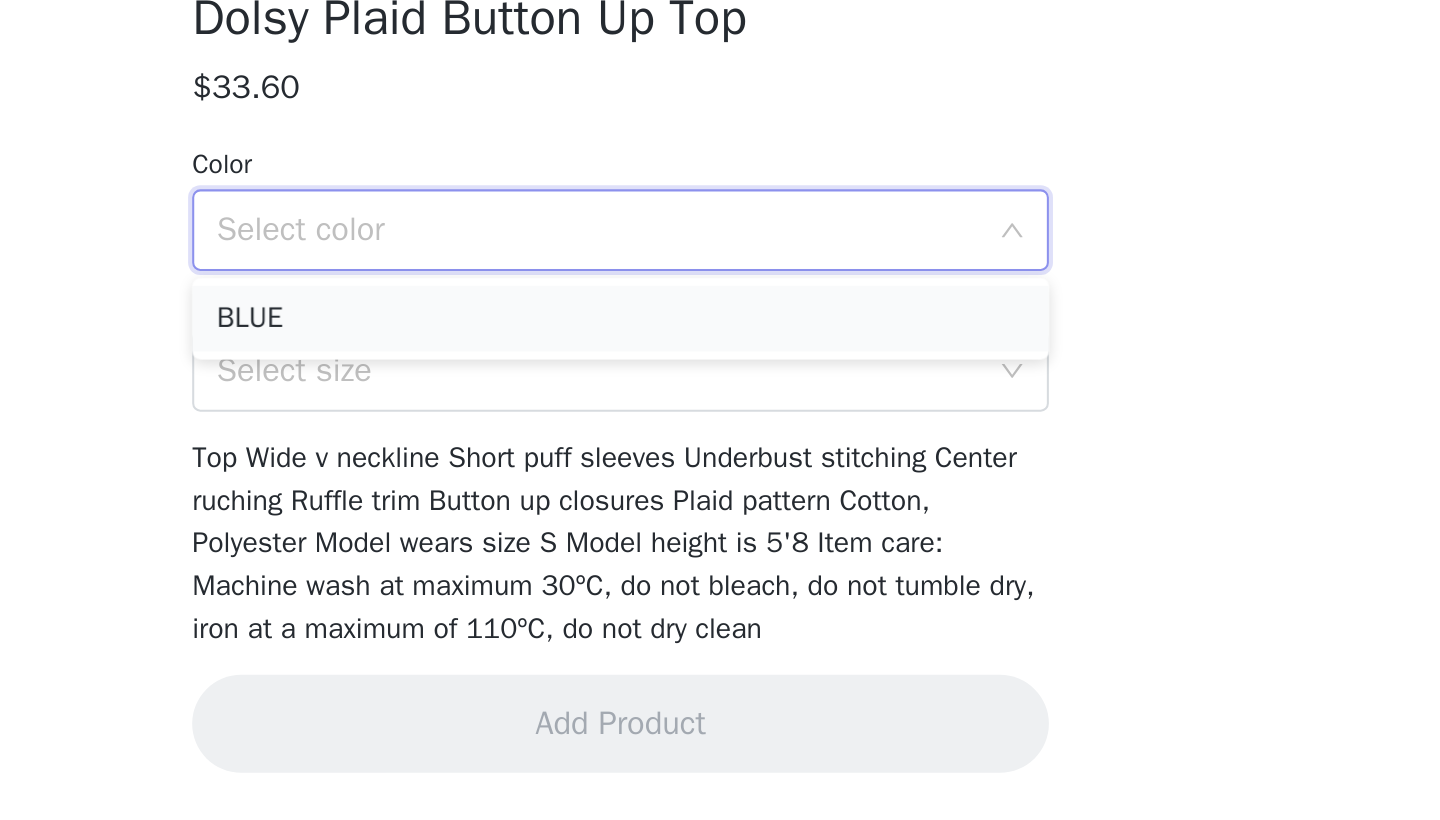 click on "BLUE" at bounding box center [720, 574] 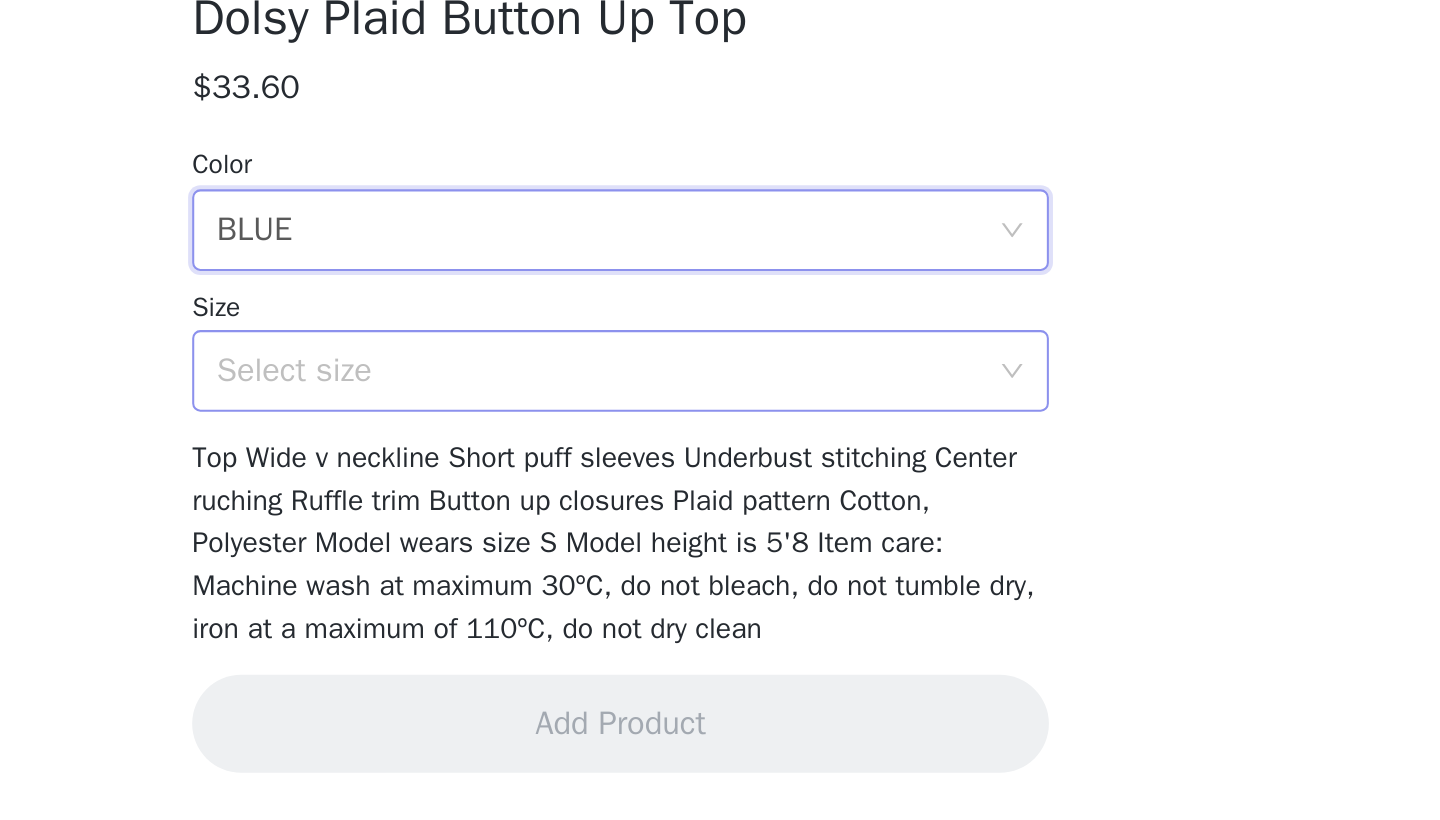 click on "Select size" at bounding box center [709, 600] 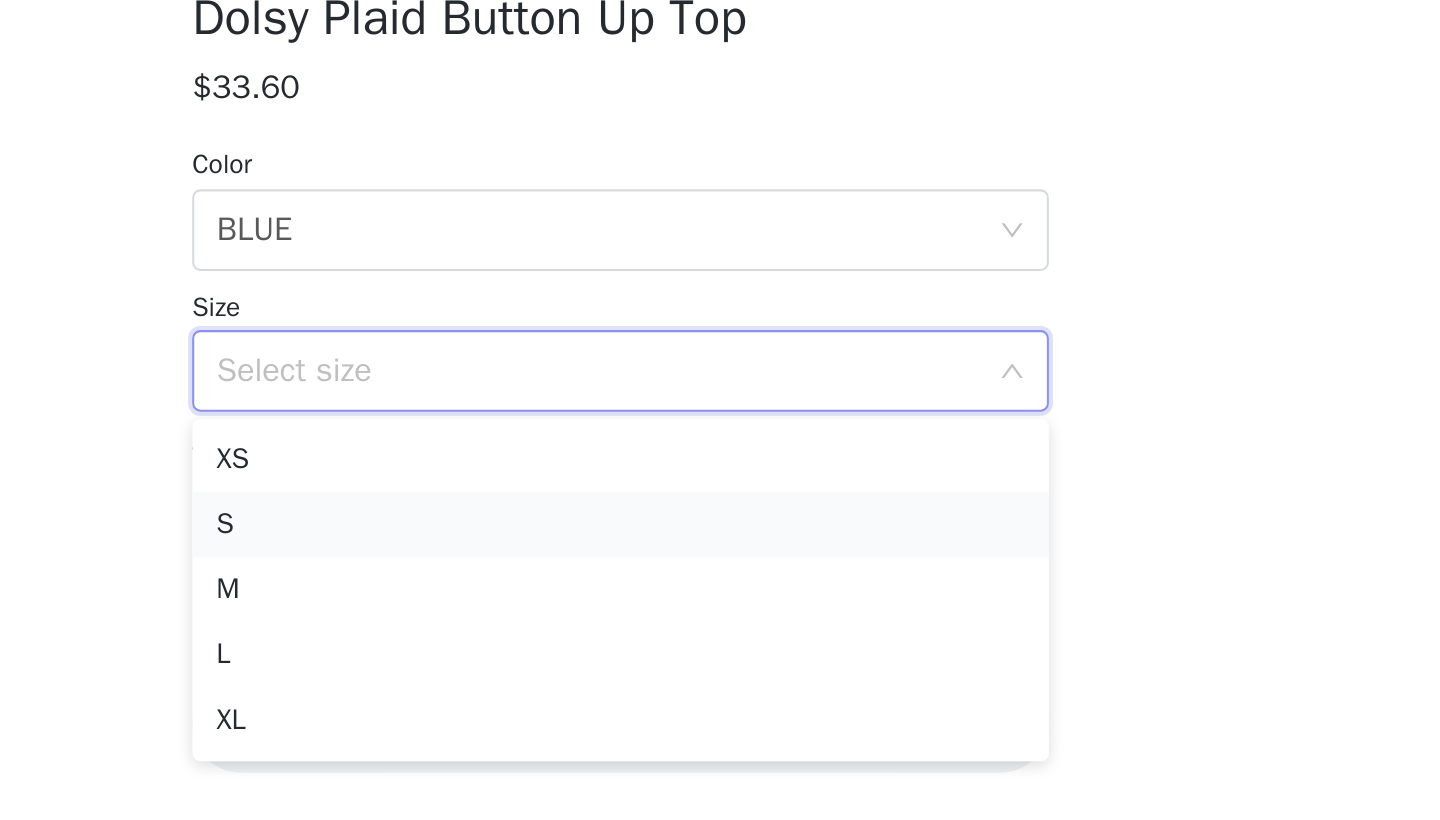 click on "S" at bounding box center [720, 675] 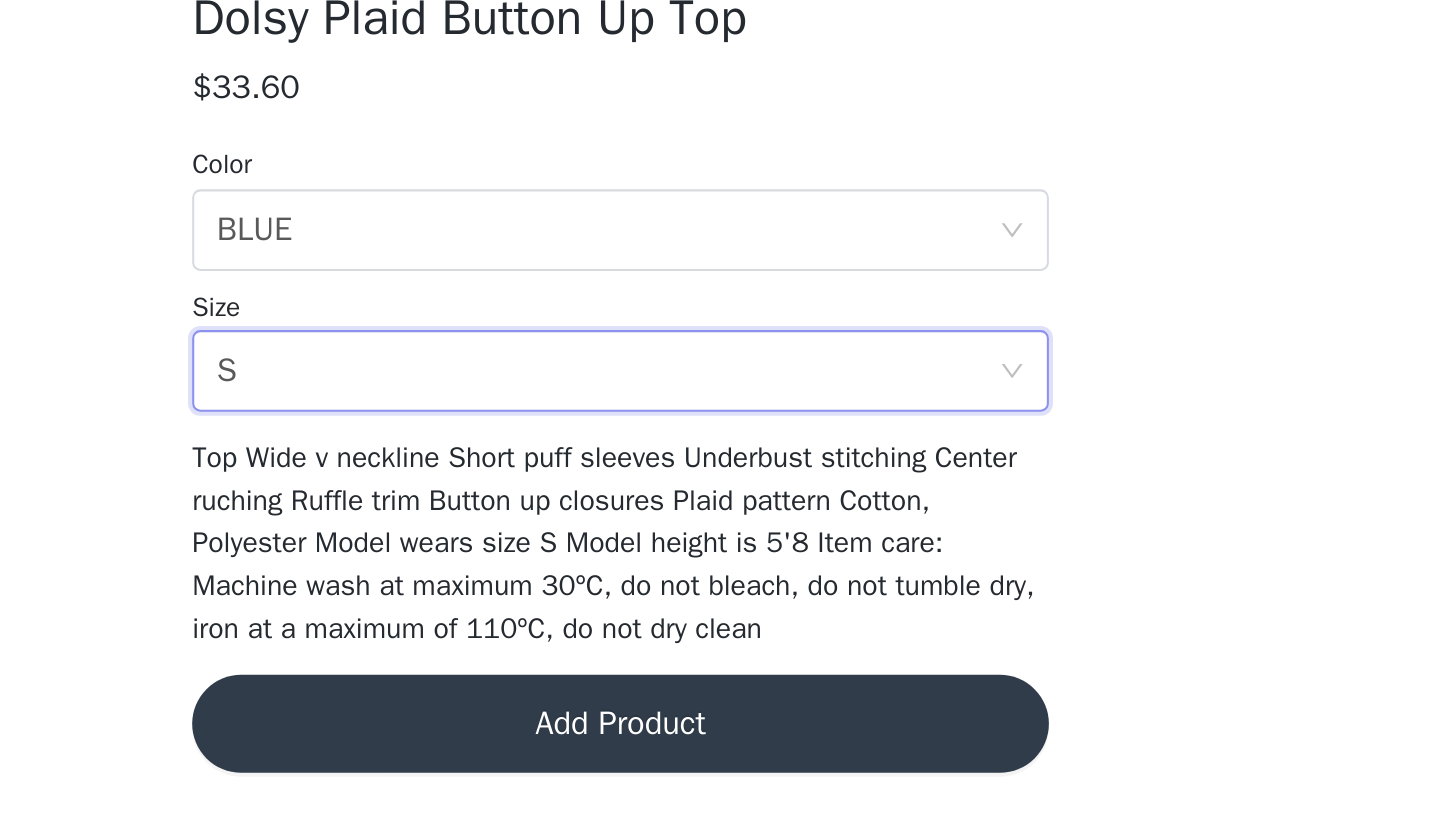 click on "Add Product" at bounding box center [720, 773] 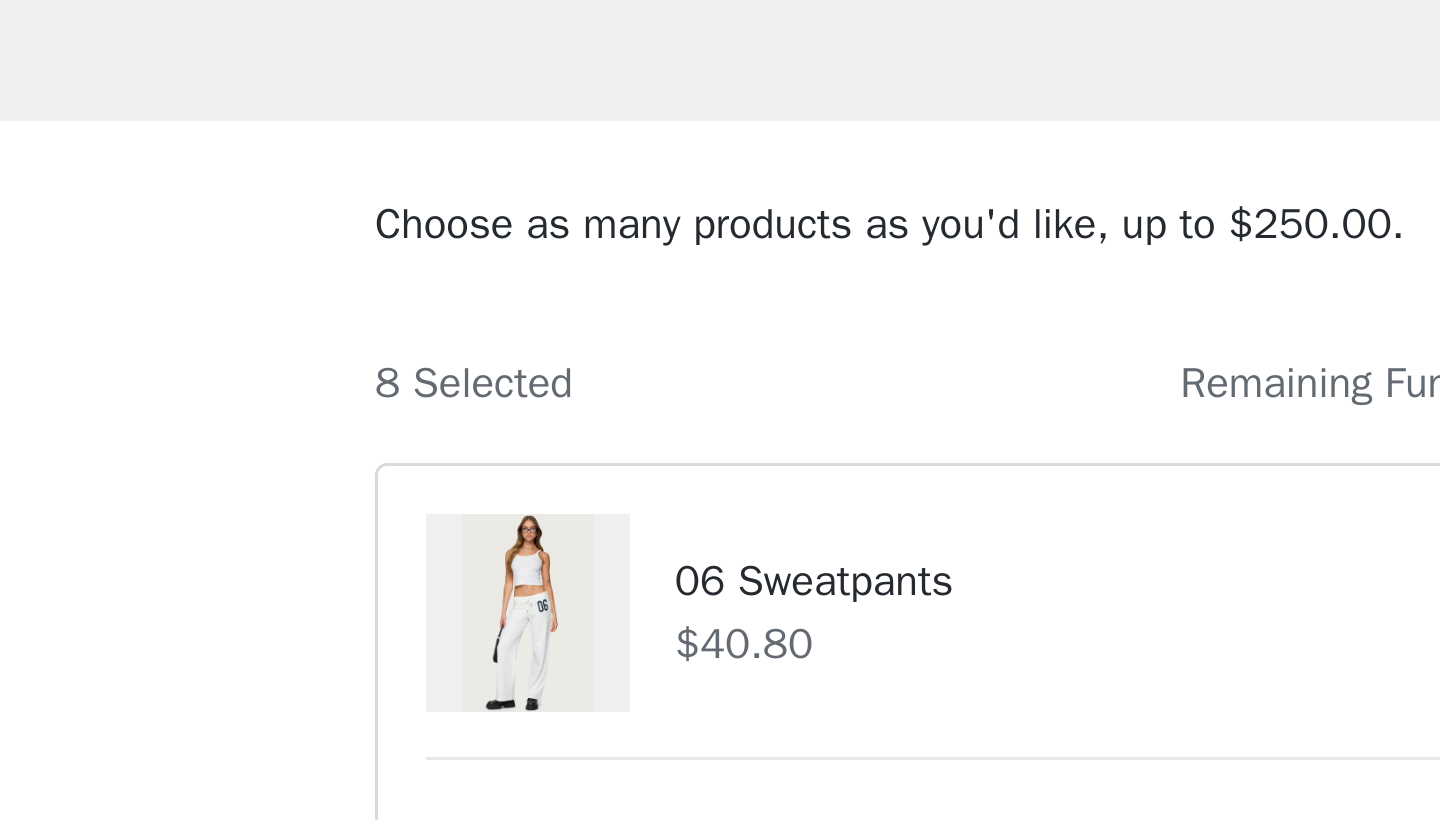 scroll, scrollTop: 0, scrollLeft: 0, axis: both 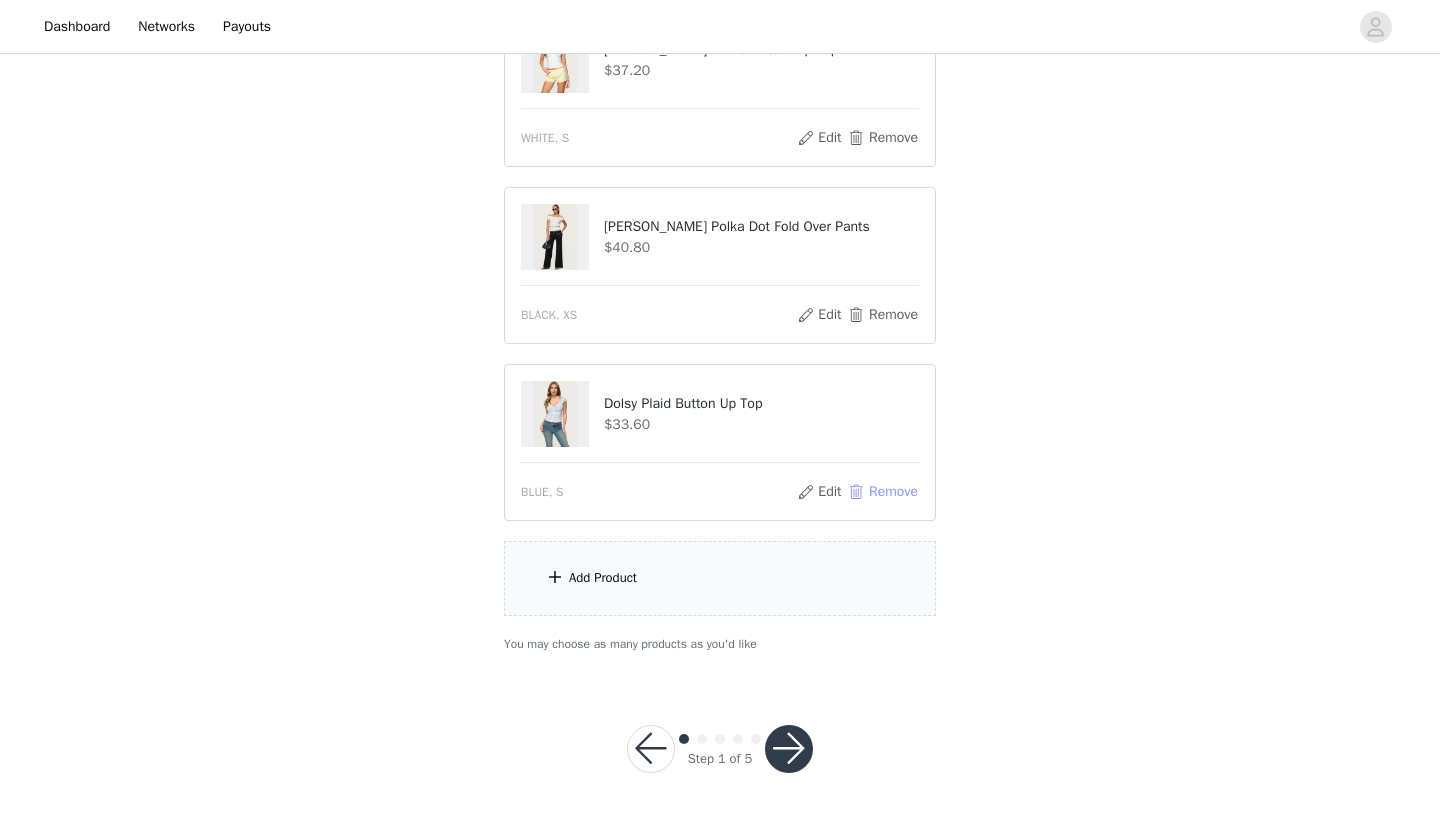 click on "Remove" at bounding box center [883, 492] 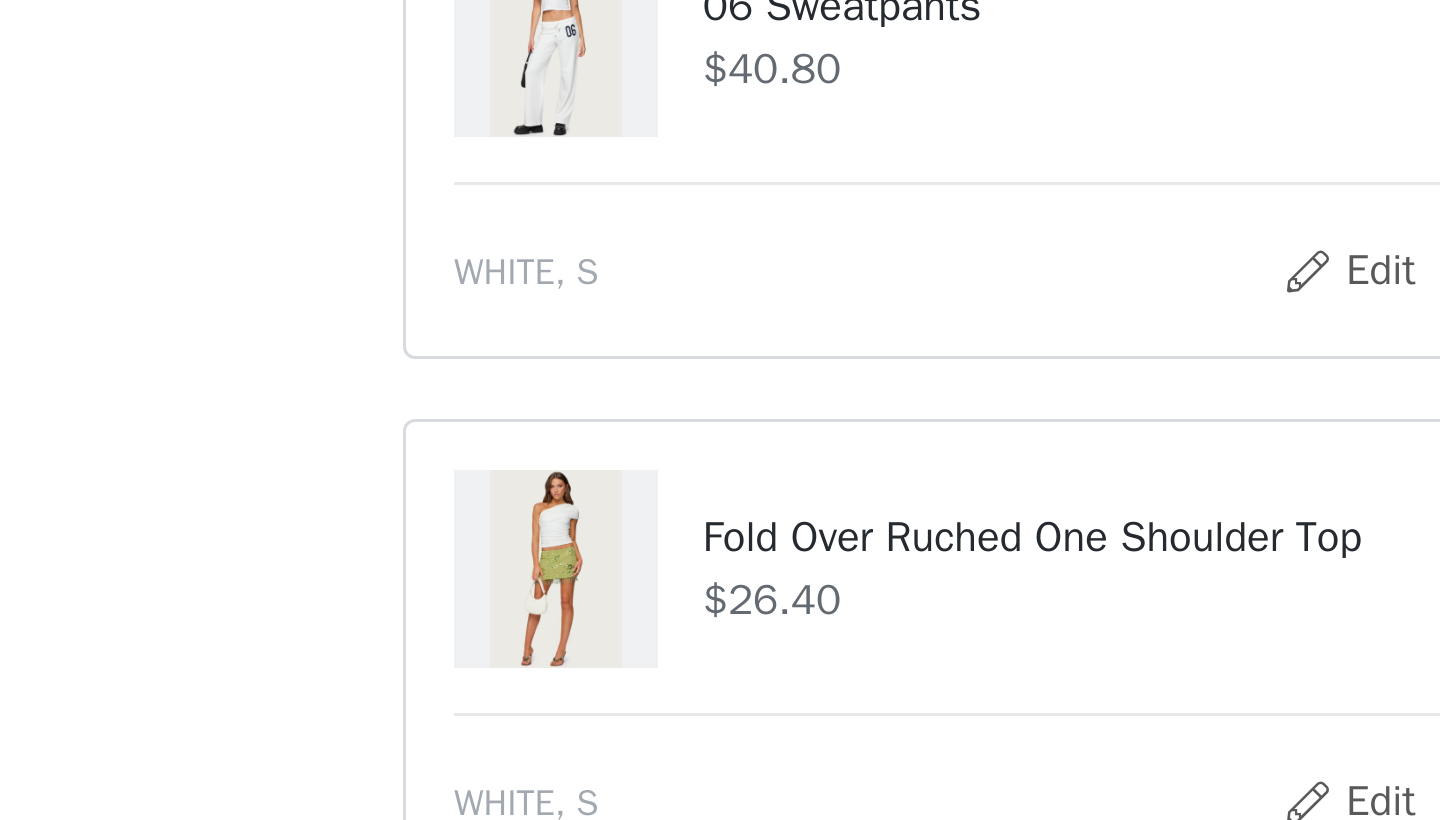 scroll, scrollTop: 199, scrollLeft: 0, axis: vertical 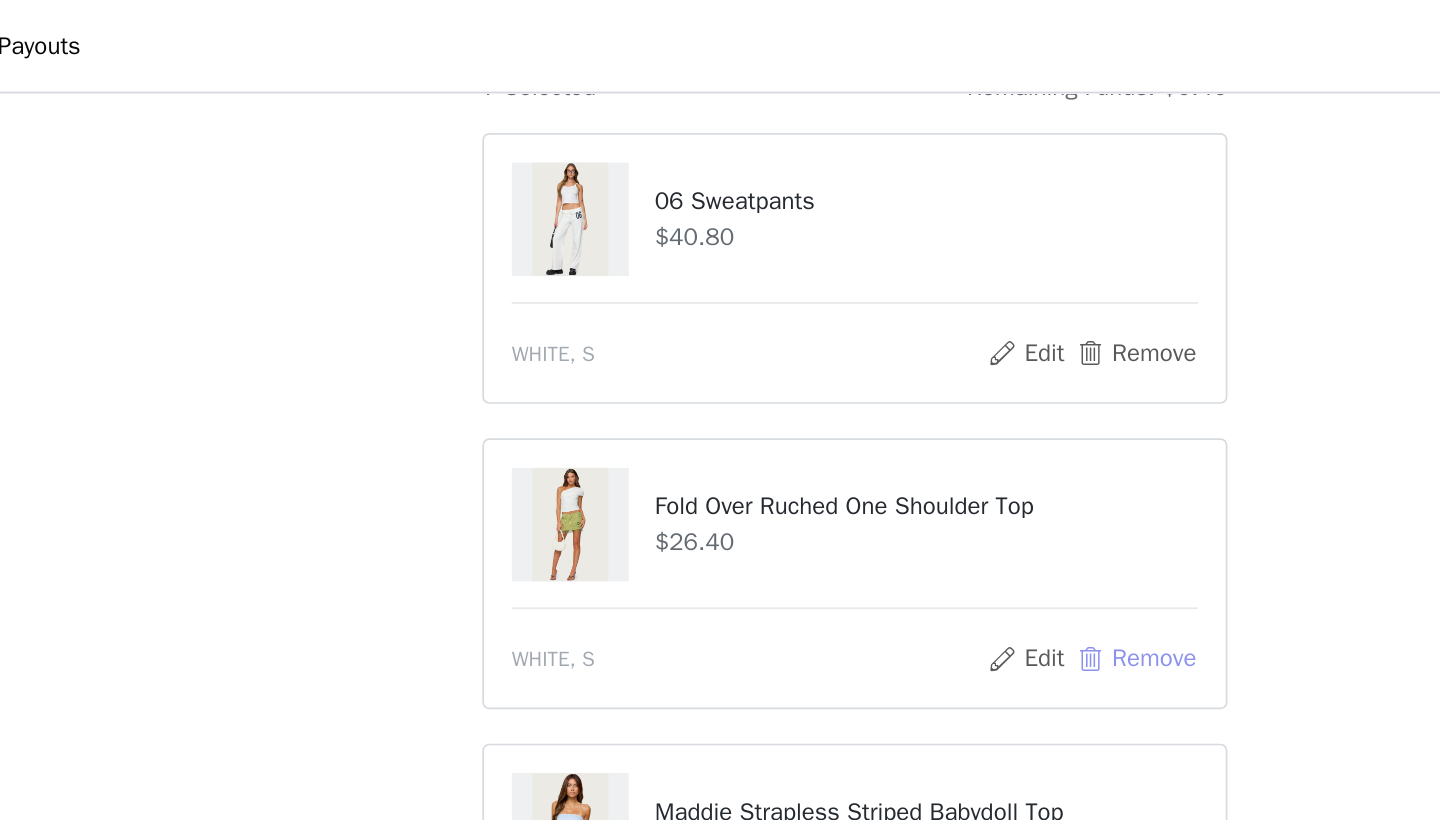 click on "Remove" at bounding box center (883, 382) 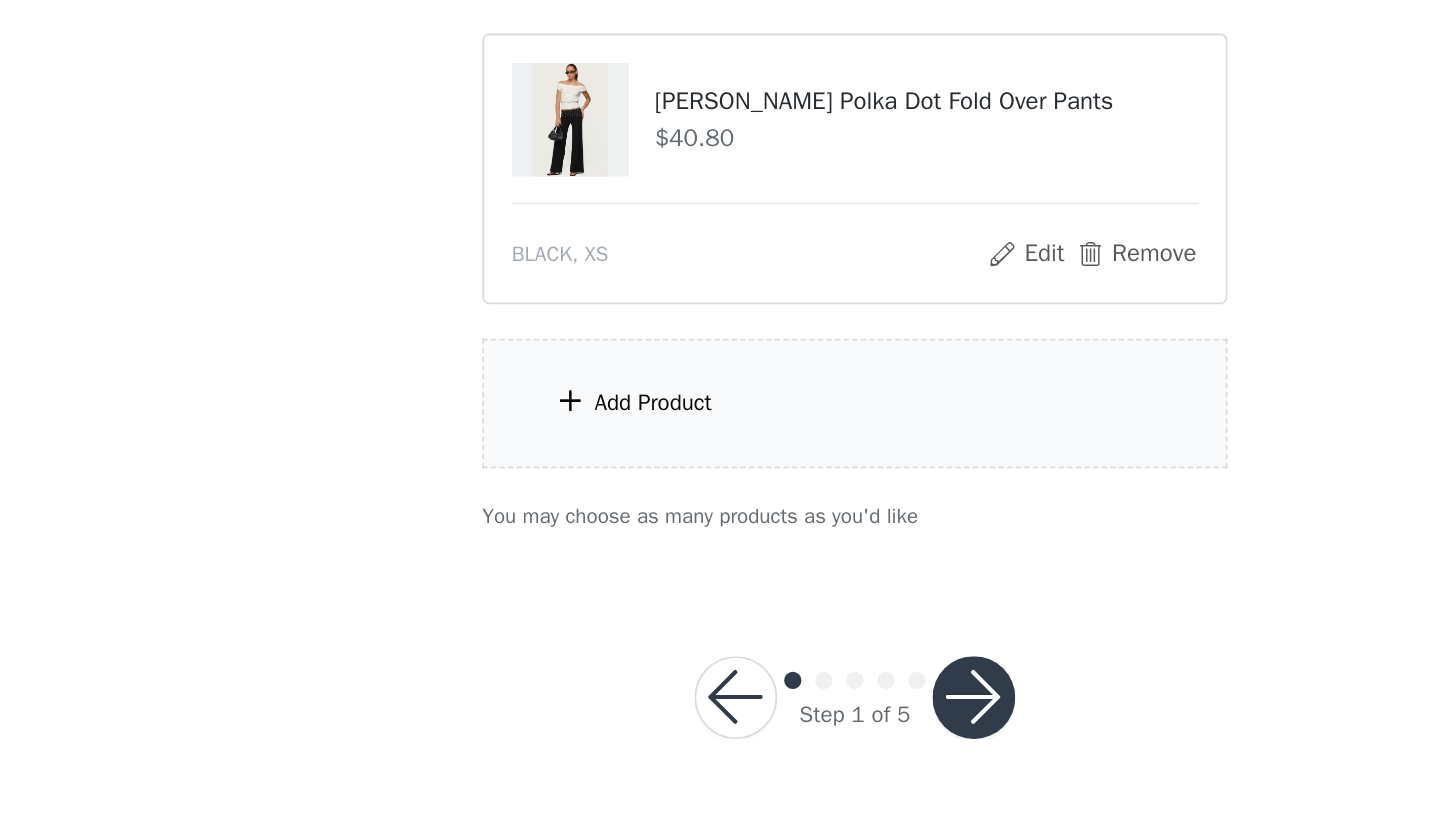 scroll, scrollTop: 797, scrollLeft: 0, axis: vertical 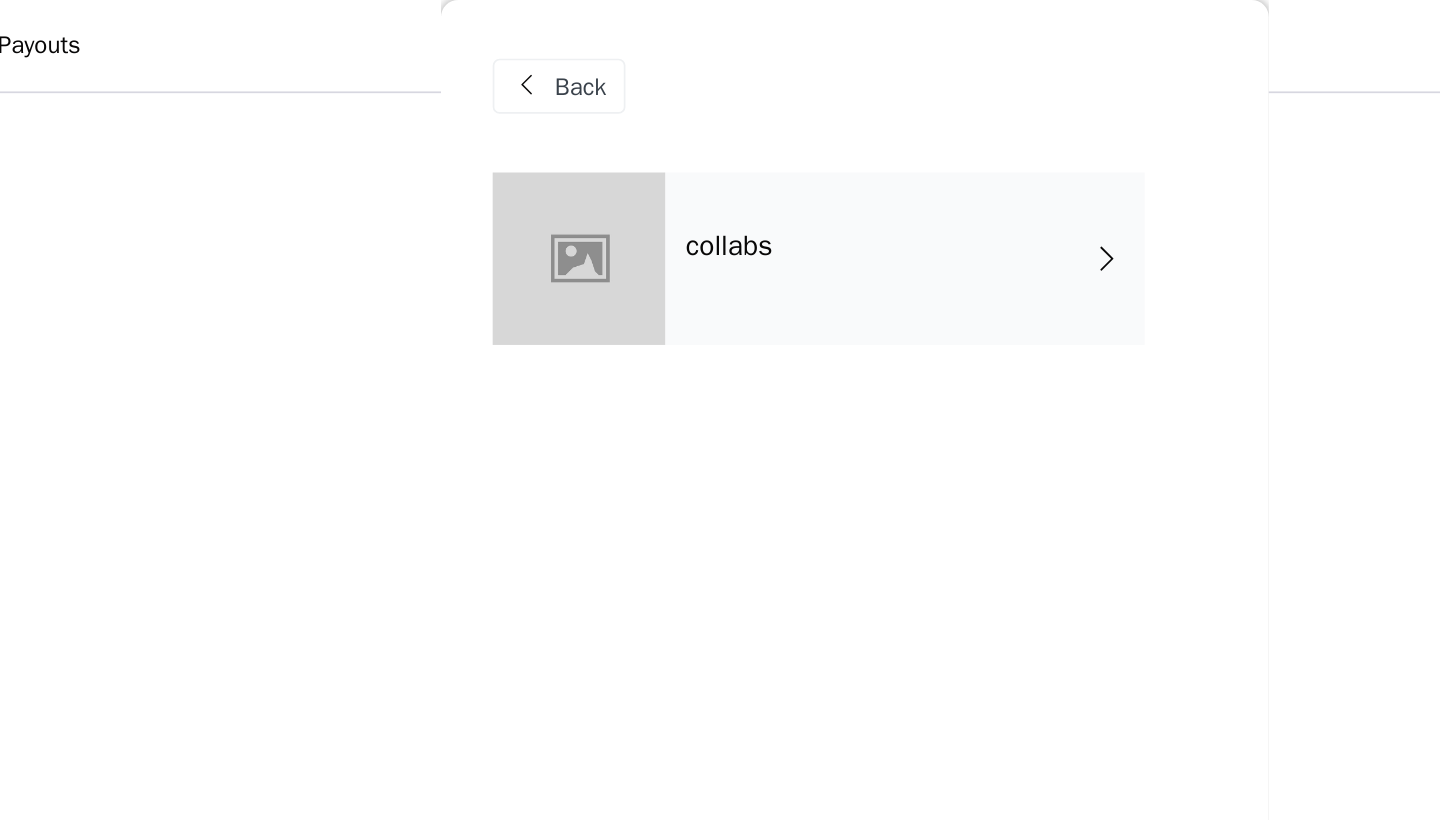 click on "collabs" at bounding box center (749, 150) 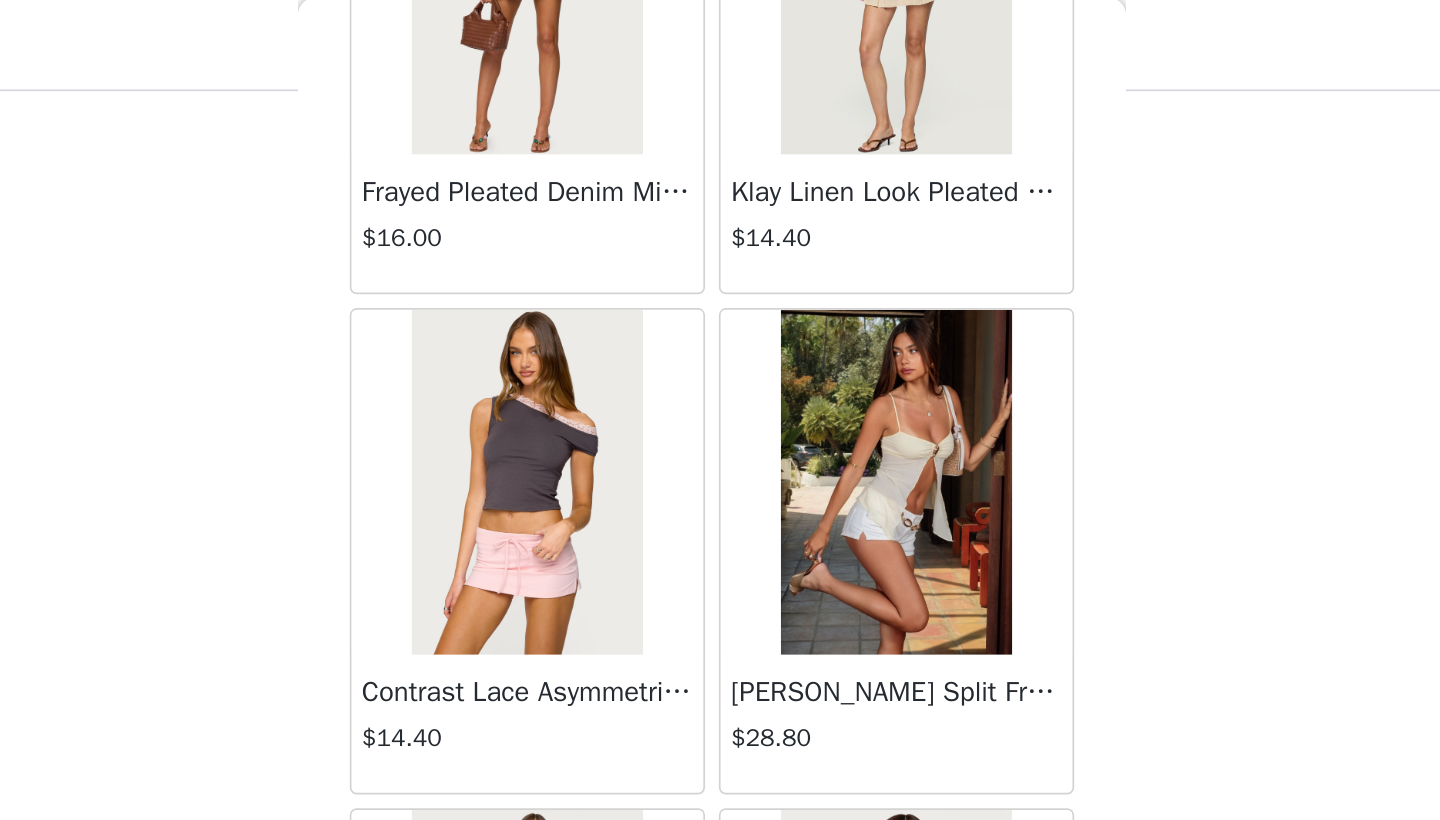 scroll, scrollTop: 2240, scrollLeft: 0, axis: vertical 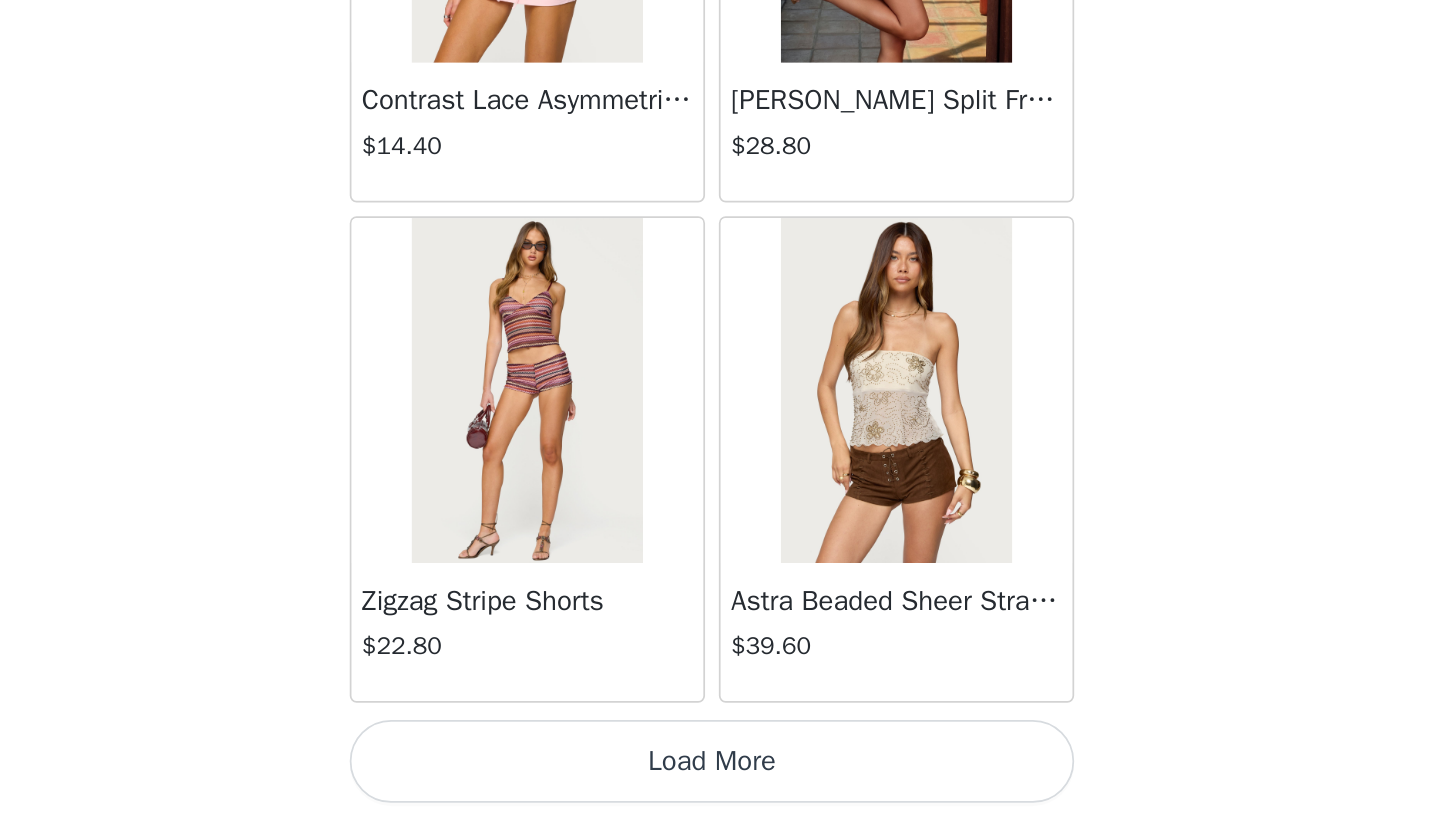 click on "Load More" at bounding box center (720, 786) 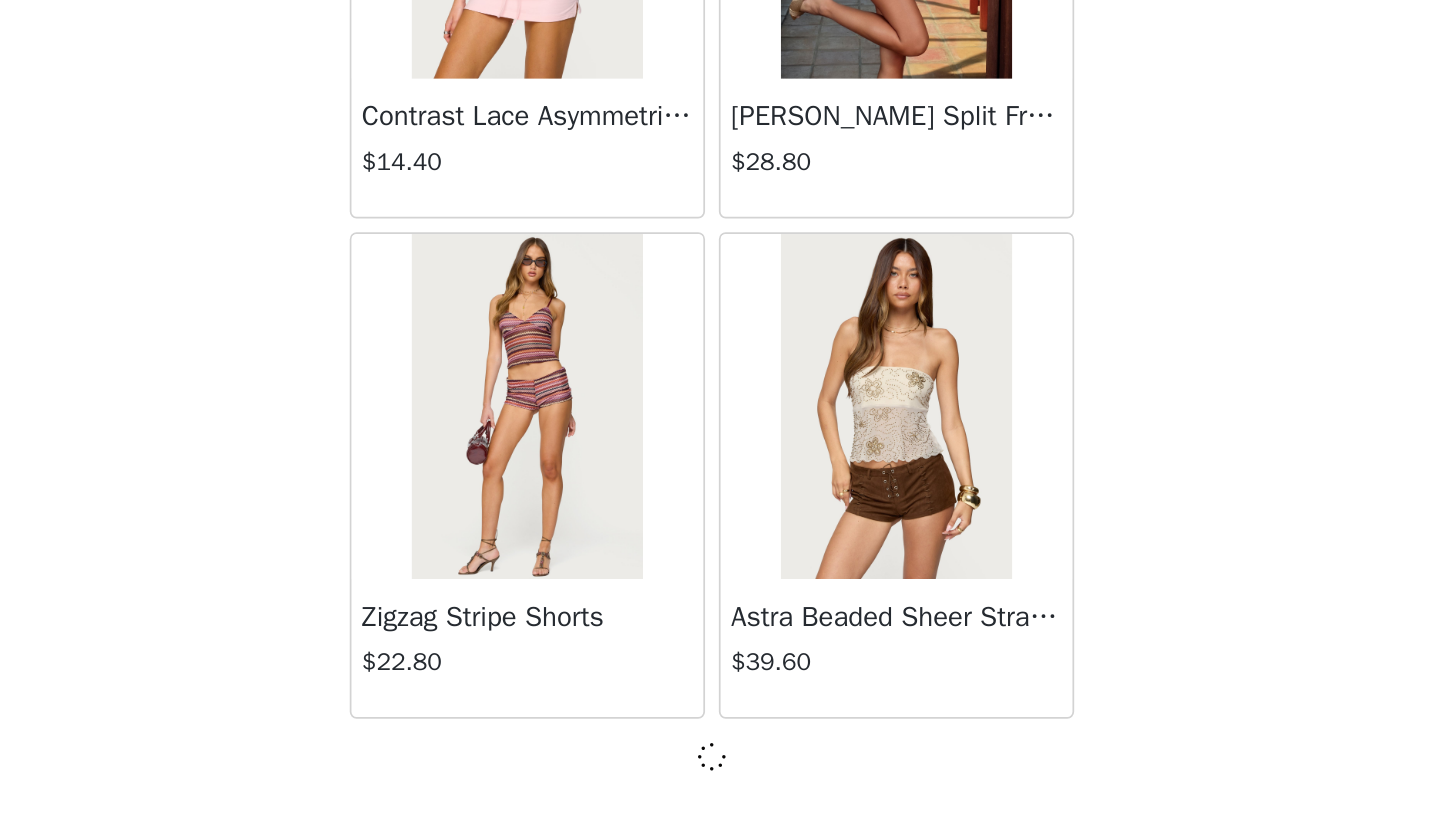 scroll, scrollTop: 805, scrollLeft: 0, axis: vertical 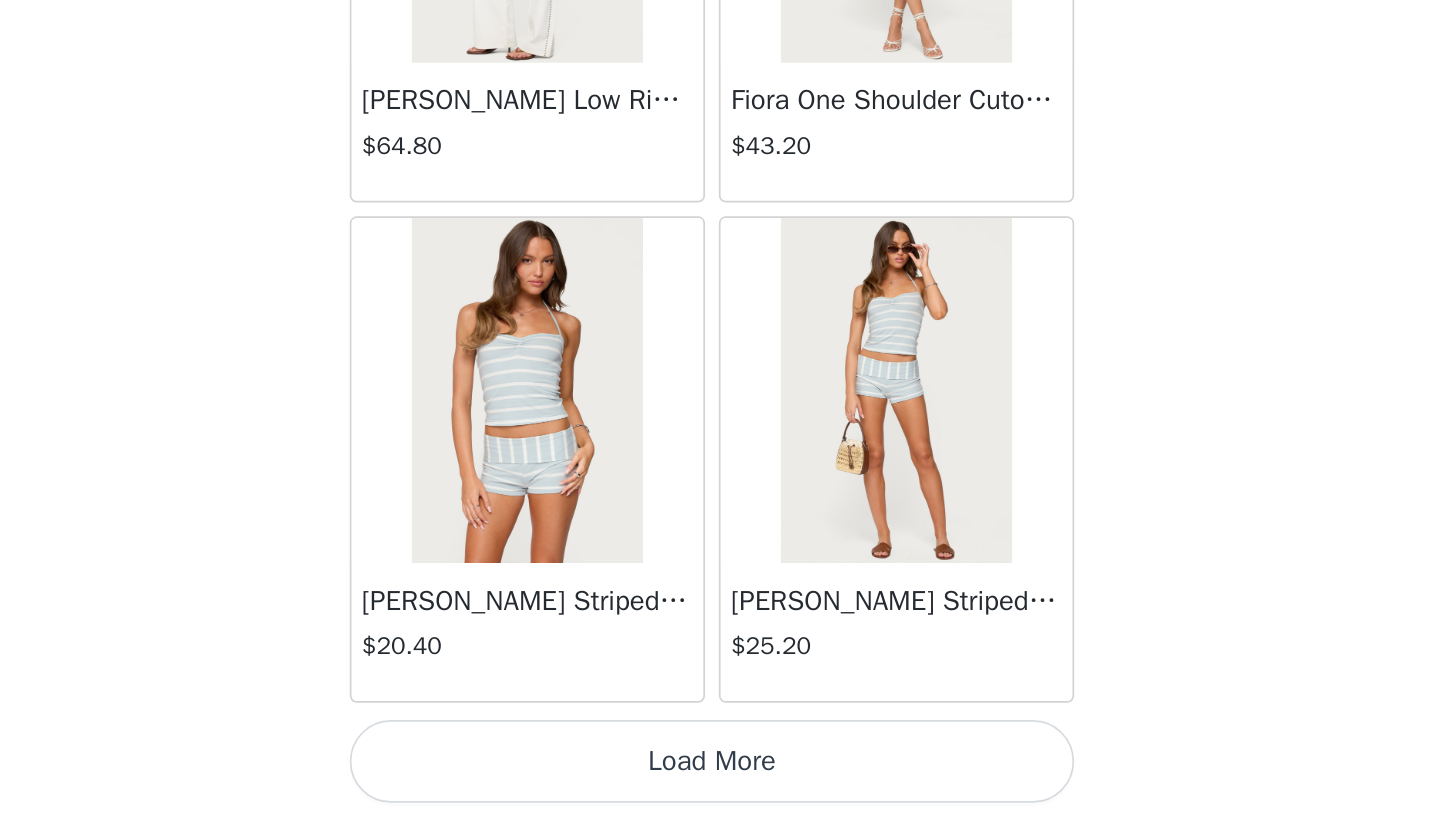 click on "Load More" at bounding box center [720, 786] 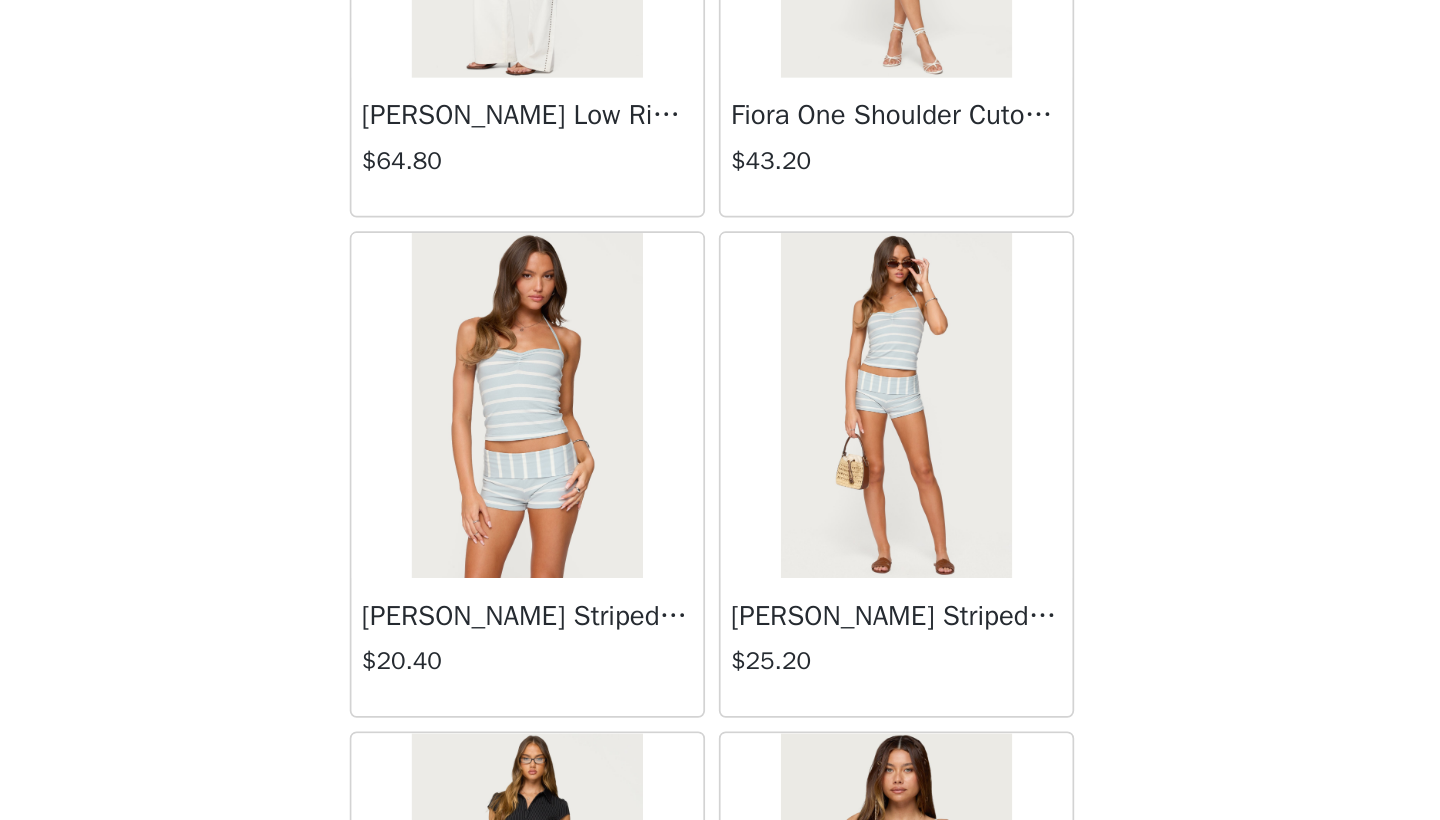 scroll, scrollTop: 800, scrollLeft: 0, axis: vertical 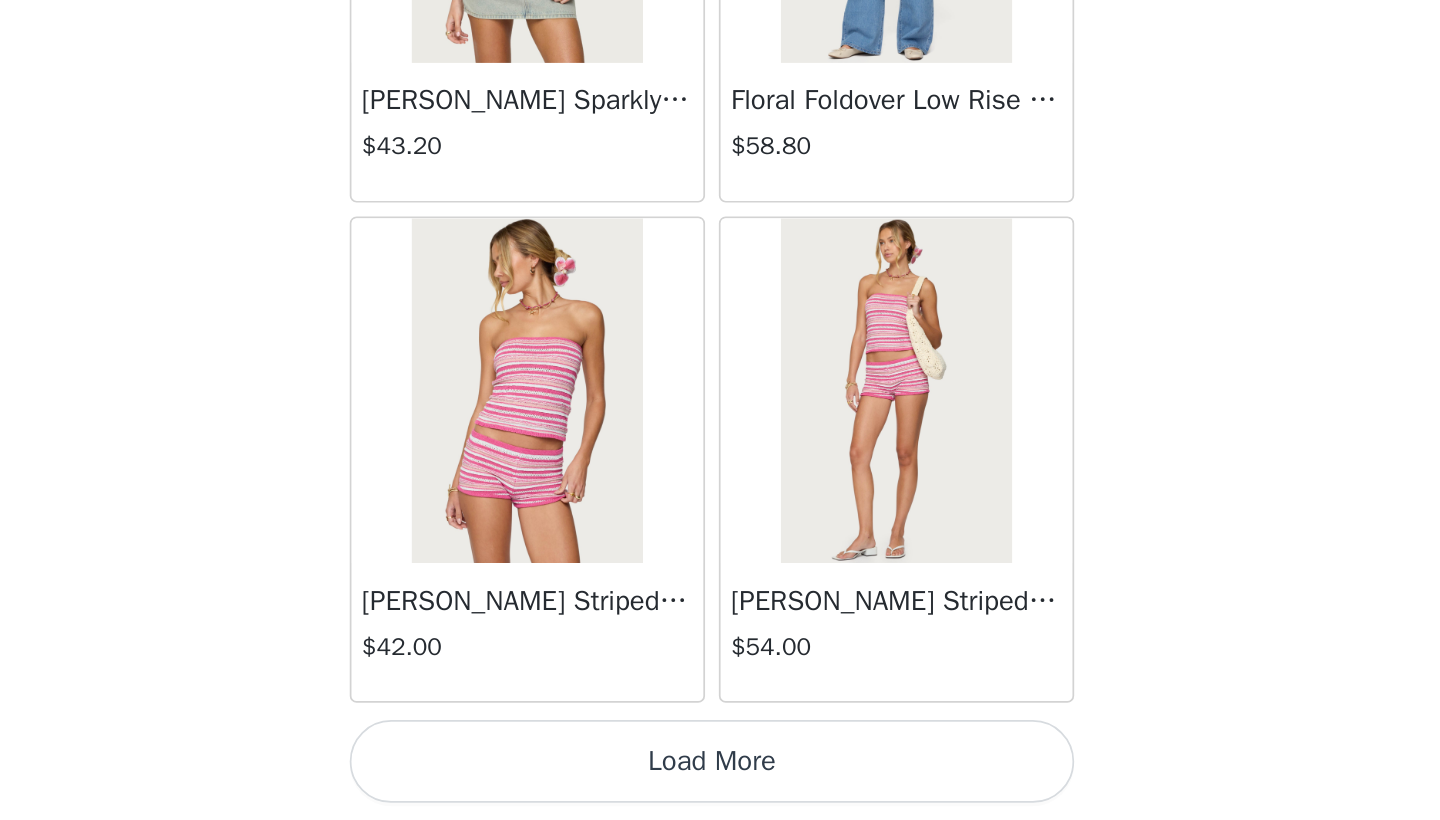 click on "Load More" at bounding box center (720, 786) 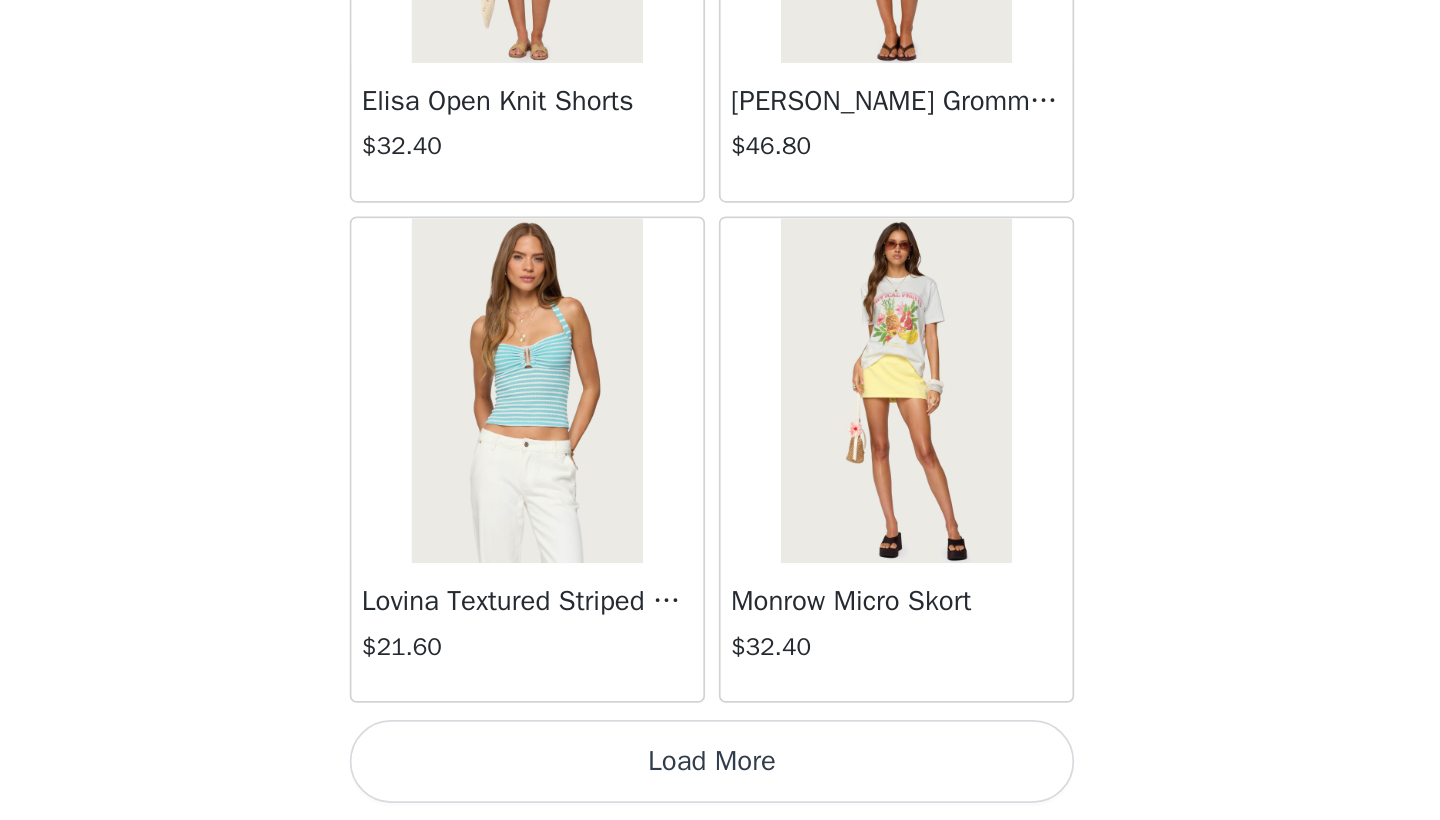 click on "Load More" at bounding box center [720, 786] 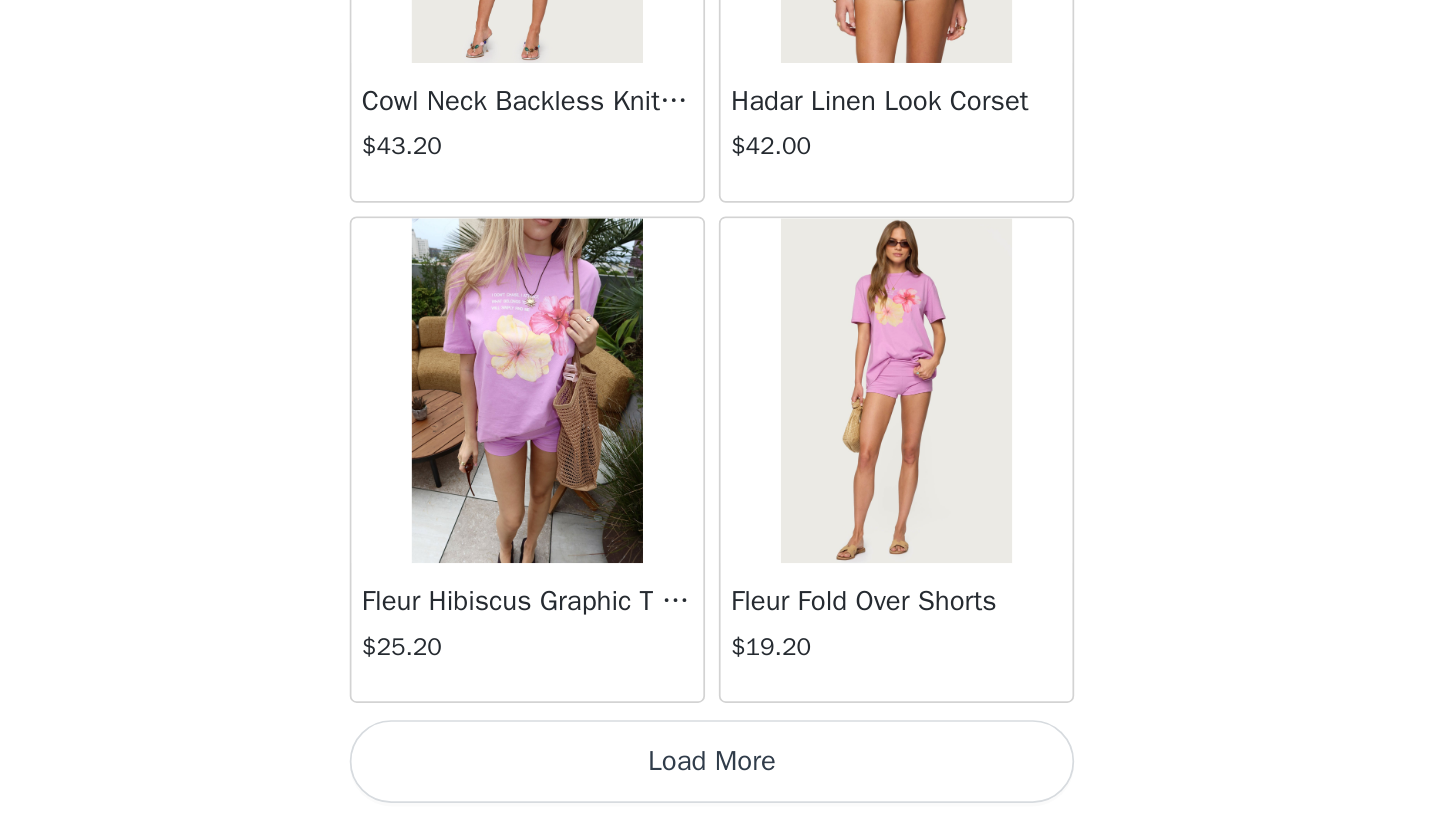 click on "Load More" at bounding box center [720, 786] 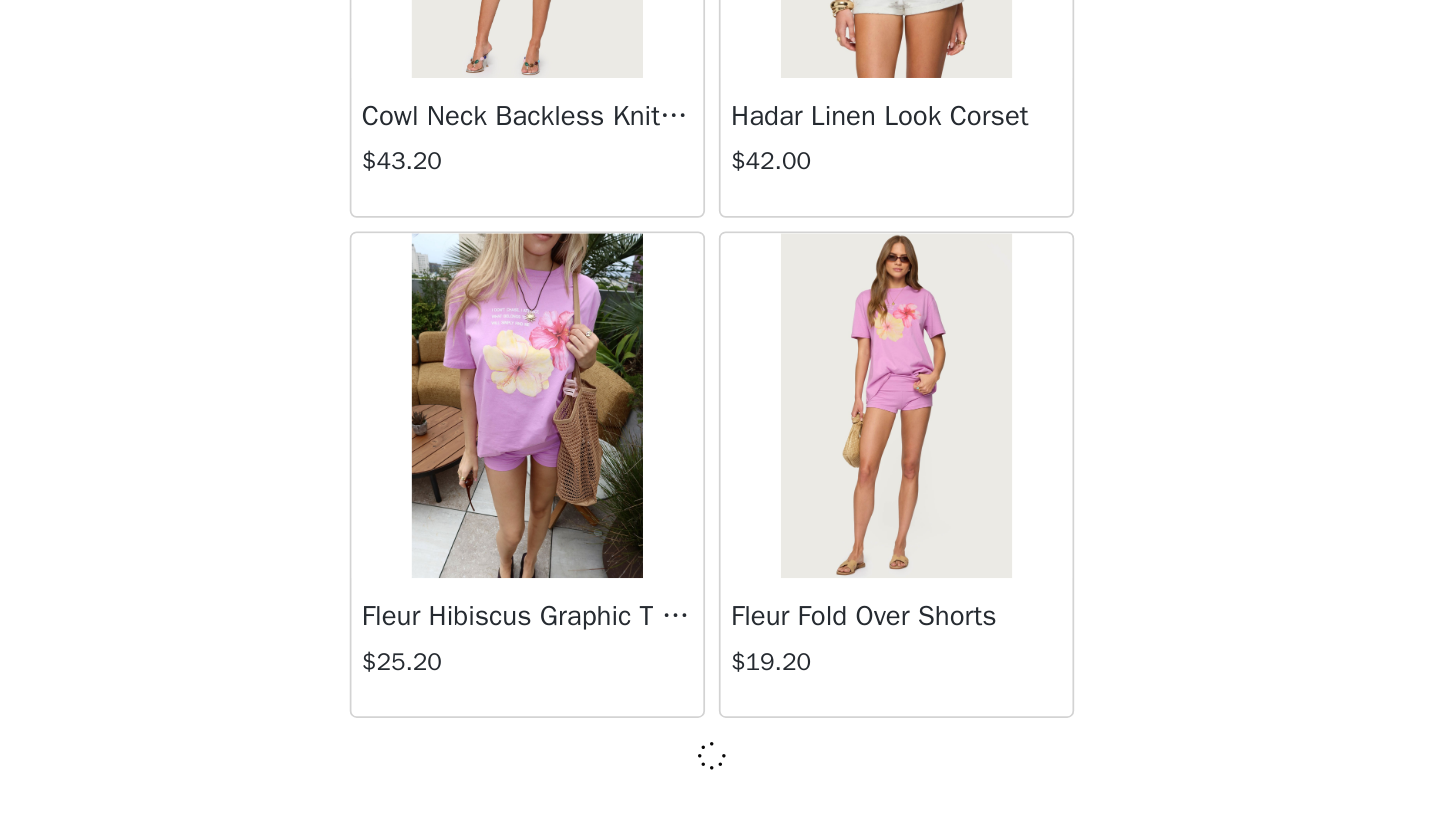 scroll, scrollTop: 13831, scrollLeft: 0, axis: vertical 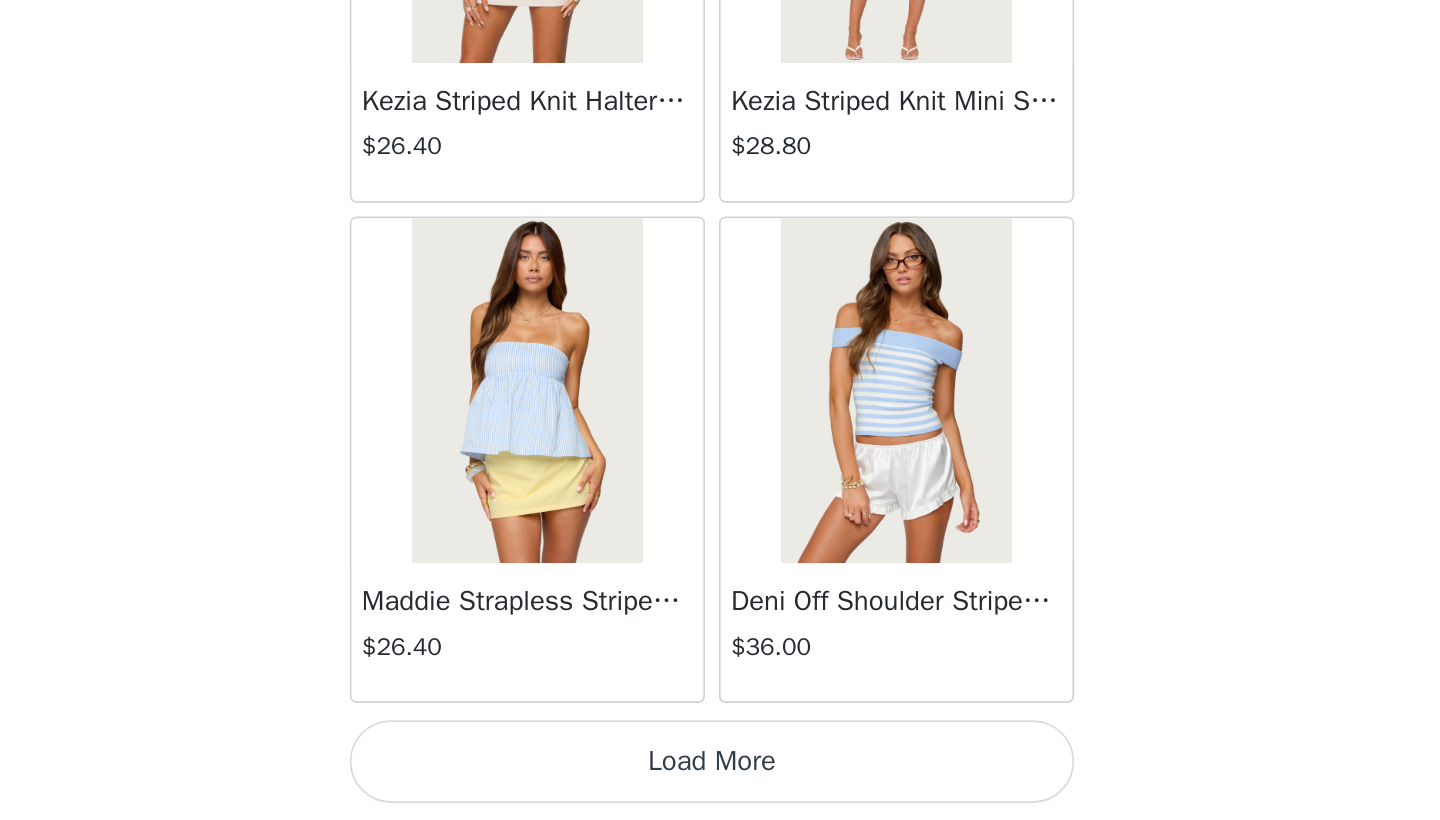 click on "Load More" at bounding box center (720, 786) 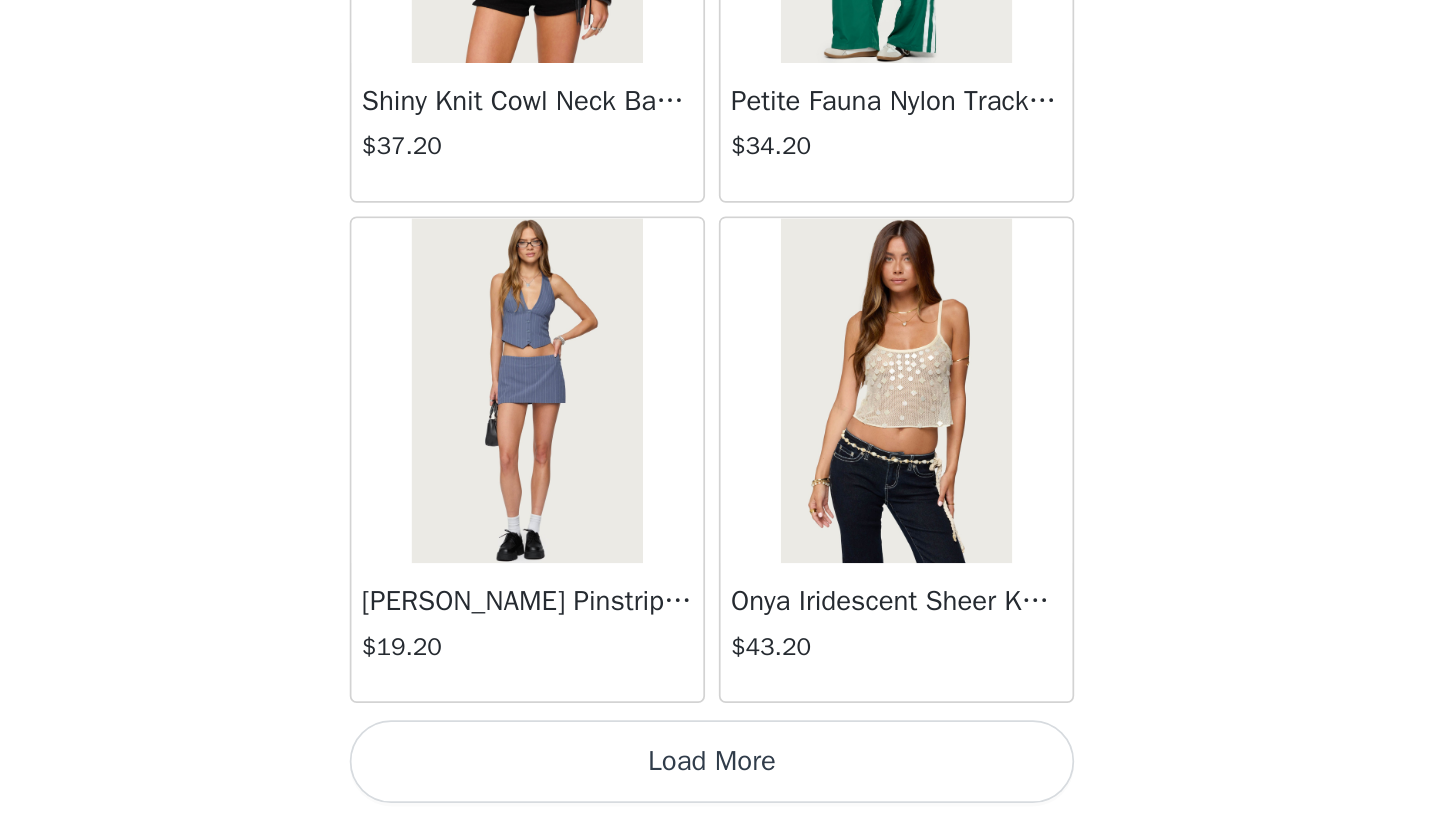 click on "Load More" at bounding box center [720, 786] 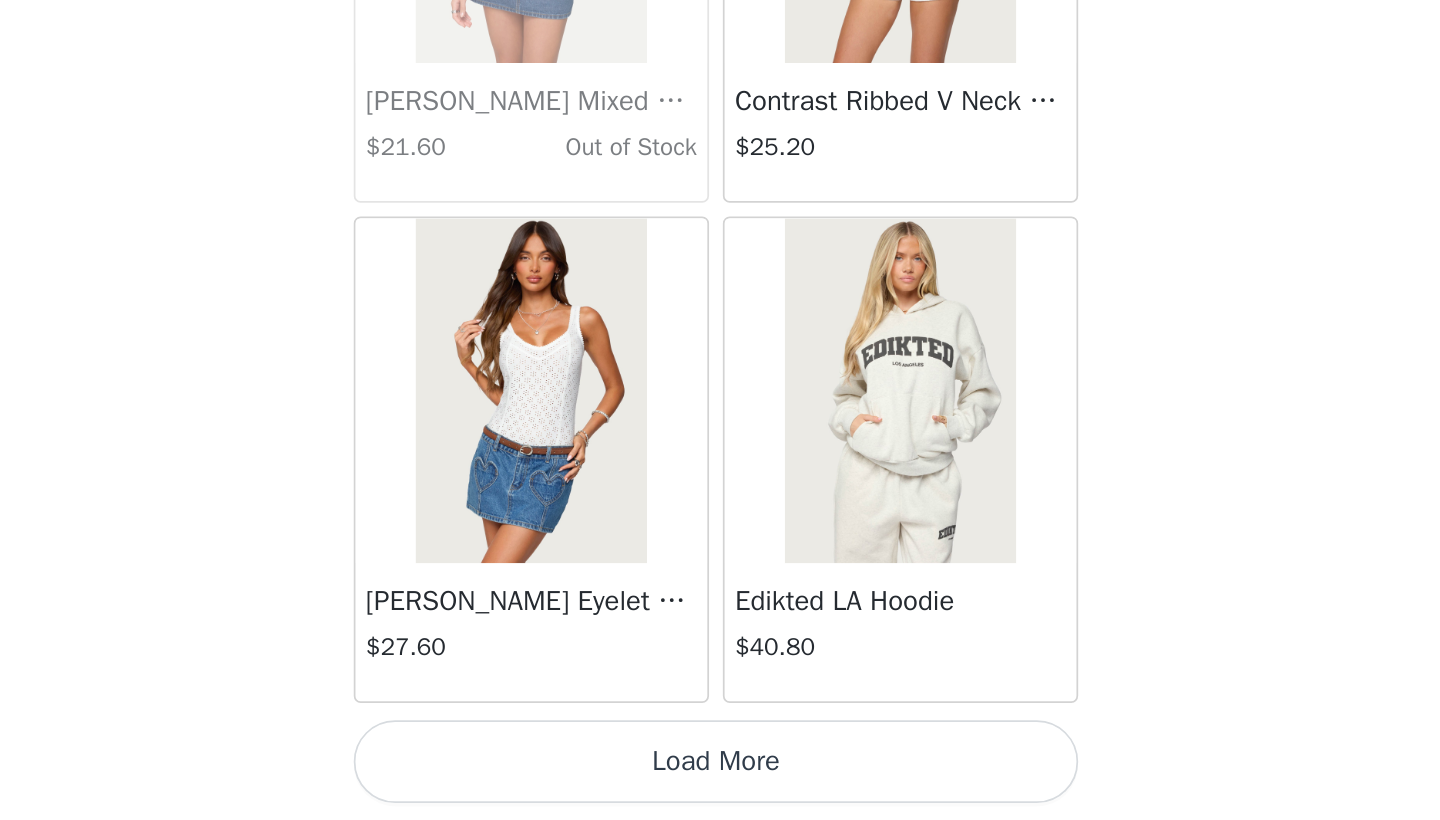 click on "Load More" at bounding box center (720, 786) 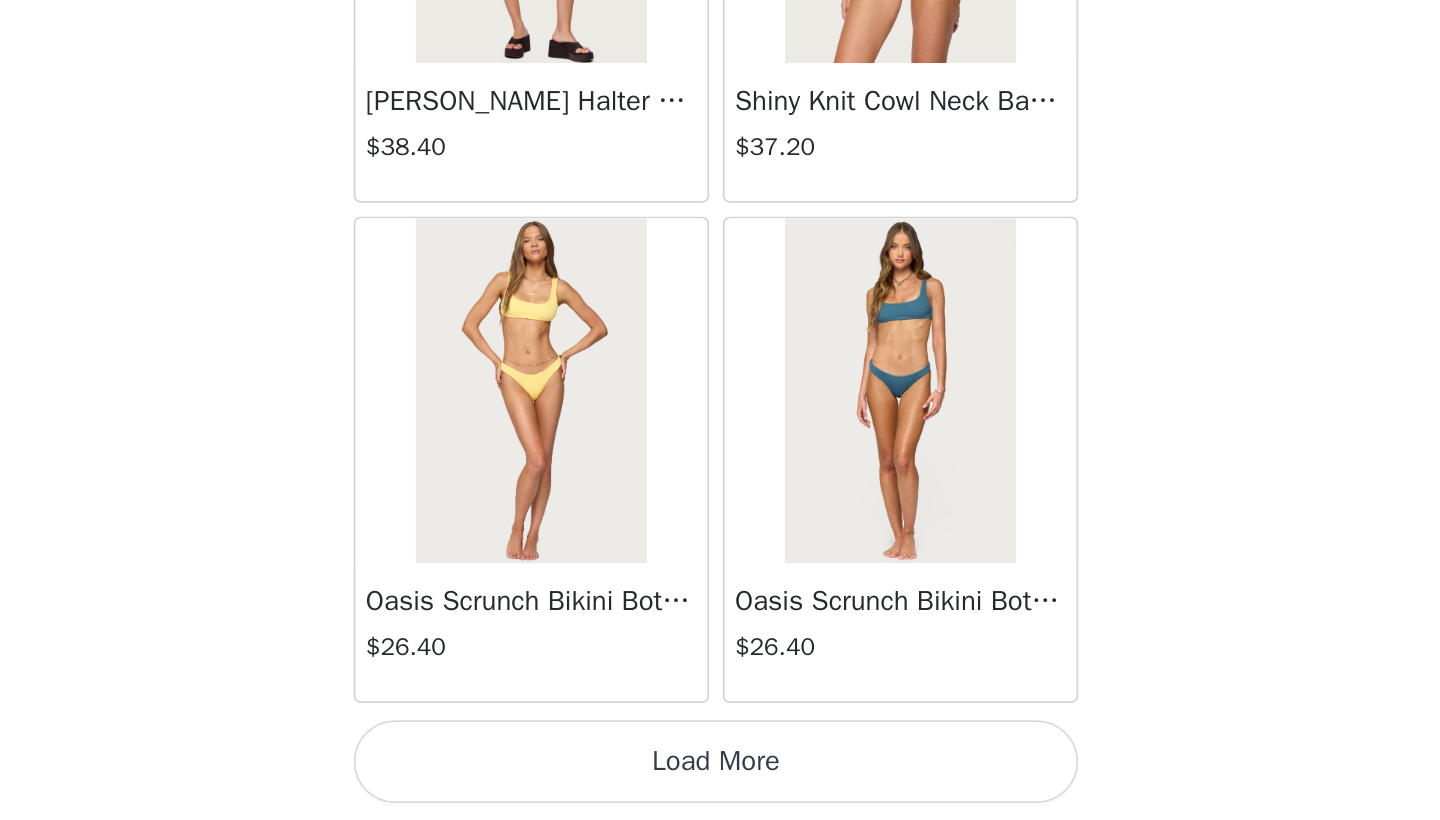 click on "Load More" at bounding box center (720, 786) 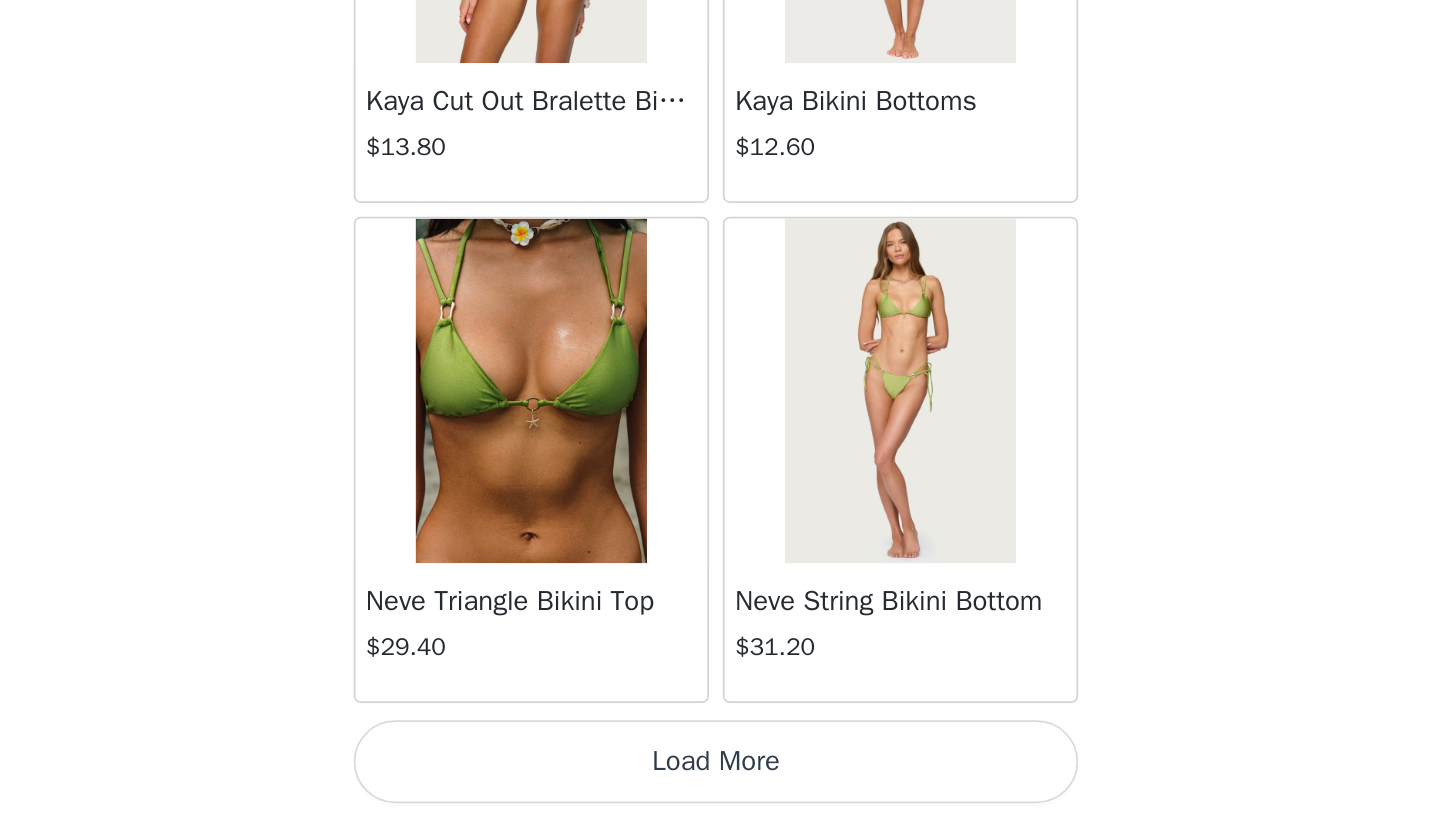 click on "Load More" at bounding box center [720, 786] 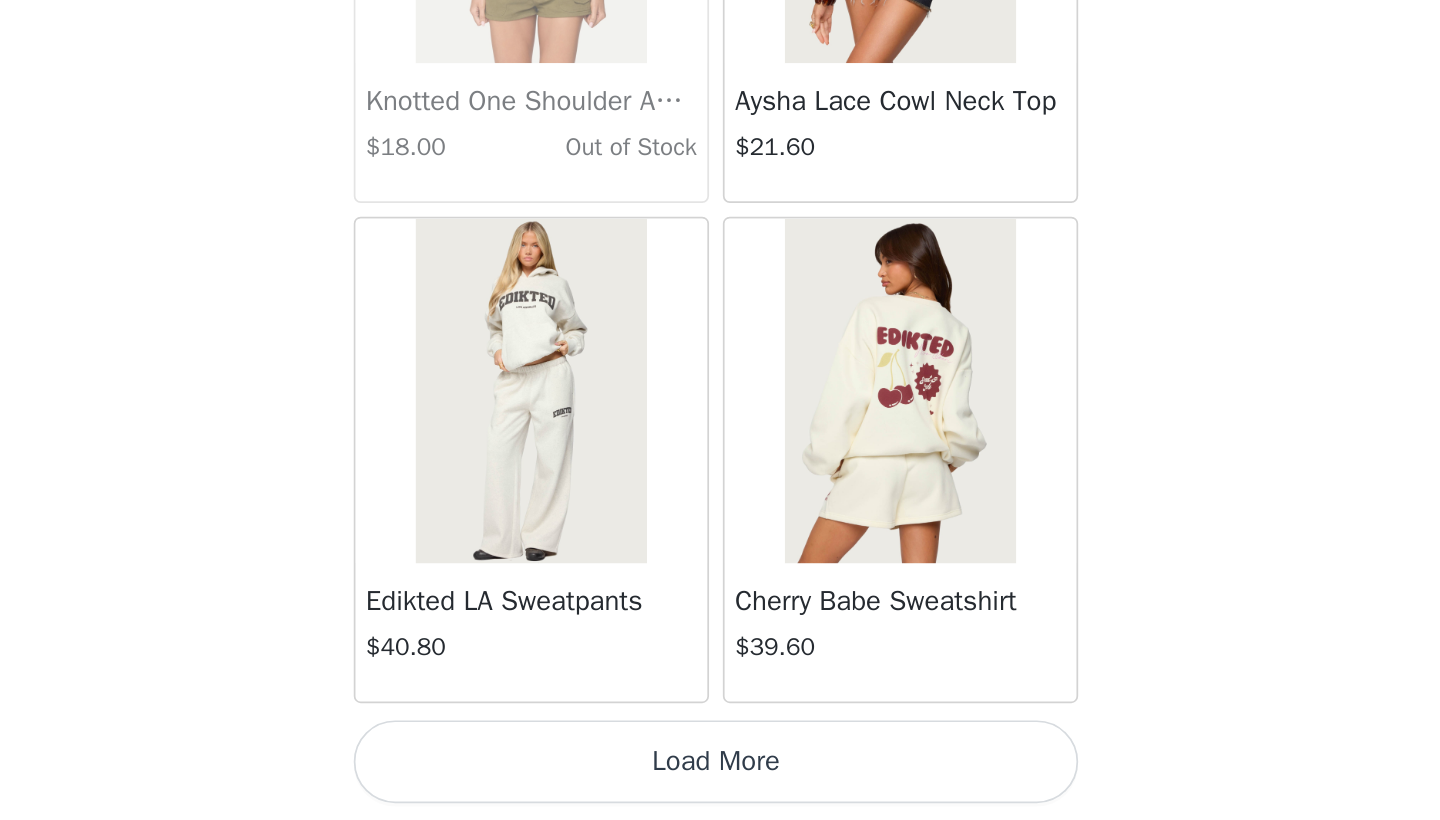 click on "Load More" at bounding box center [720, 786] 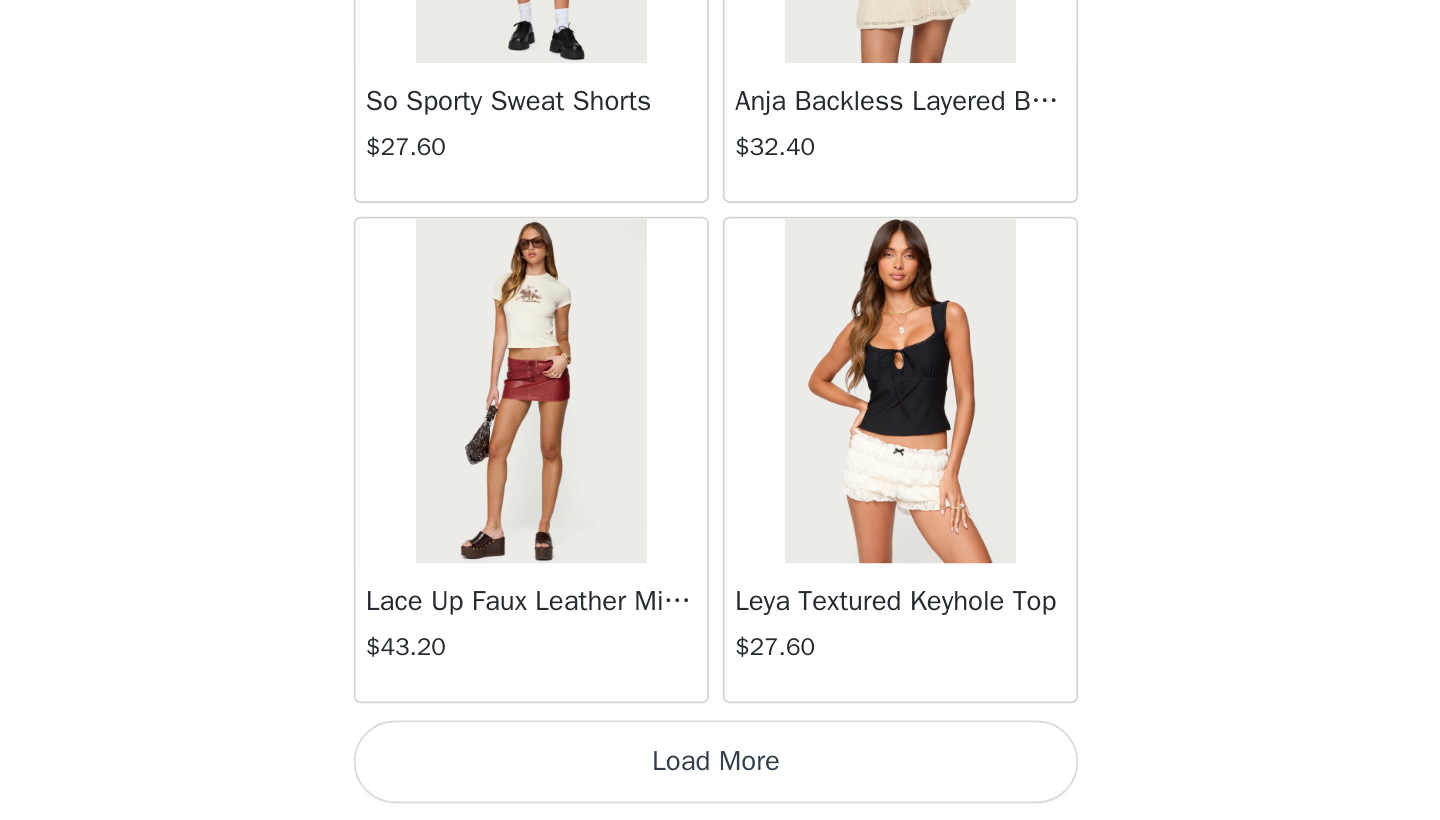 click on "Load More" at bounding box center (720, 786) 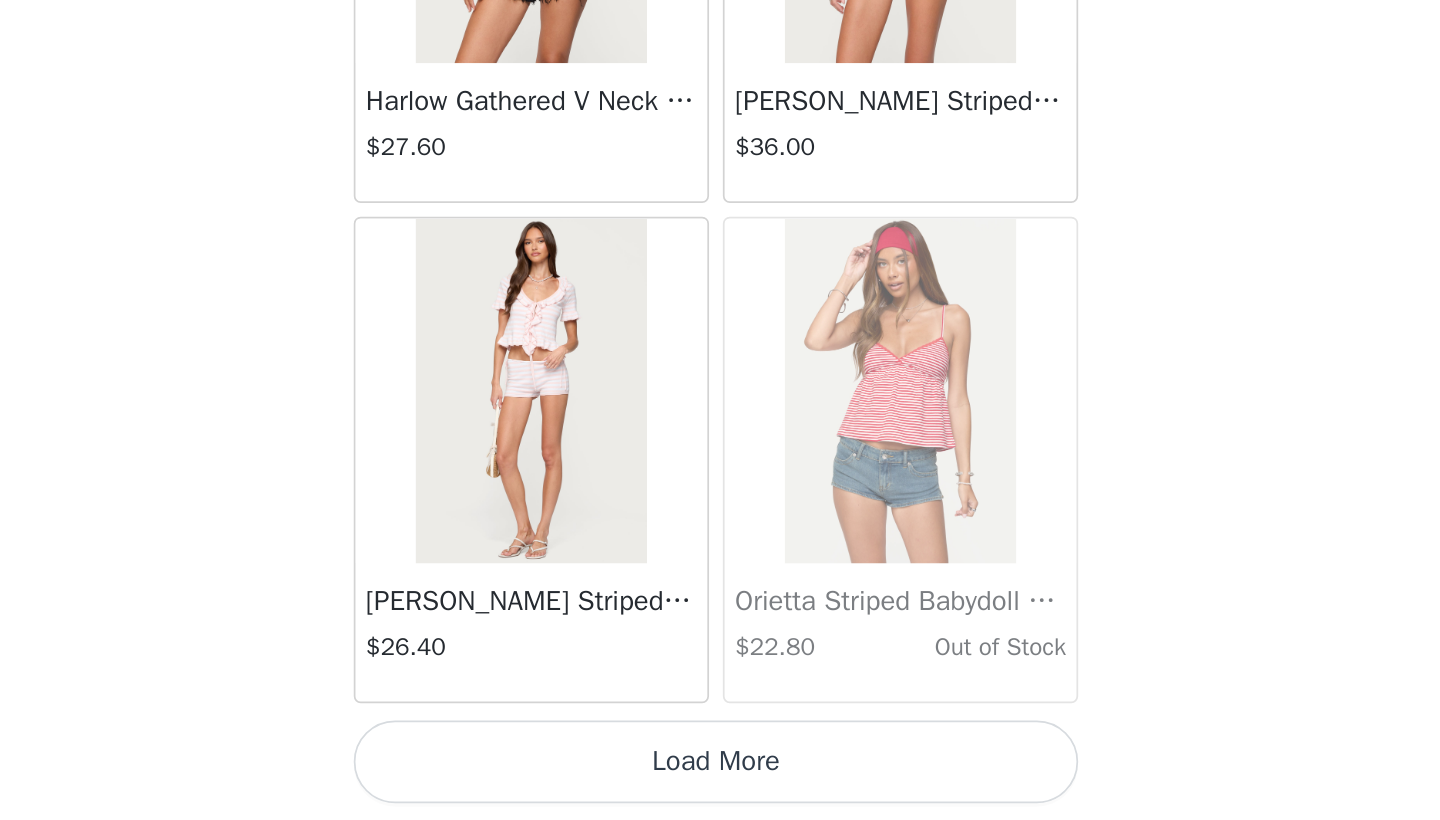 drag, startPoint x: 347, startPoint y: 438, endPoint x: 350, endPoint y: 395, distance: 43.104523 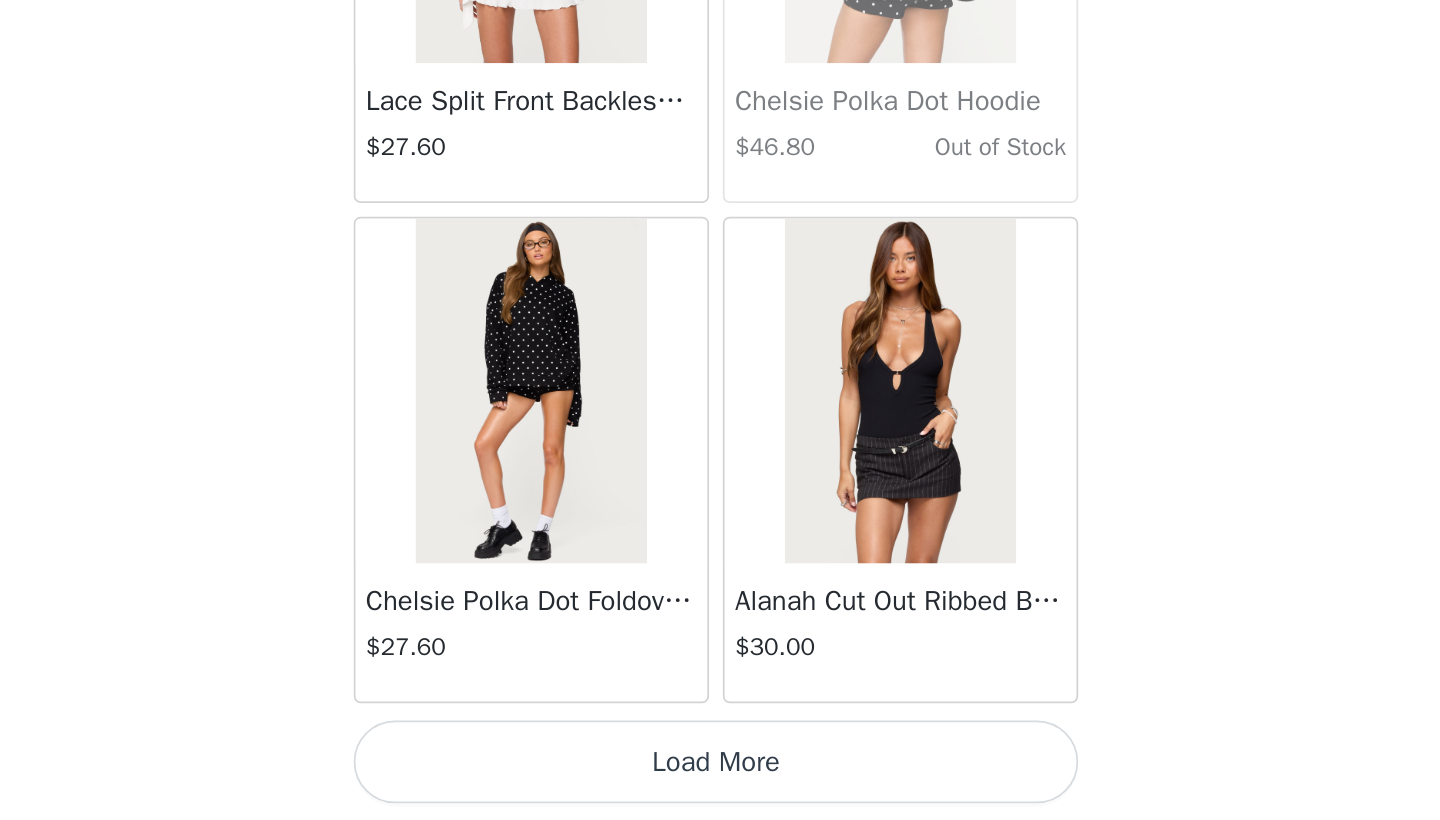 click on "Load More" at bounding box center (720, 786) 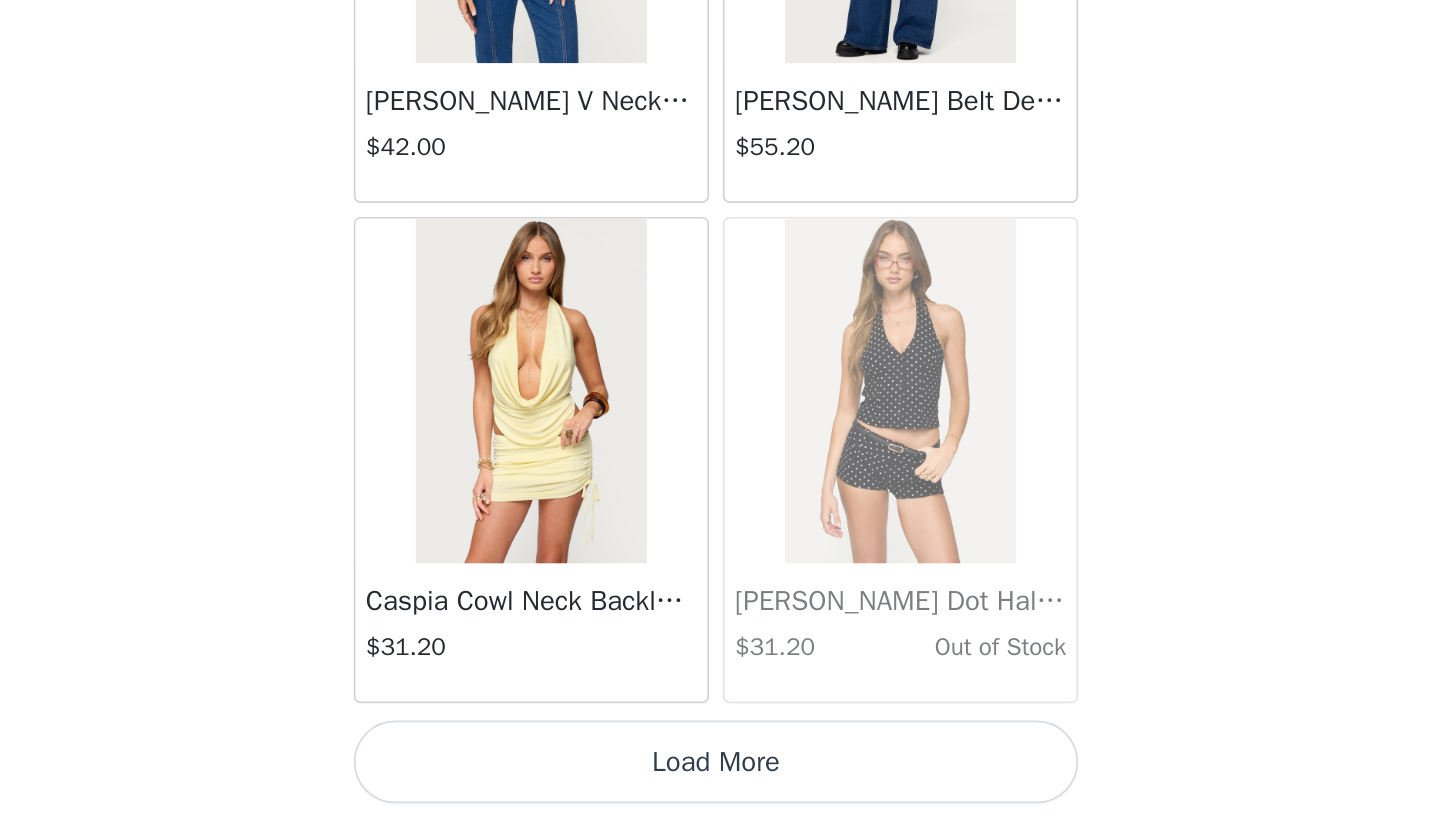 click on "Load More" at bounding box center [720, 786] 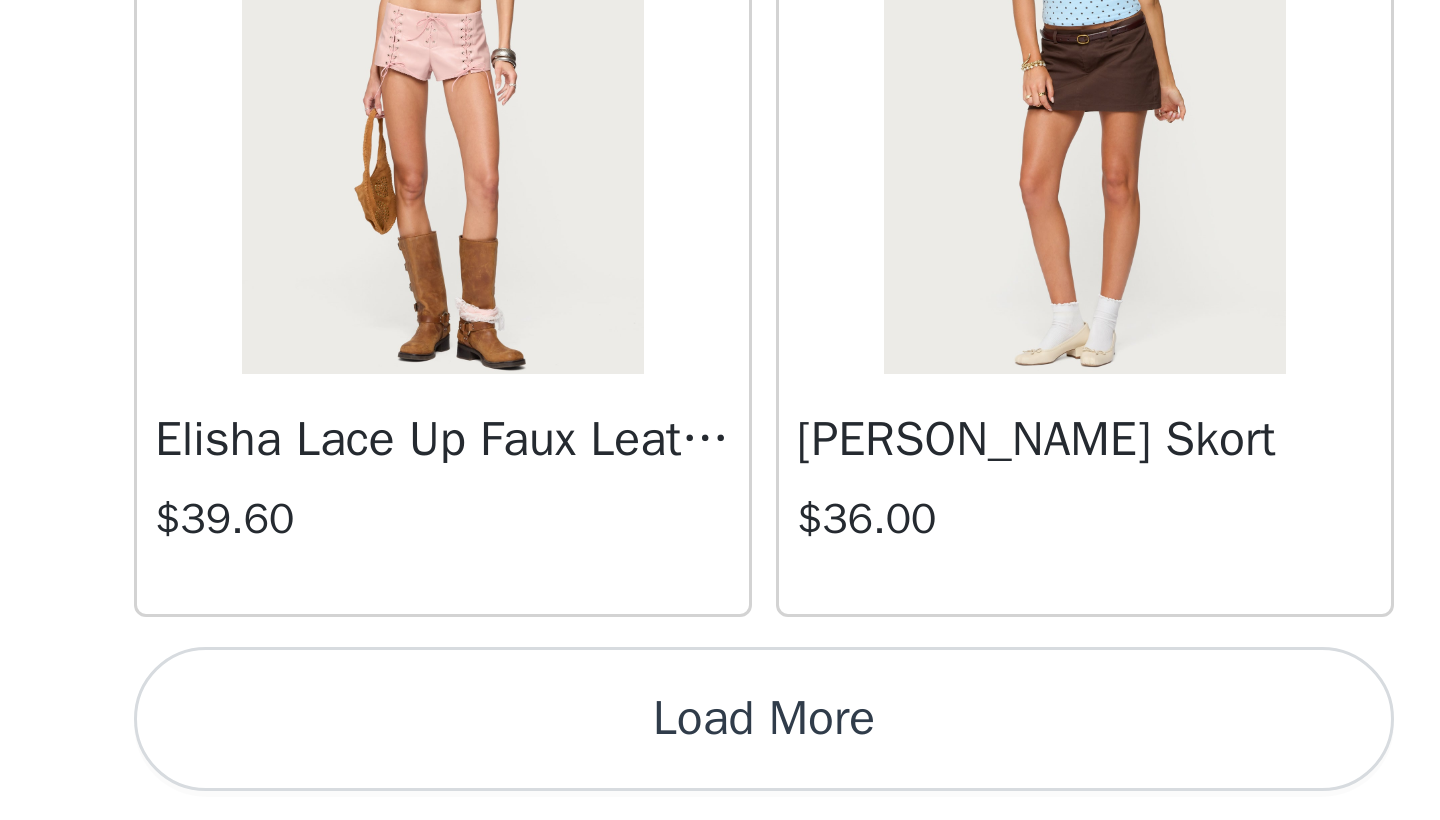 click on "Load More" at bounding box center (720, 786) 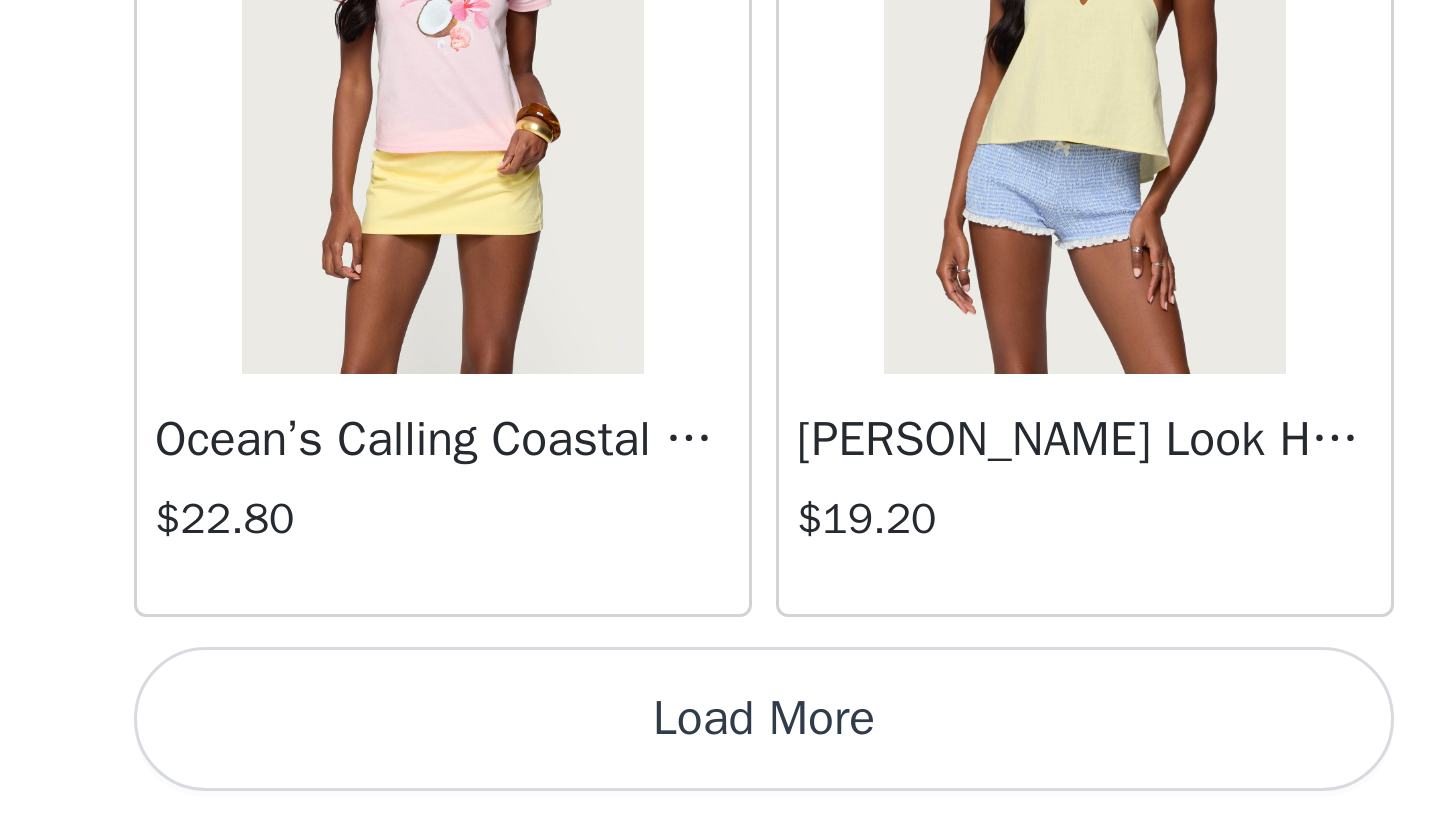 click on "Load More" at bounding box center [720, 786] 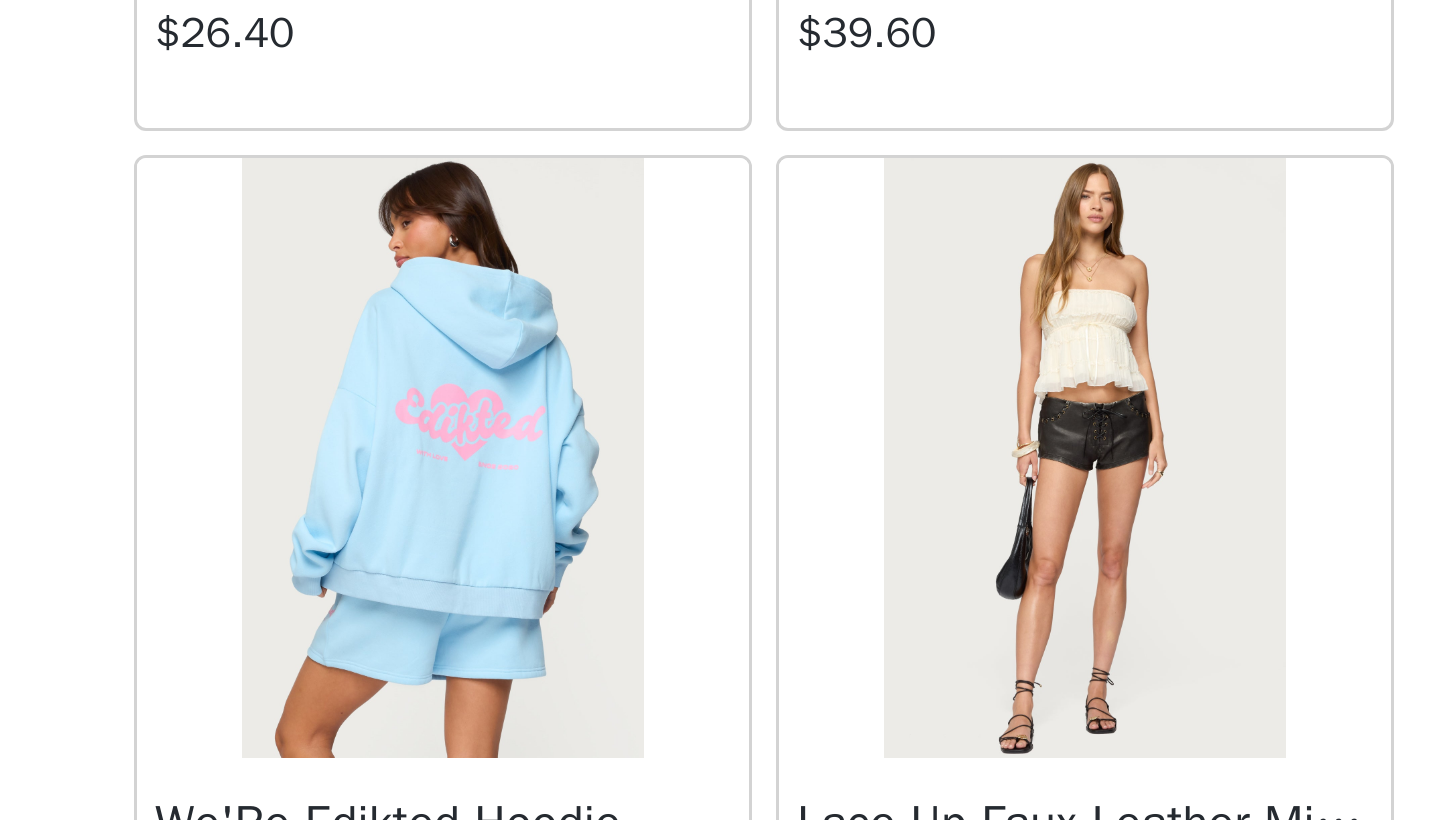 scroll, scrollTop: 51123, scrollLeft: 0, axis: vertical 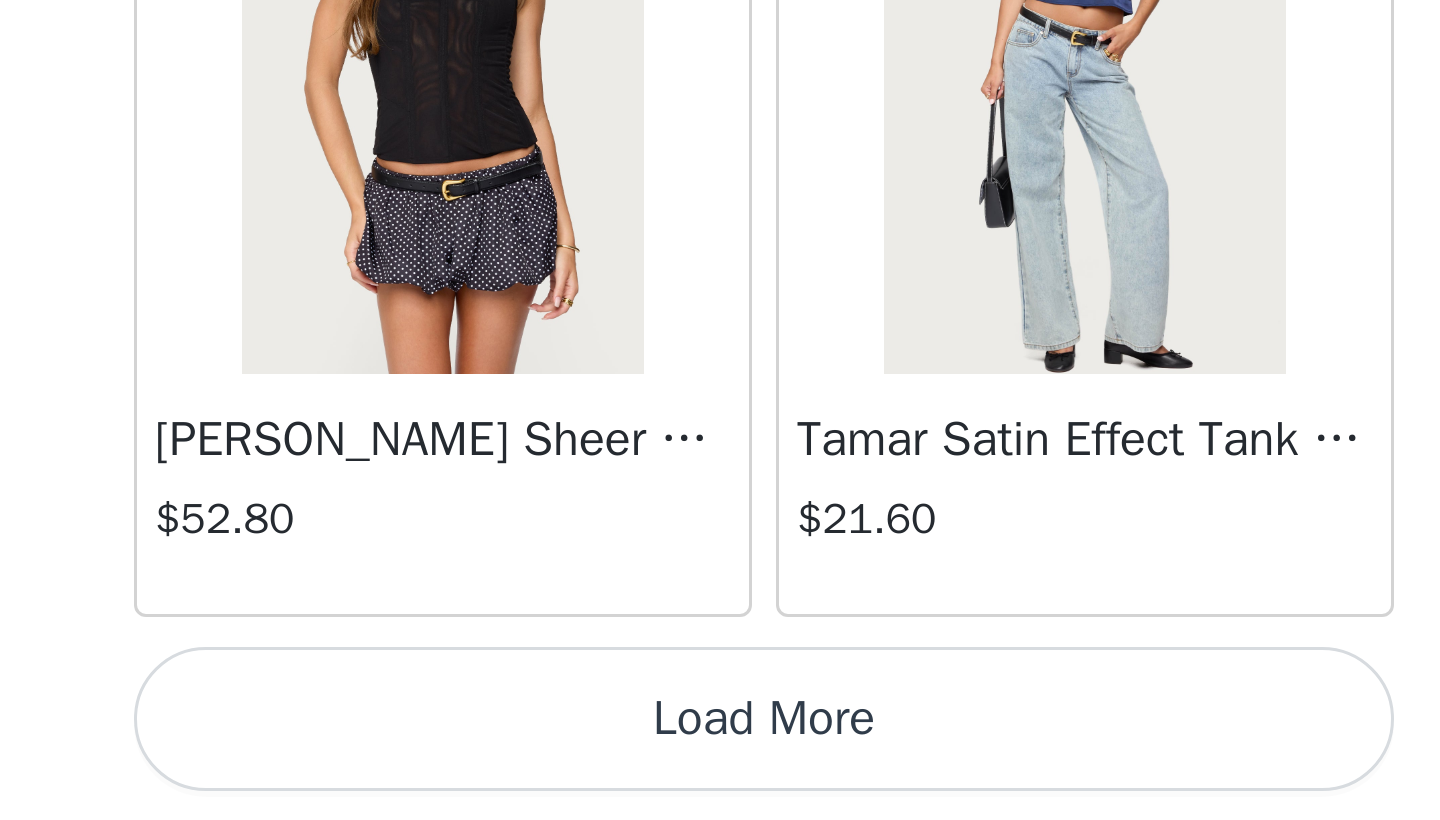 click on "Load More" at bounding box center (720, 786) 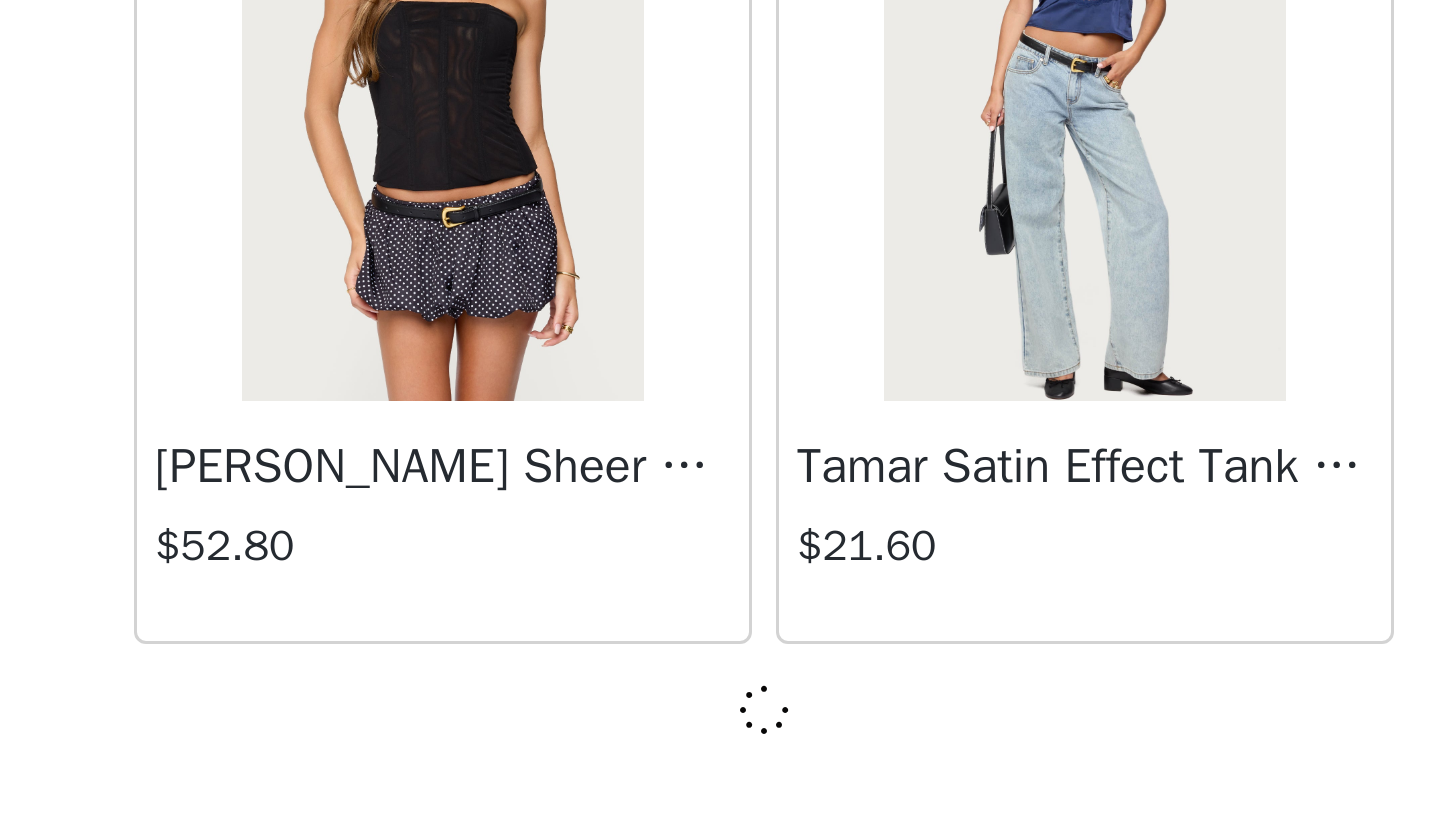 scroll, scrollTop: 51531, scrollLeft: 0, axis: vertical 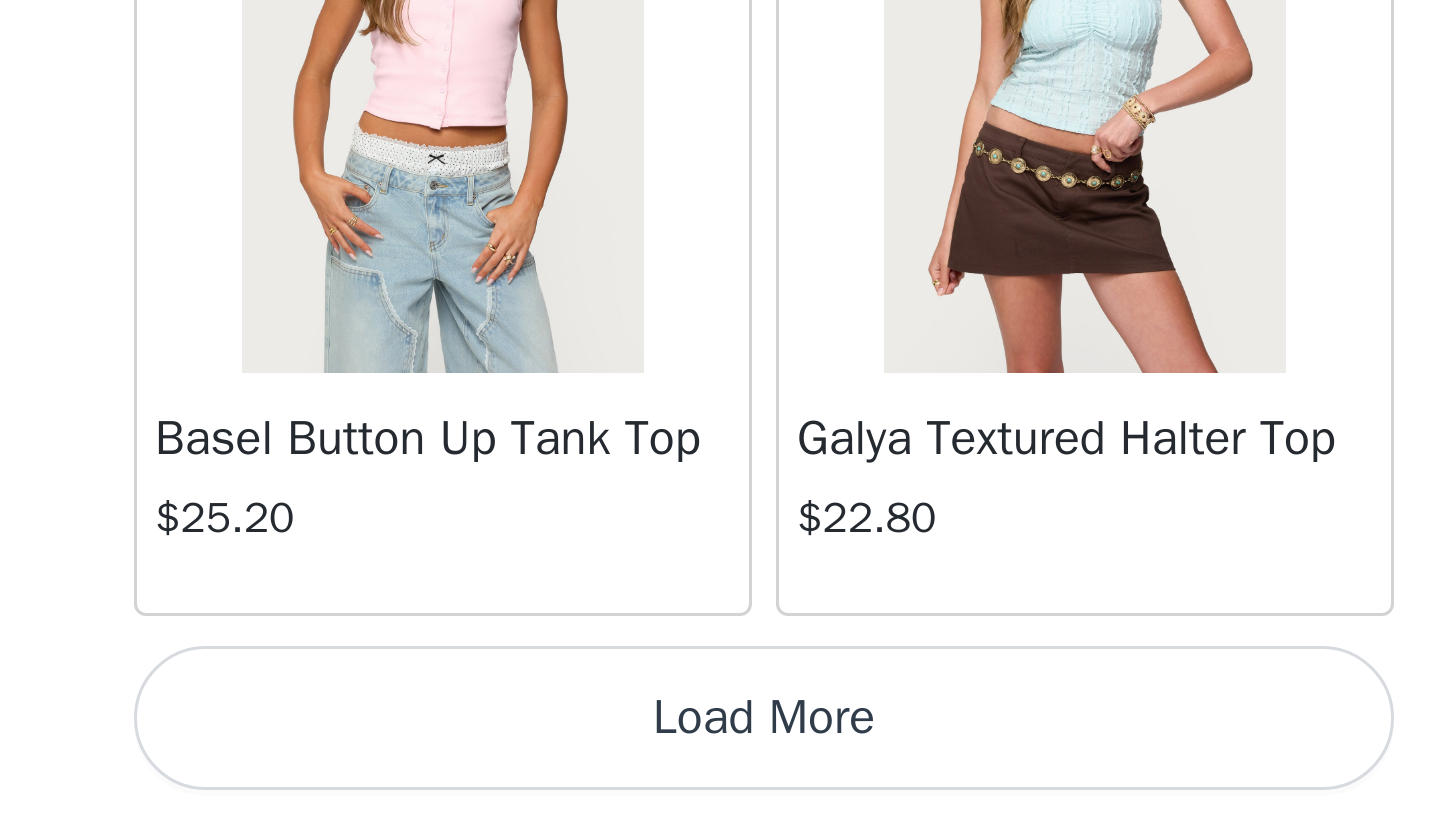 click on "Load More" at bounding box center [720, 786] 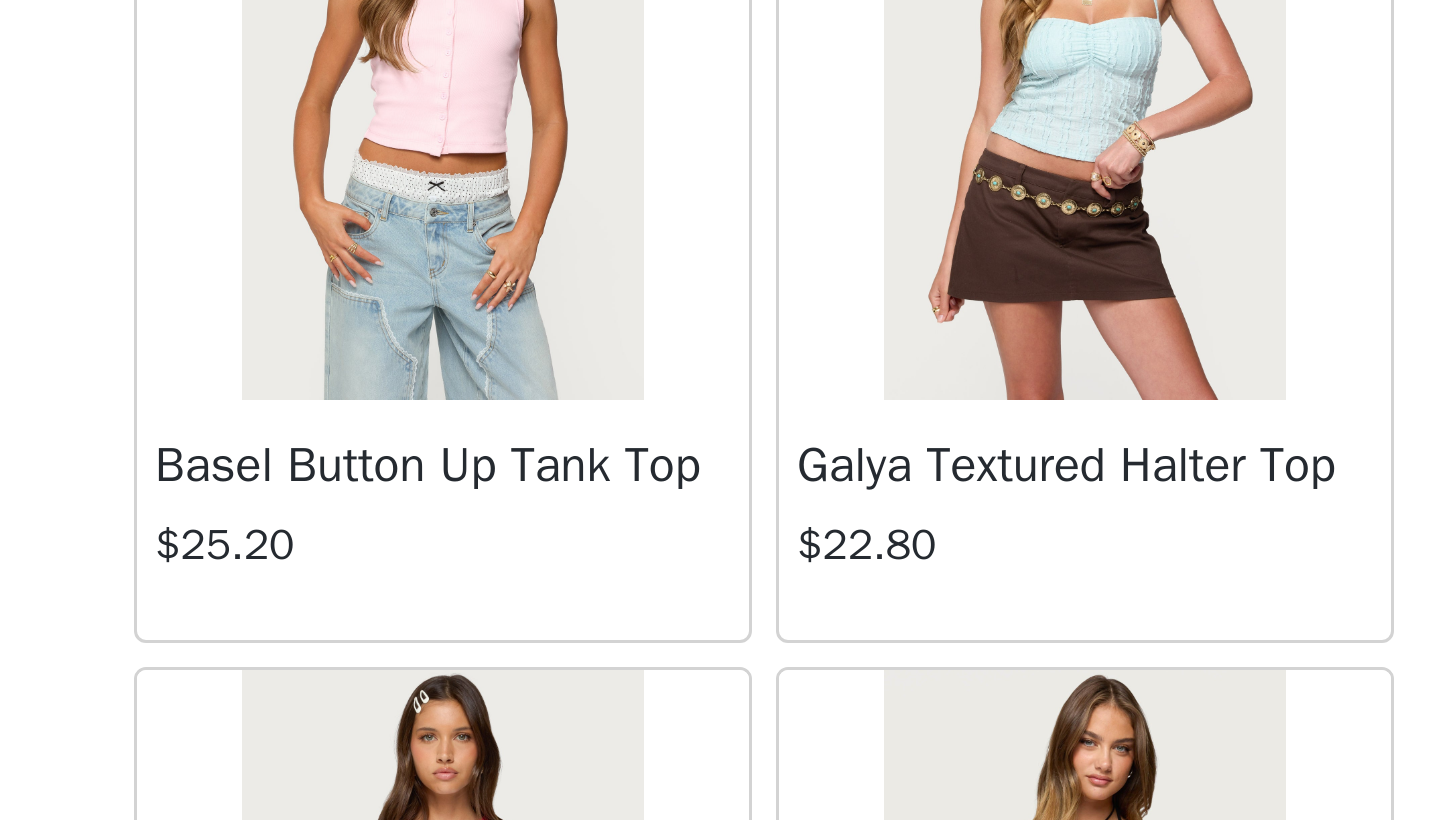 scroll, scrollTop: 797, scrollLeft: 0, axis: vertical 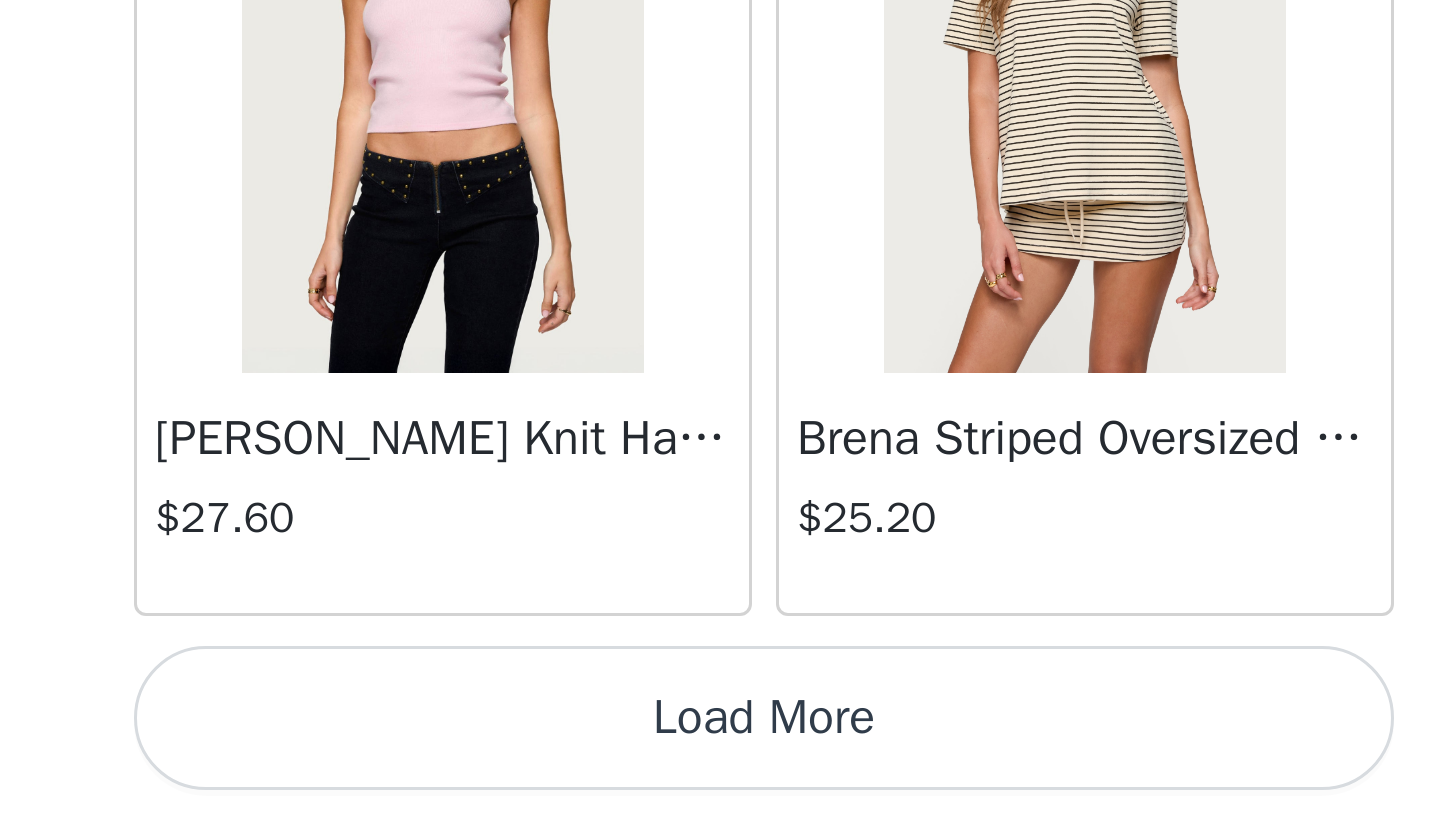 click on "Load More" at bounding box center [720, 786] 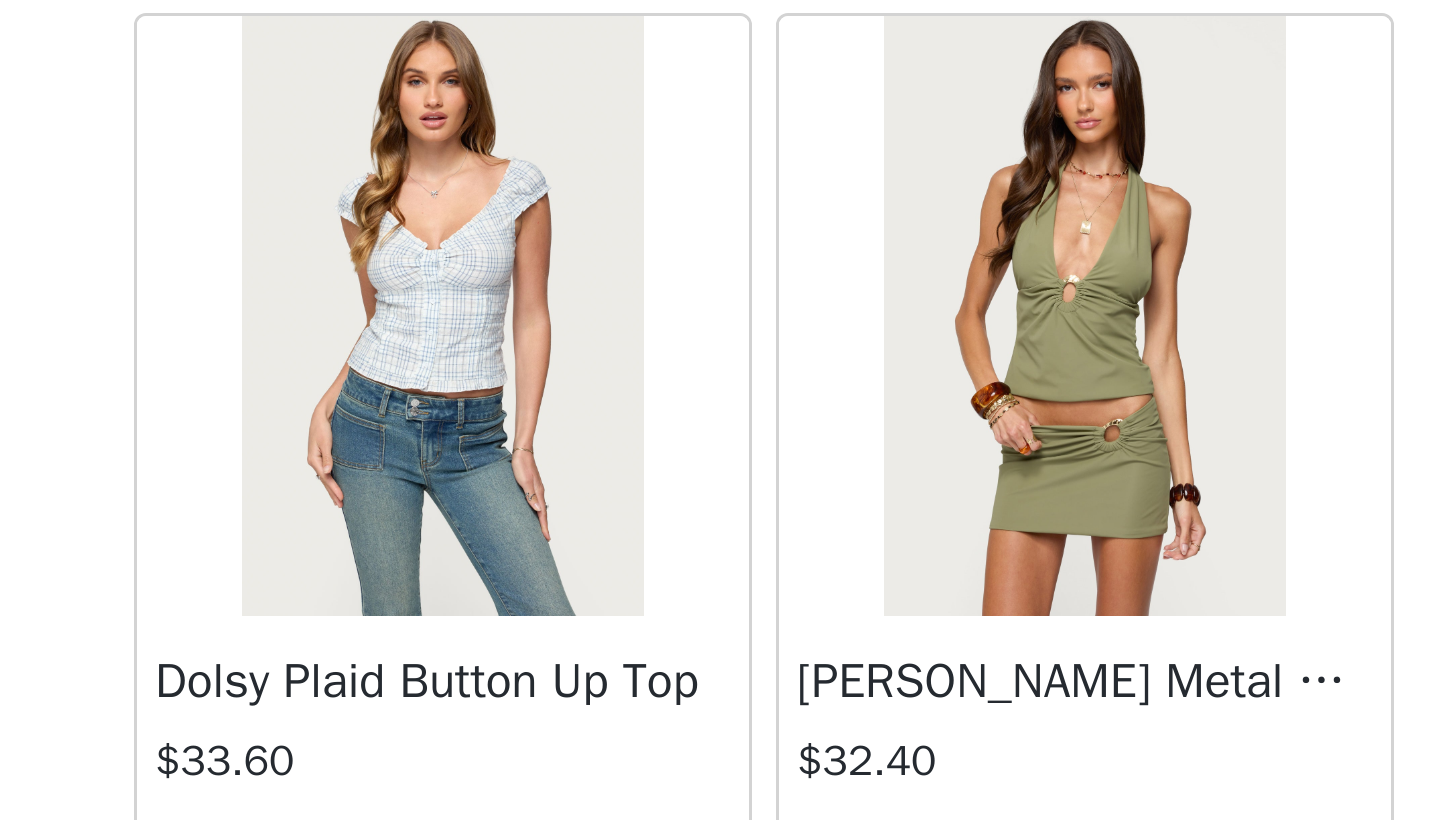 scroll, scrollTop: 59871, scrollLeft: 0, axis: vertical 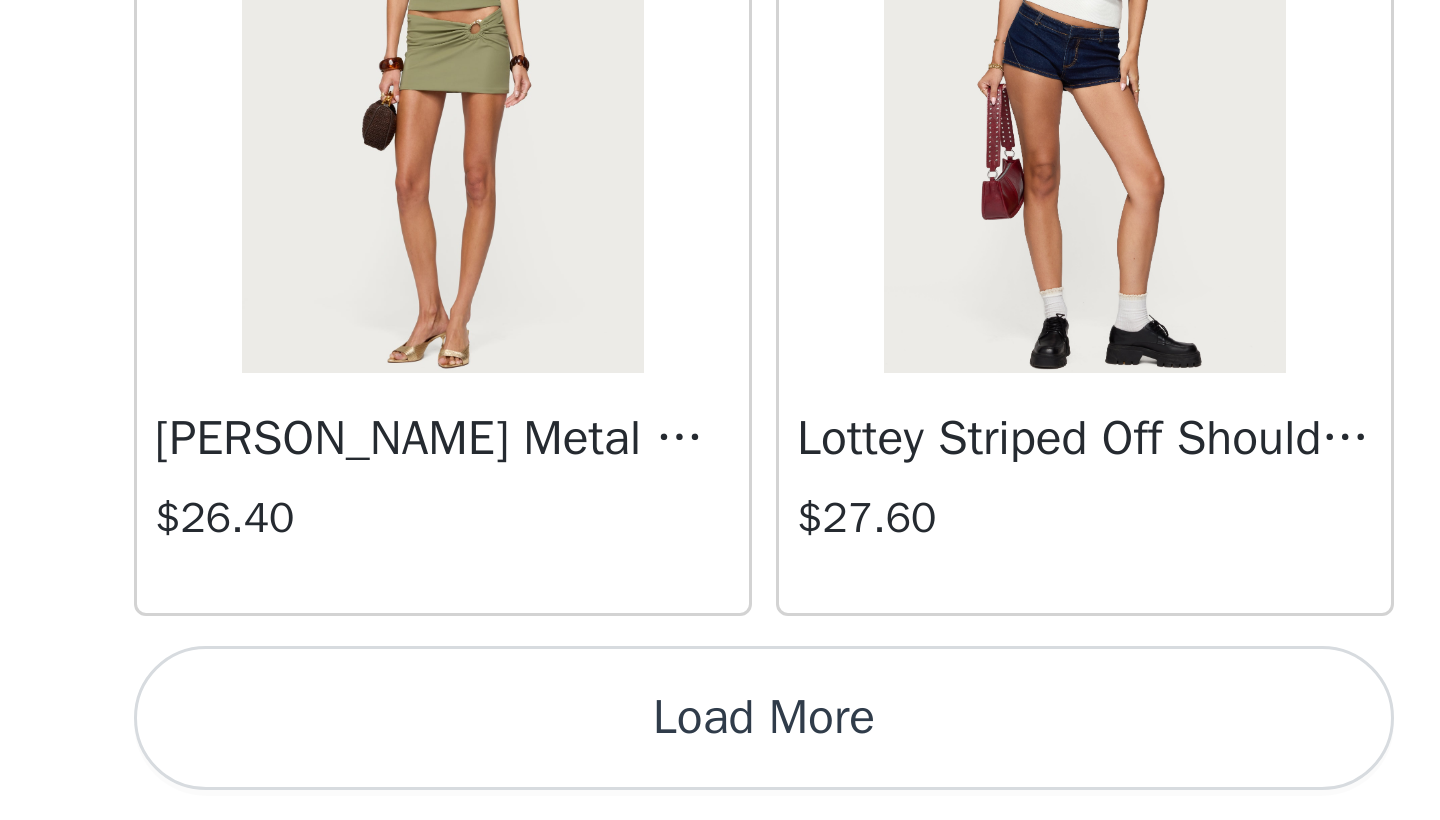 click on "Load More" at bounding box center [720, 786] 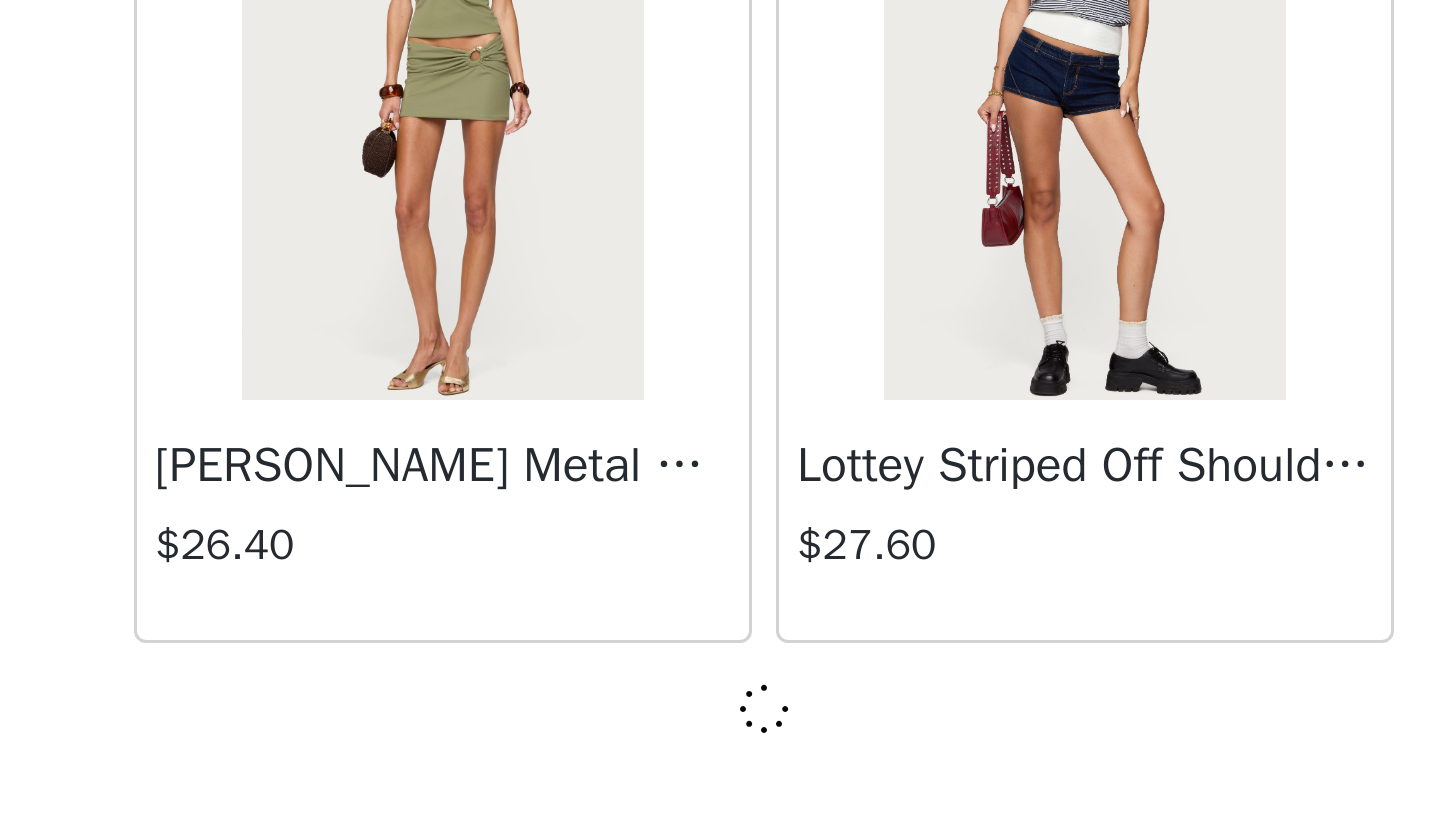 scroll, scrollTop: 60231, scrollLeft: 0, axis: vertical 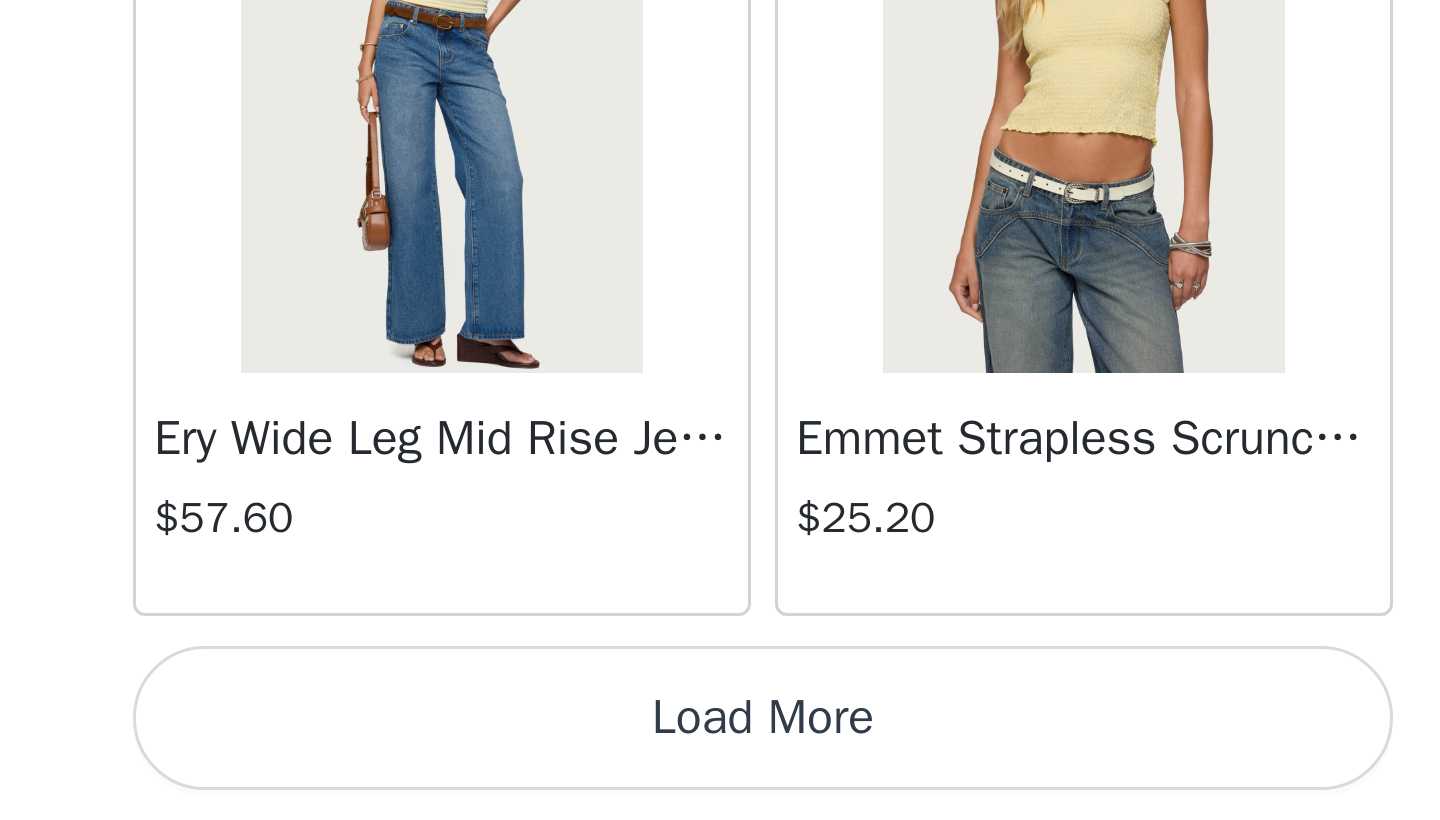 click on "Load More" at bounding box center (720, 786) 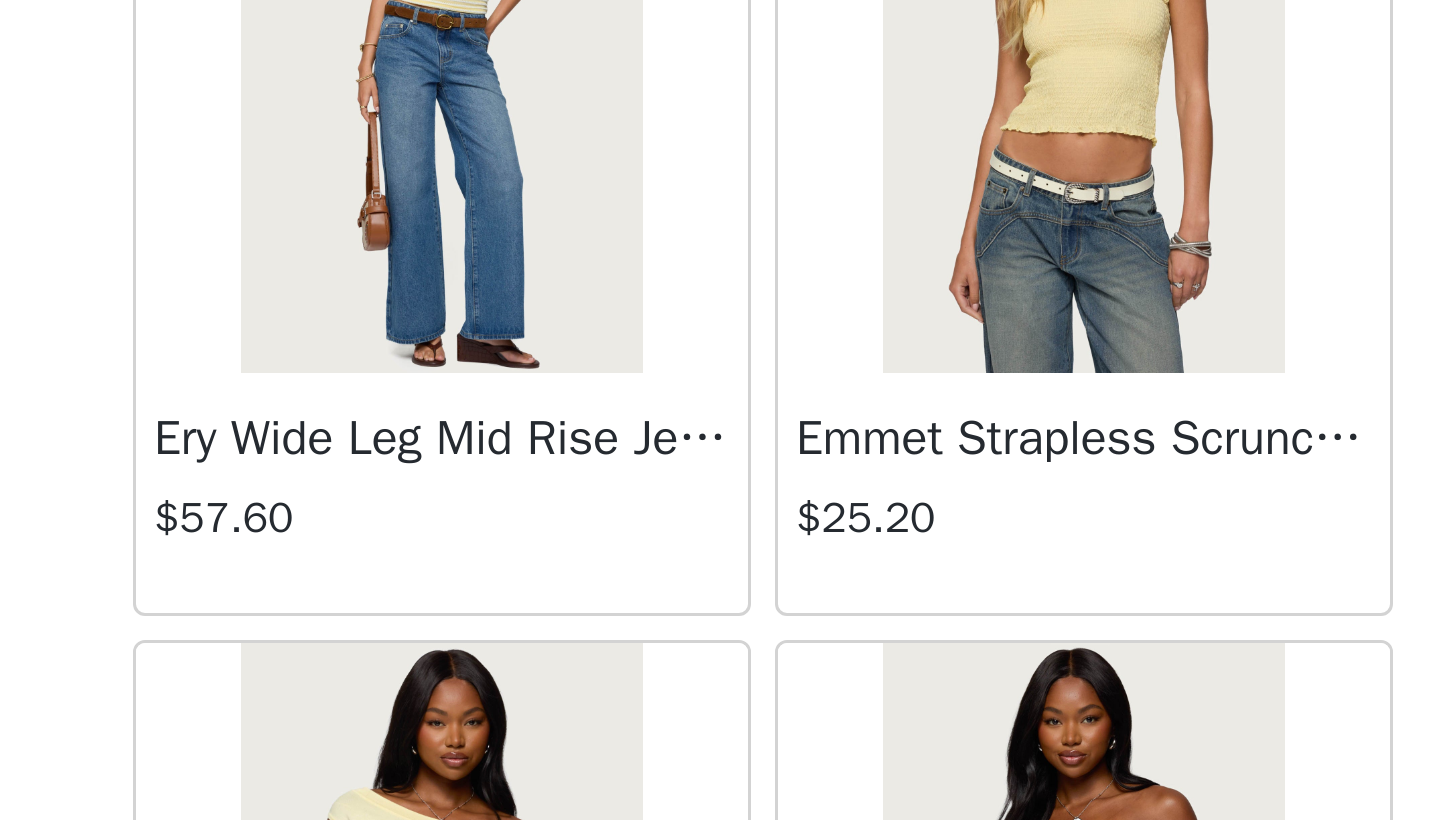 scroll, scrollTop: 798, scrollLeft: 0, axis: vertical 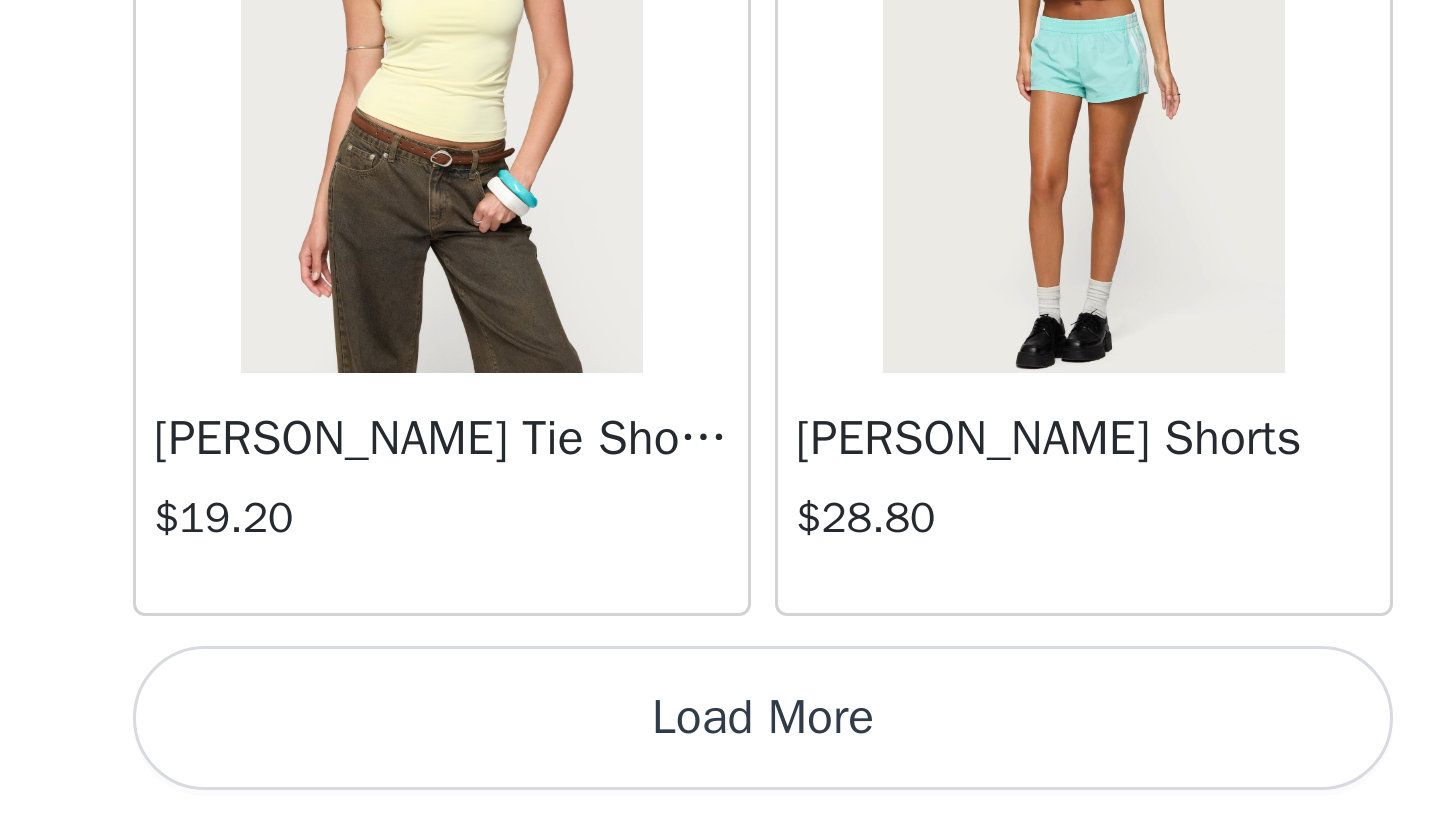 click on "Load More" at bounding box center (720, 786) 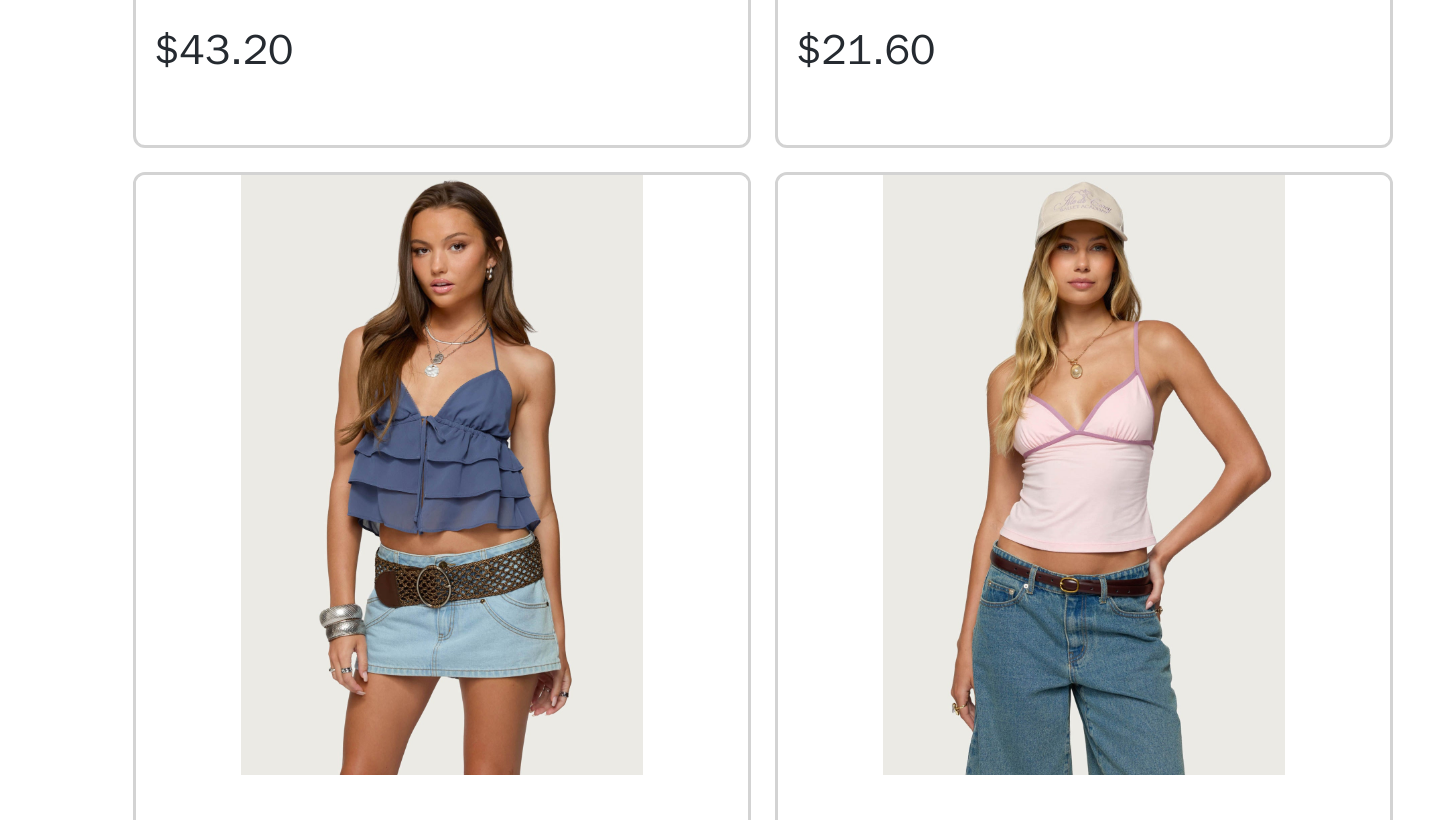 scroll, scrollTop: 67450, scrollLeft: 0, axis: vertical 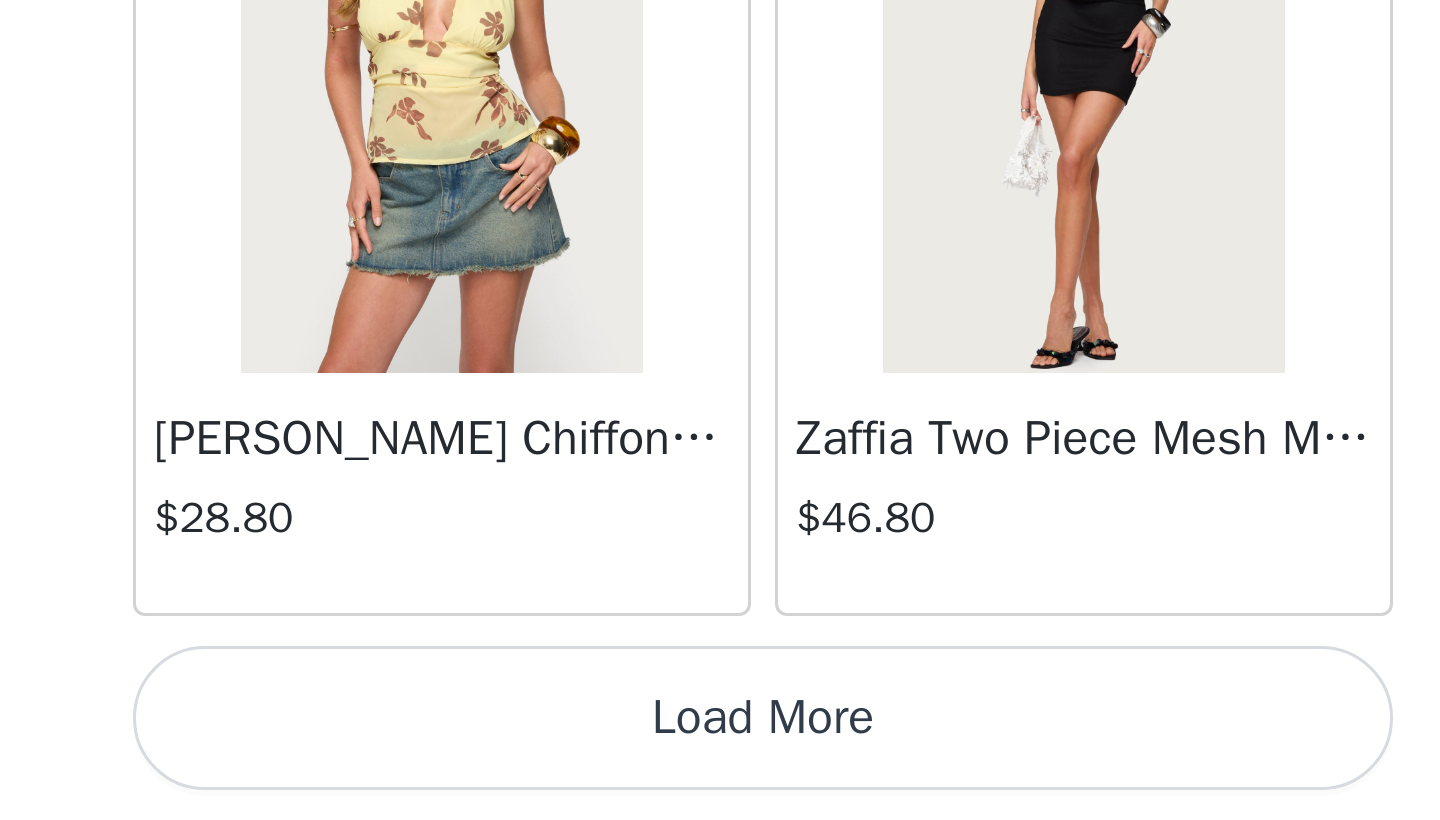 click on "Load More" at bounding box center [720, 786] 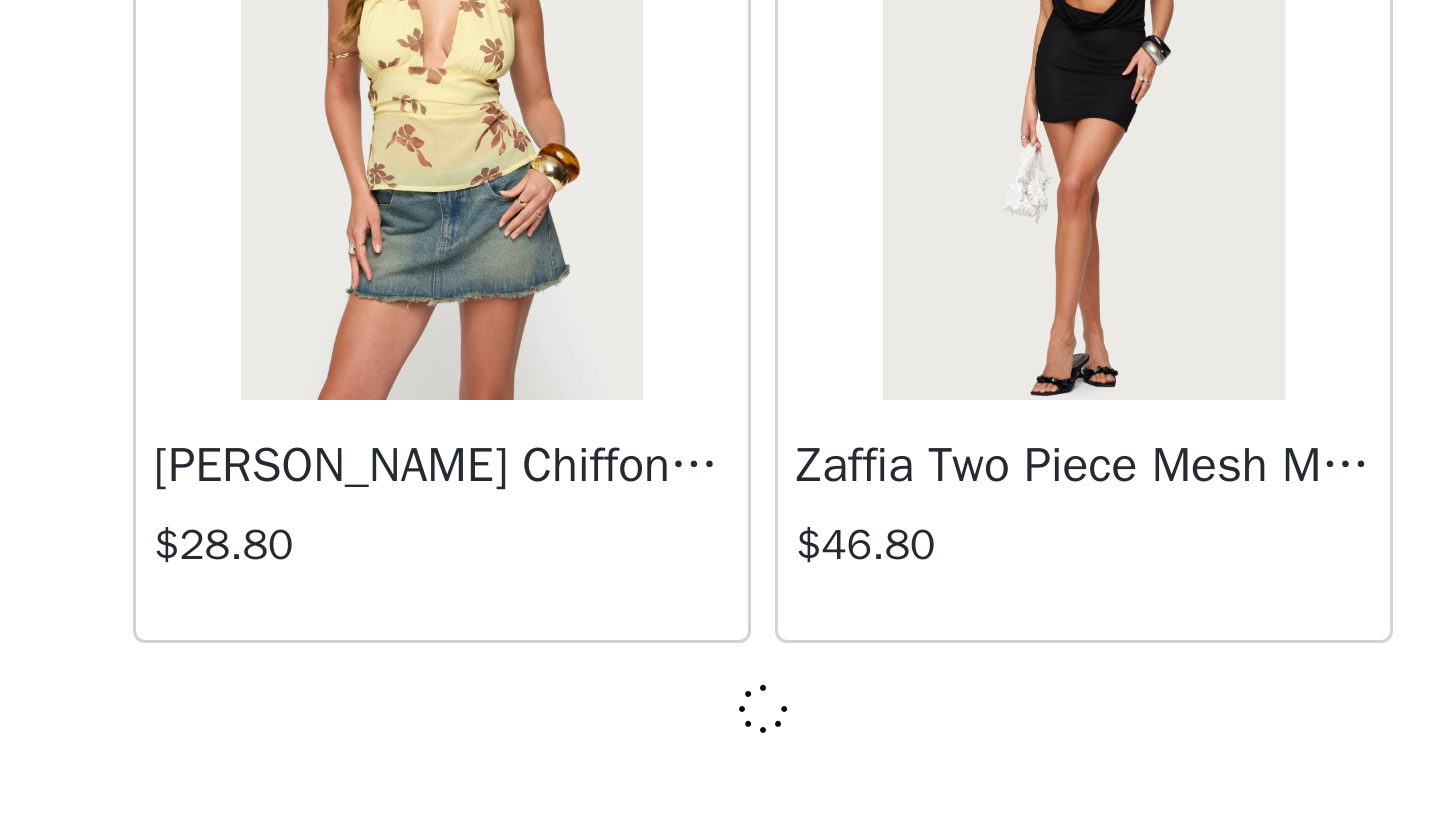 scroll, scrollTop: 68931, scrollLeft: 0, axis: vertical 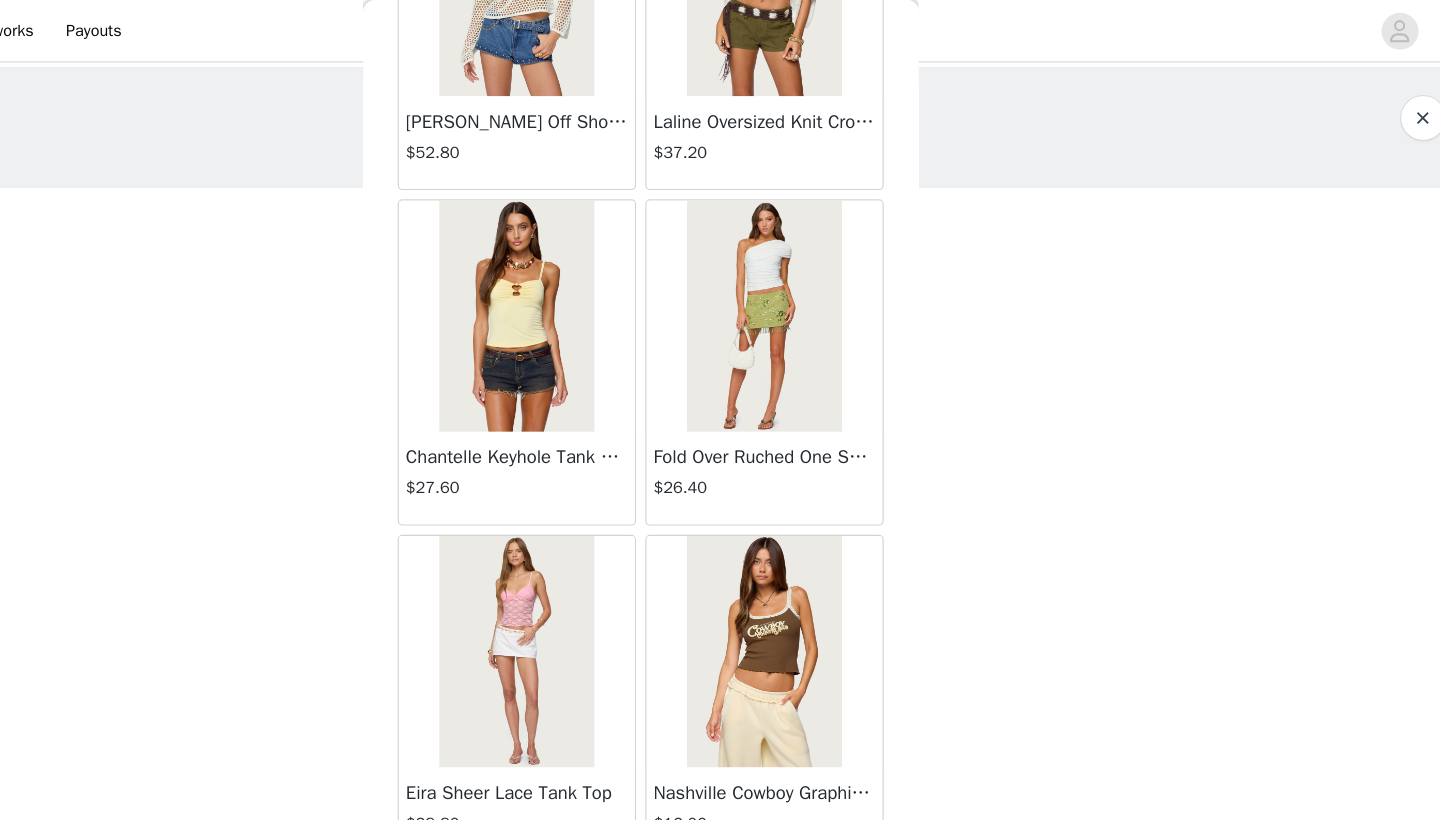 click at bounding box center (826, 273) 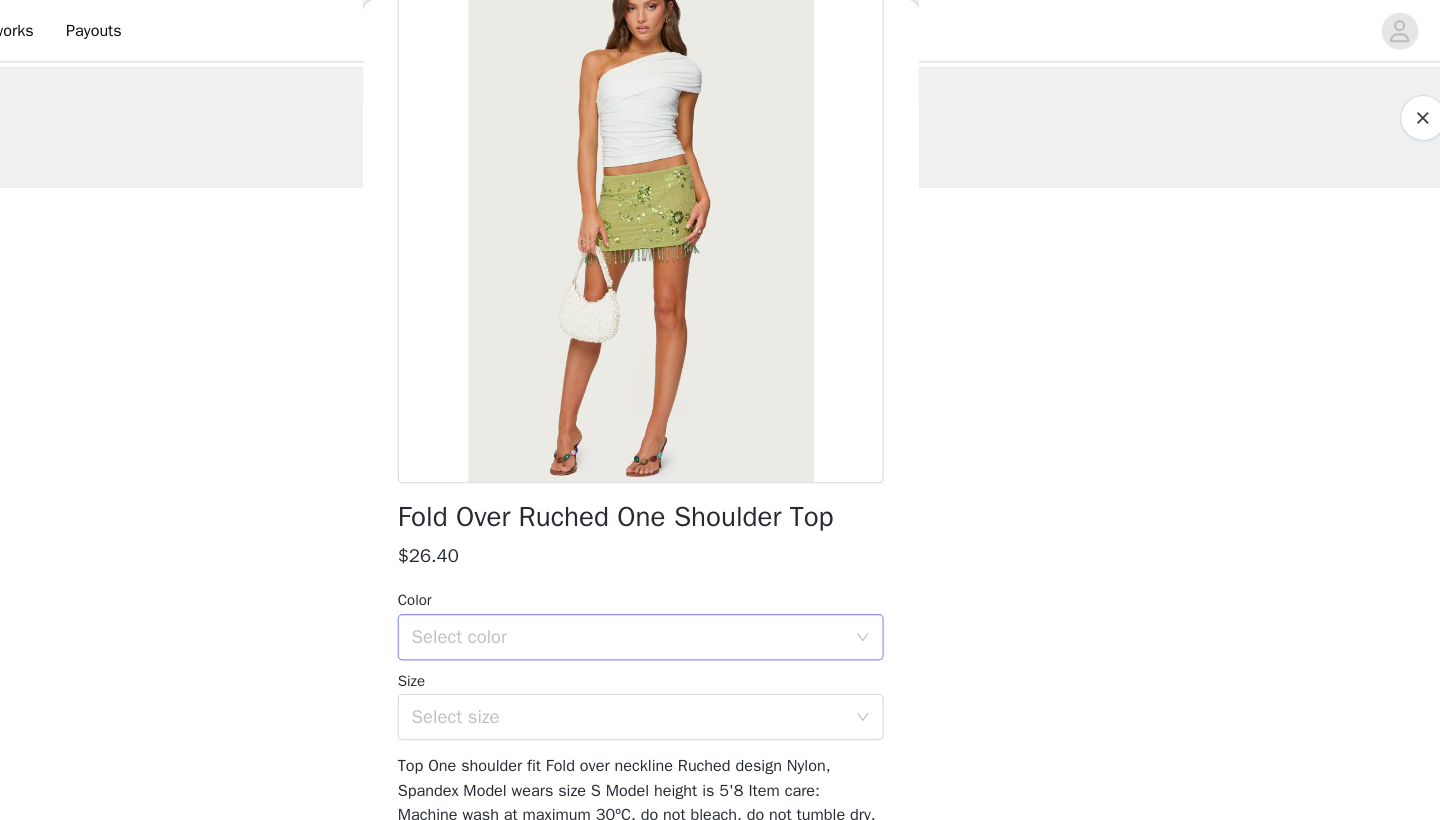scroll, scrollTop: 131, scrollLeft: 0, axis: vertical 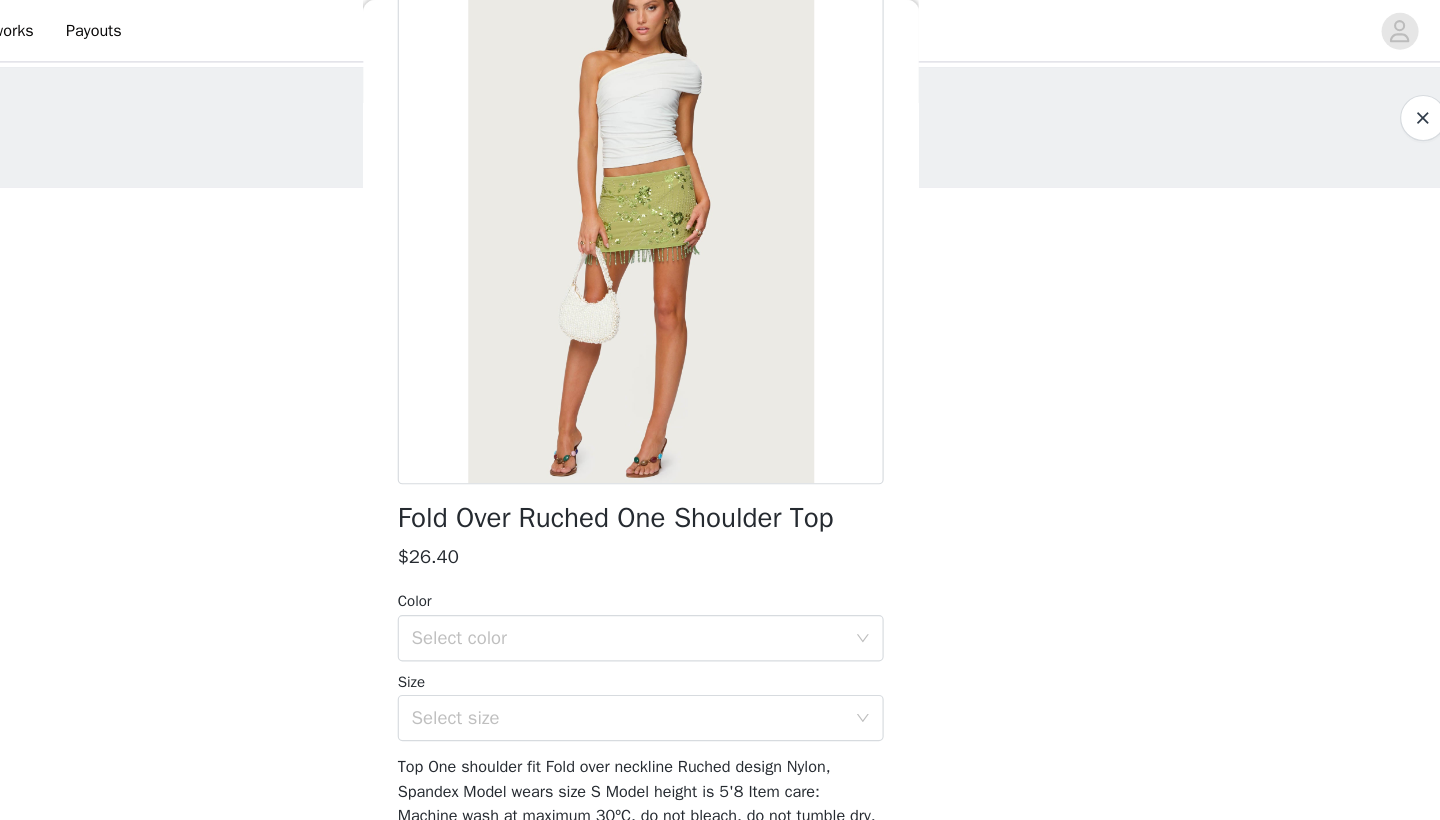 click on "Color   Select color Size   Select size" at bounding box center [720, 575] 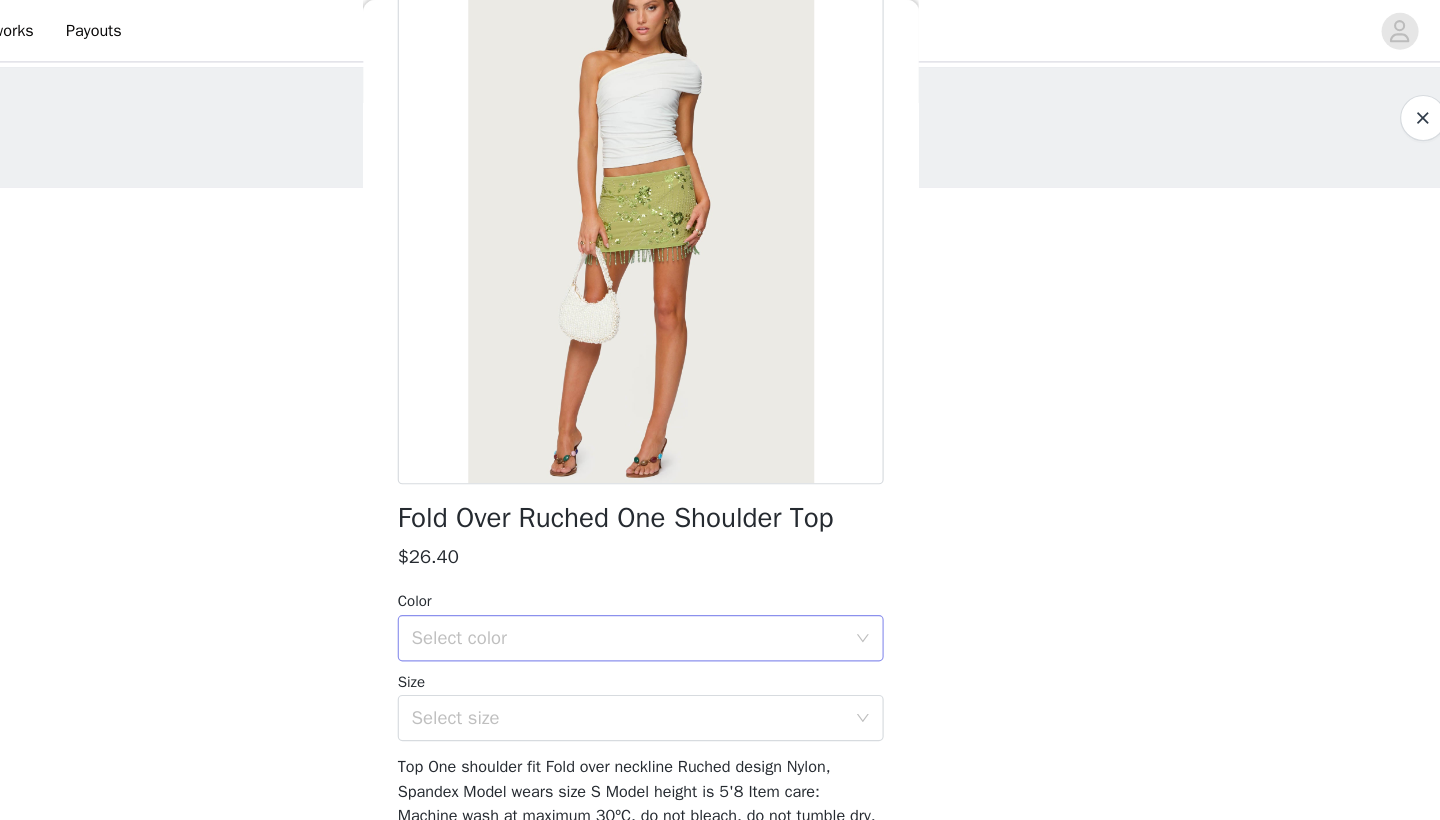 click on "Select color" at bounding box center (709, 552) 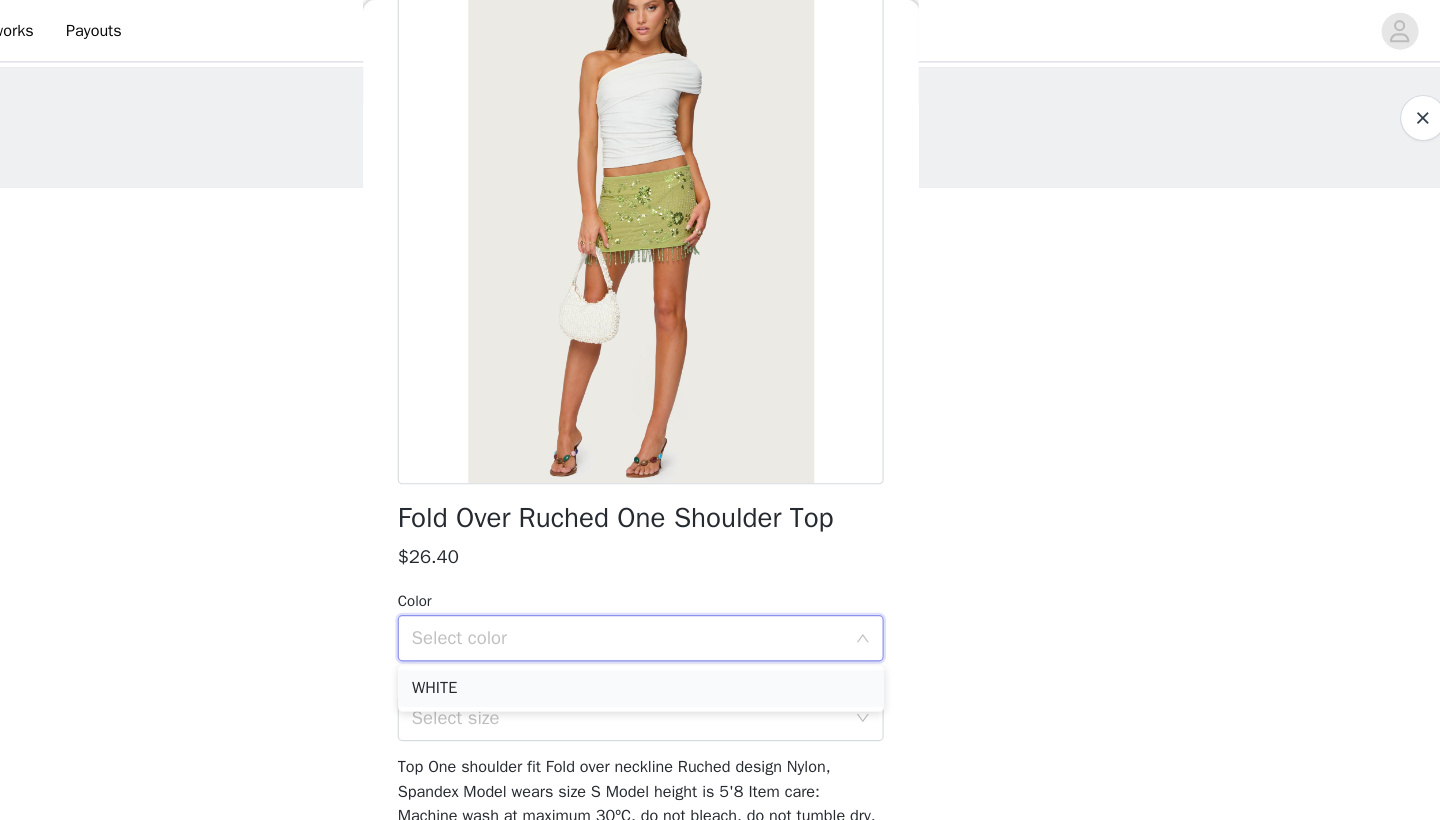 click on "WHITE" at bounding box center (720, 595) 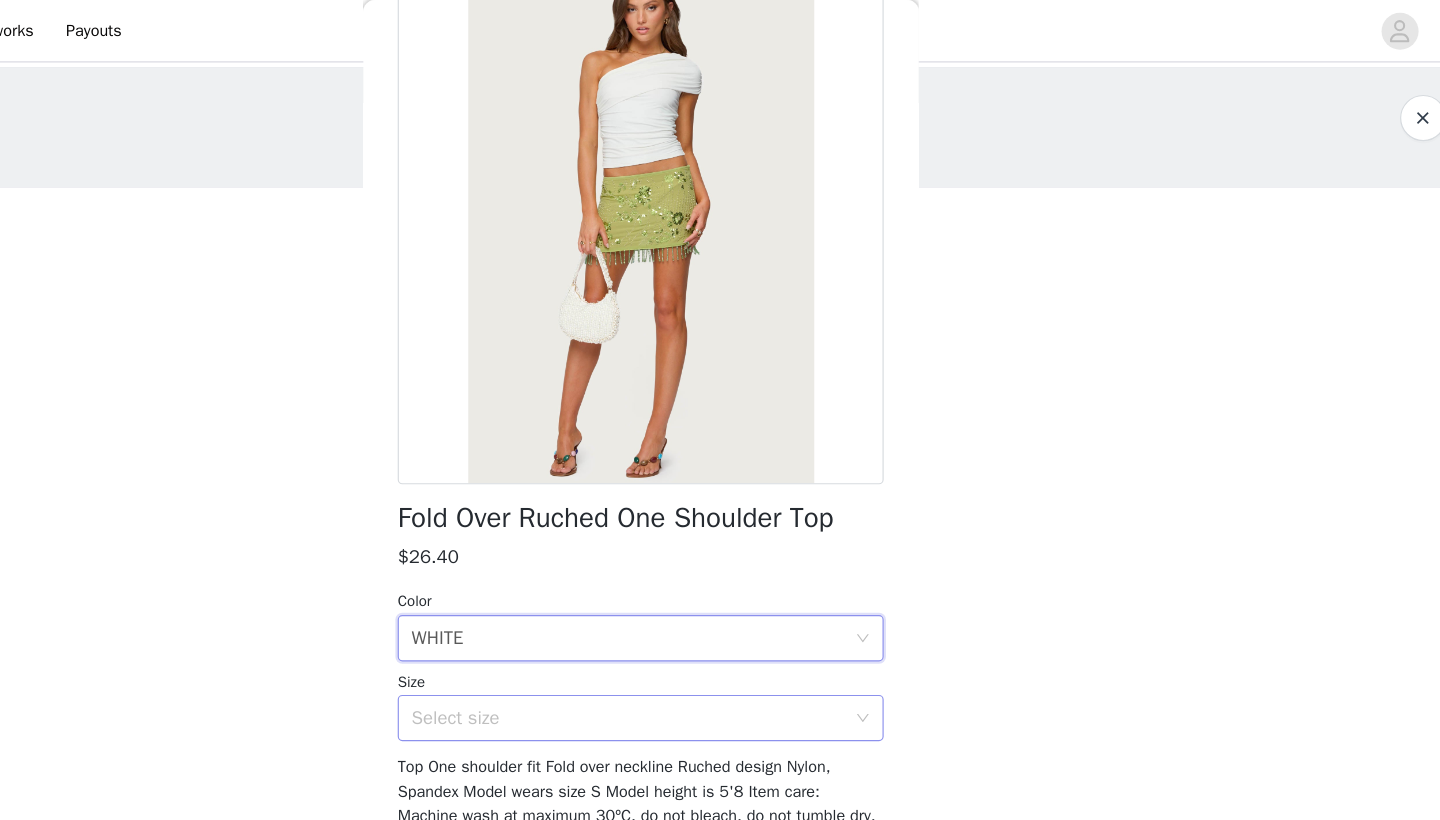 click on "Select size" at bounding box center (709, 621) 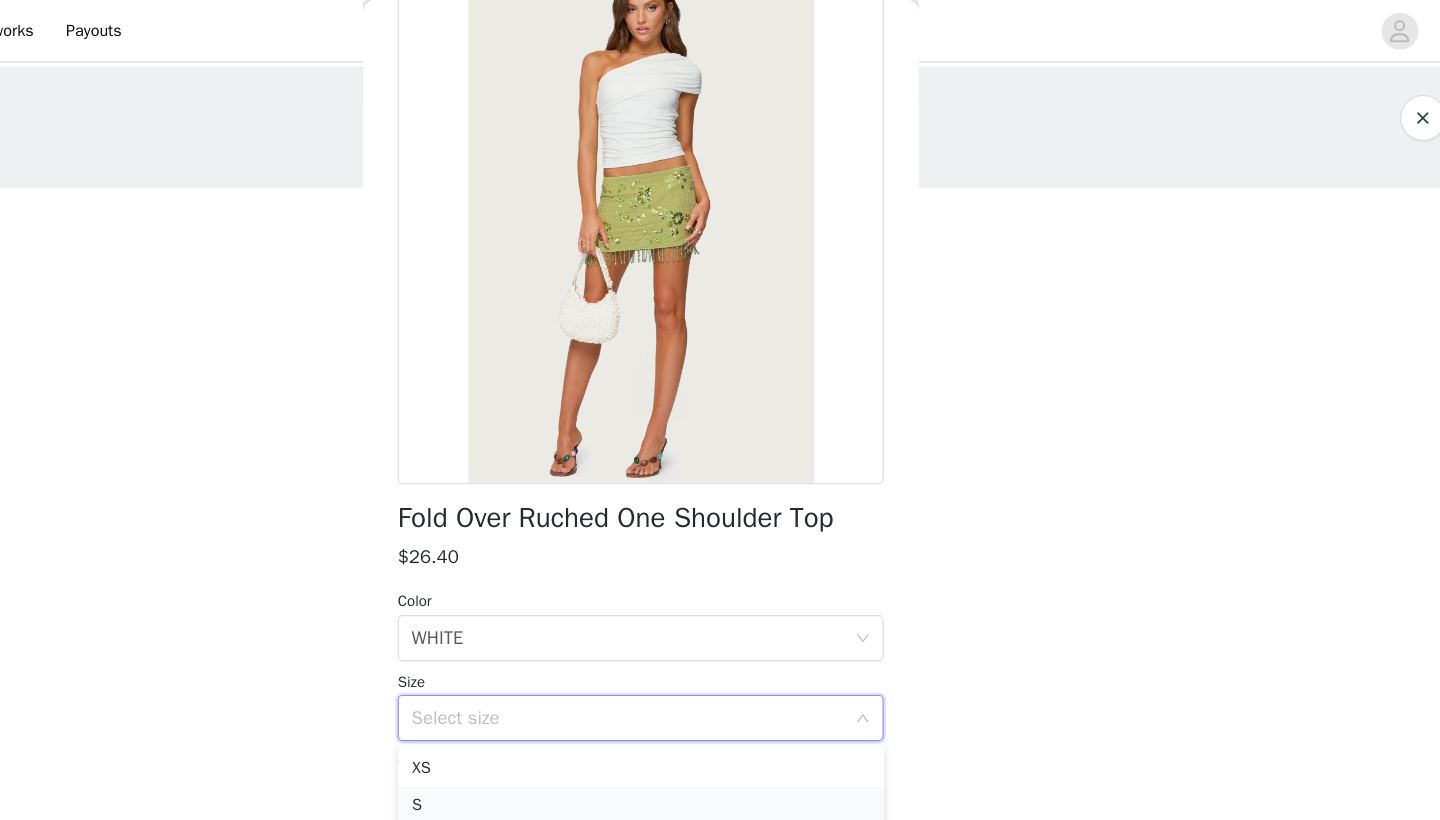 click on "S" at bounding box center (720, 696) 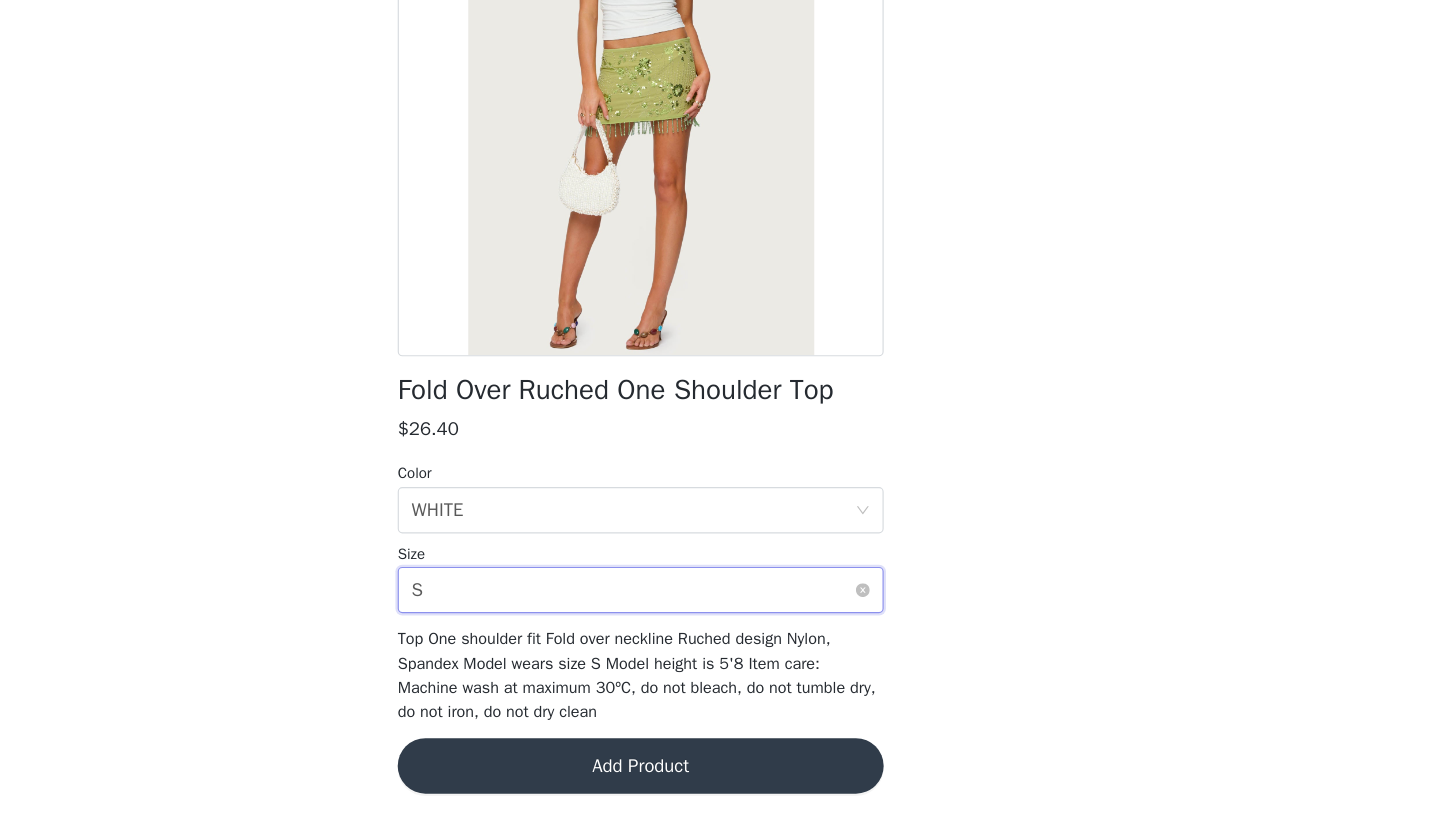 scroll, scrollTop: 112, scrollLeft: 0, axis: vertical 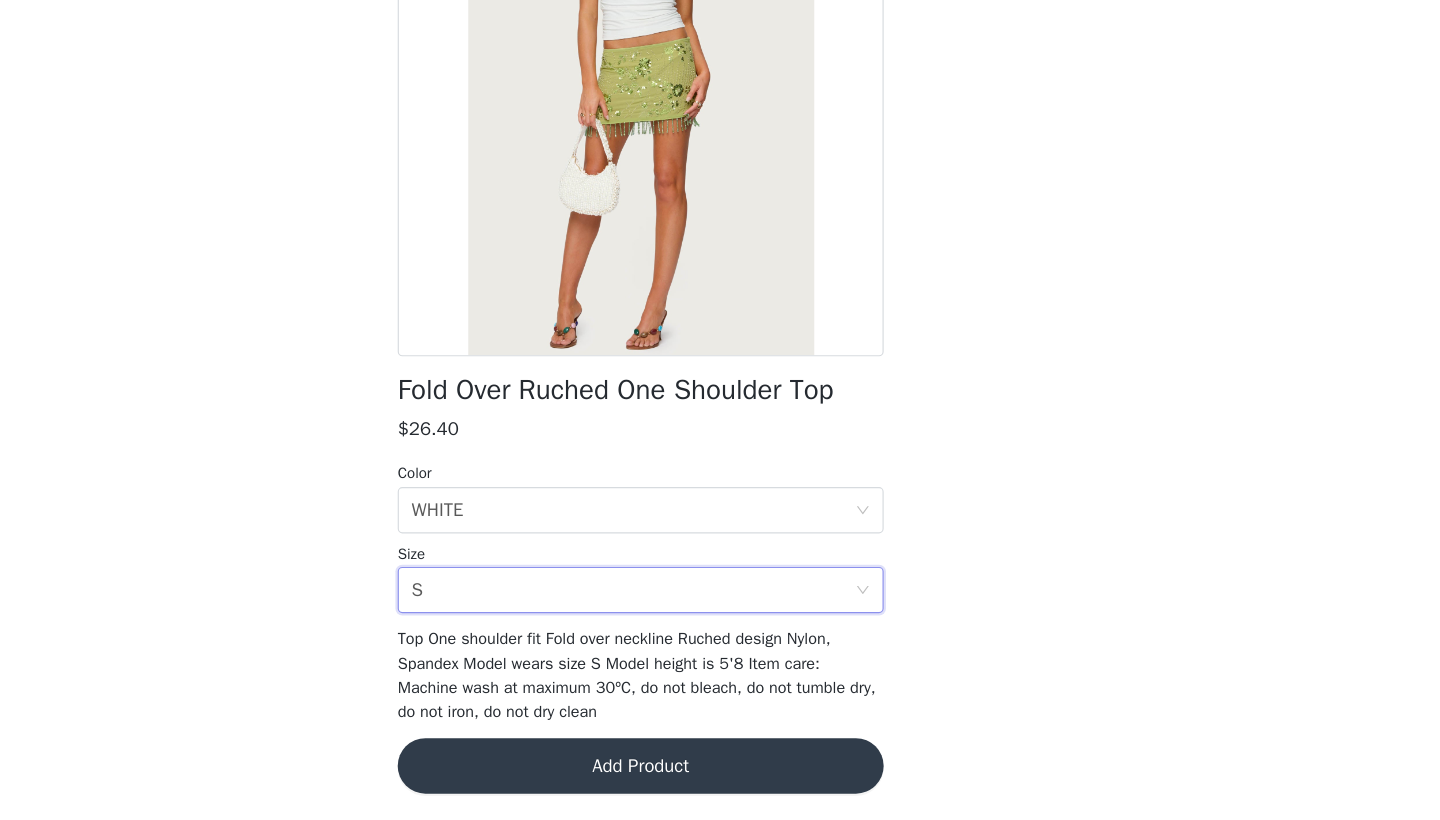 click on "Add Product" at bounding box center (720, 773) 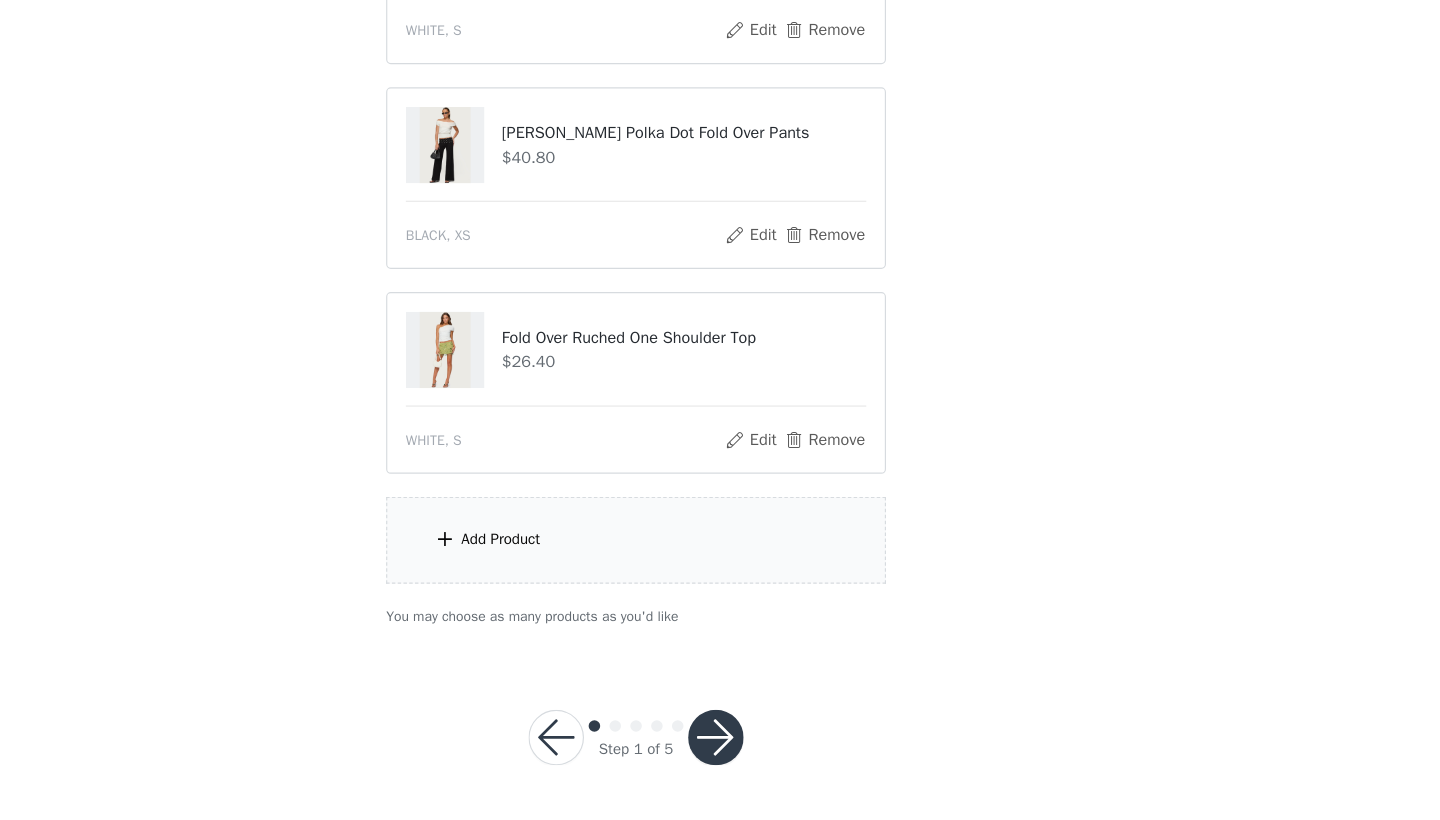 scroll, scrollTop: 974, scrollLeft: 0, axis: vertical 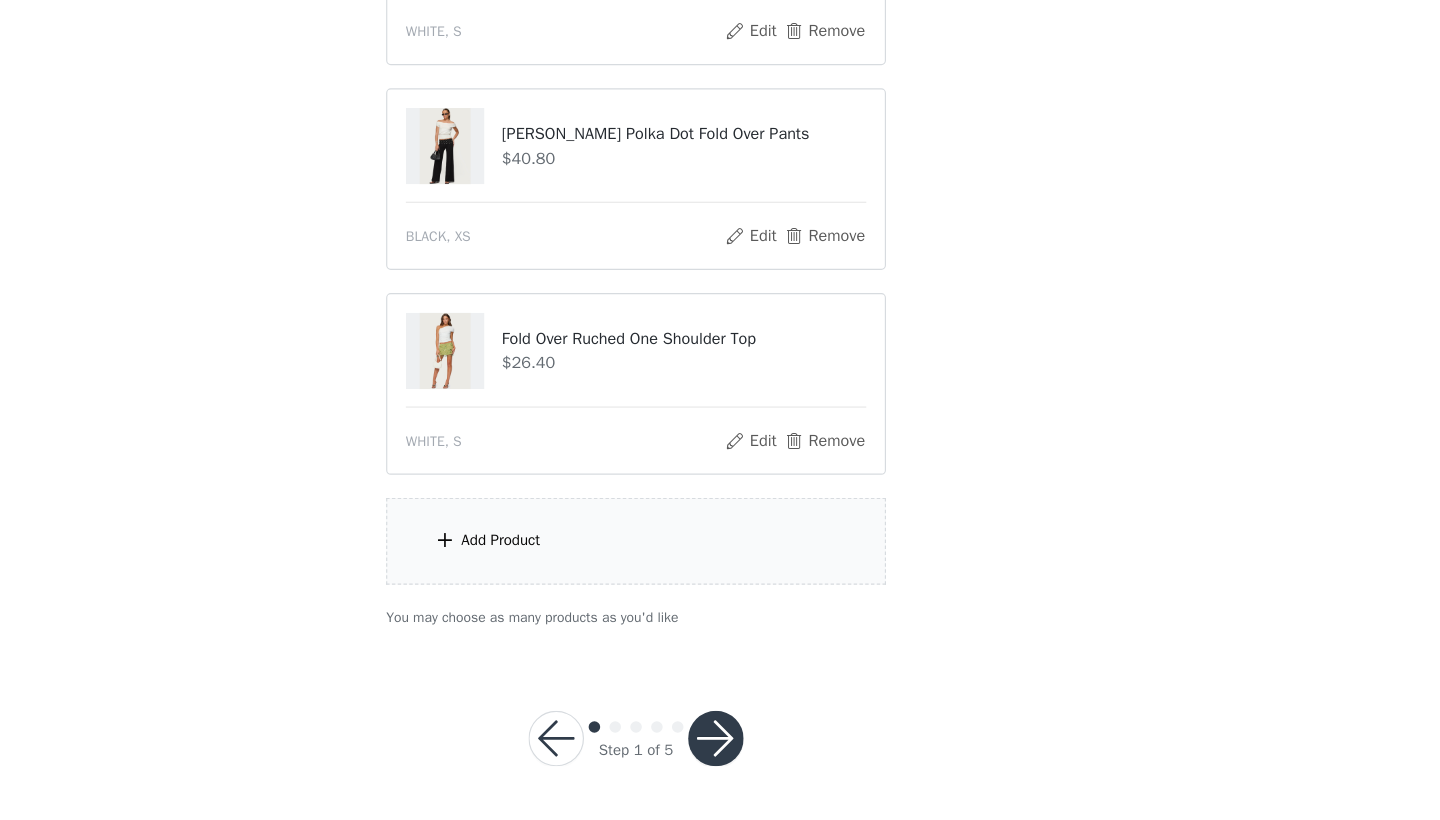 click at bounding box center [789, 749] 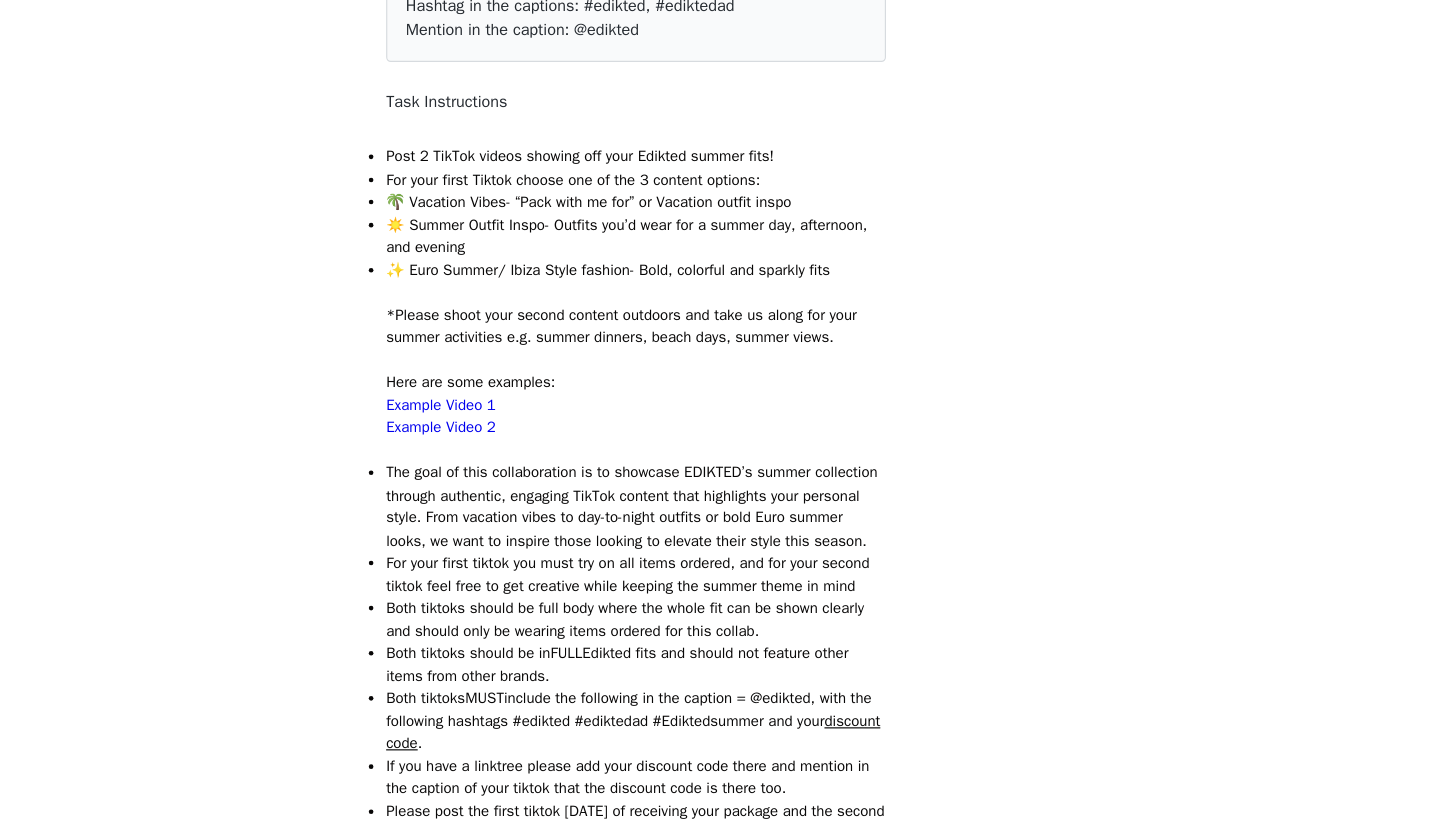 scroll, scrollTop: 202, scrollLeft: 0, axis: vertical 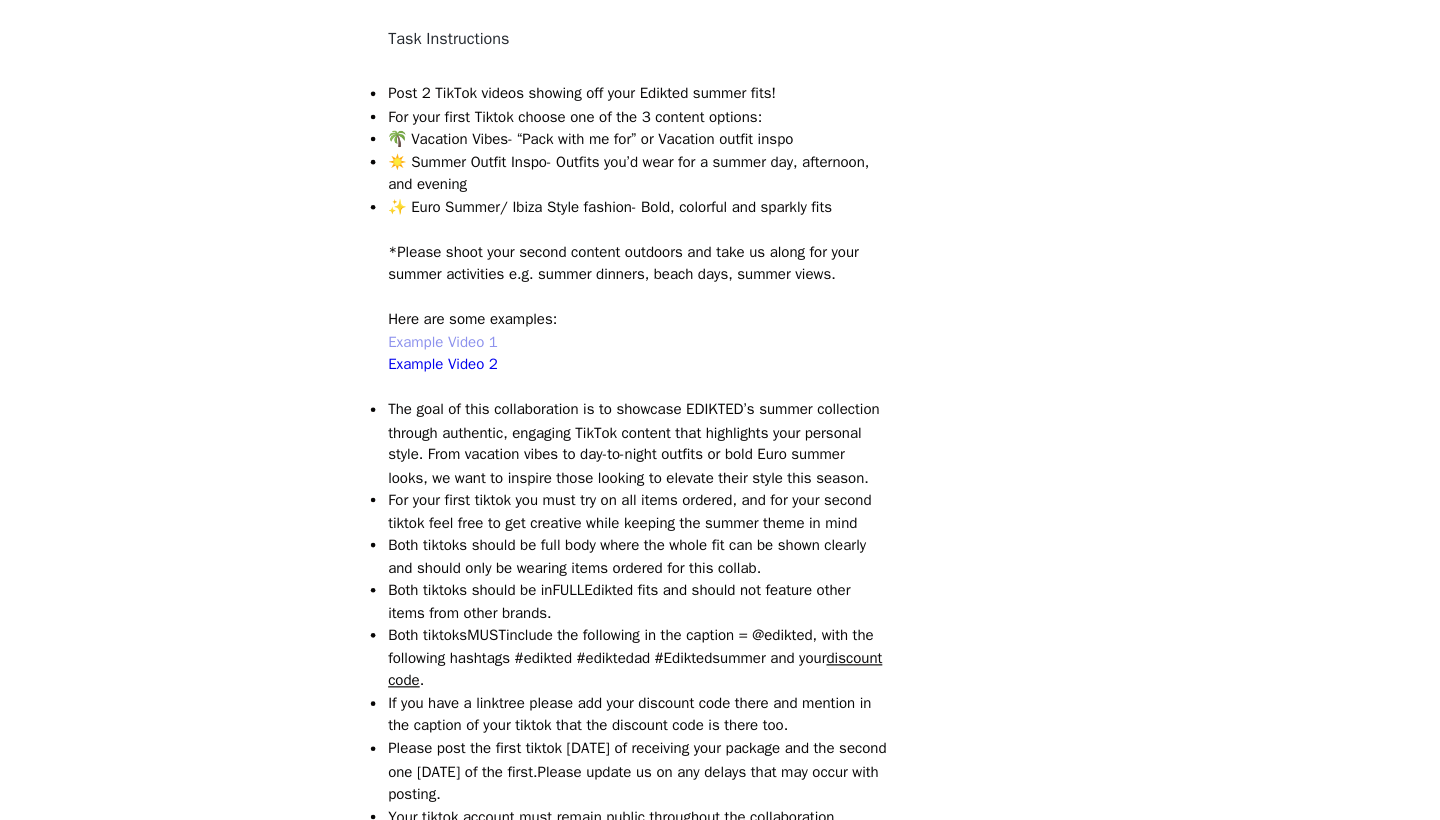 click on "Example Video 1" at bounding box center [551, 406] 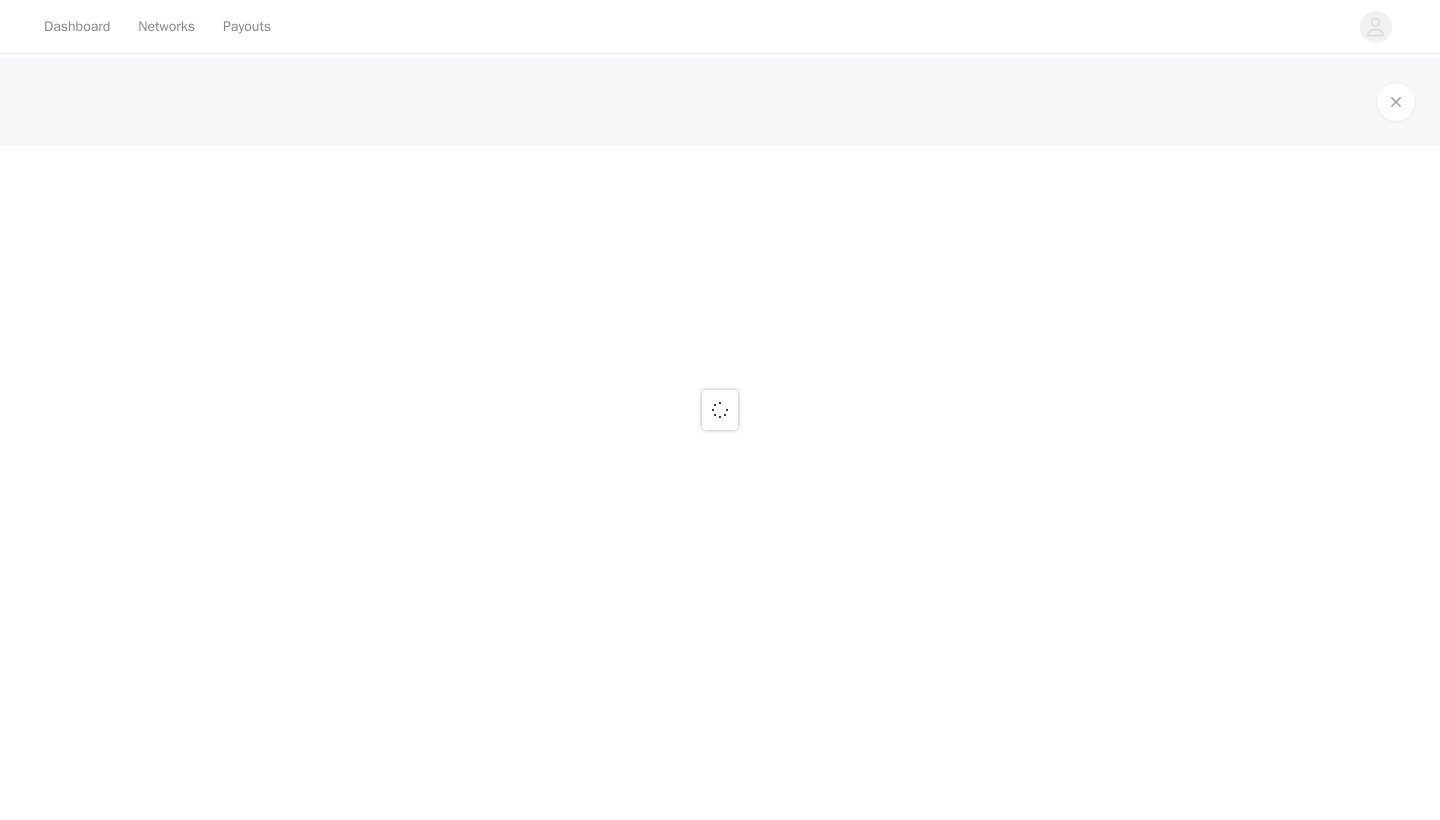 scroll, scrollTop: 111, scrollLeft: 169, axis: both 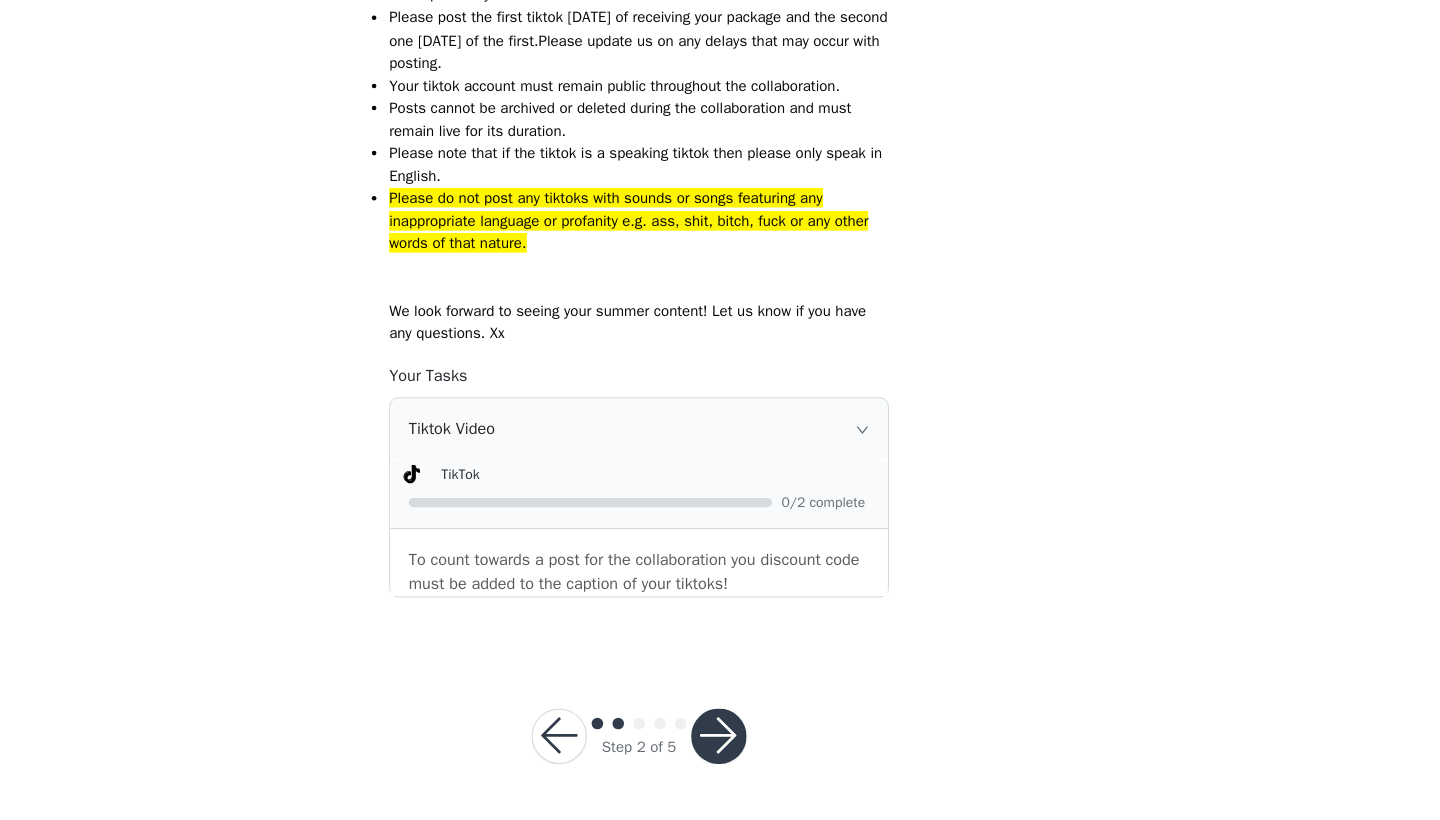 click at bounding box center [651, 748] 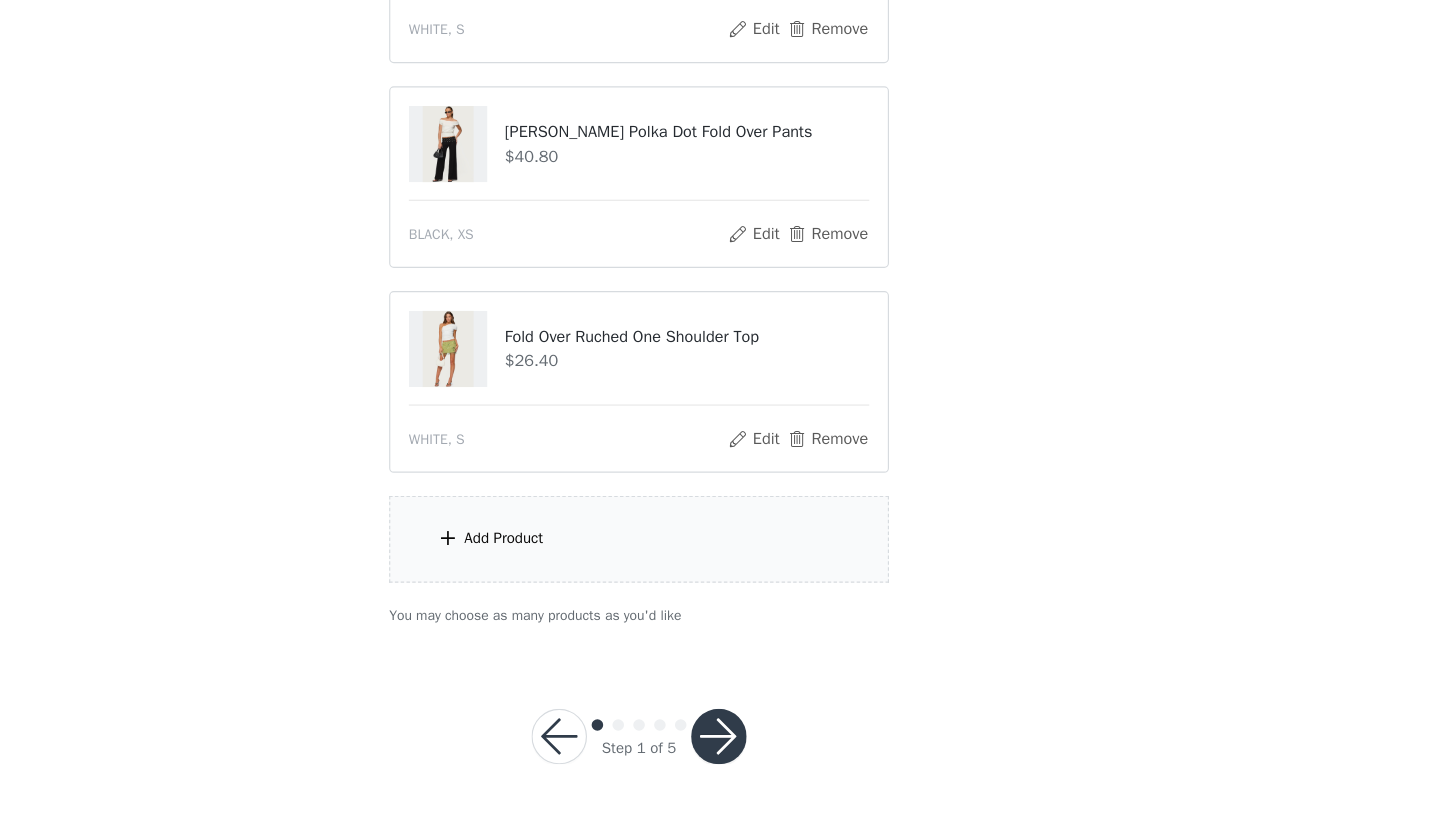 scroll, scrollTop: 974, scrollLeft: 0, axis: vertical 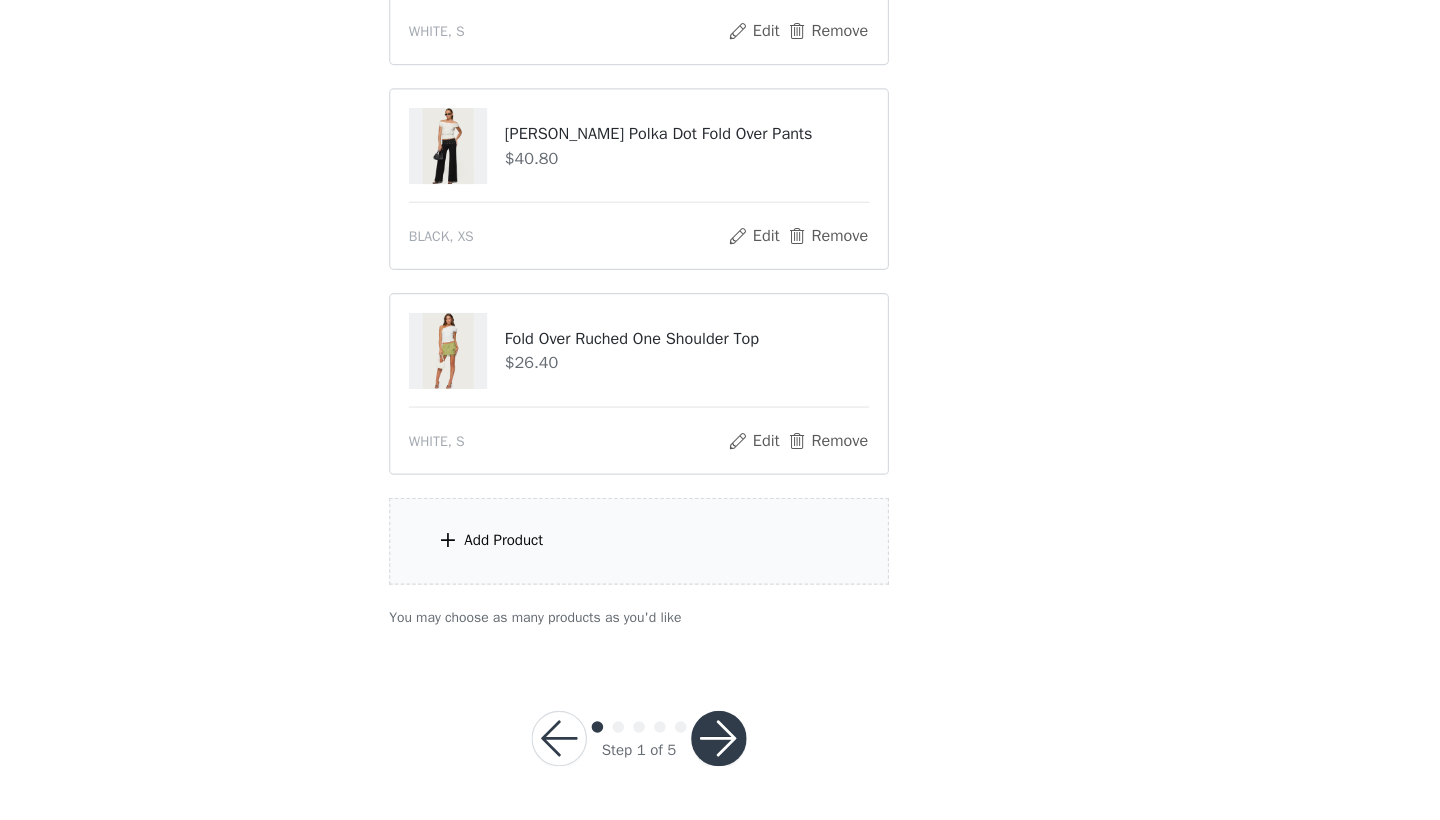 click at bounding box center [789, 749] 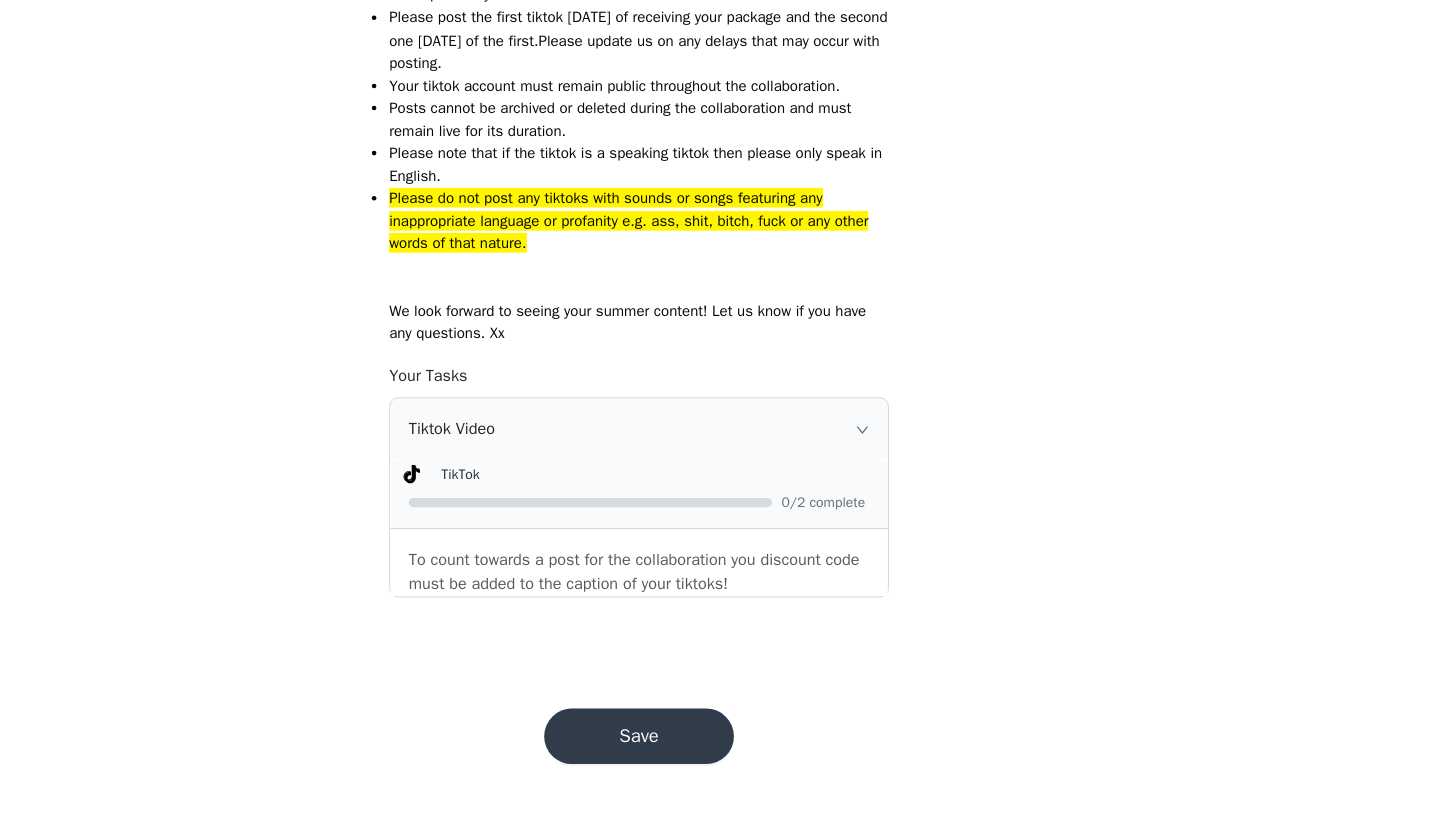 scroll, scrollTop: 855, scrollLeft: 0, axis: vertical 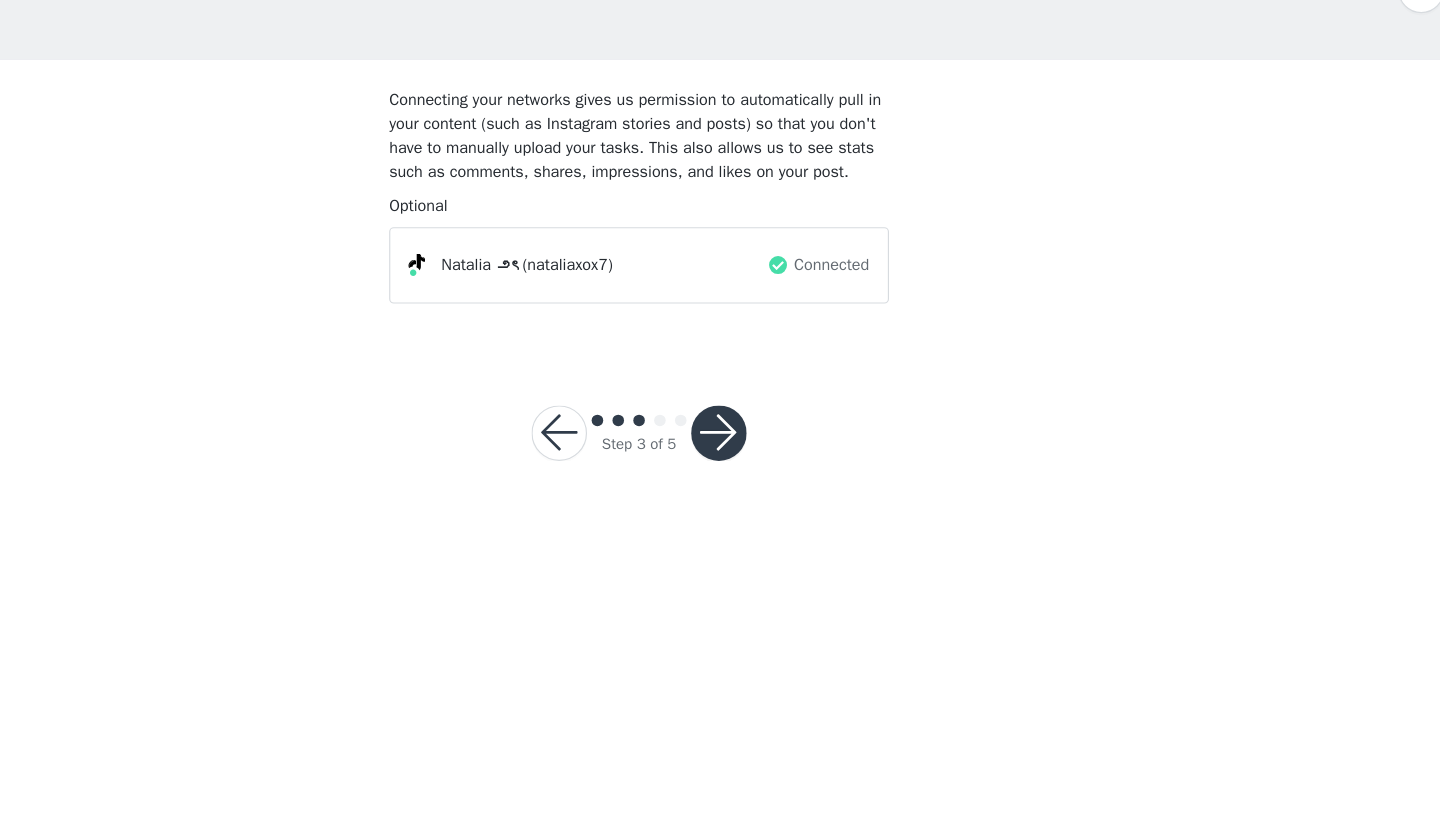 click at bounding box center (789, 485) 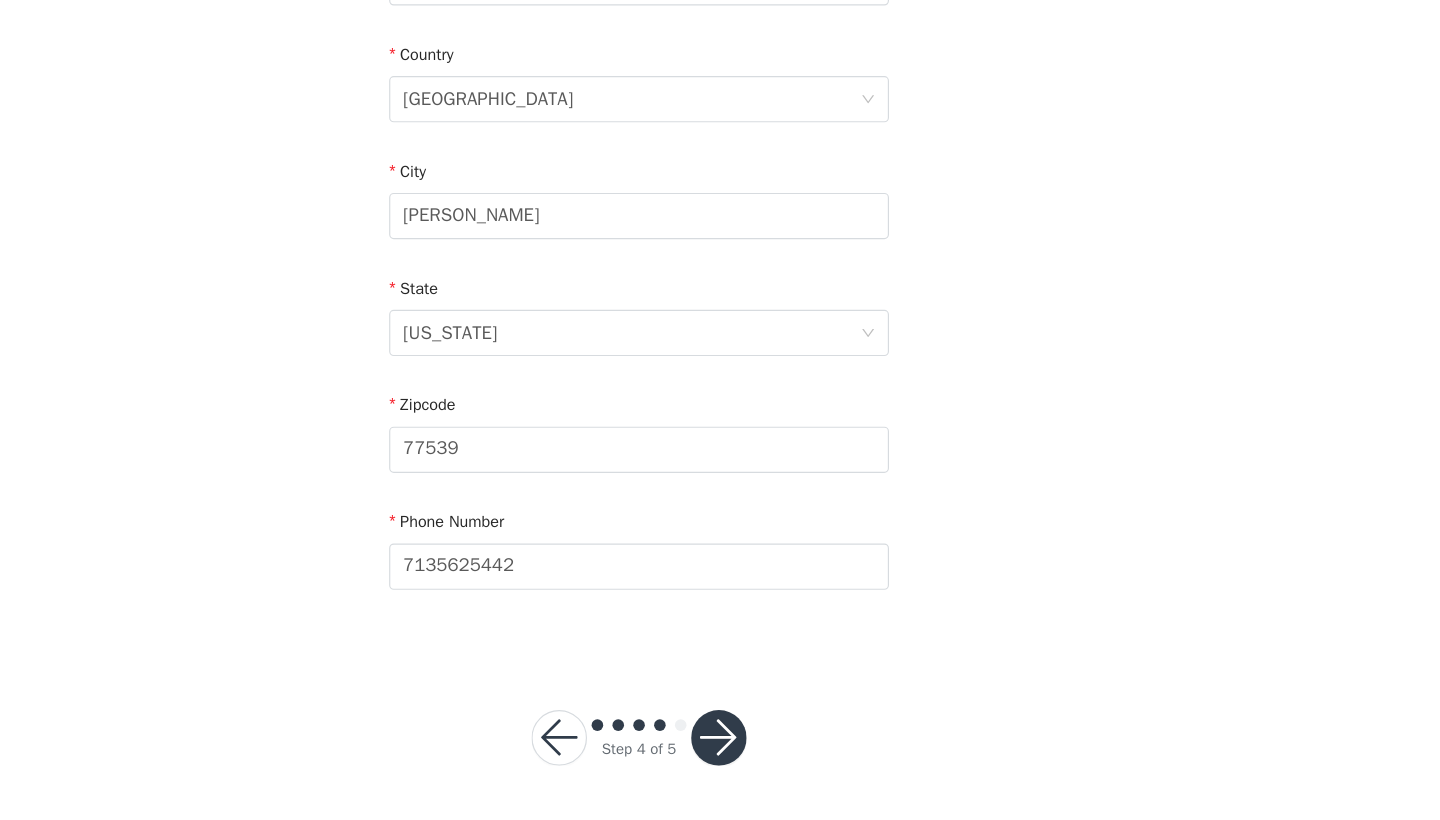 scroll, scrollTop: 543, scrollLeft: 0, axis: vertical 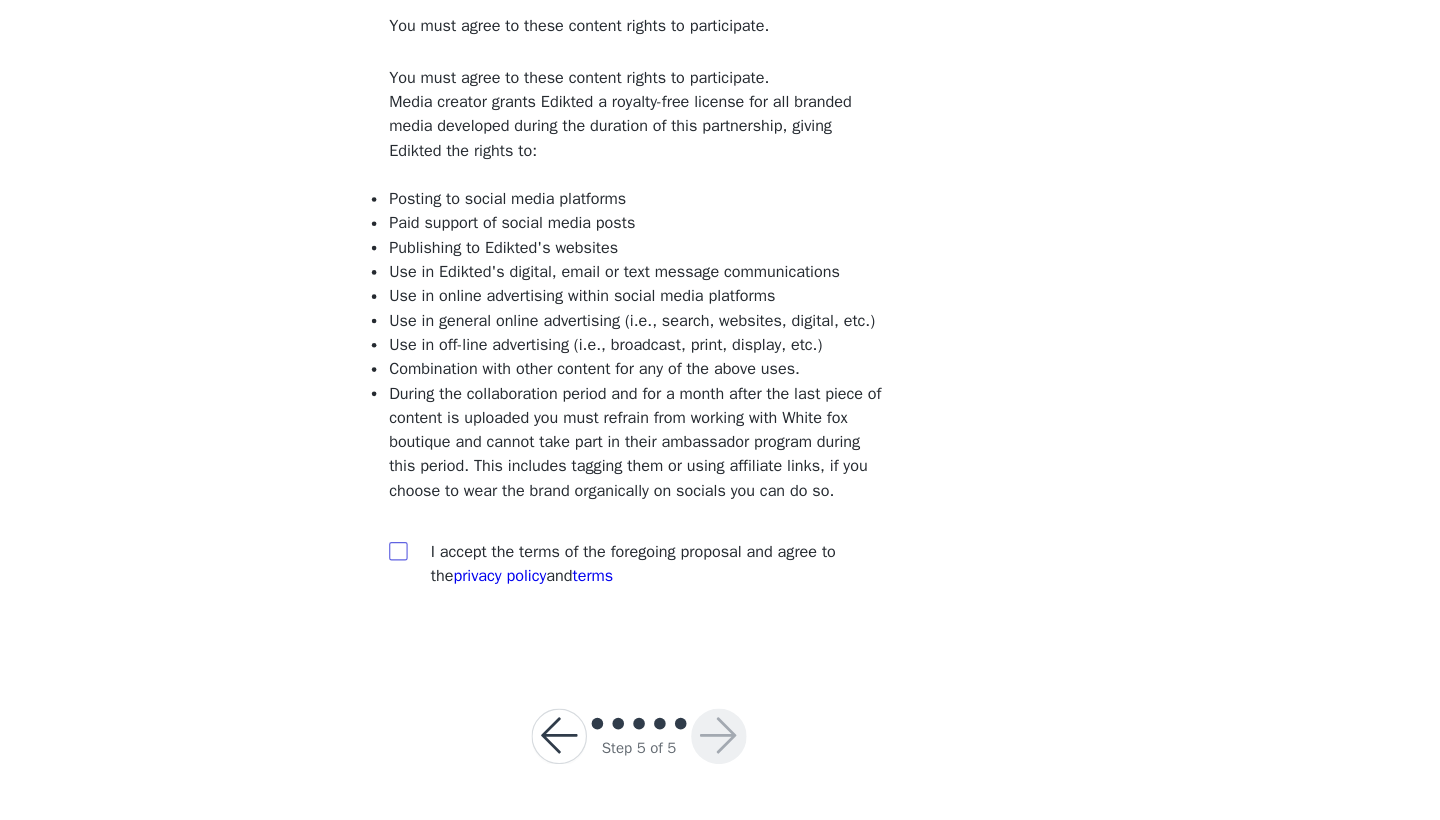 click at bounding box center [511, 587] 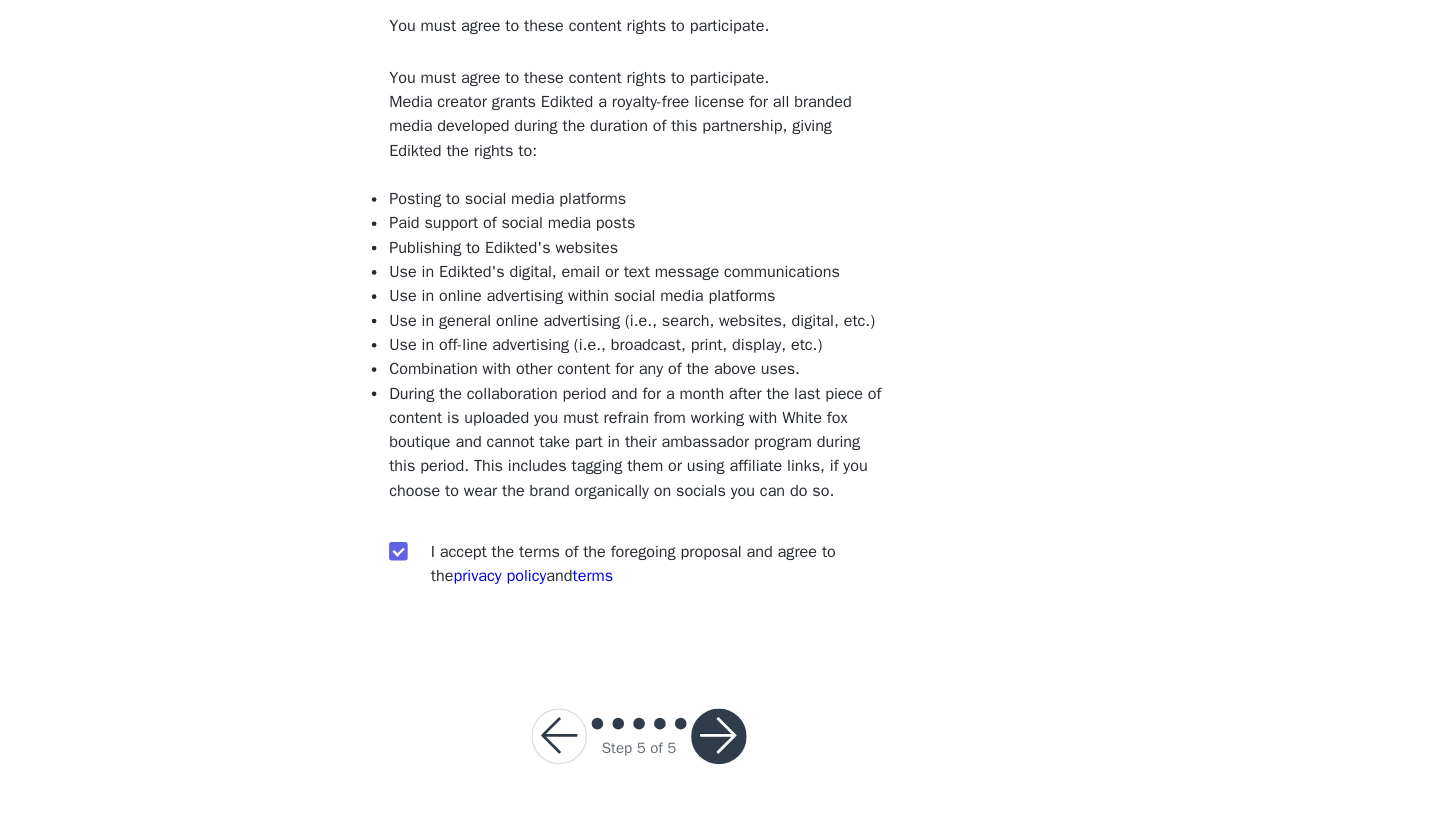 click at bounding box center (789, 748) 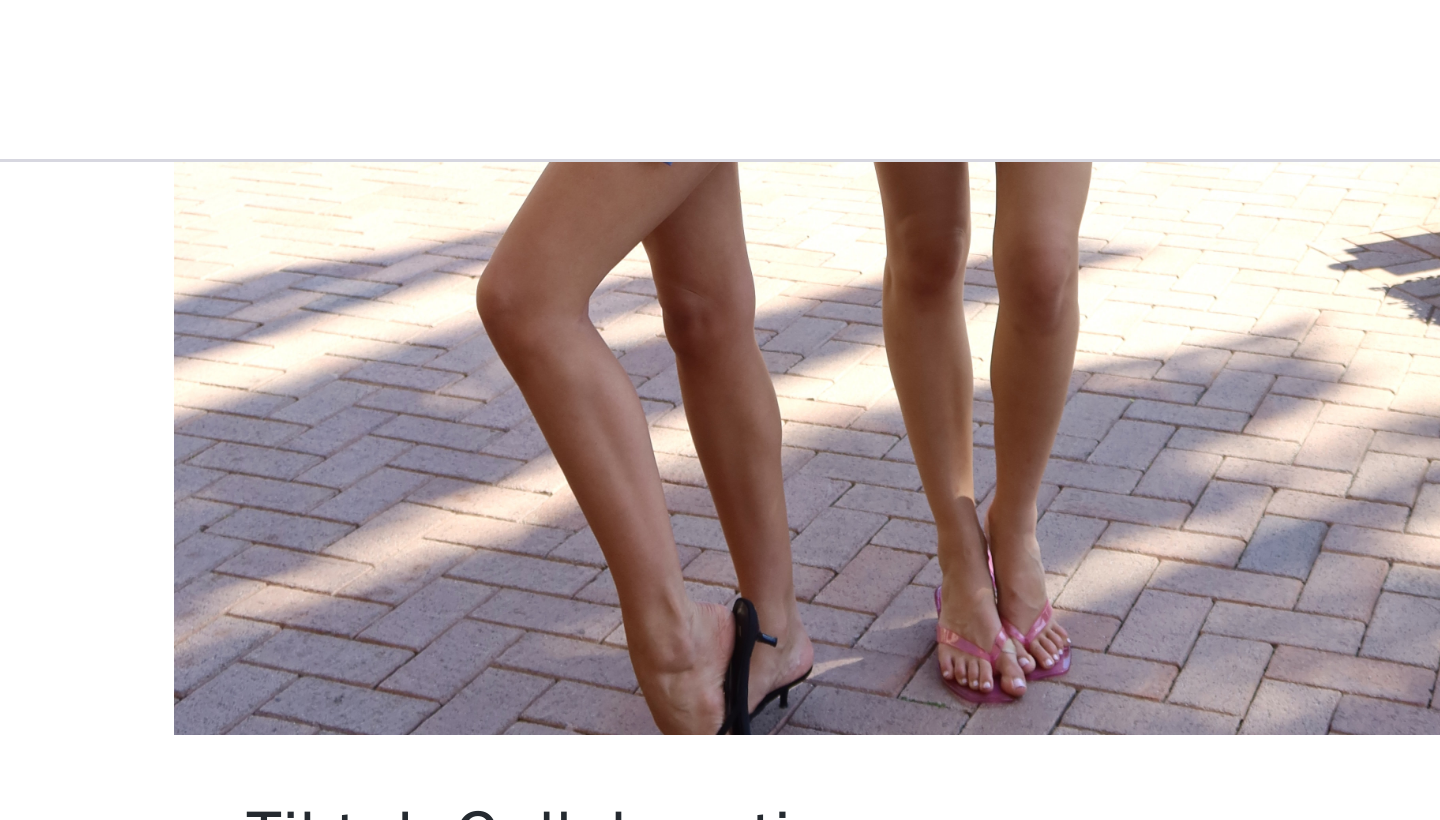 scroll, scrollTop: 406, scrollLeft: 0, axis: vertical 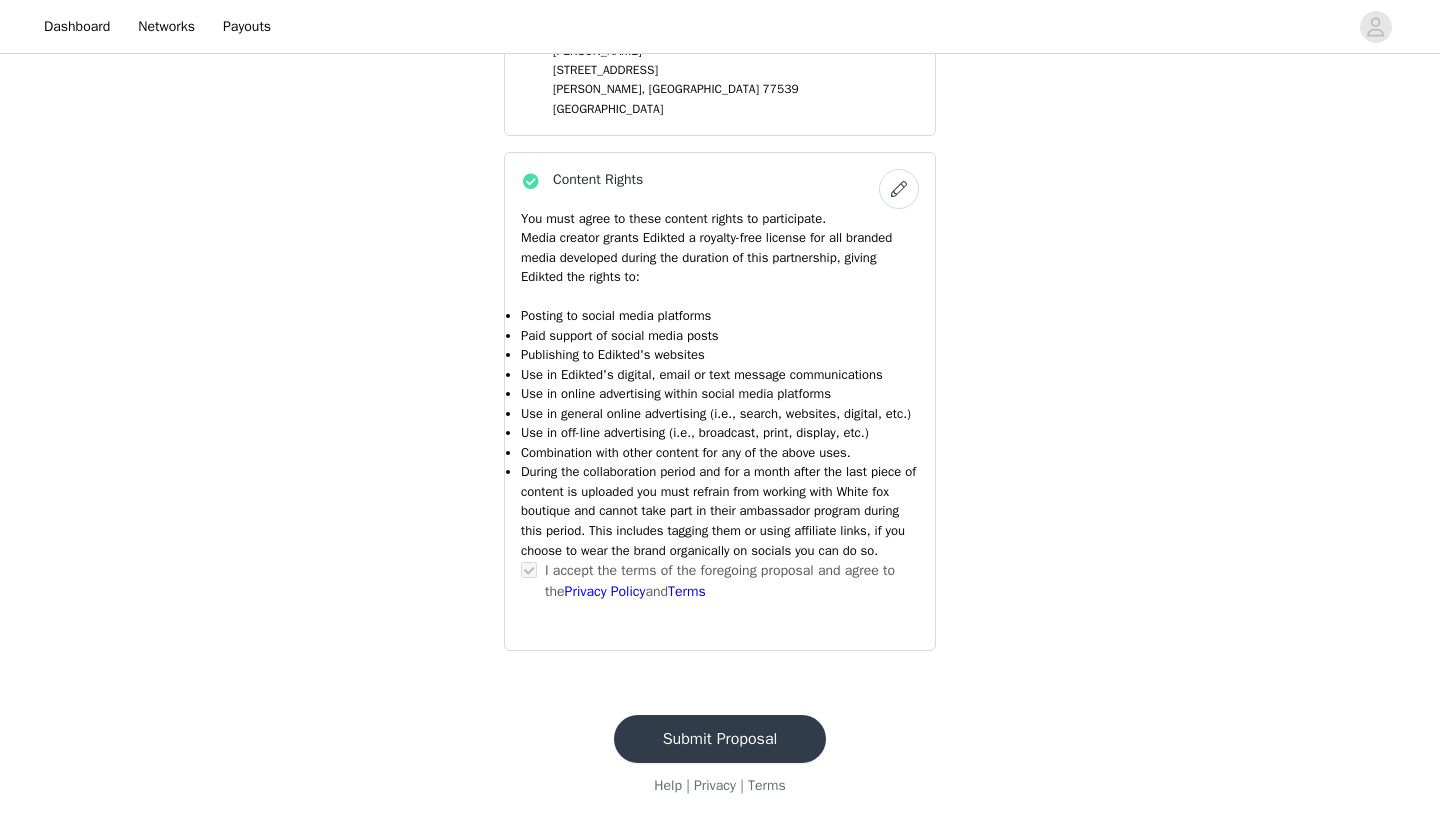 click on "Submit Proposal" at bounding box center (720, 739) 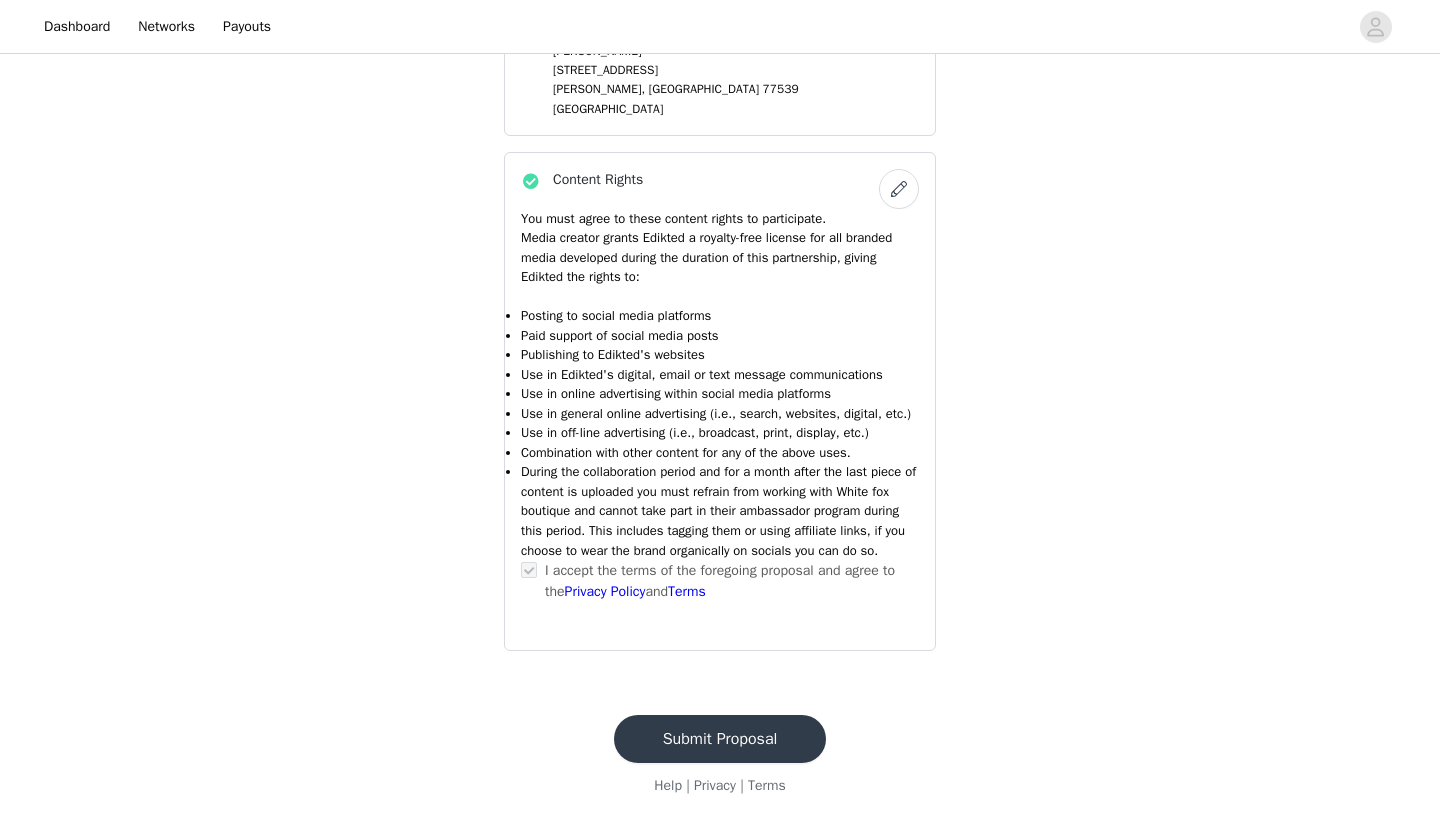 scroll, scrollTop: 0, scrollLeft: 0, axis: both 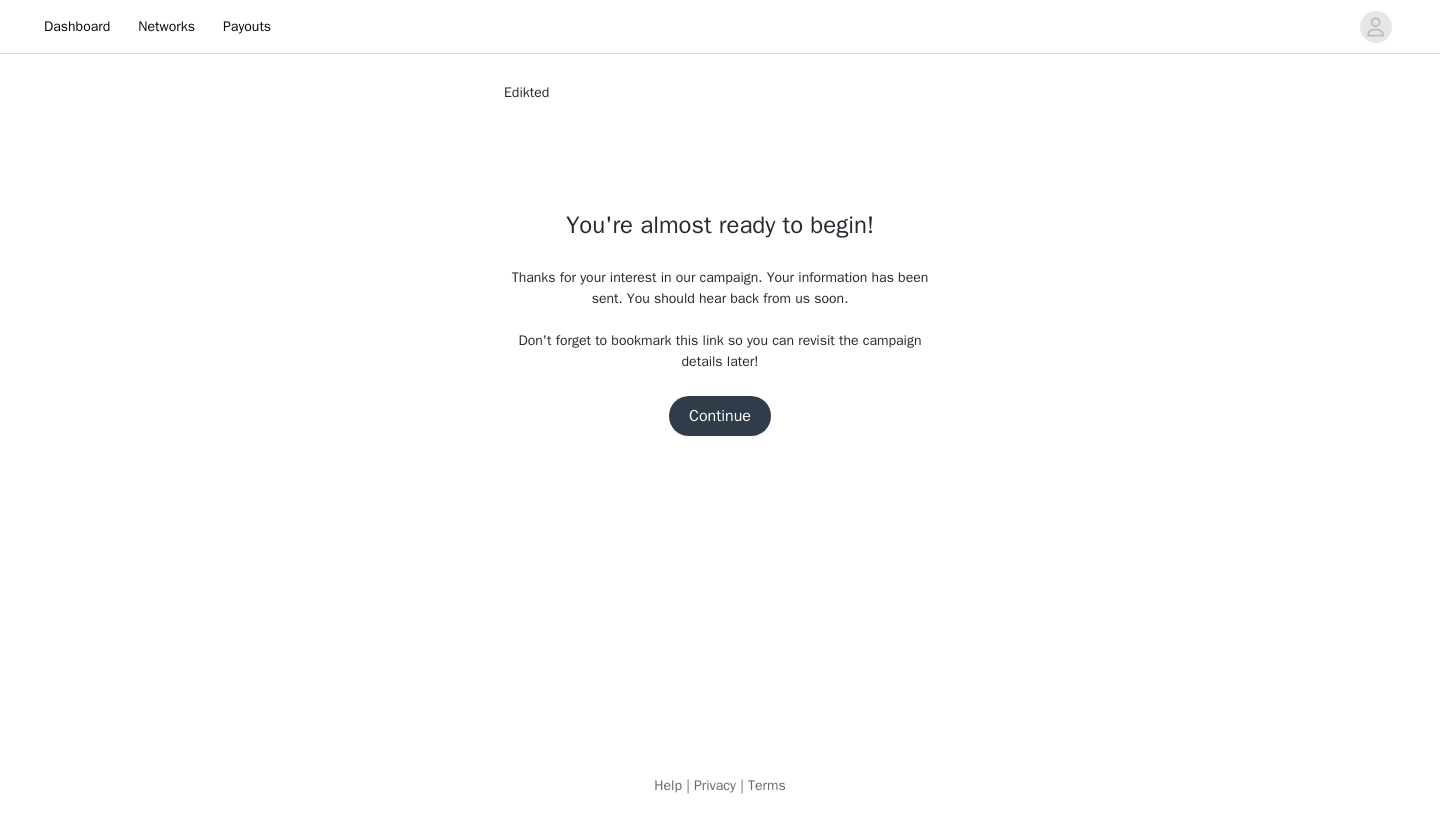 click on "Continue" at bounding box center [720, 416] 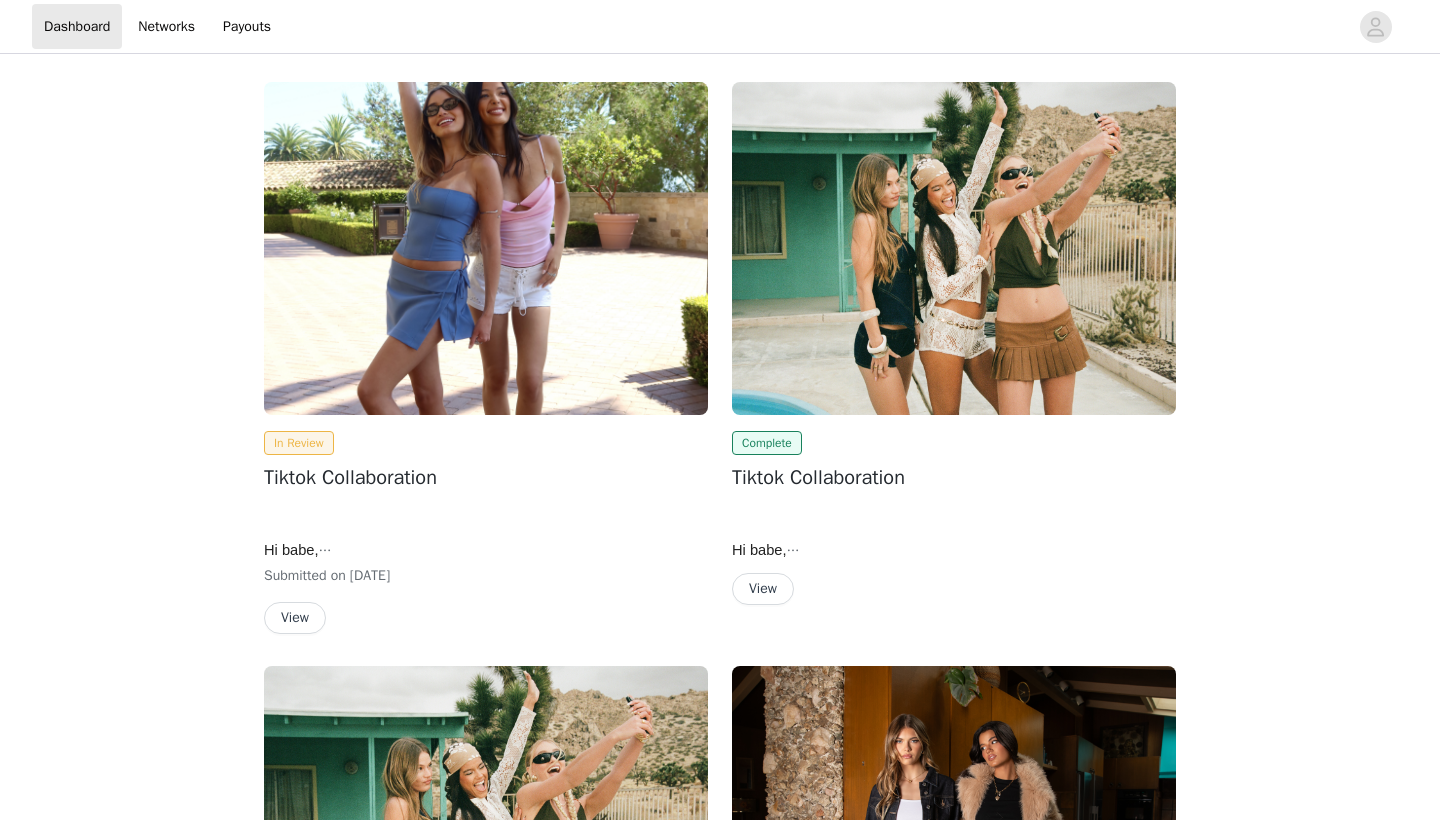 scroll, scrollTop: 0, scrollLeft: 0, axis: both 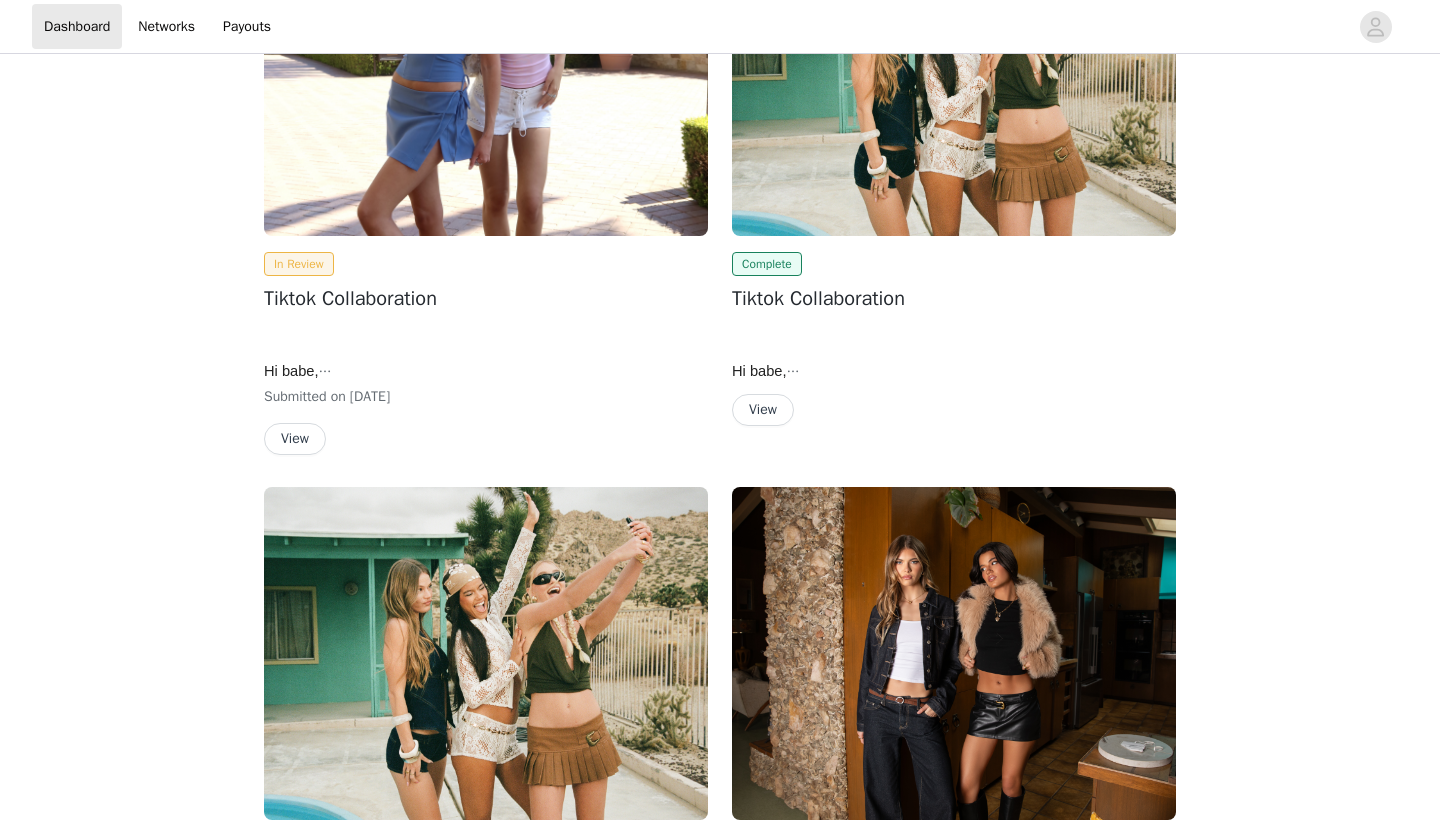 click on "In Review    Tiktok Collaboration
Hi babe,
We are so happy to move forward with a collaboration together!! 💞
In the next steps you will be able to choose your items for the collaboration, place your order and review the posting requirements.
Please note!
When placing your order and selecting your items please make sure to select a  size  and  color  for each item.
We will also be sending you your personalized discount code later on once your order has been placed :)
Submitted on   Jul 10, 2025       View" at bounding box center (486, 353) 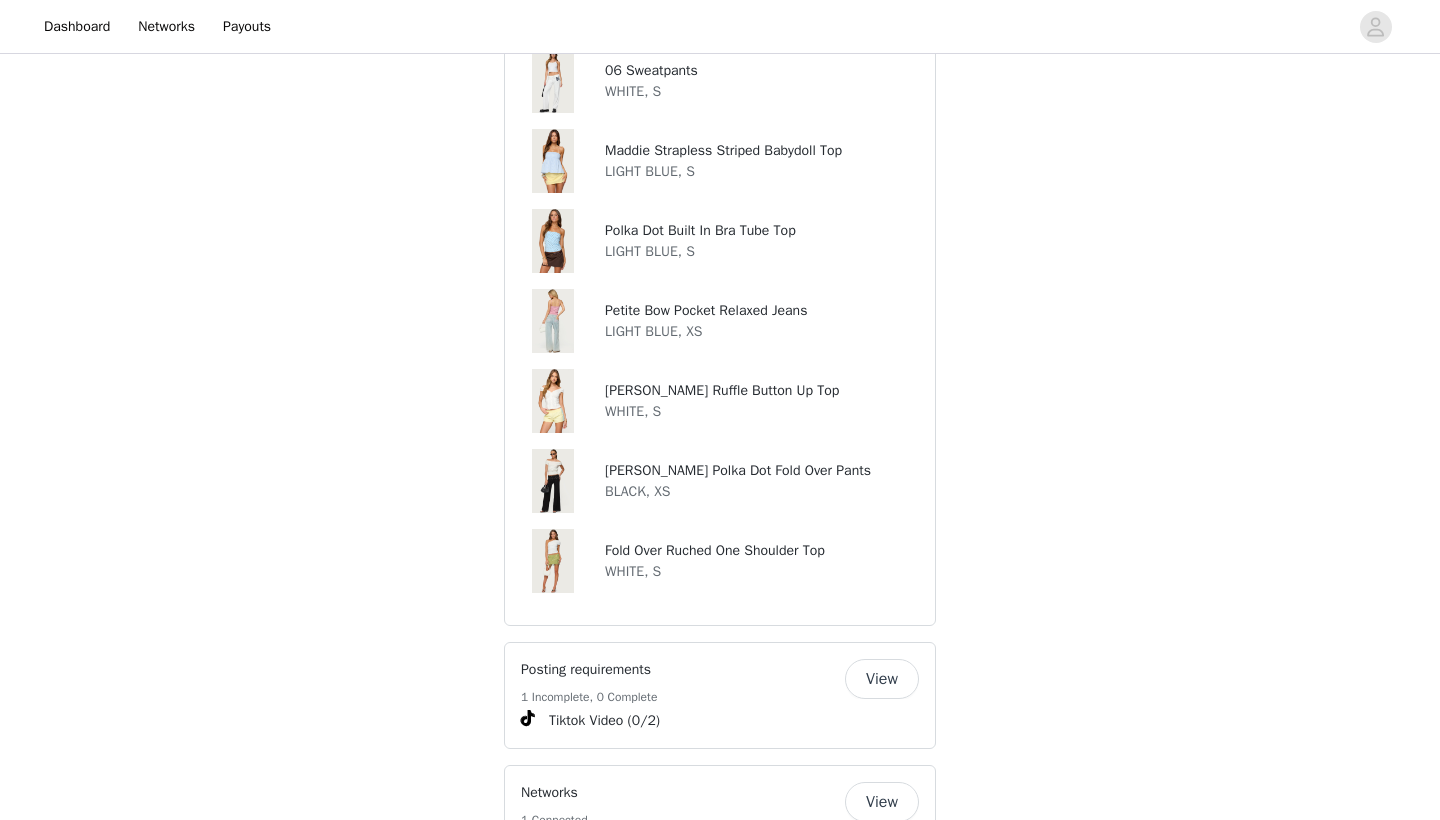 scroll, scrollTop: 1059, scrollLeft: 0, axis: vertical 